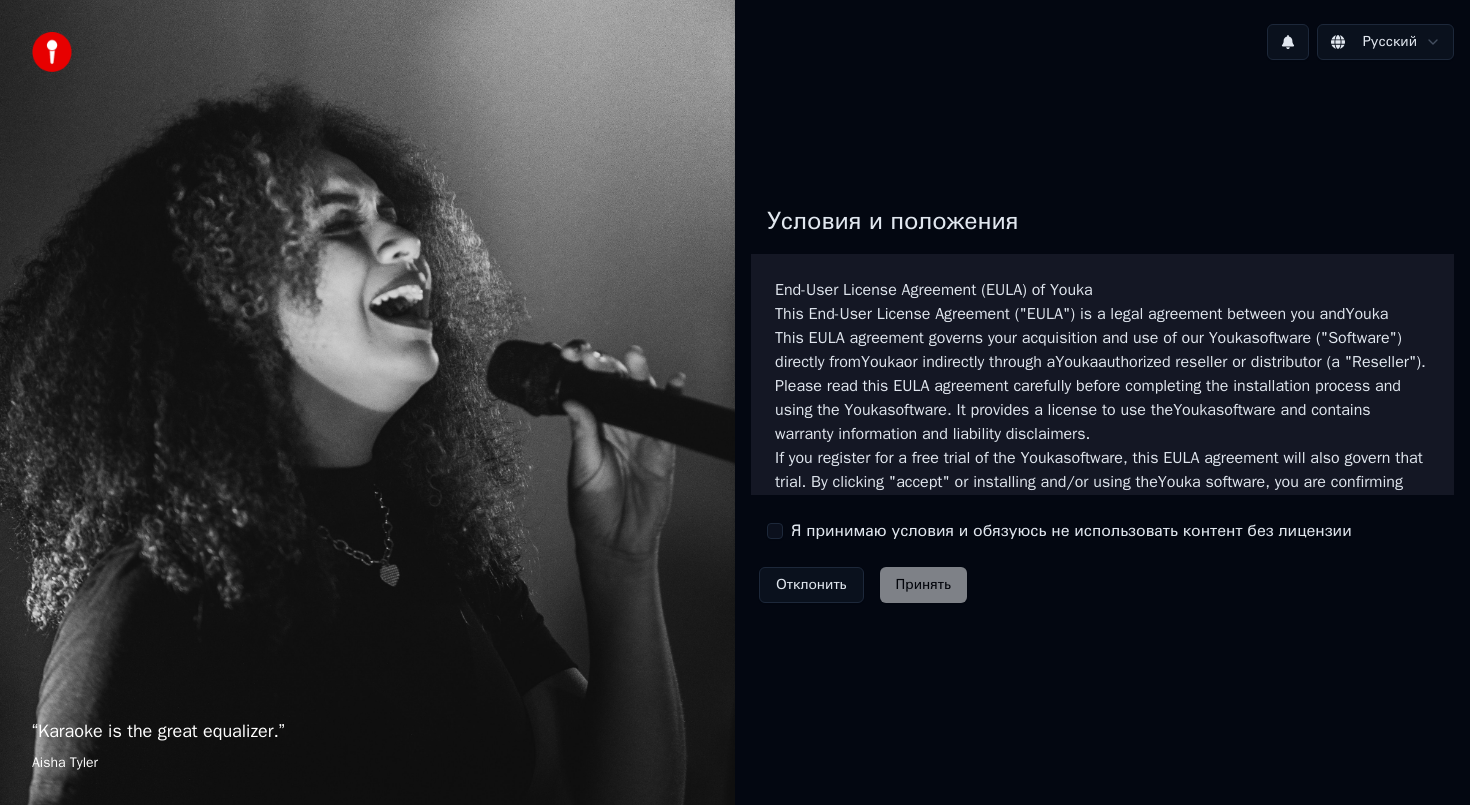 scroll, scrollTop: 0, scrollLeft: 0, axis: both 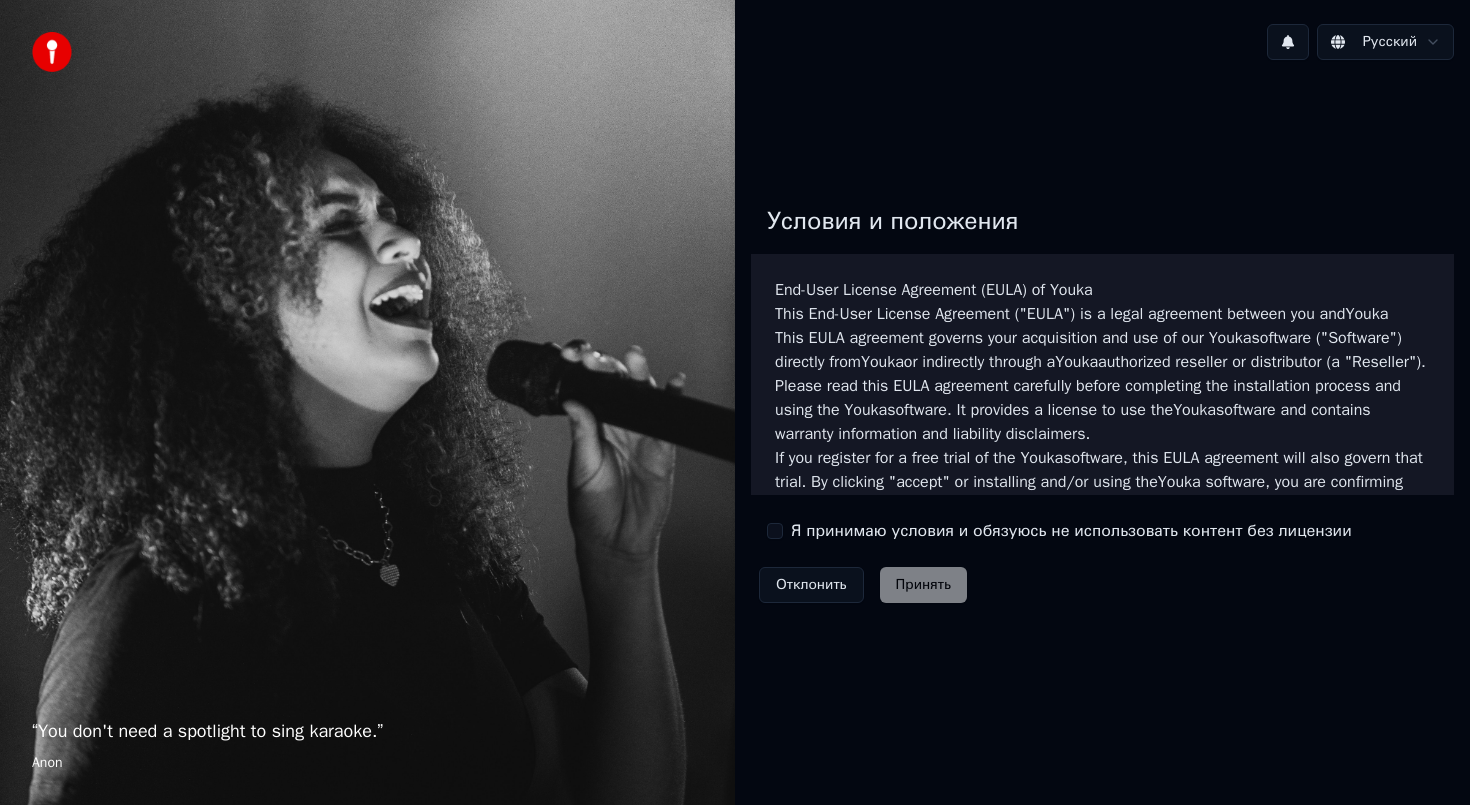 click on "Я принимаю условия и обязуюсь не использовать контент без лицензии" at bounding box center [1071, 531] 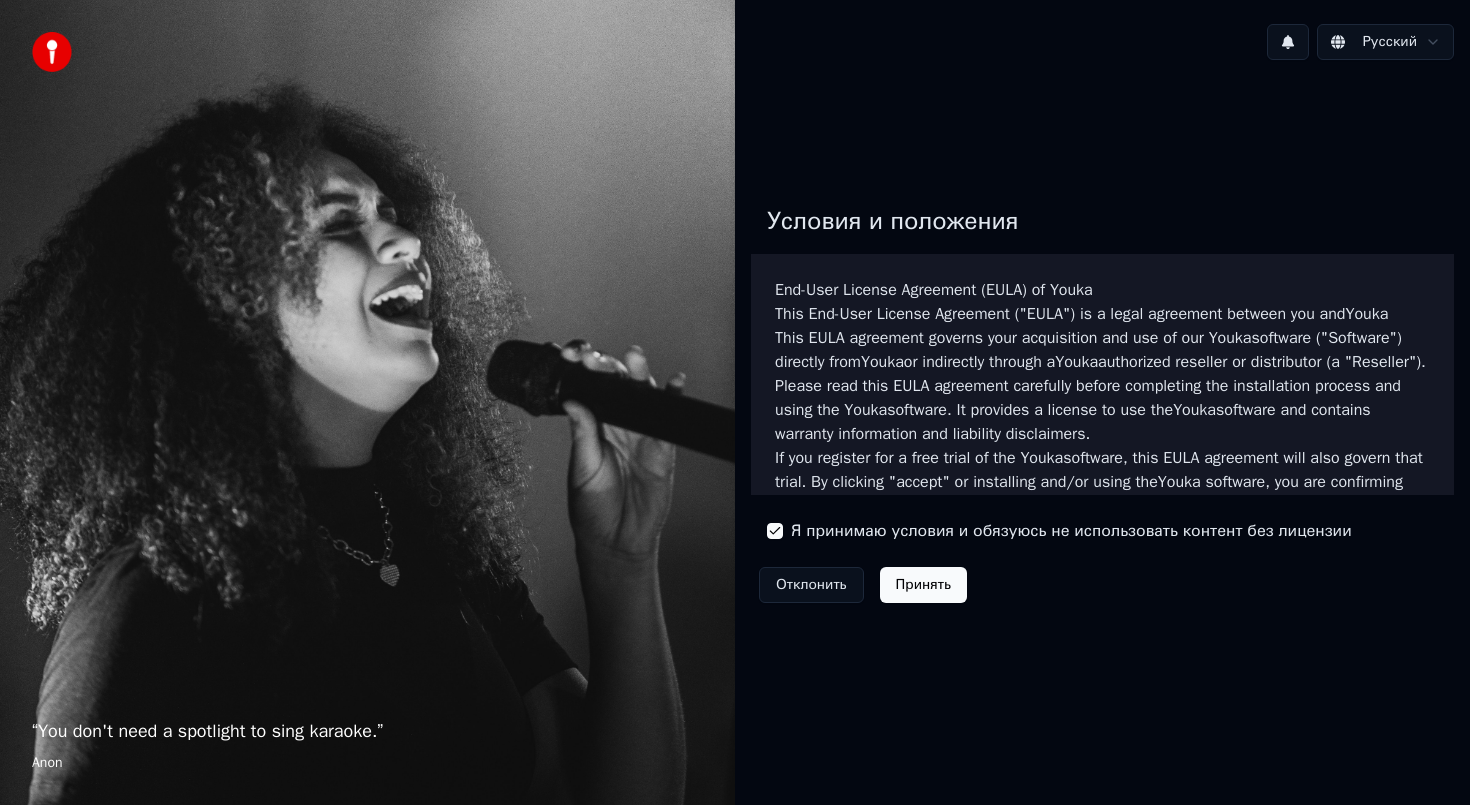 click on "Принять" at bounding box center [923, 585] 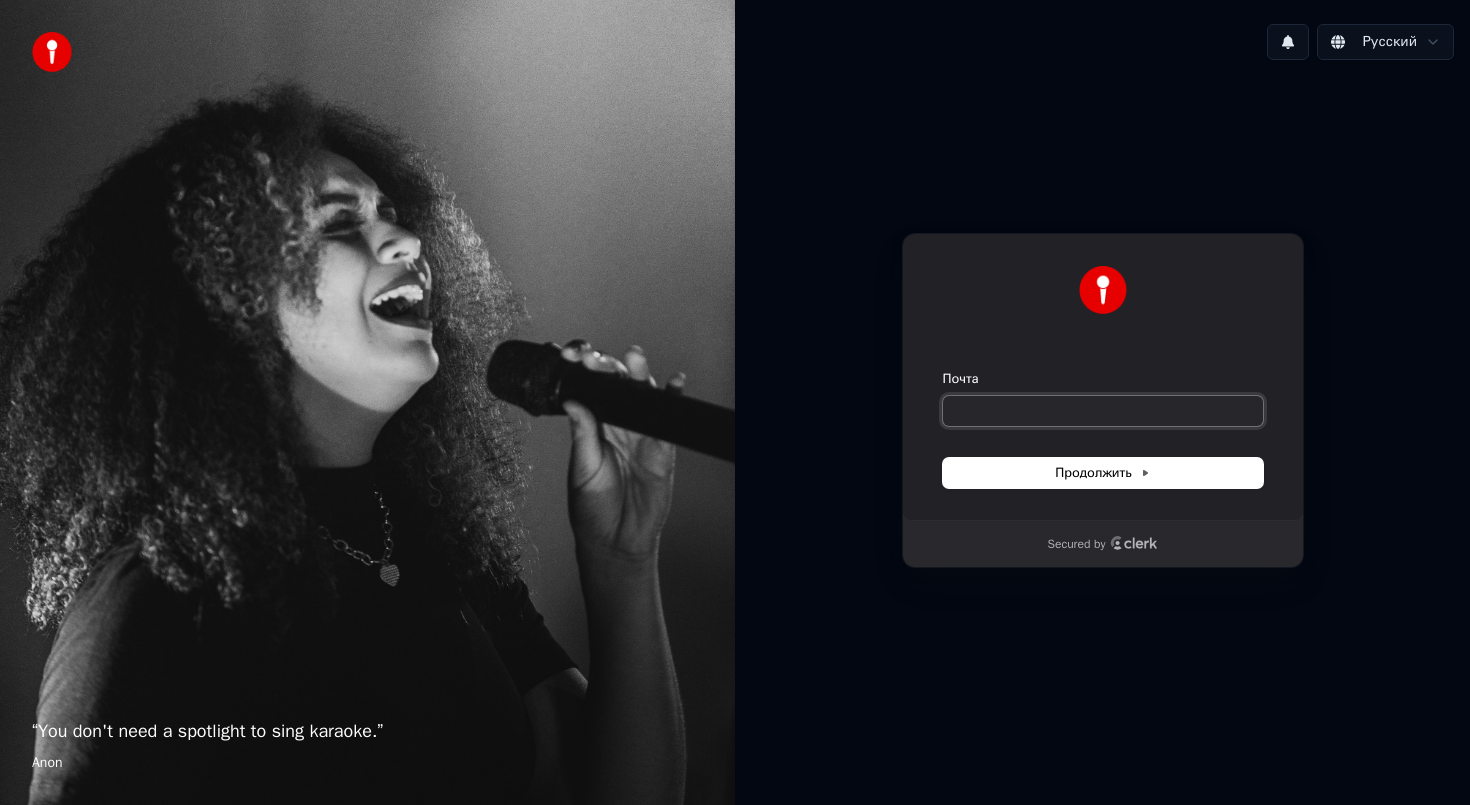 click on "Почта" at bounding box center (1103, 411) 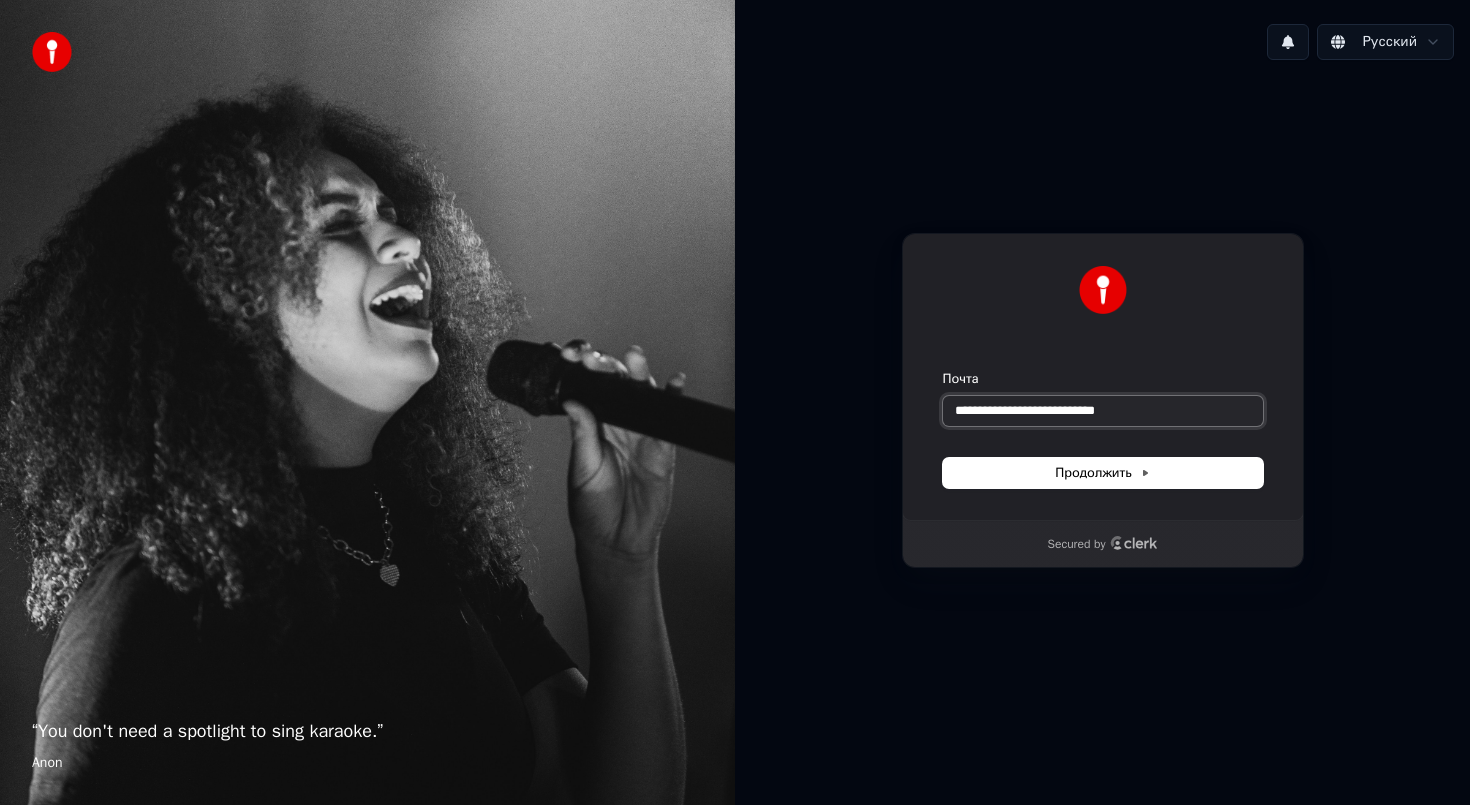click at bounding box center (943, 370) 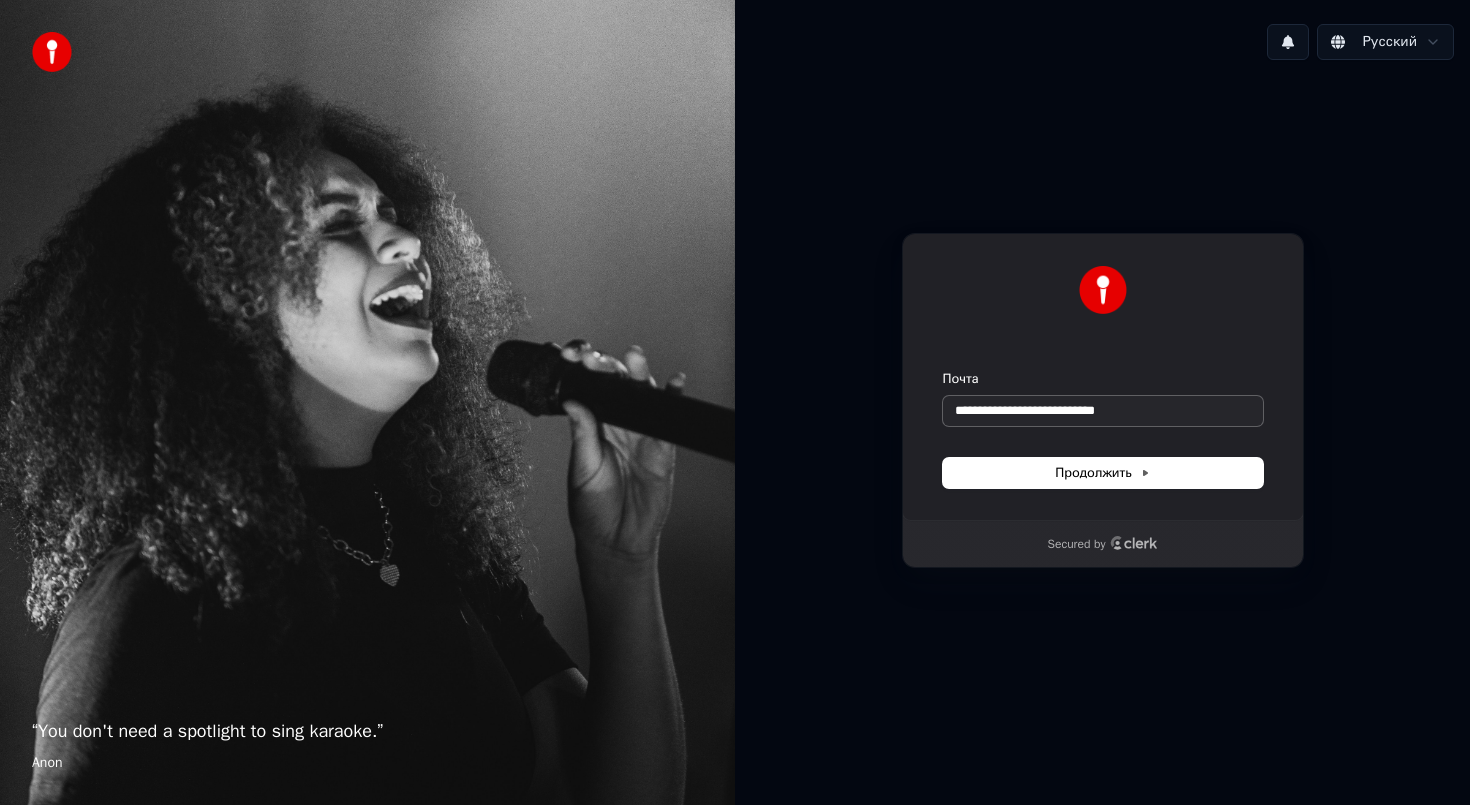 type on "**********" 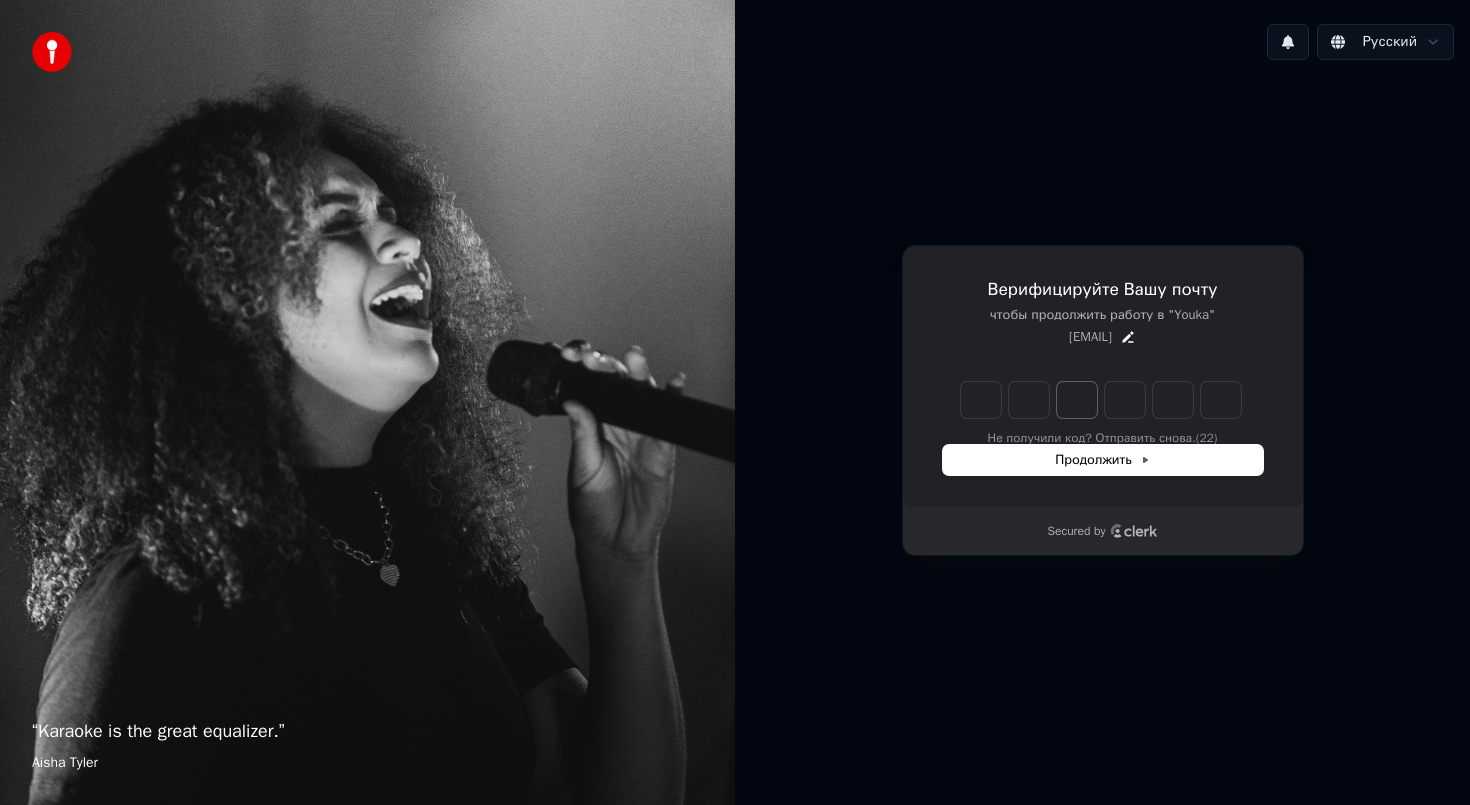 type on "*" 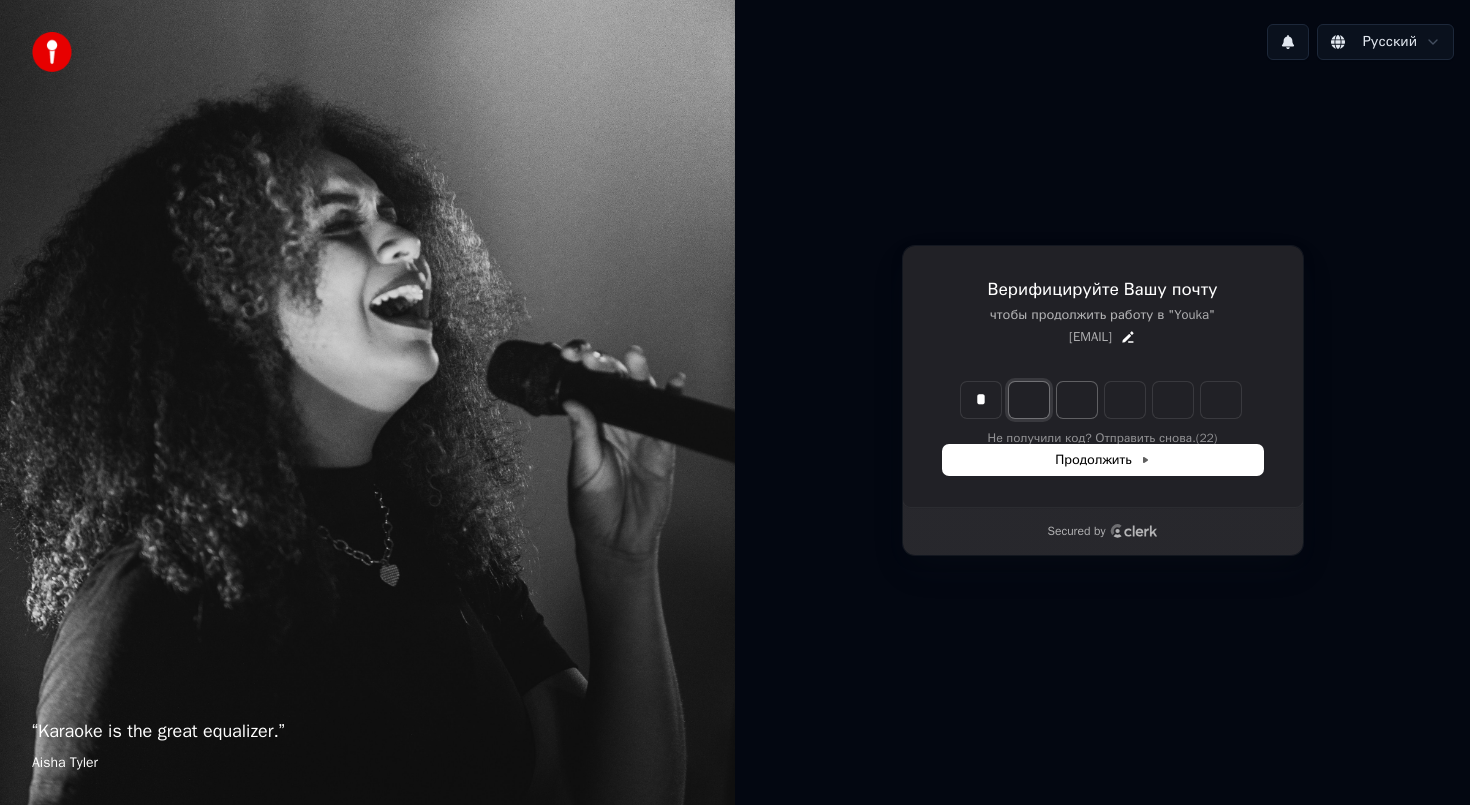 type on "*" 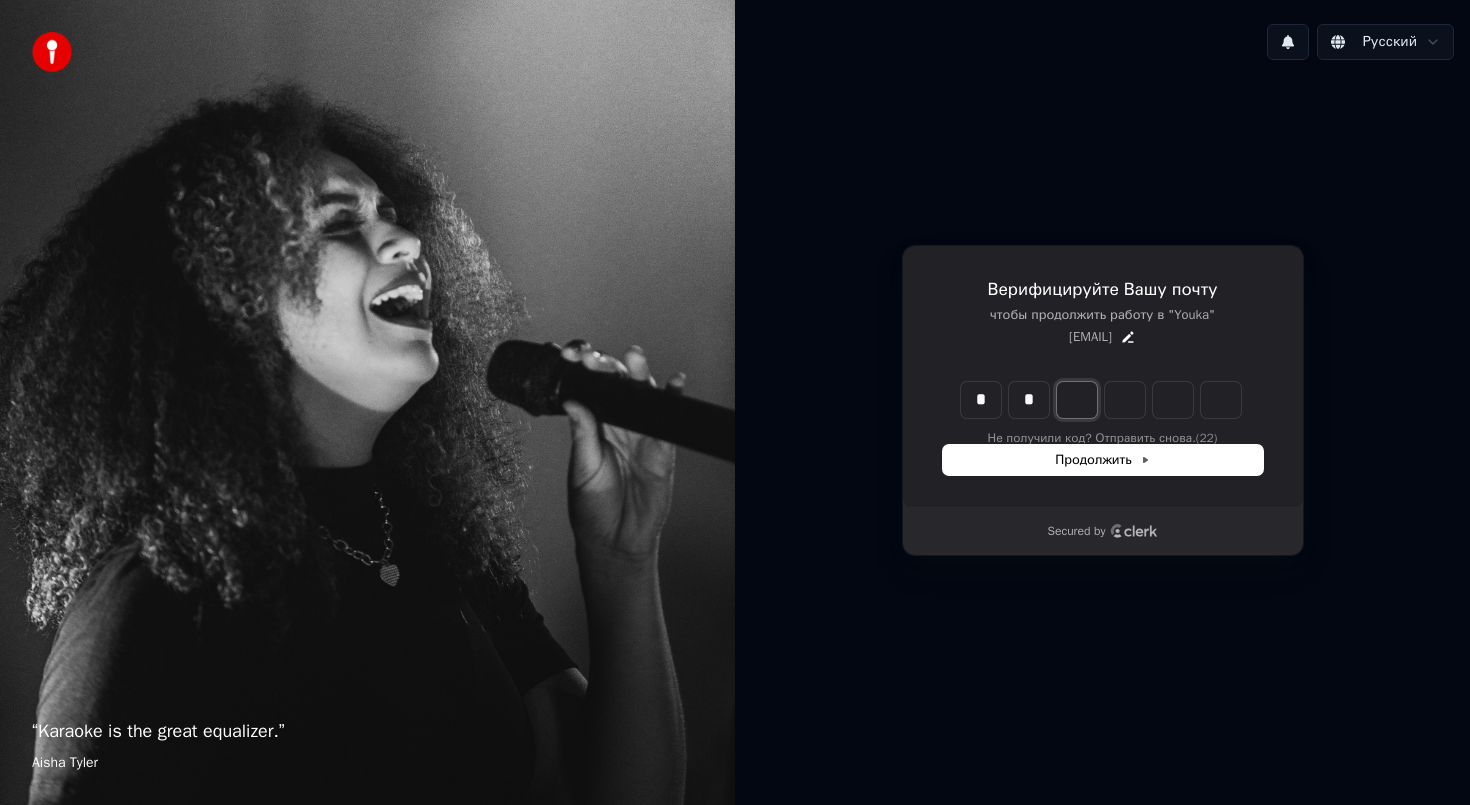 type on "**" 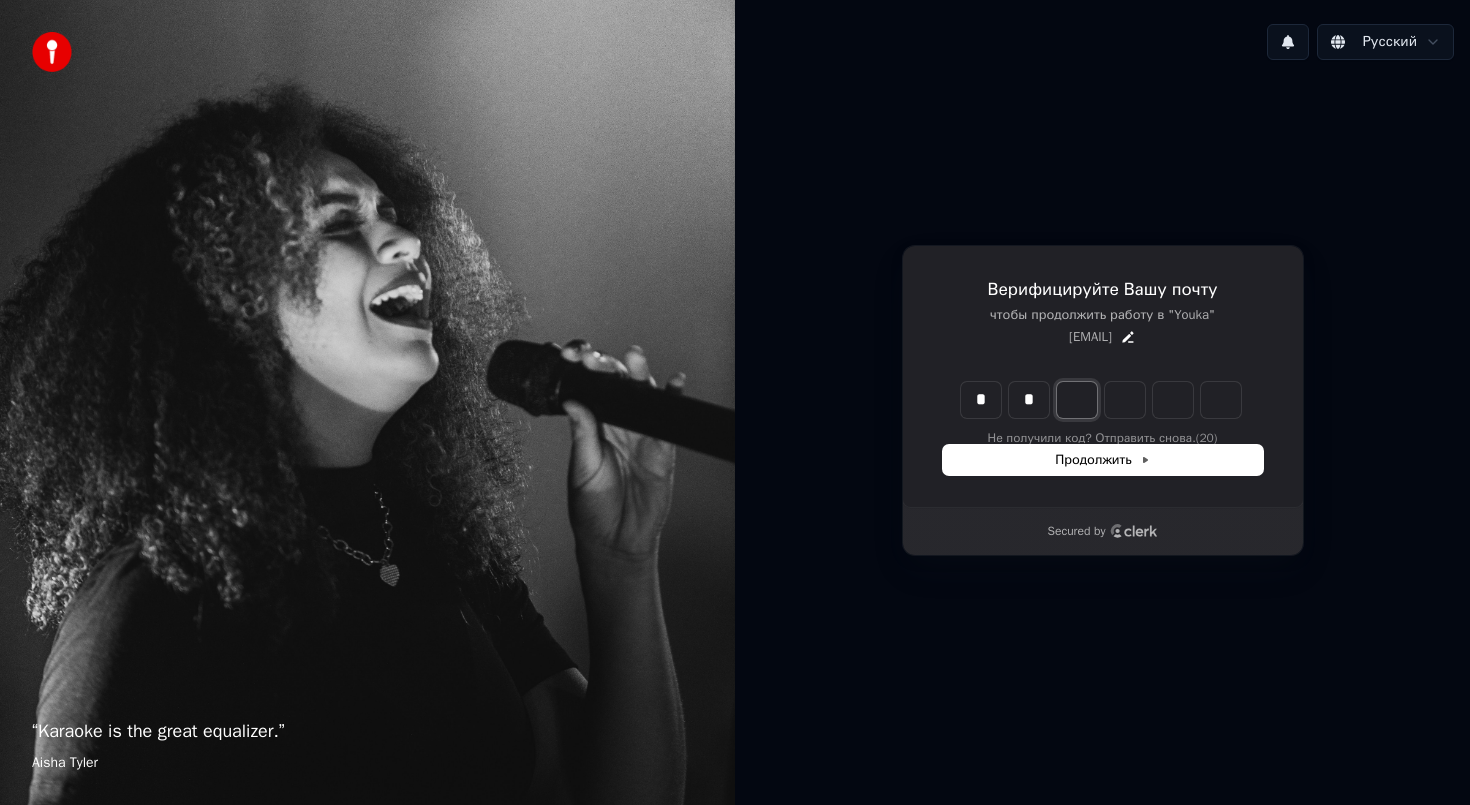 type on "*" 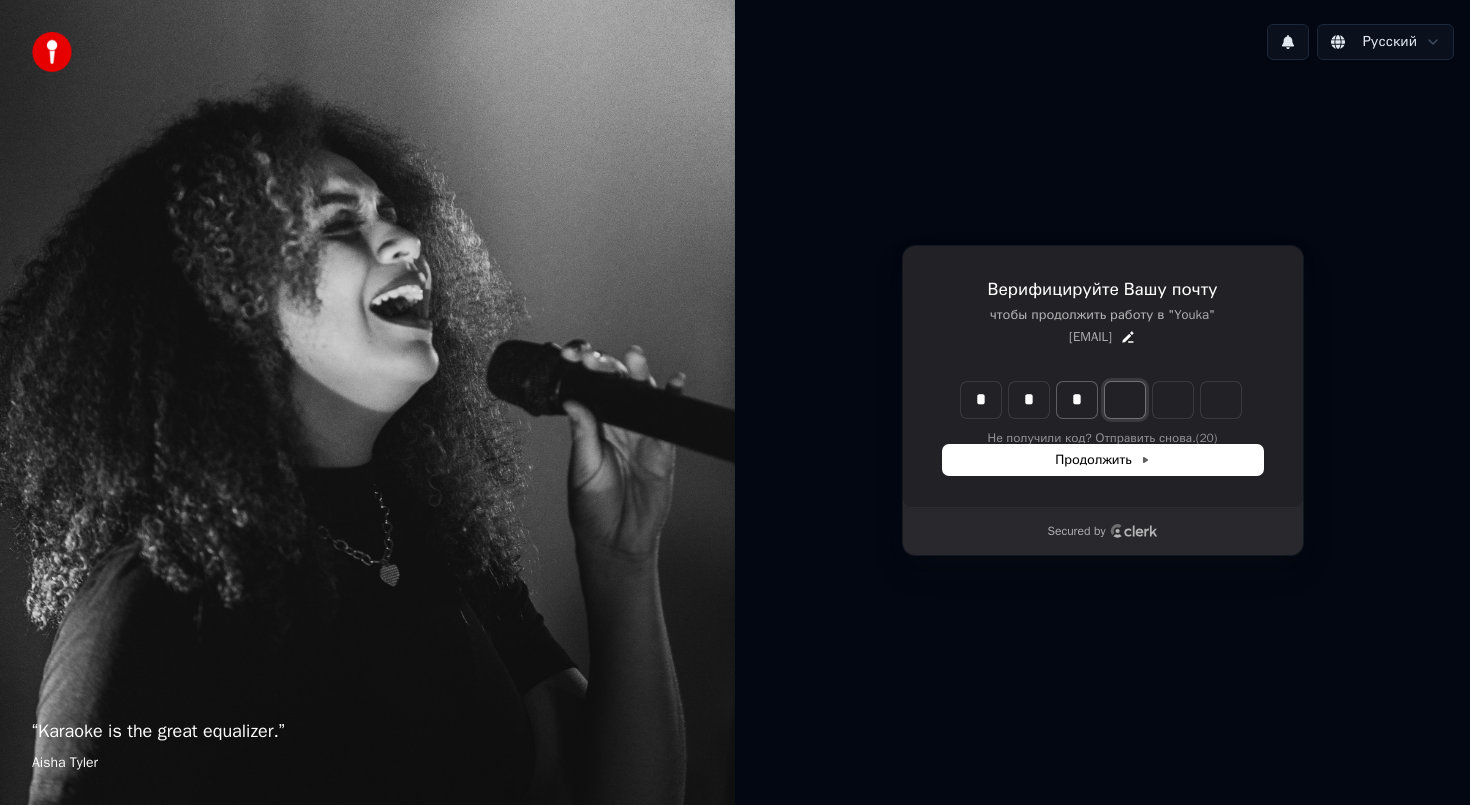 type on "***" 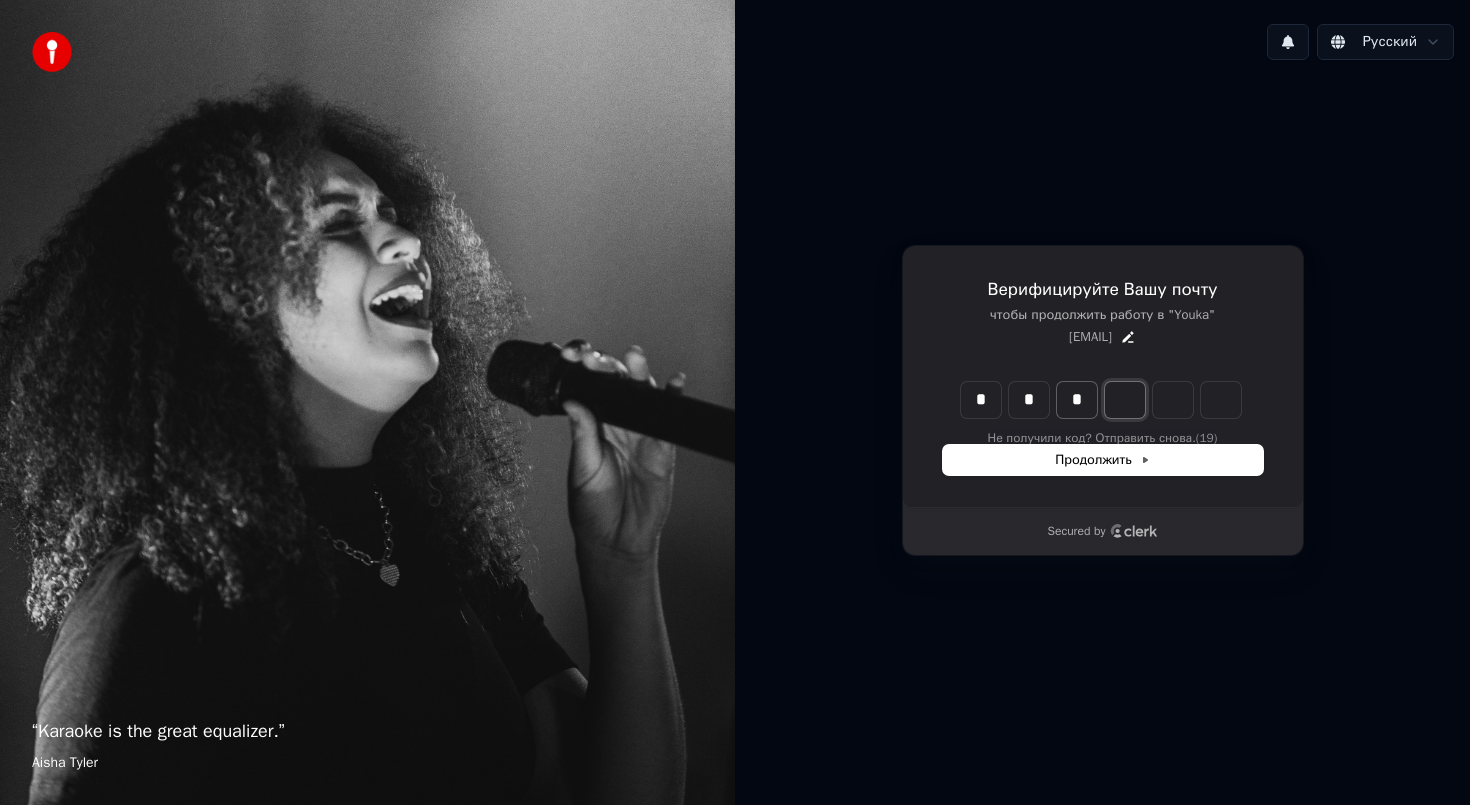type on "*" 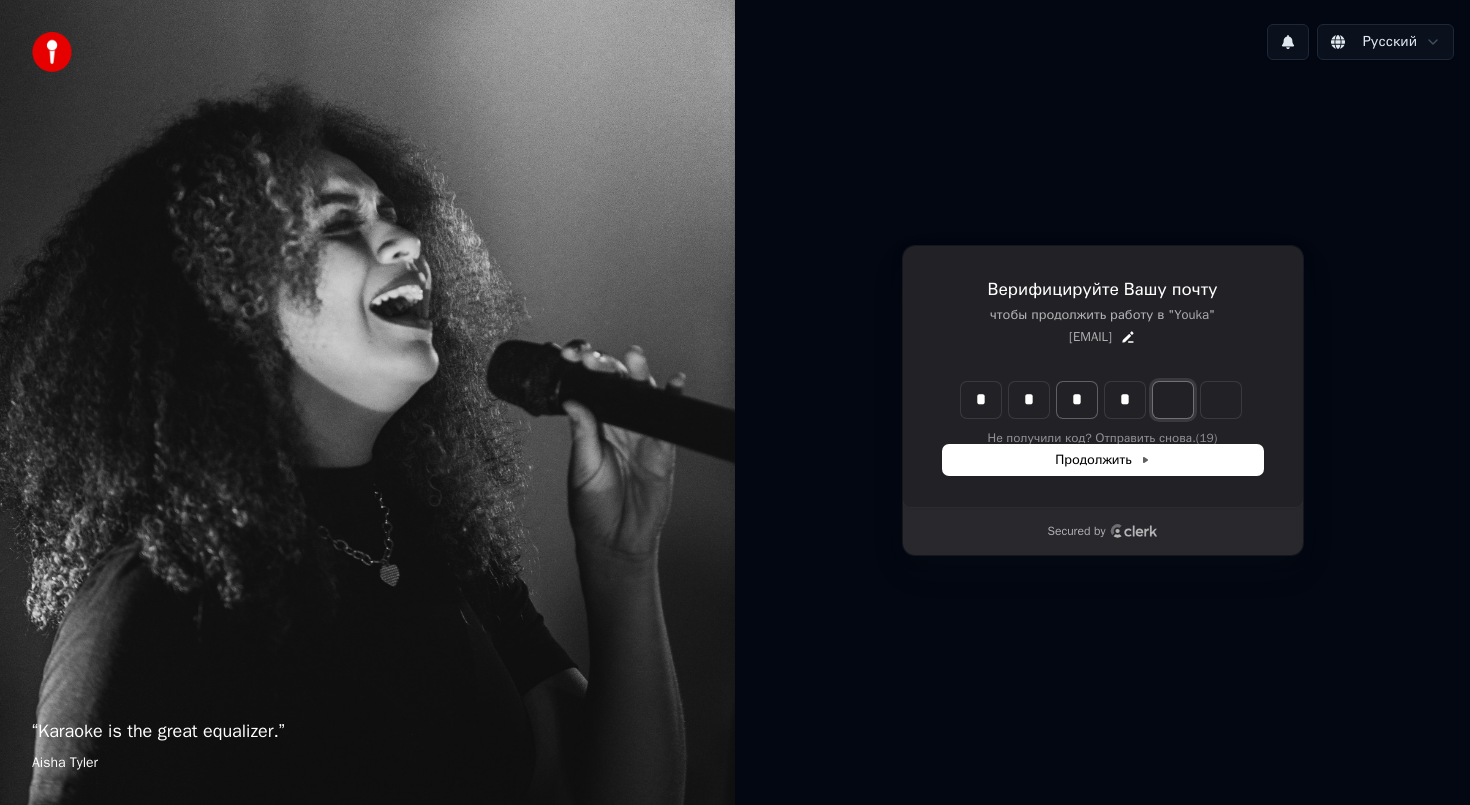 type on "****" 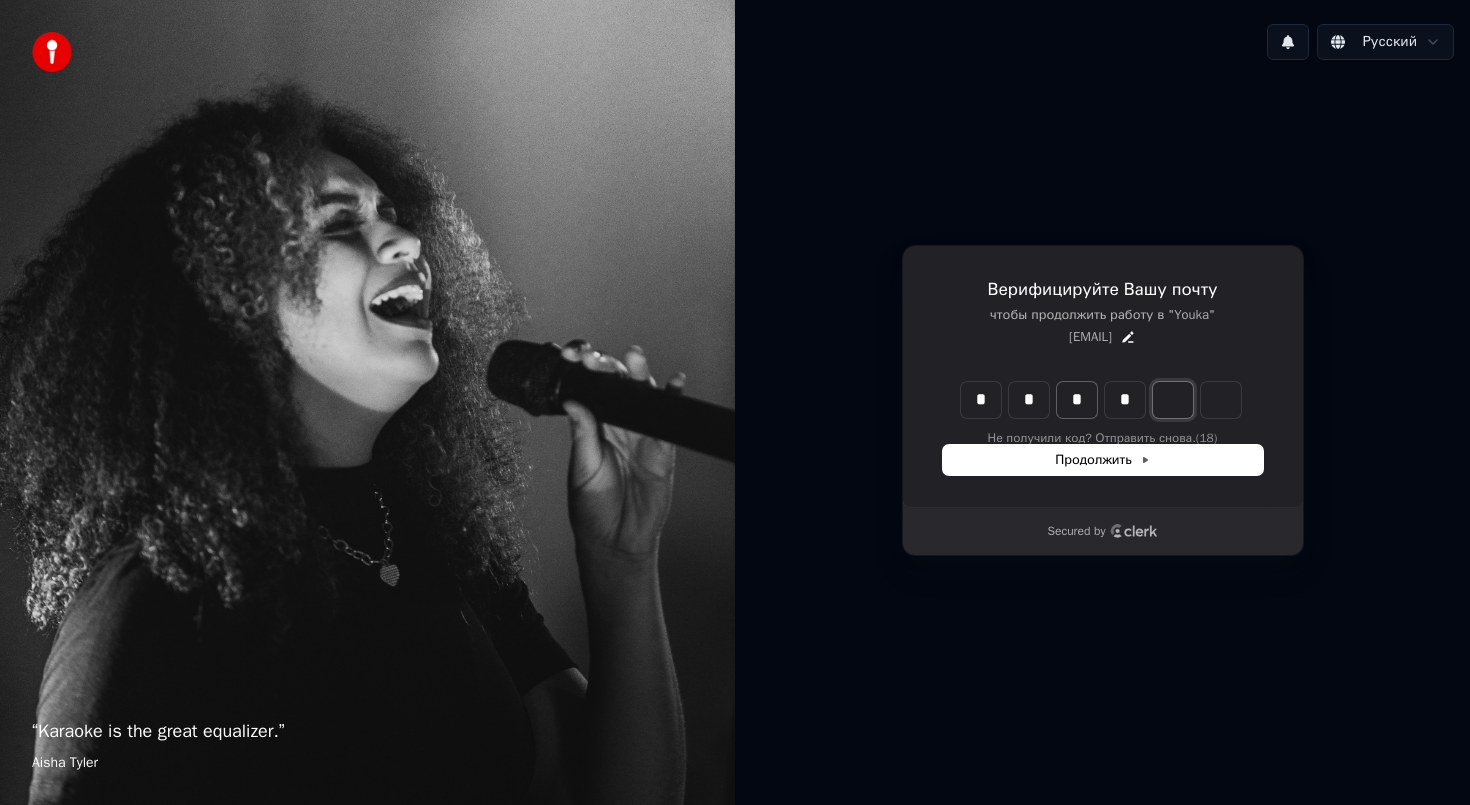 type on "*" 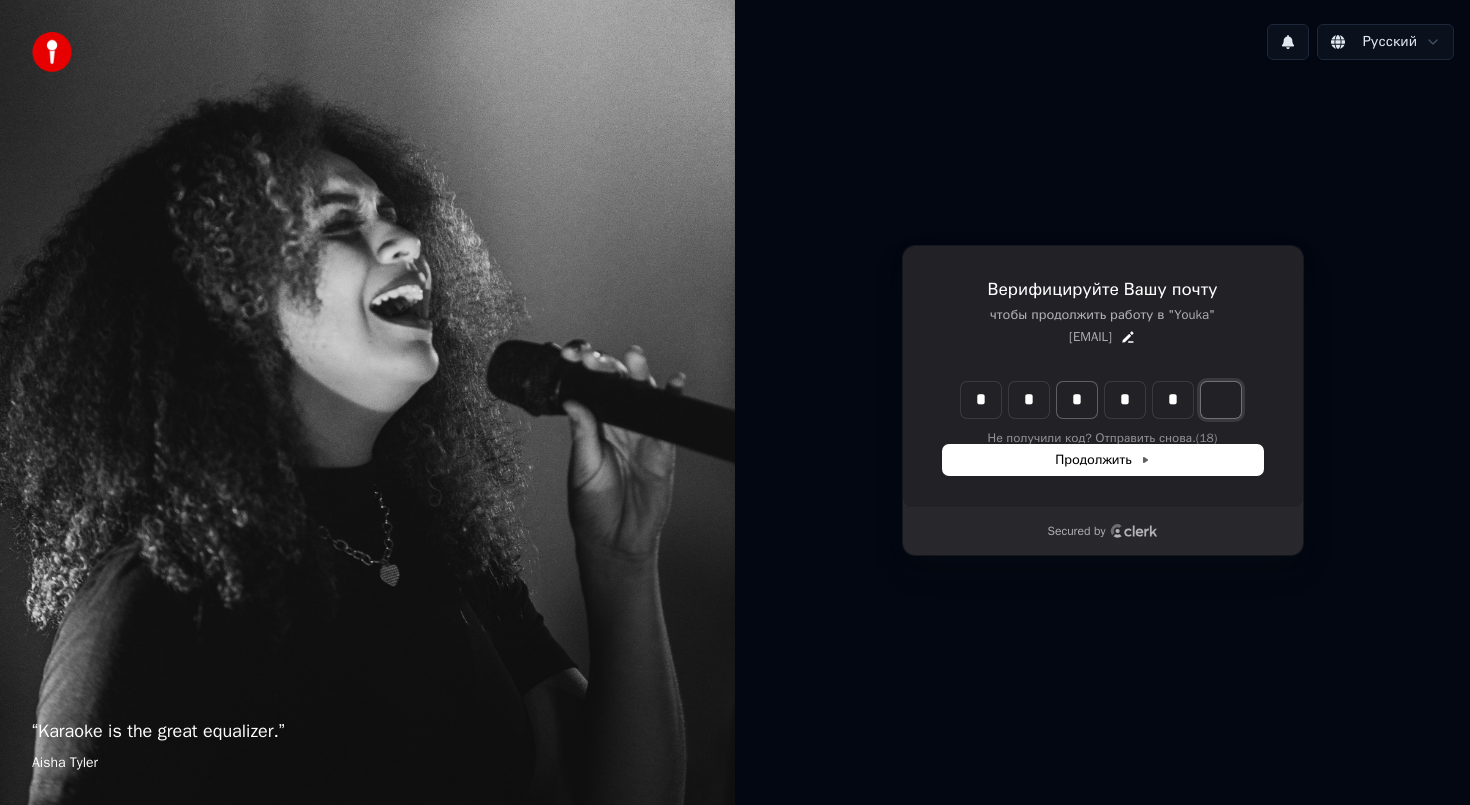 type on "*****" 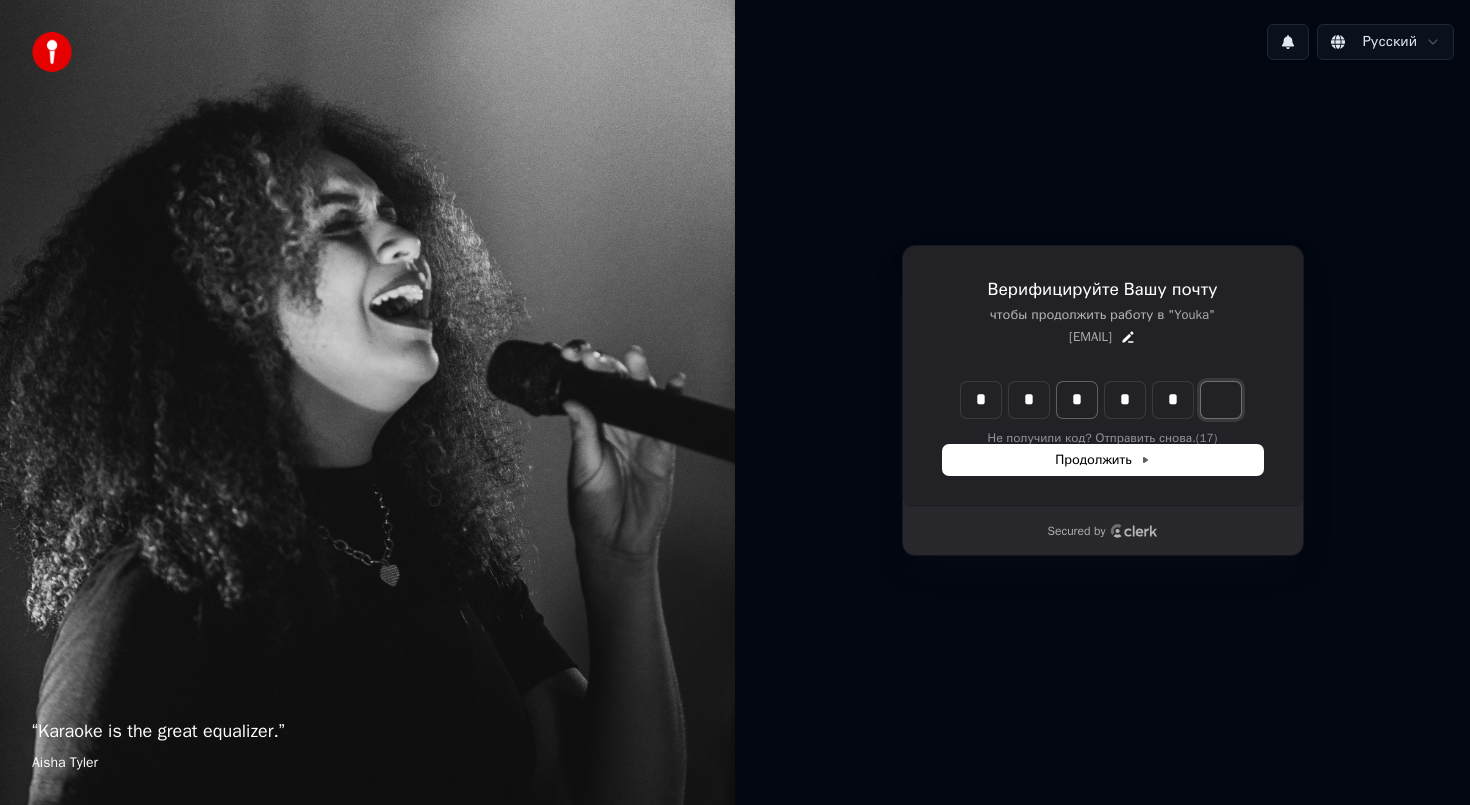 type on "*" 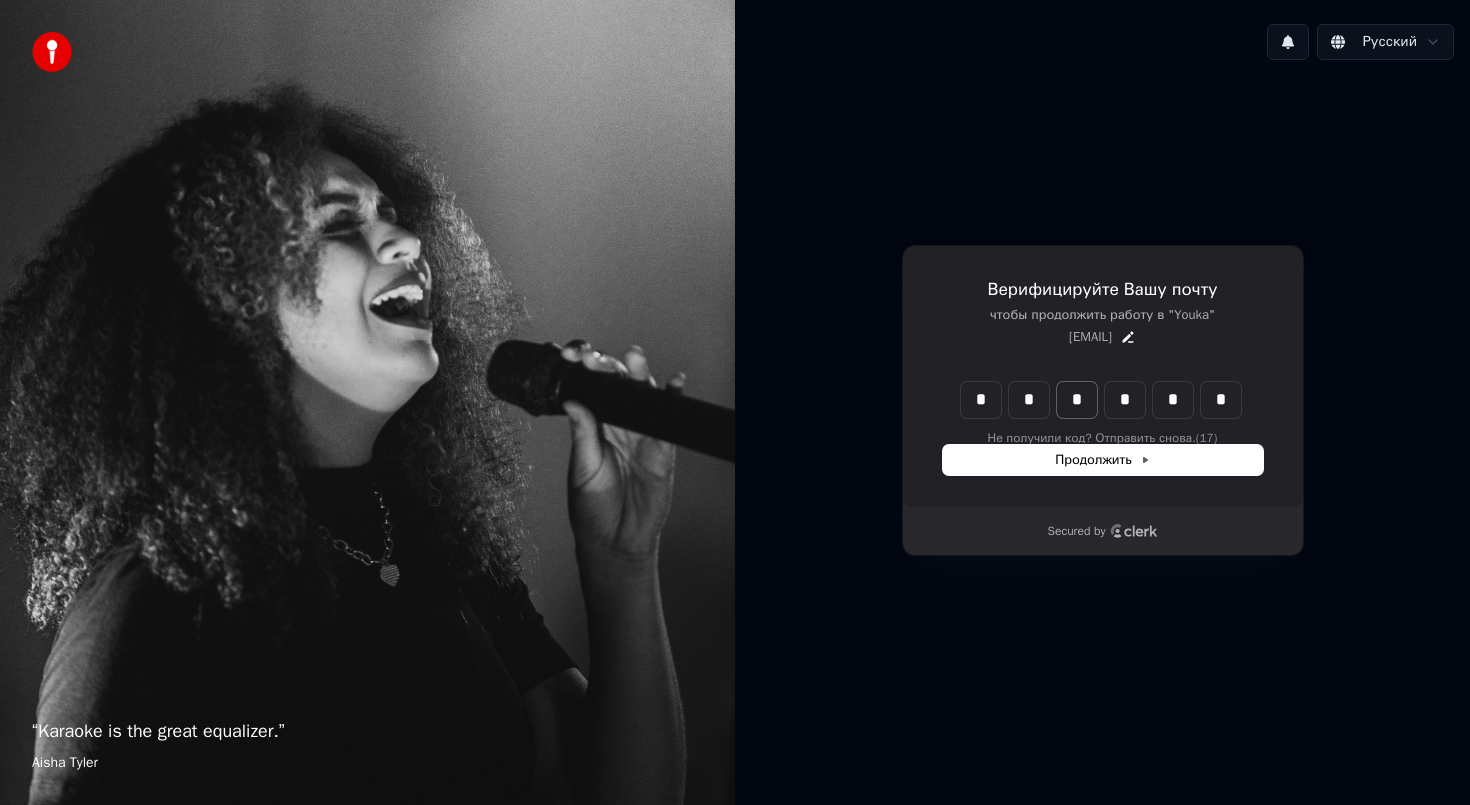 type on "******" 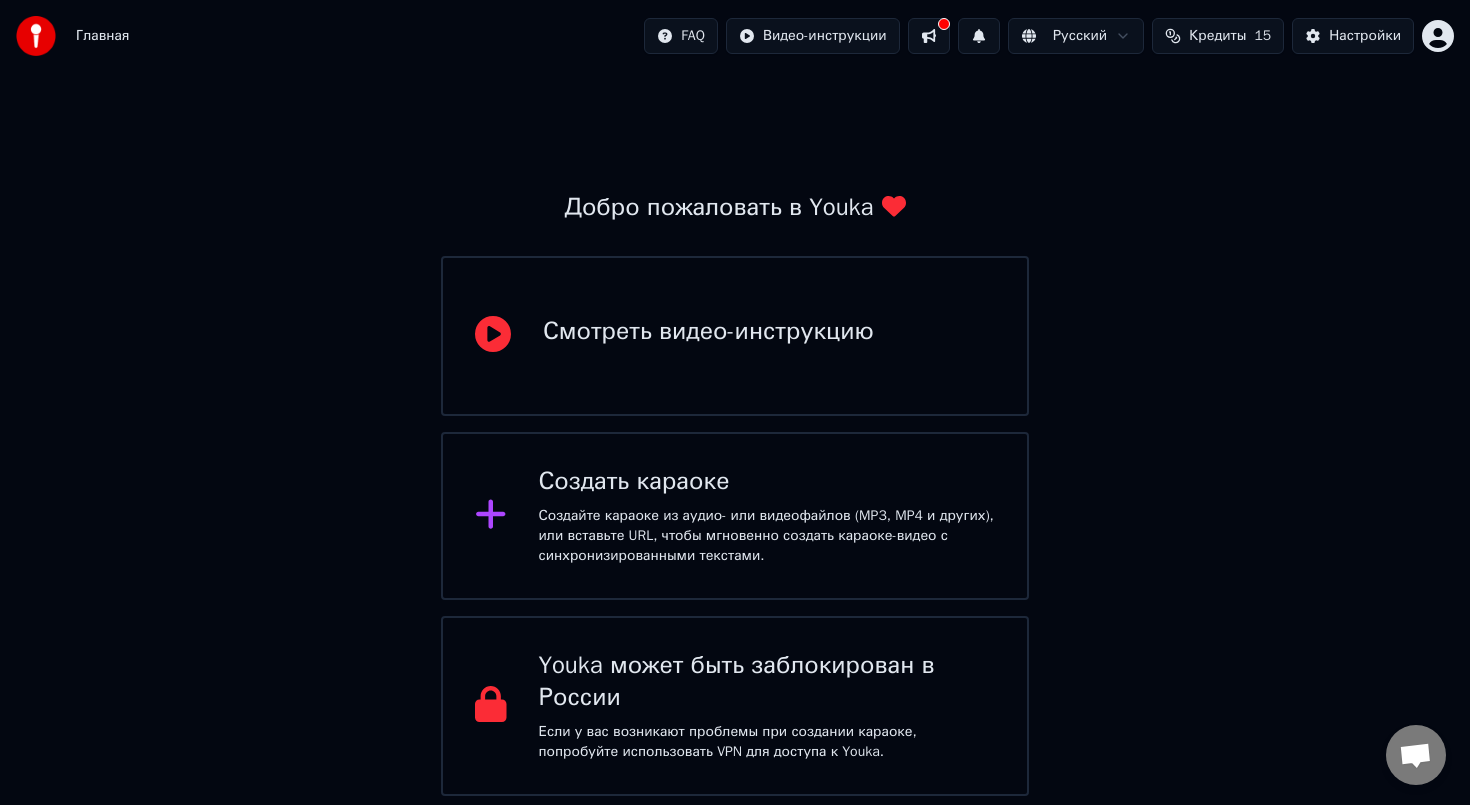 click at bounding box center [499, 516] 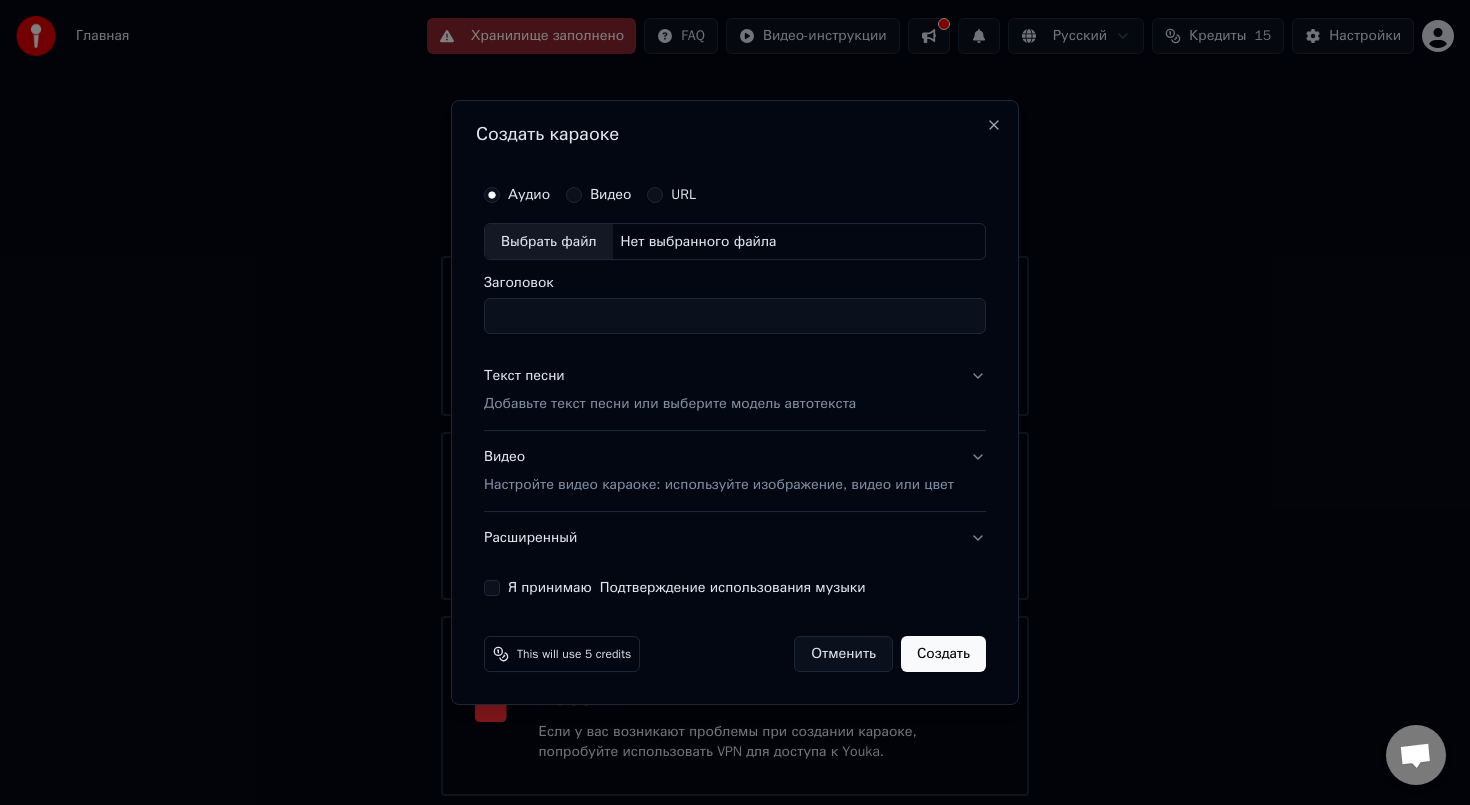 click on "Добавьте текст песни или выберите модель автотекста" at bounding box center (670, 405) 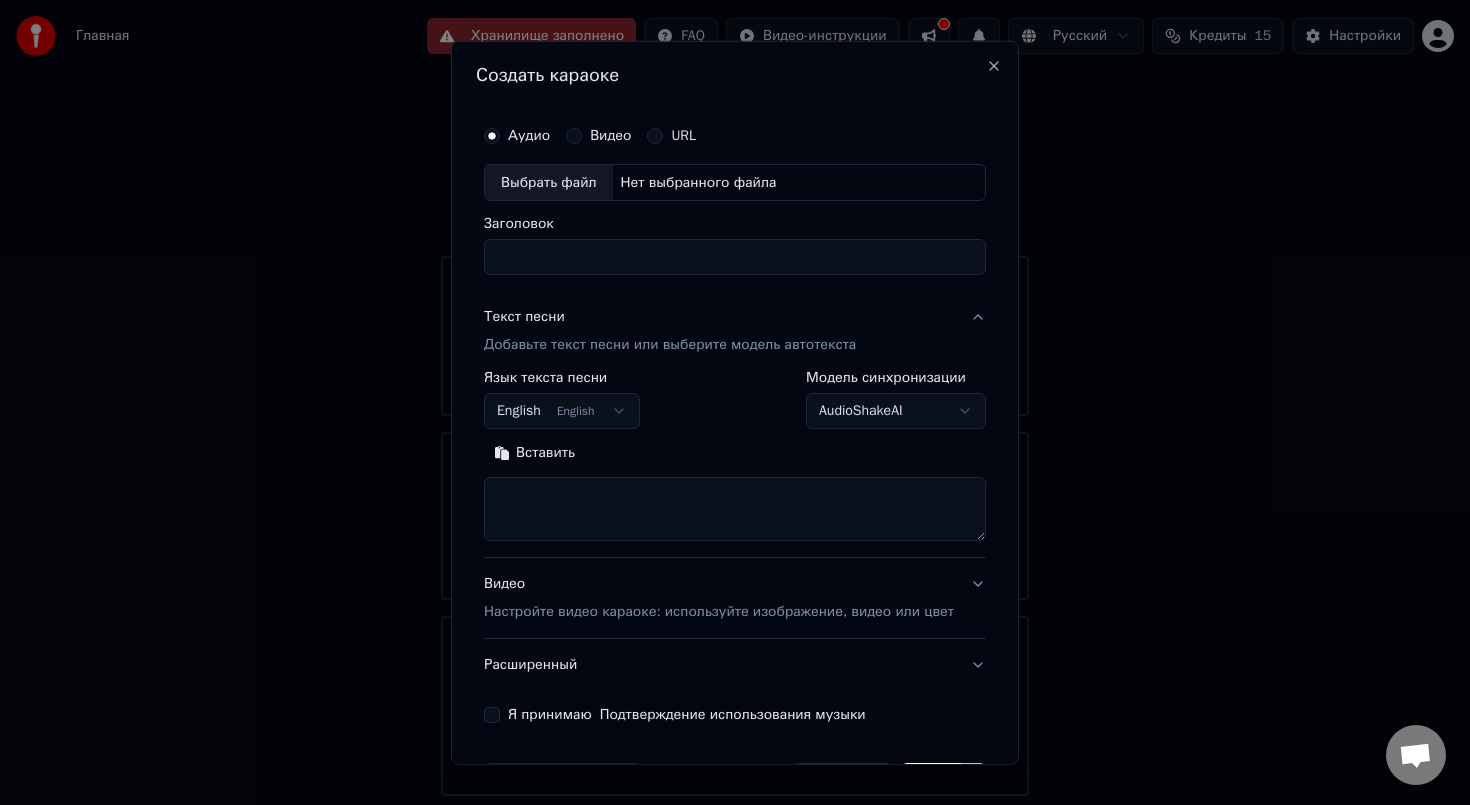click on "English English" at bounding box center [562, 411] 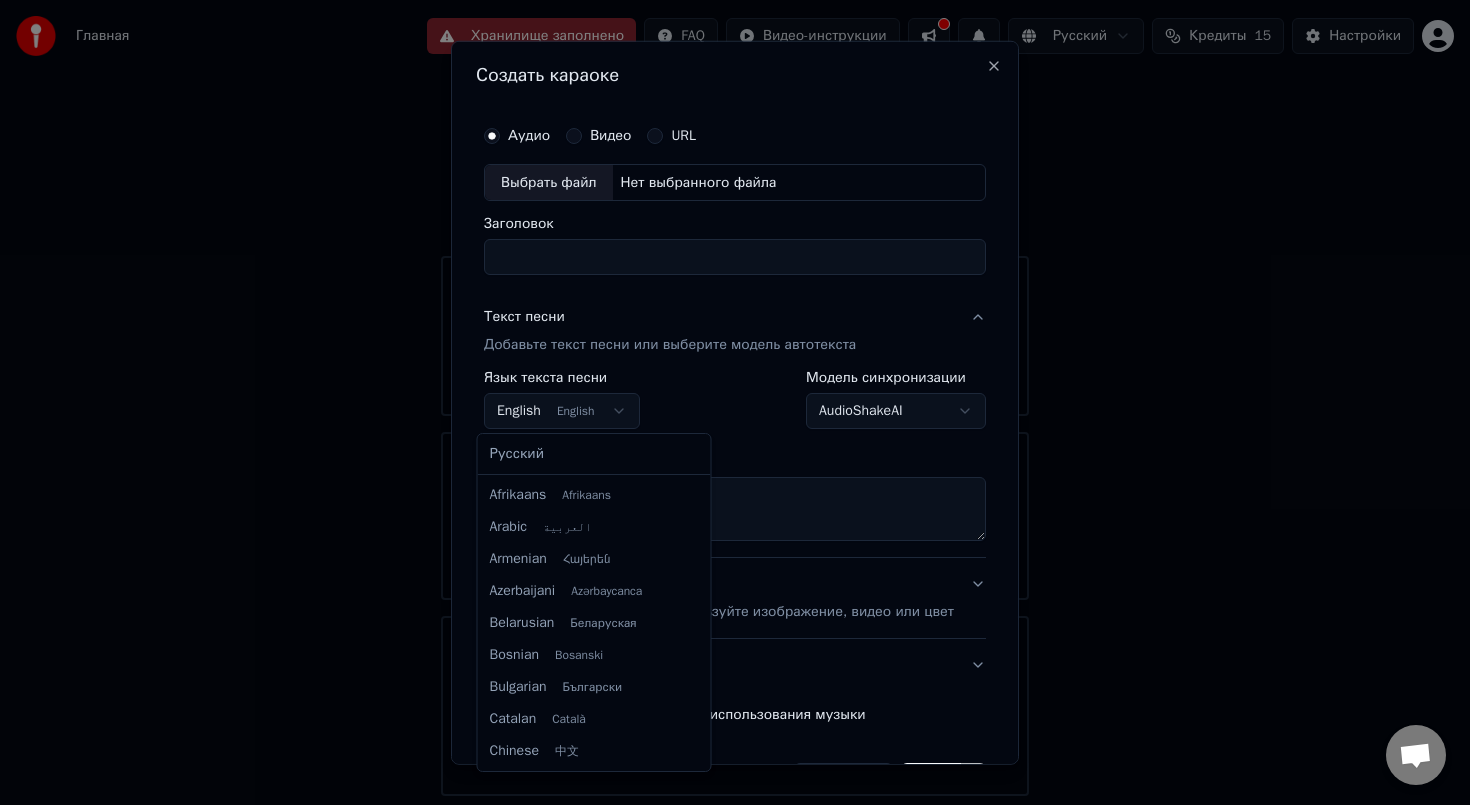 scroll, scrollTop: 160, scrollLeft: 0, axis: vertical 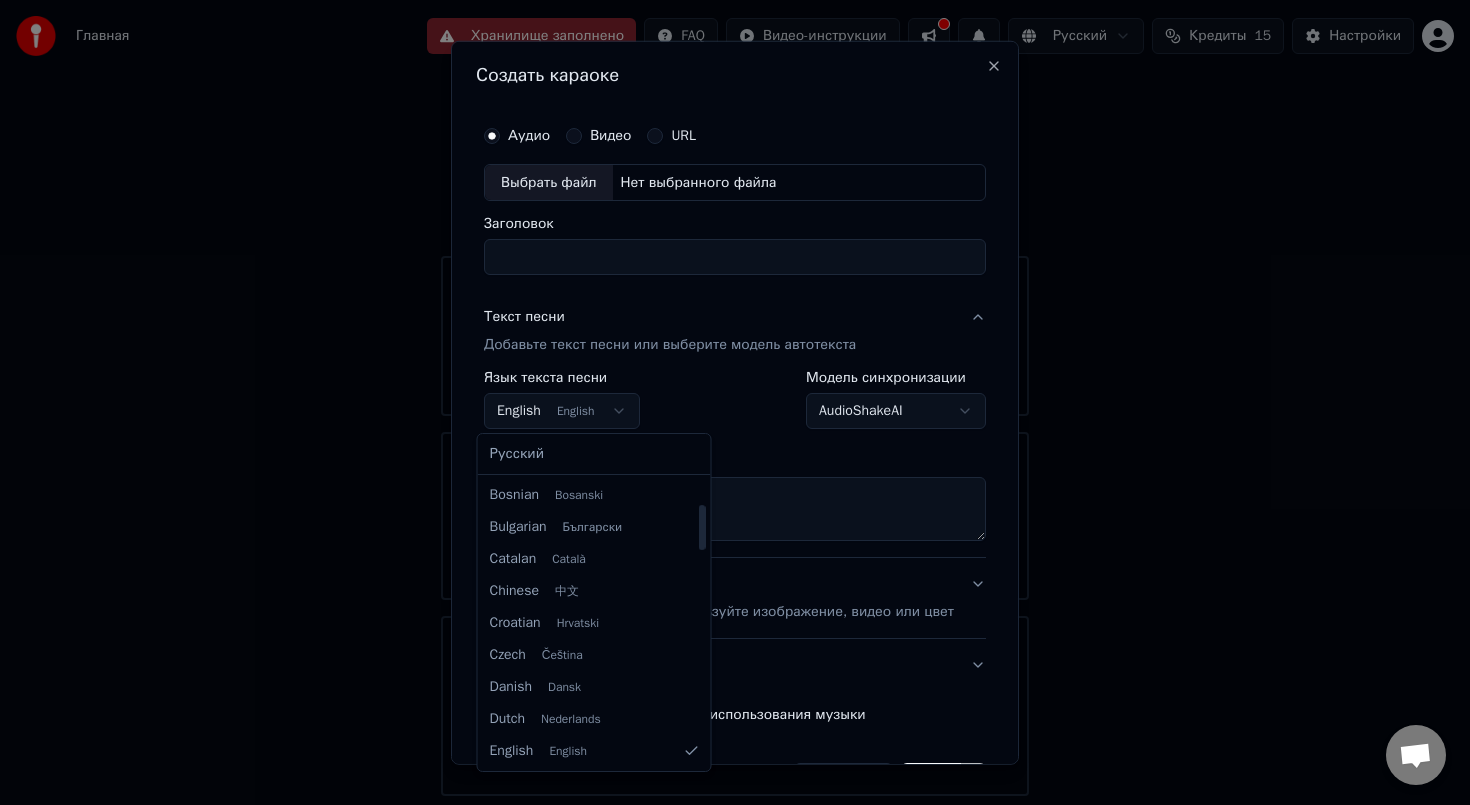 select on "**" 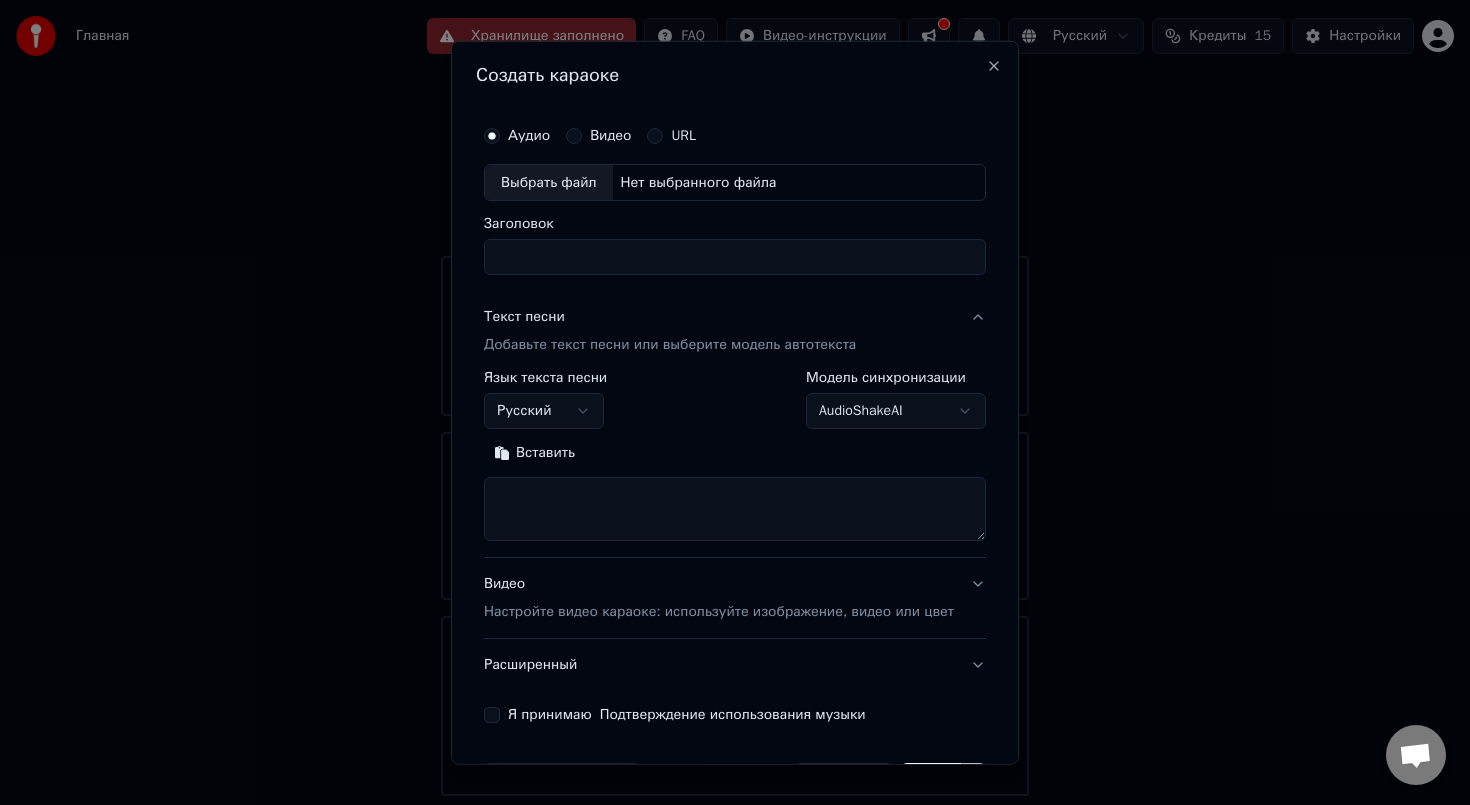 click at bounding box center (735, 509) 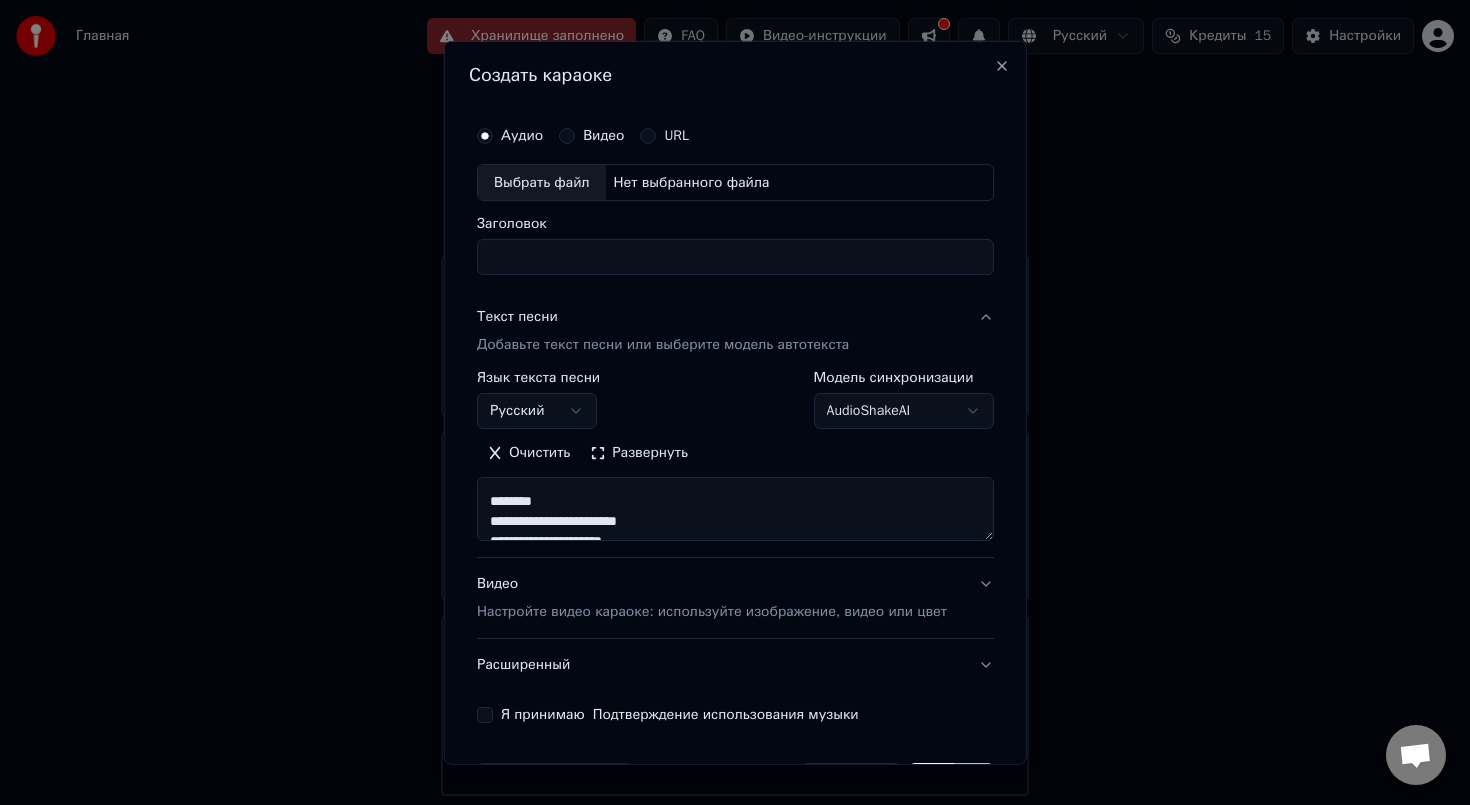 scroll, scrollTop: 107, scrollLeft: 0, axis: vertical 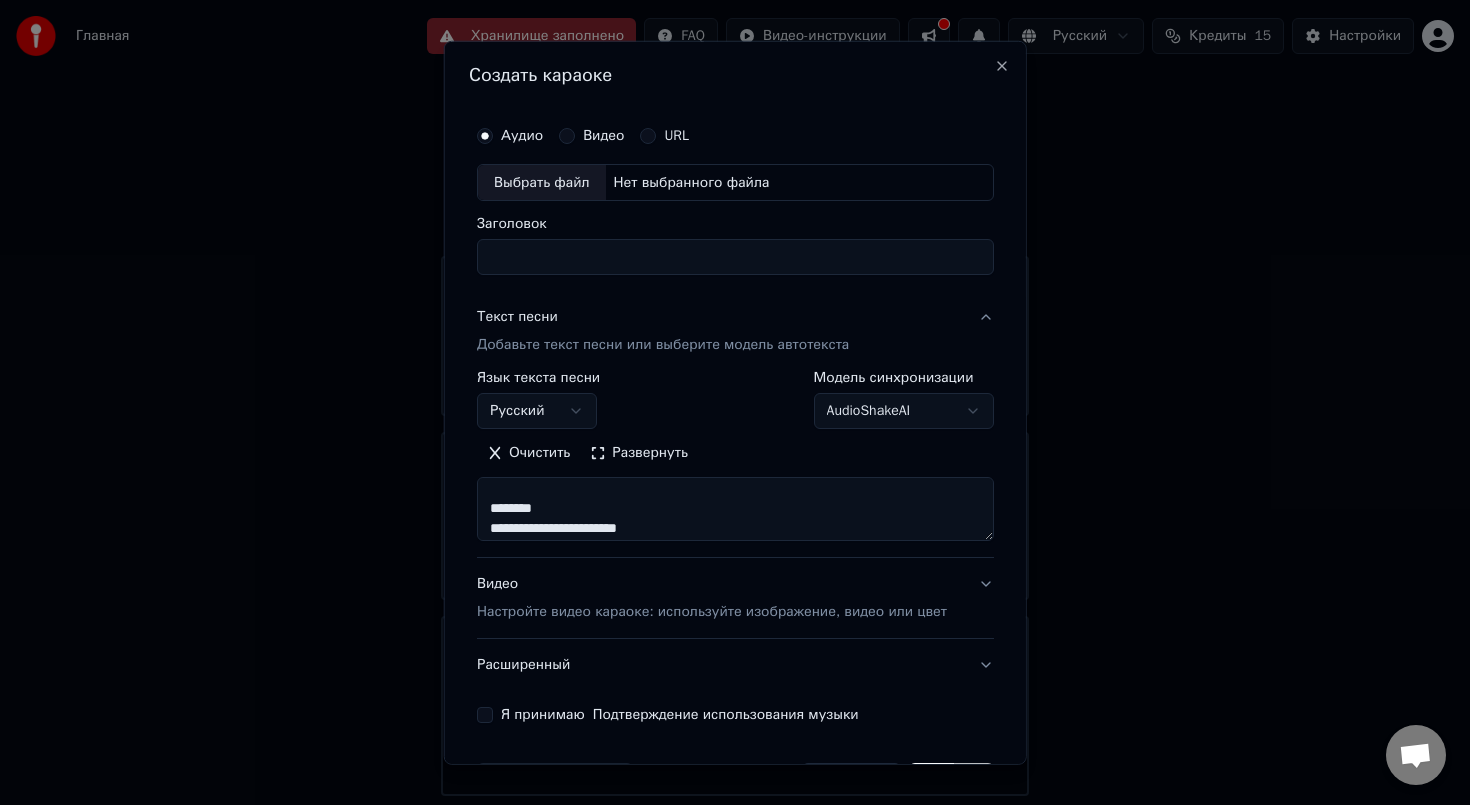 drag, startPoint x: 570, startPoint y: 512, endPoint x: 464, endPoint y: 511, distance: 106.004715 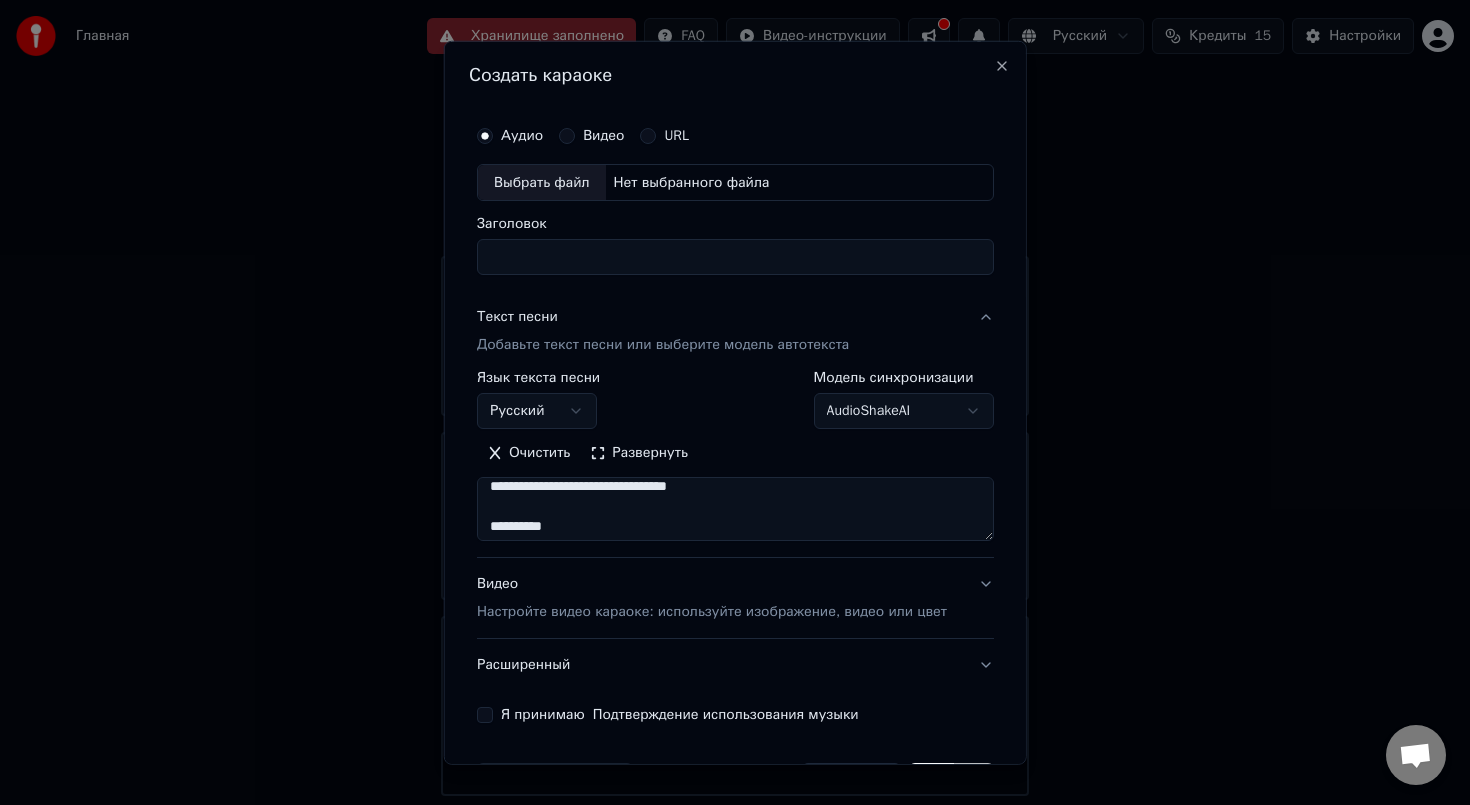 scroll, scrollTop: 264, scrollLeft: 0, axis: vertical 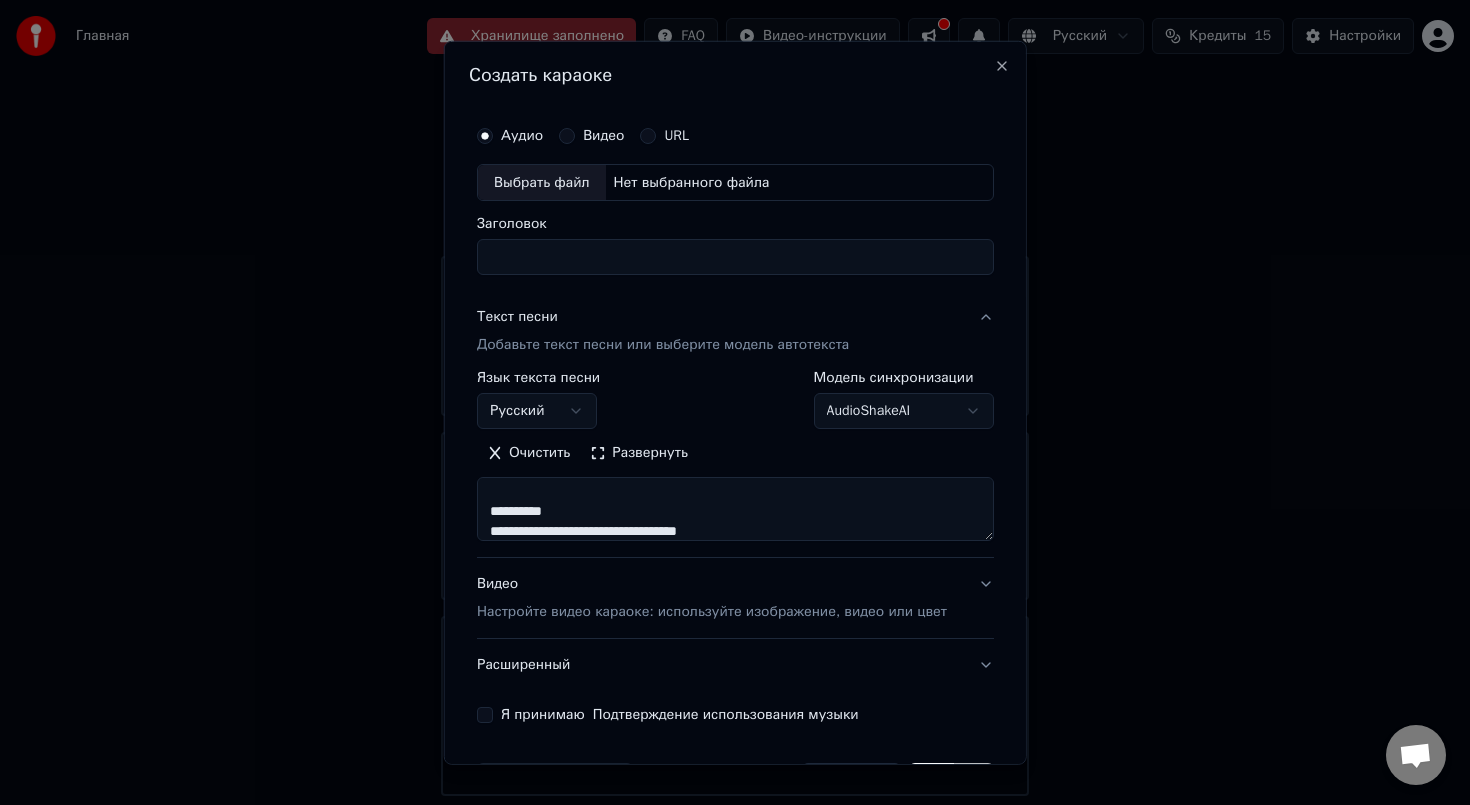 drag, startPoint x: 579, startPoint y: 510, endPoint x: 446, endPoint y: 492, distance: 134.21252 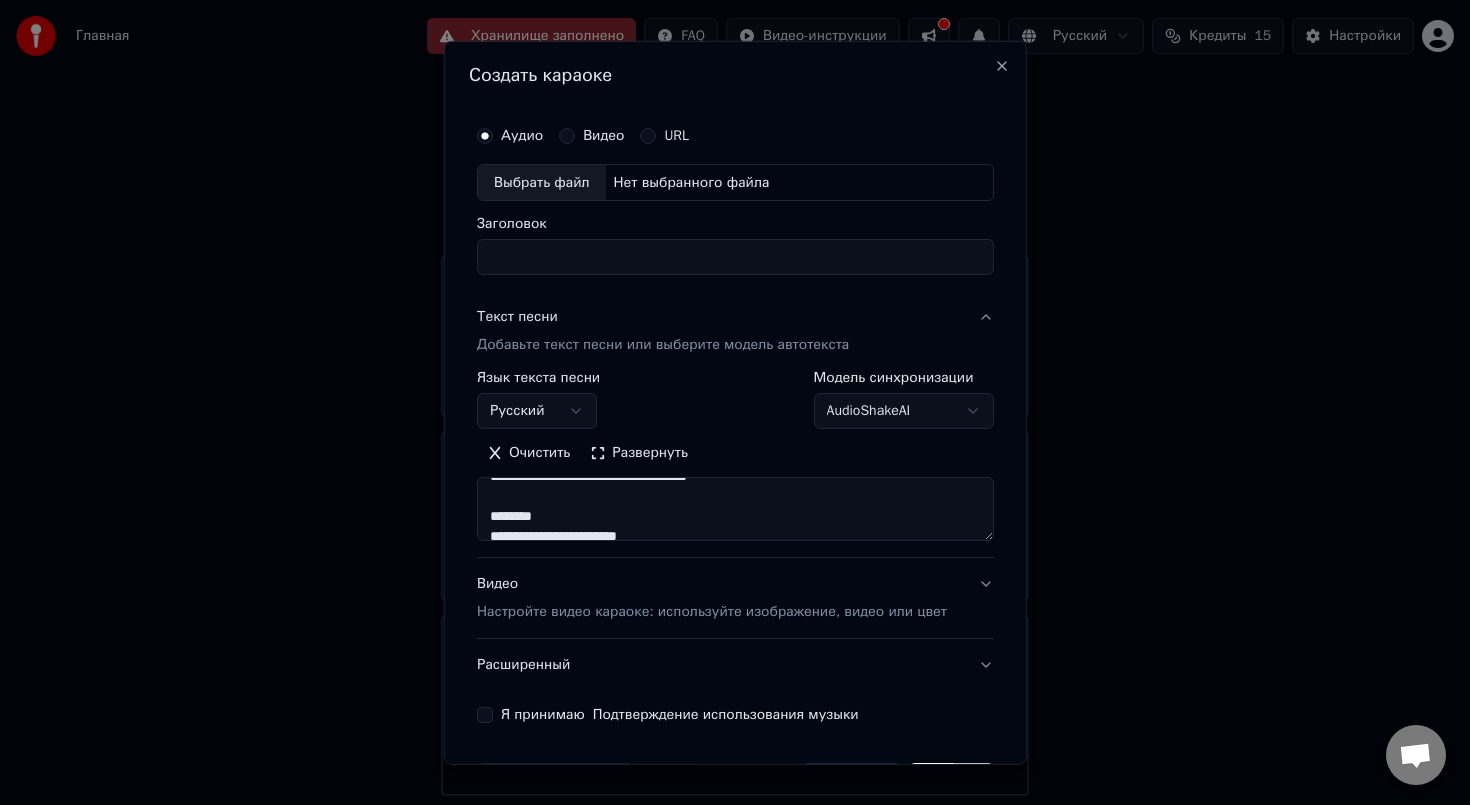 scroll, scrollTop: 341, scrollLeft: 0, axis: vertical 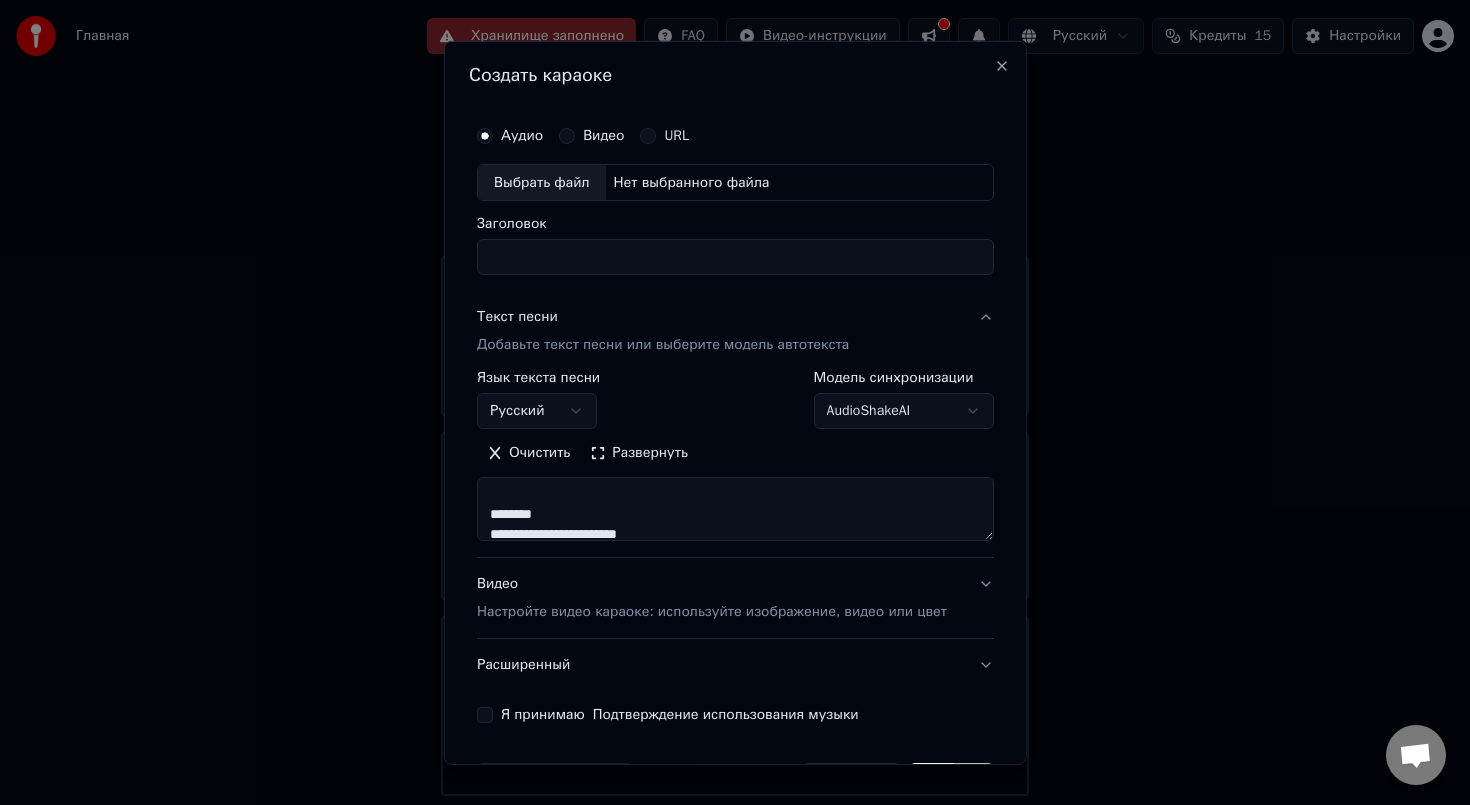 drag, startPoint x: 558, startPoint y: 516, endPoint x: 457, endPoint y: 489, distance: 104.54664 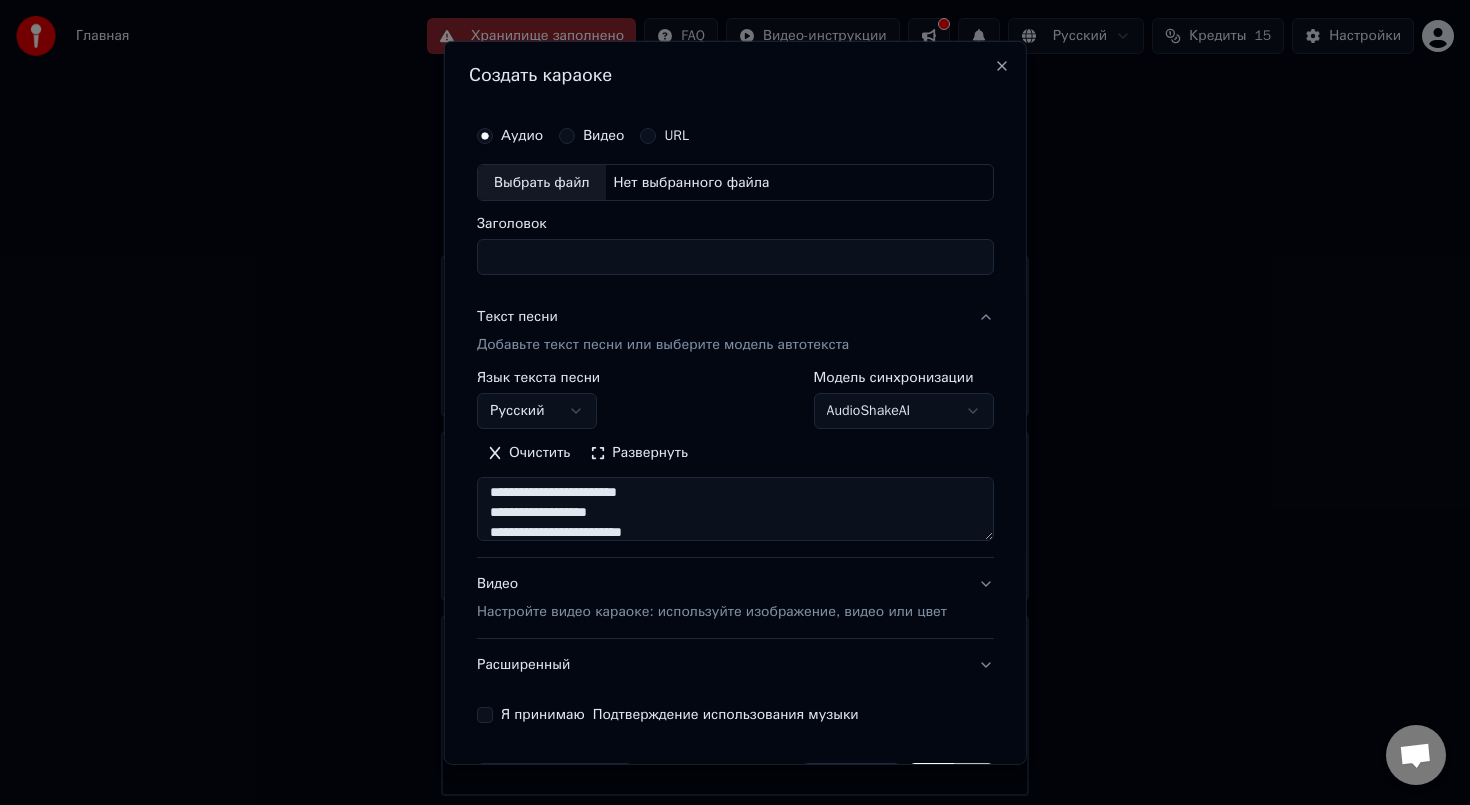 scroll, scrollTop: 474, scrollLeft: 0, axis: vertical 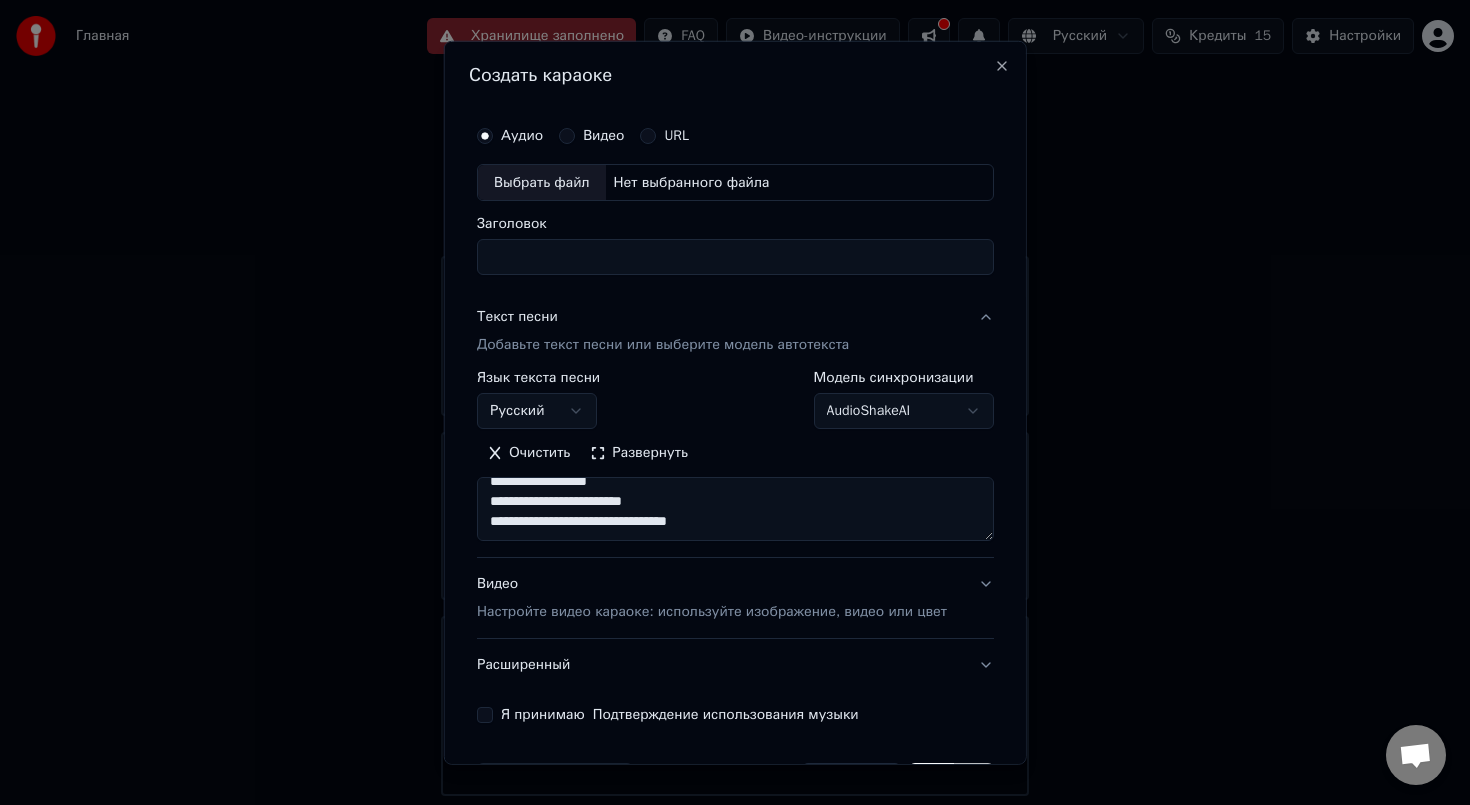 type on "**********" 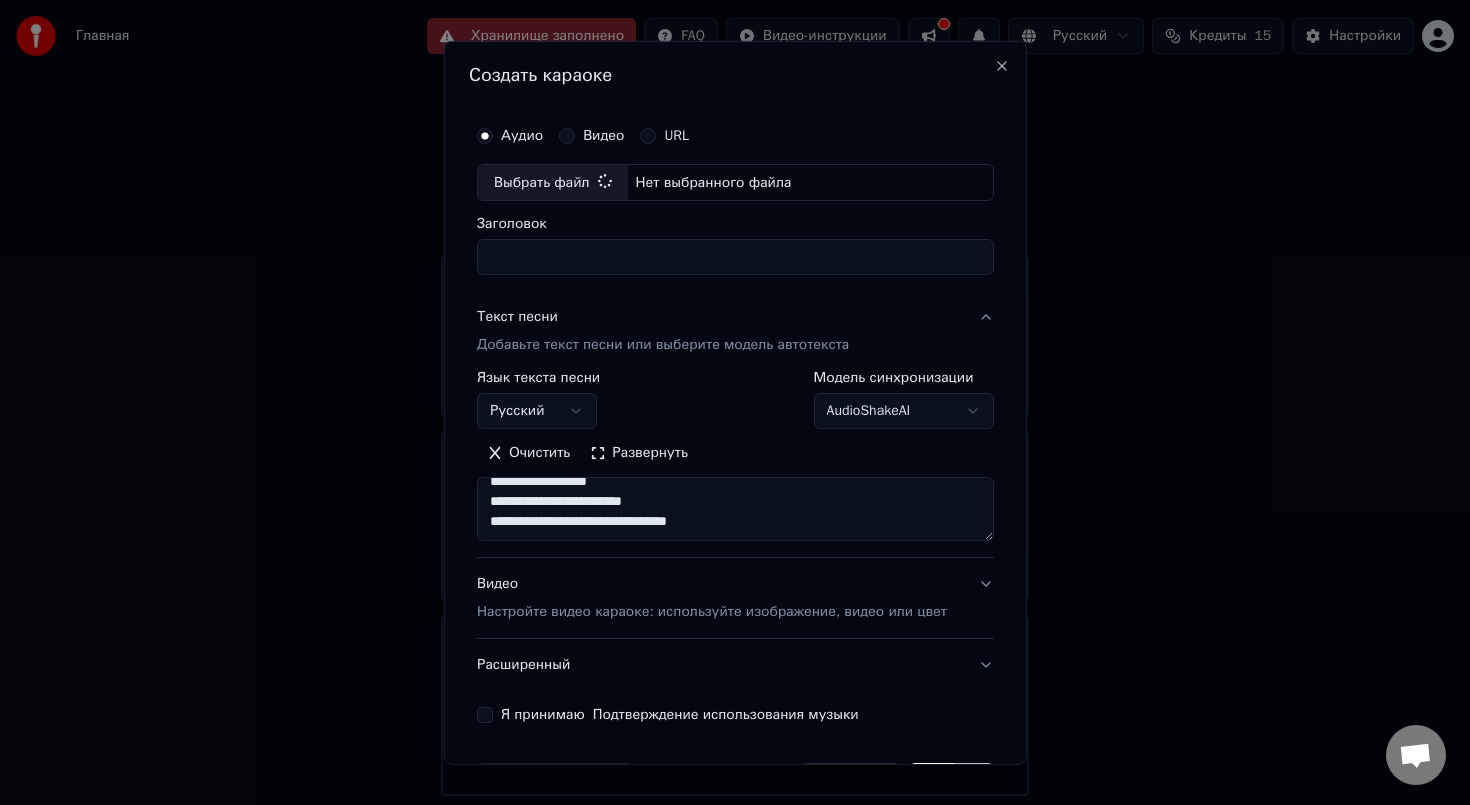 type on "**********" 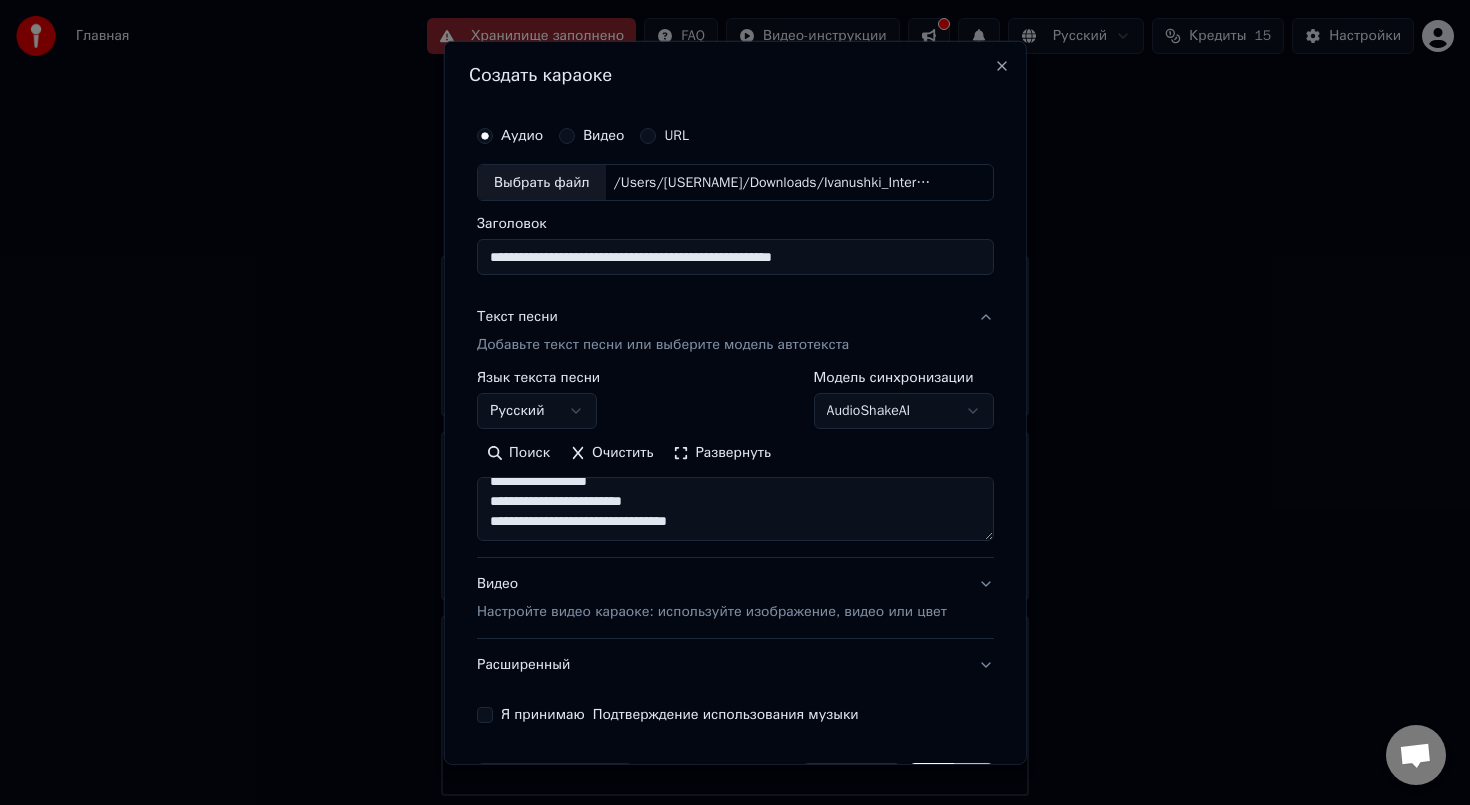 scroll, scrollTop: 67, scrollLeft: 0, axis: vertical 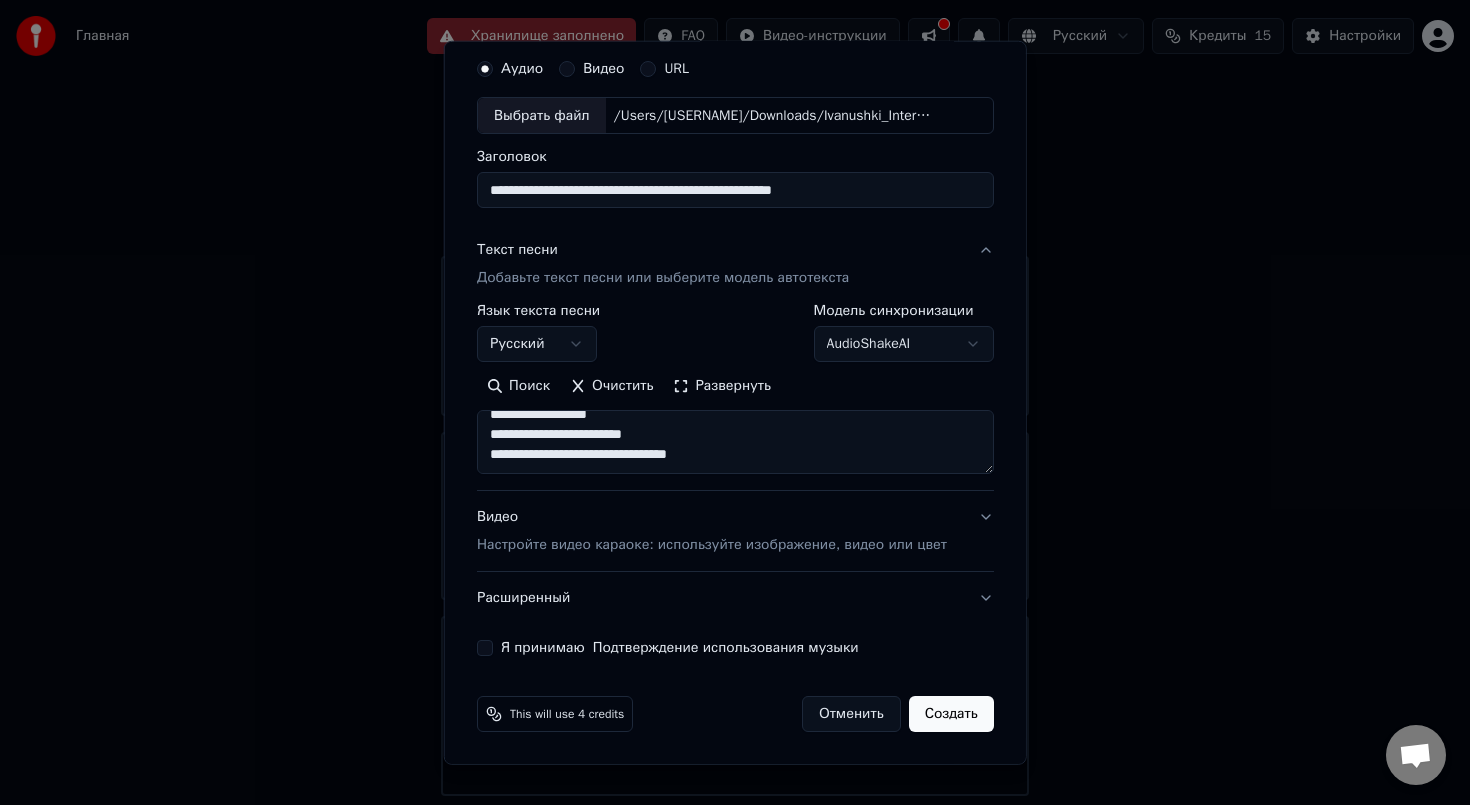 click on "Настройте видео караоке: используйте изображение, видео или цвет" at bounding box center (712, 545) 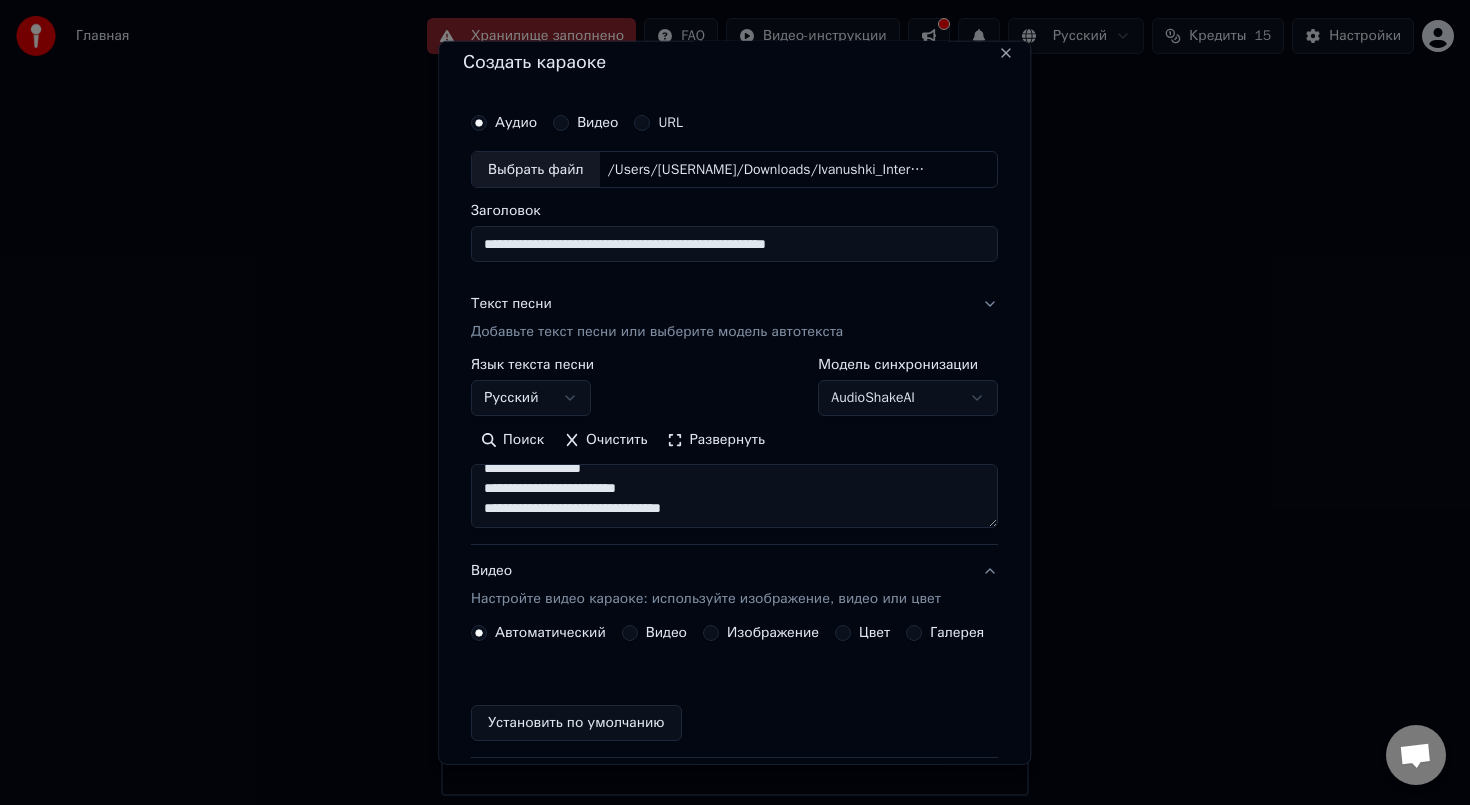 scroll, scrollTop: 13, scrollLeft: 0, axis: vertical 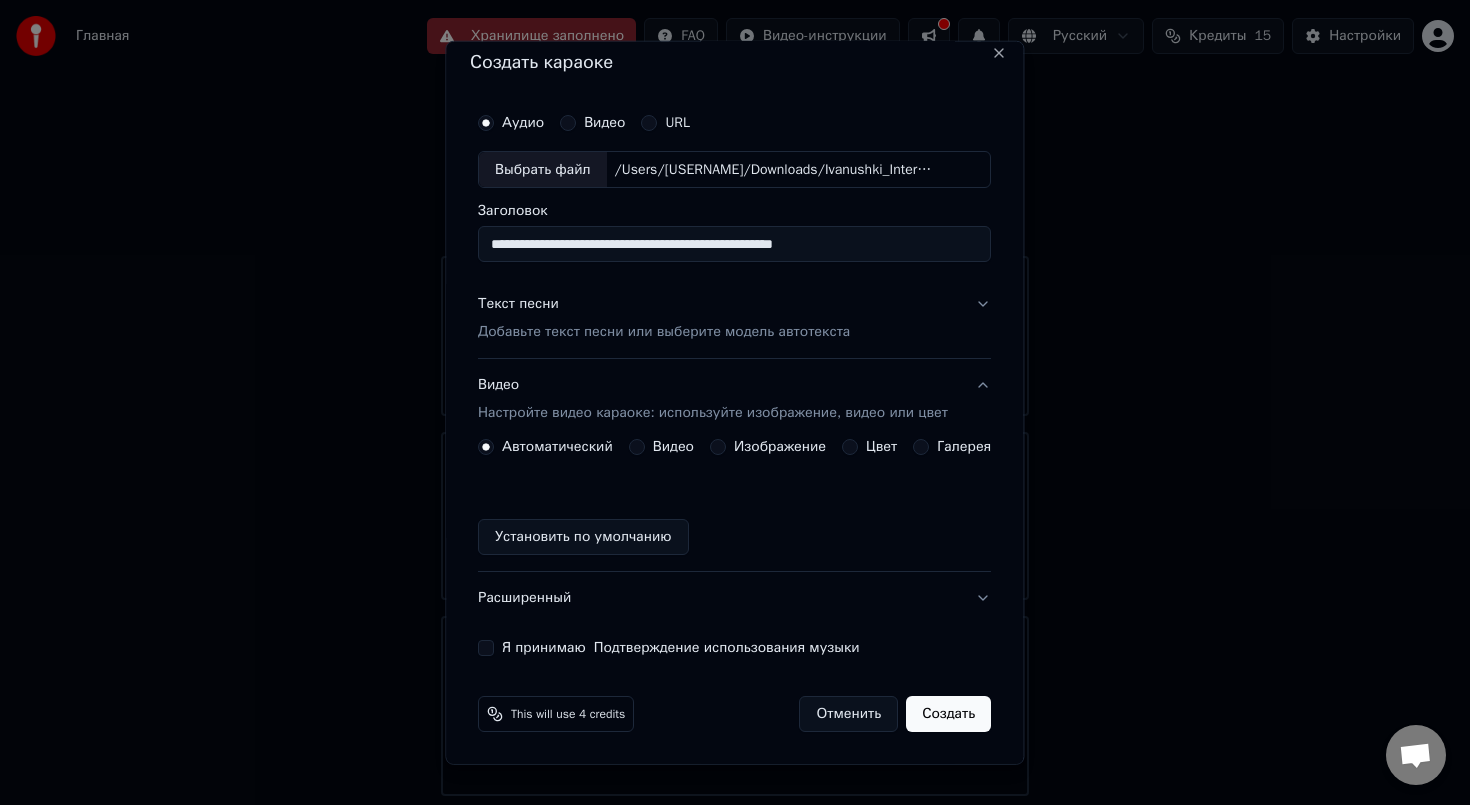click on "Изображение" at bounding box center (768, 447) 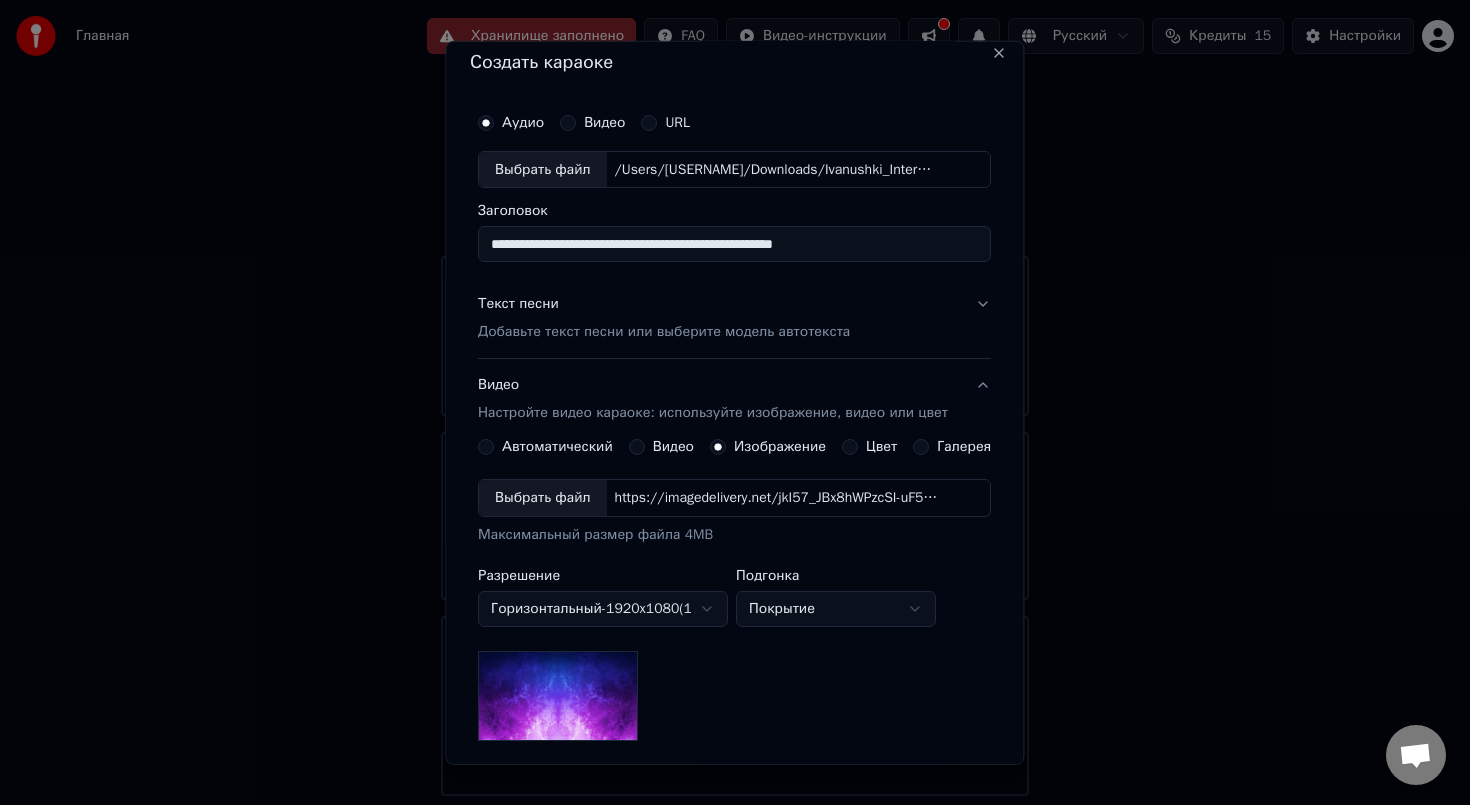 click on "Выбрать файл" at bounding box center [543, 498] 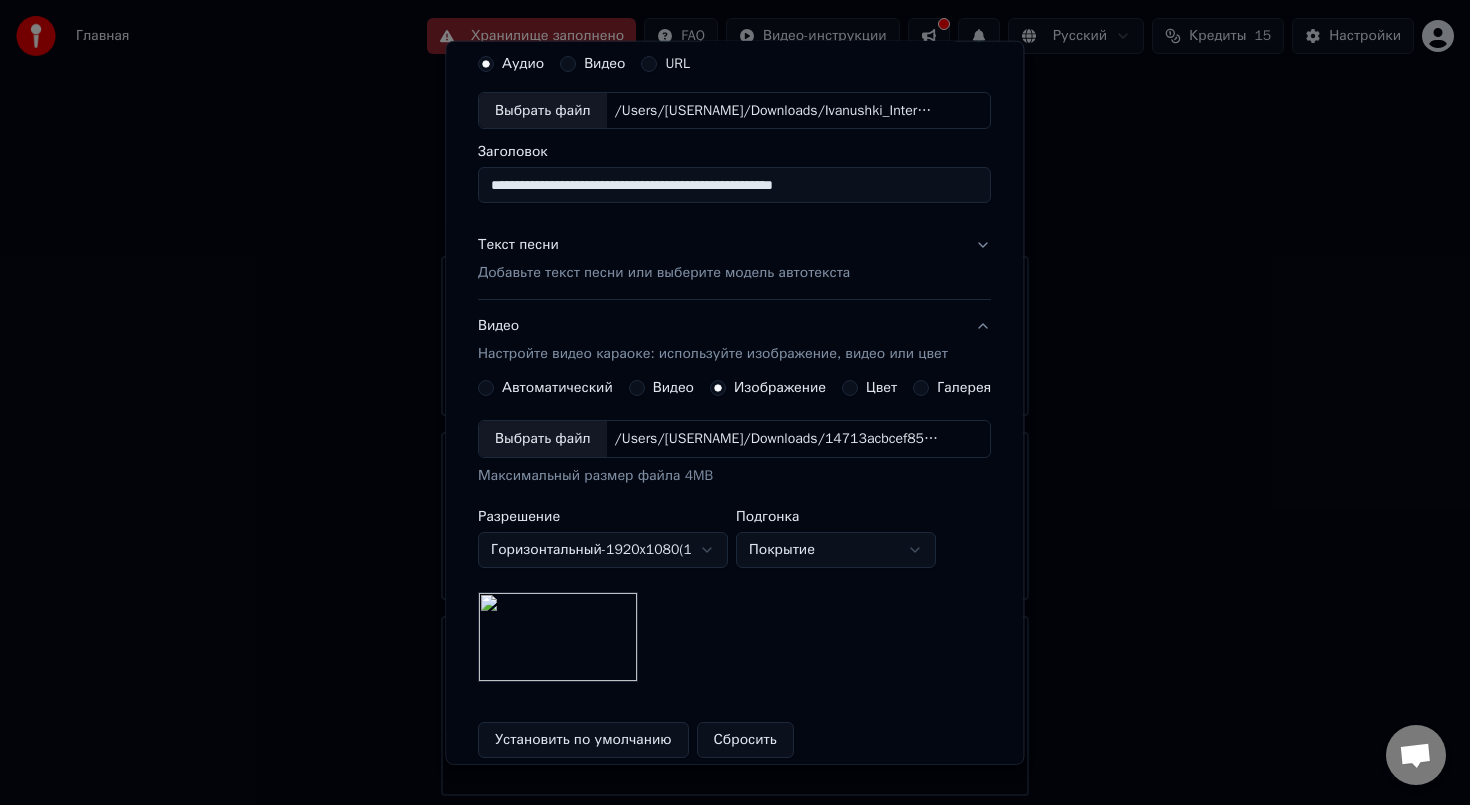 scroll, scrollTop: 83, scrollLeft: 0, axis: vertical 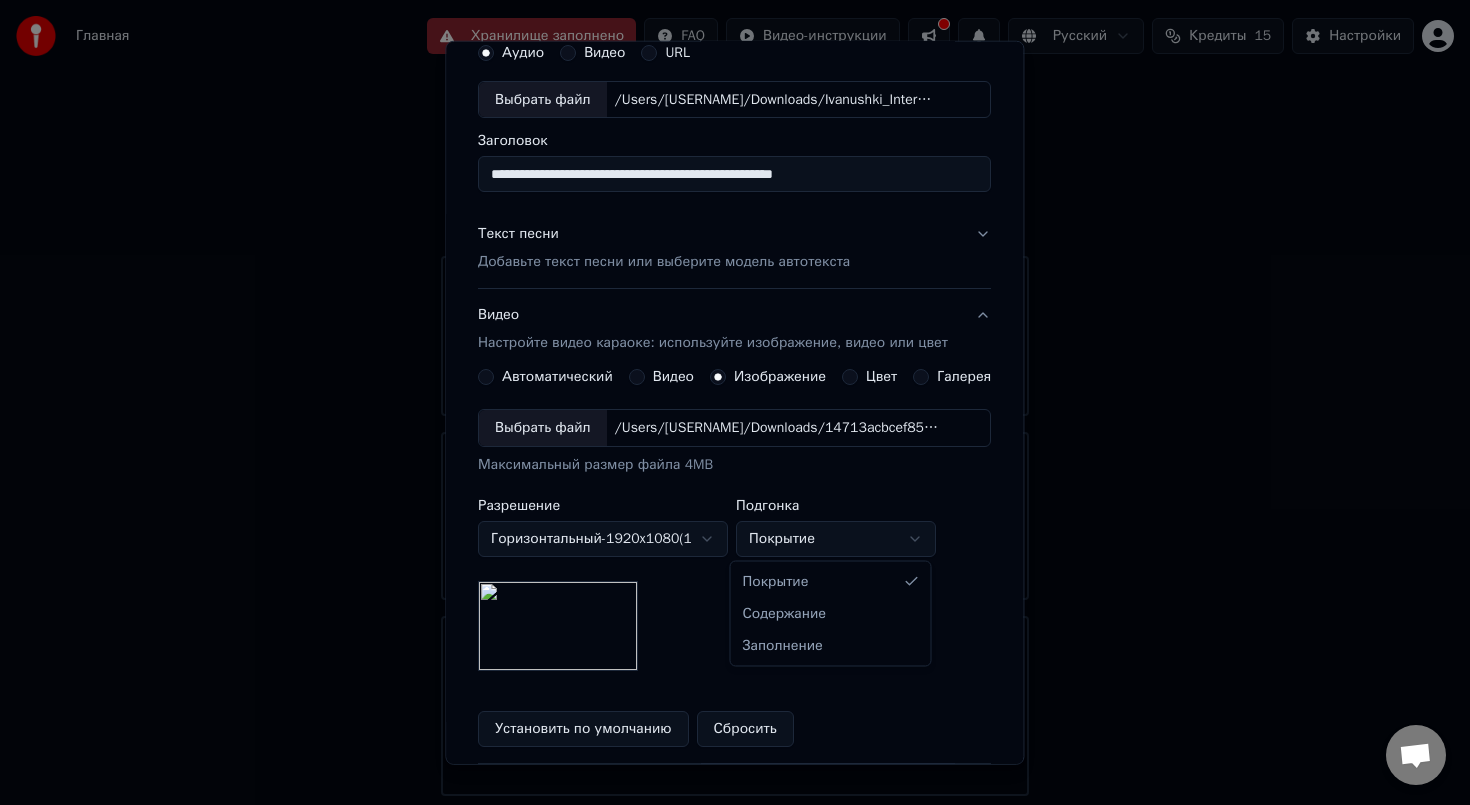 click on "**********" at bounding box center [735, 398] 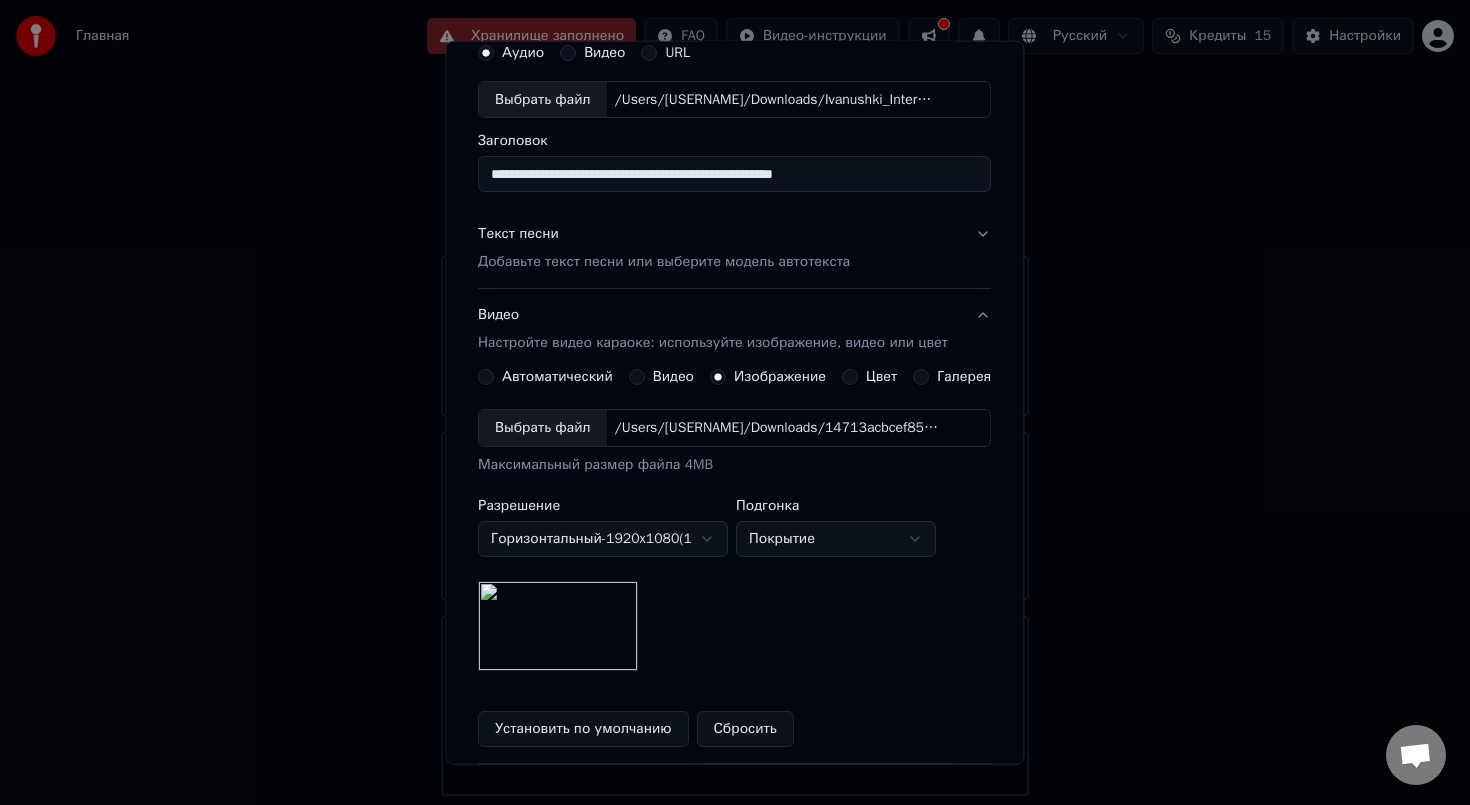 click on "**********" at bounding box center (735, 398) 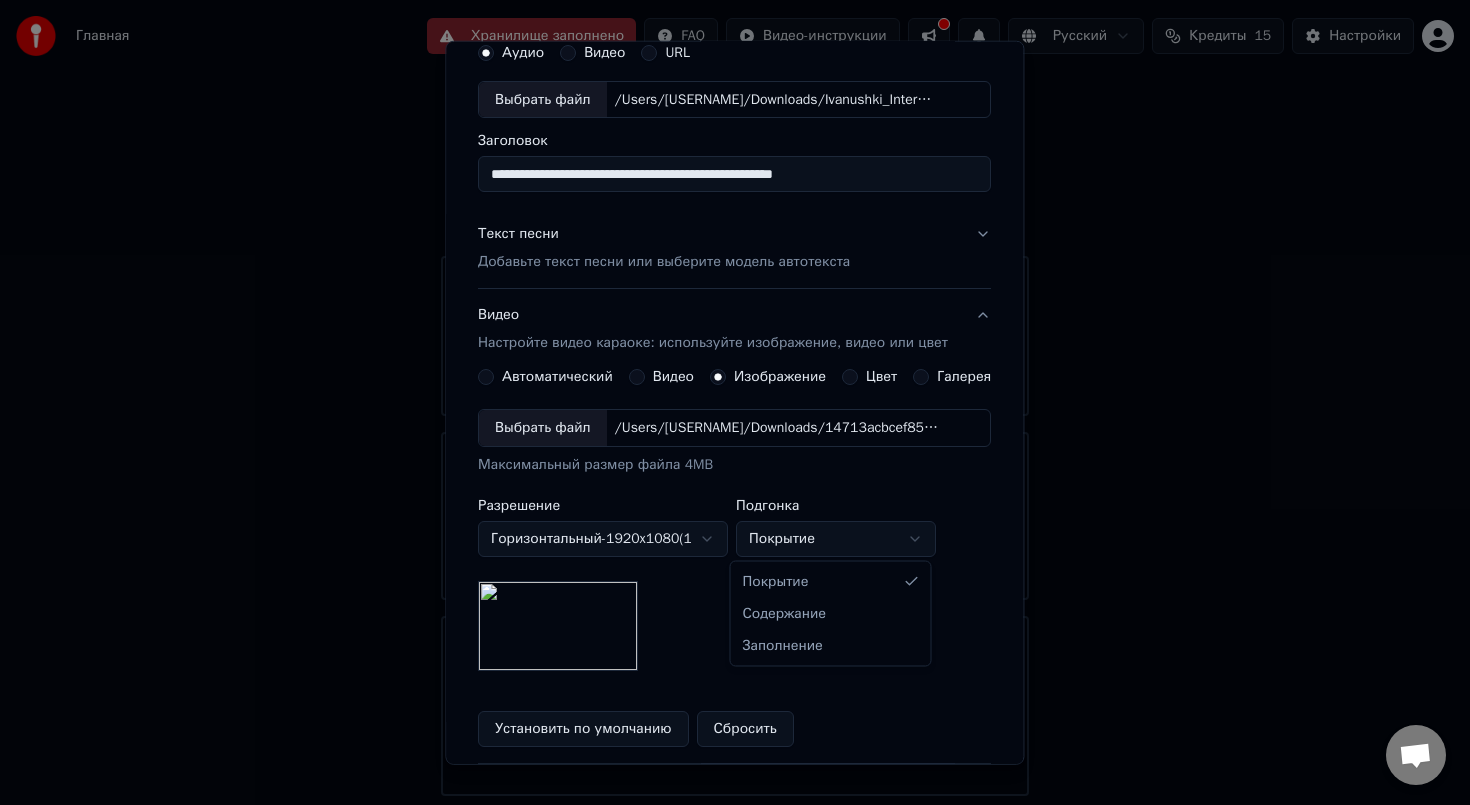 click on "**********" at bounding box center [735, 398] 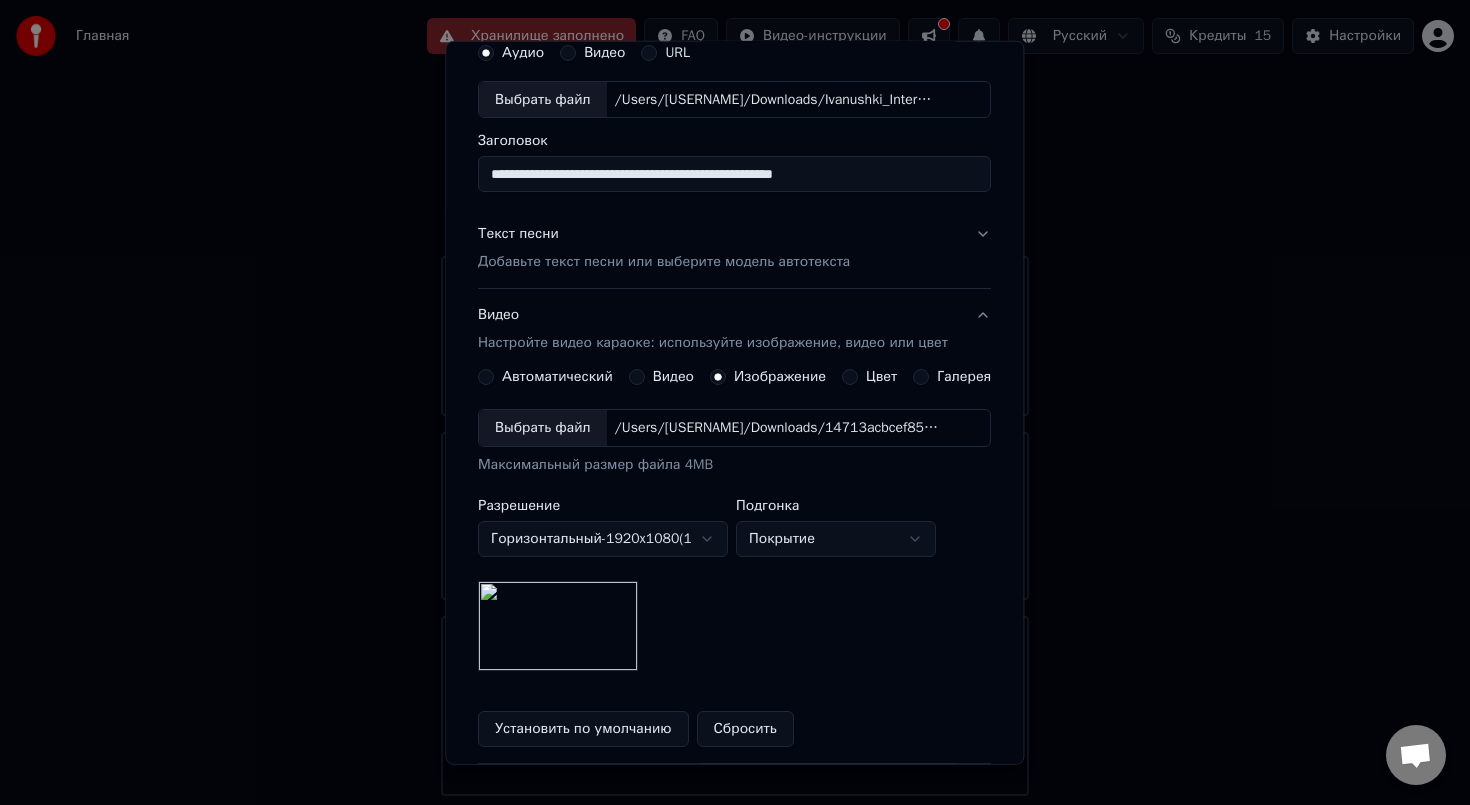 click on "**********" at bounding box center (735, 398) 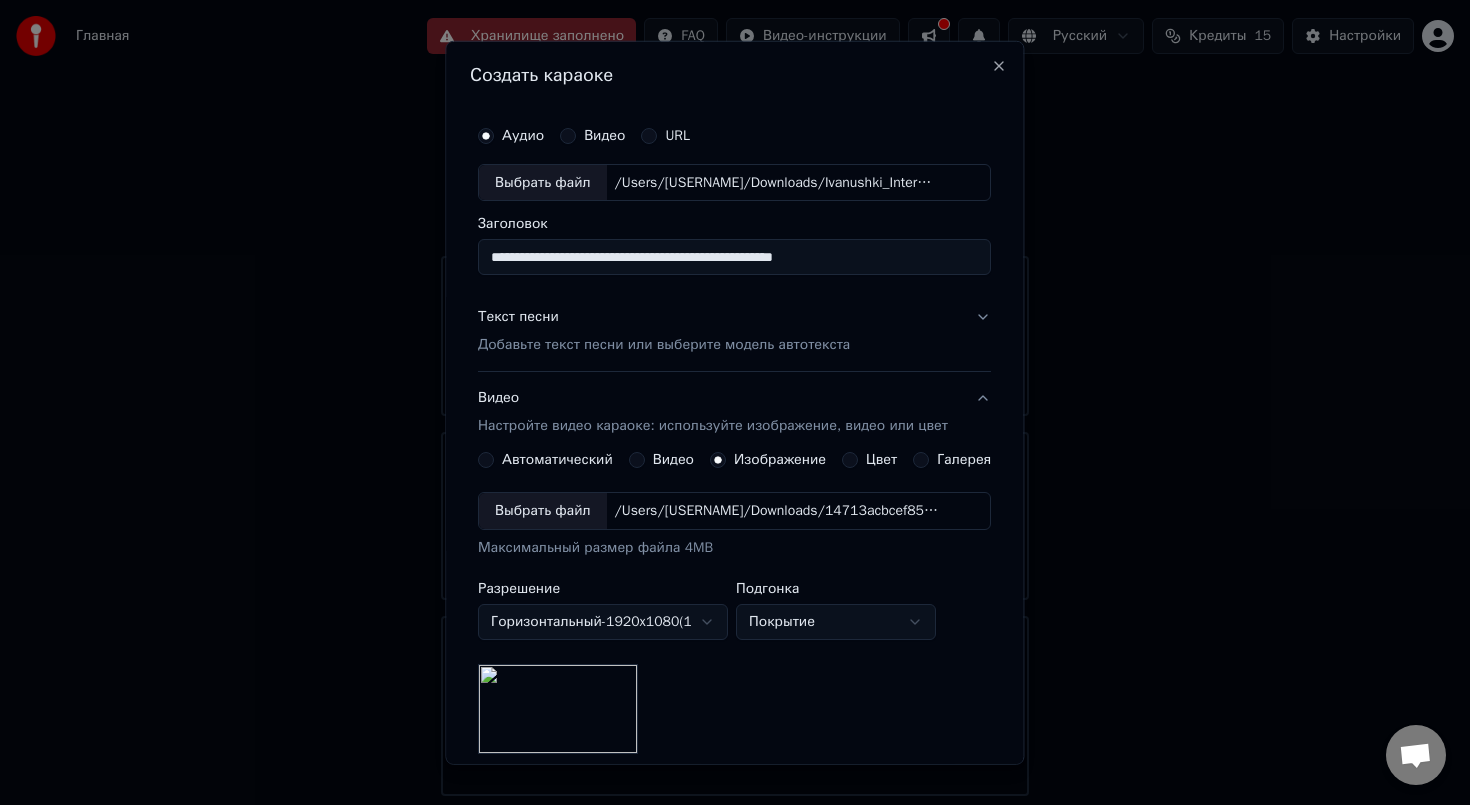 scroll, scrollTop: 2, scrollLeft: 0, axis: vertical 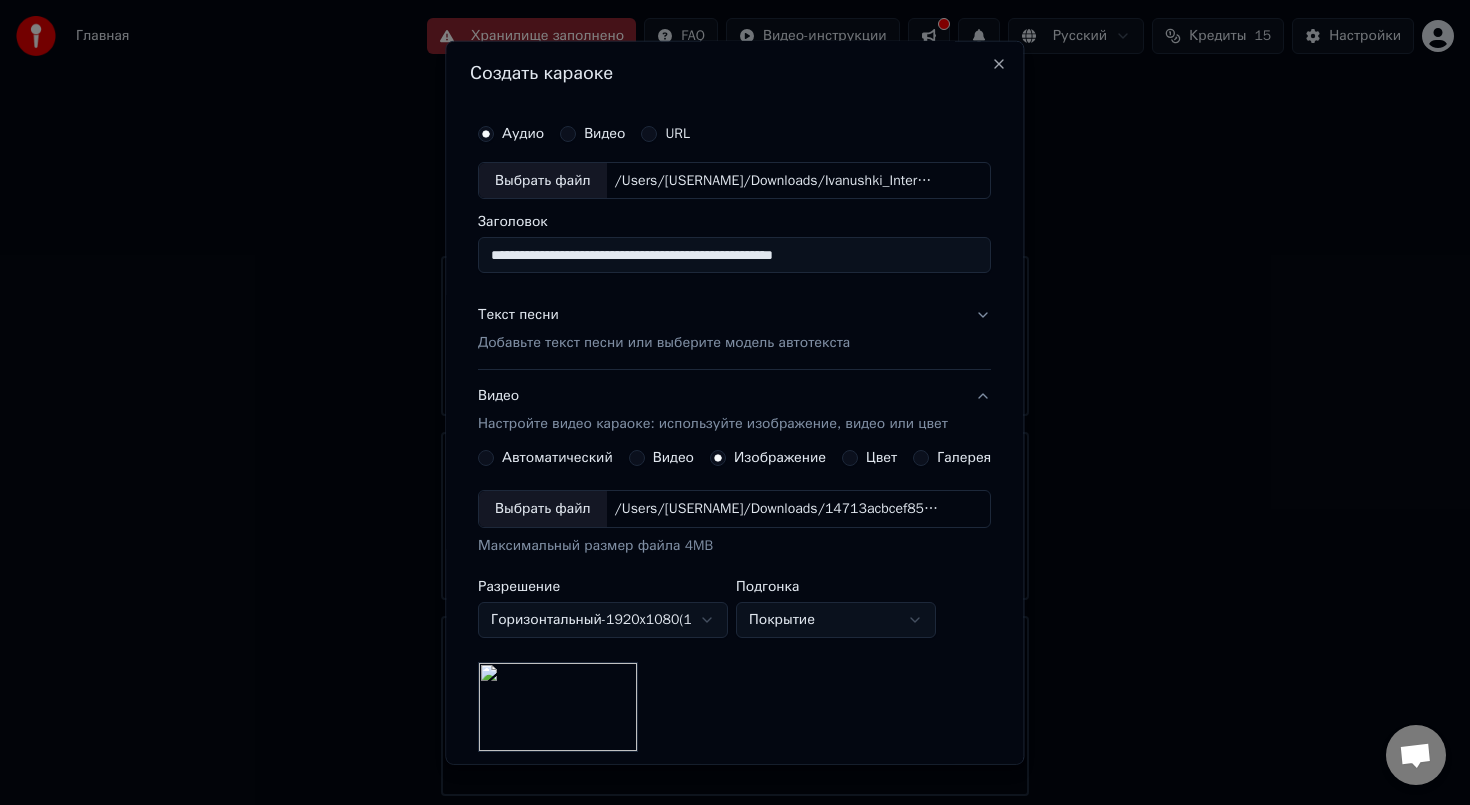 click on "Добавьте текст песни или выберите модель автотекста" at bounding box center (664, 343) 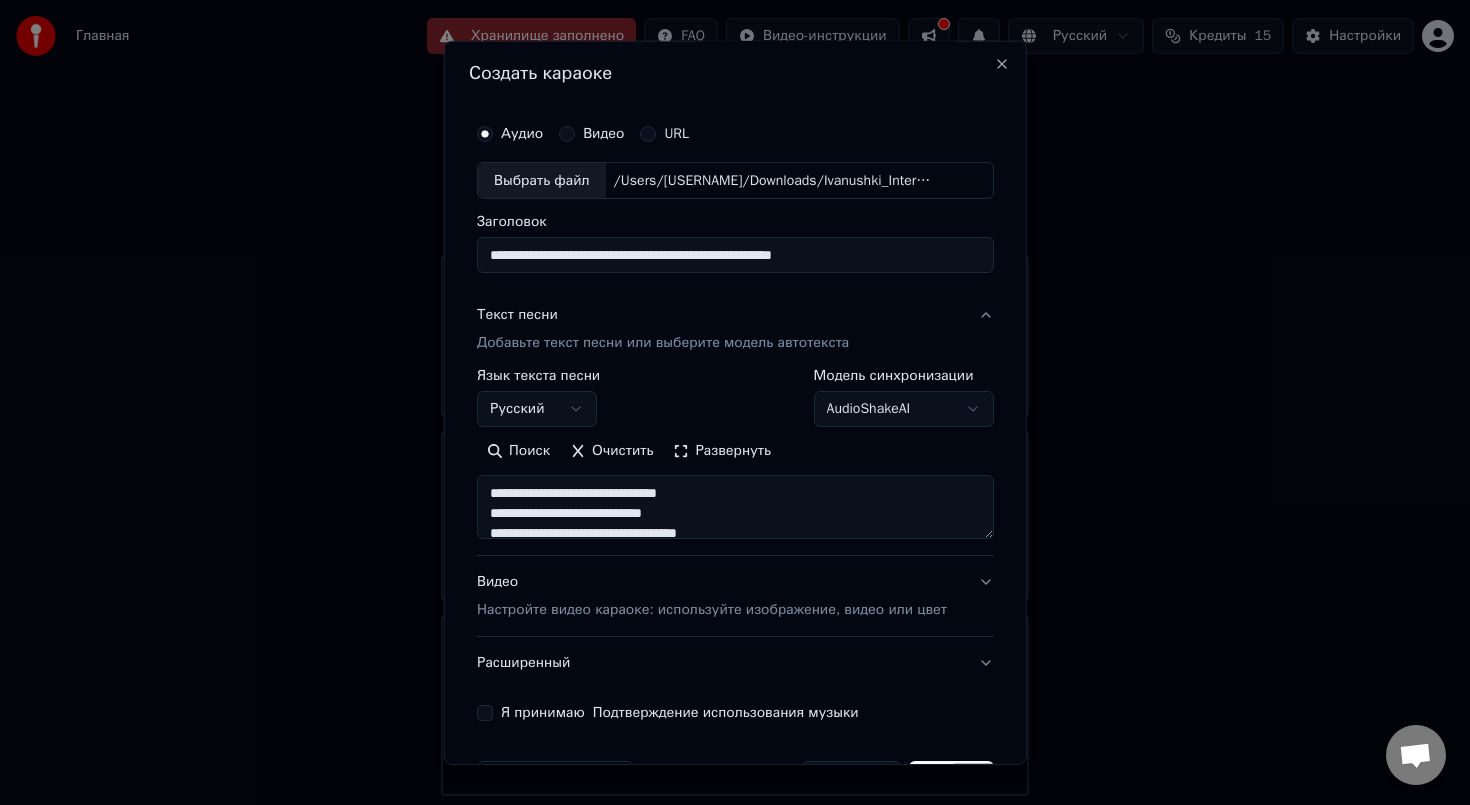 scroll, scrollTop: 67, scrollLeft: 0, axis: vertical 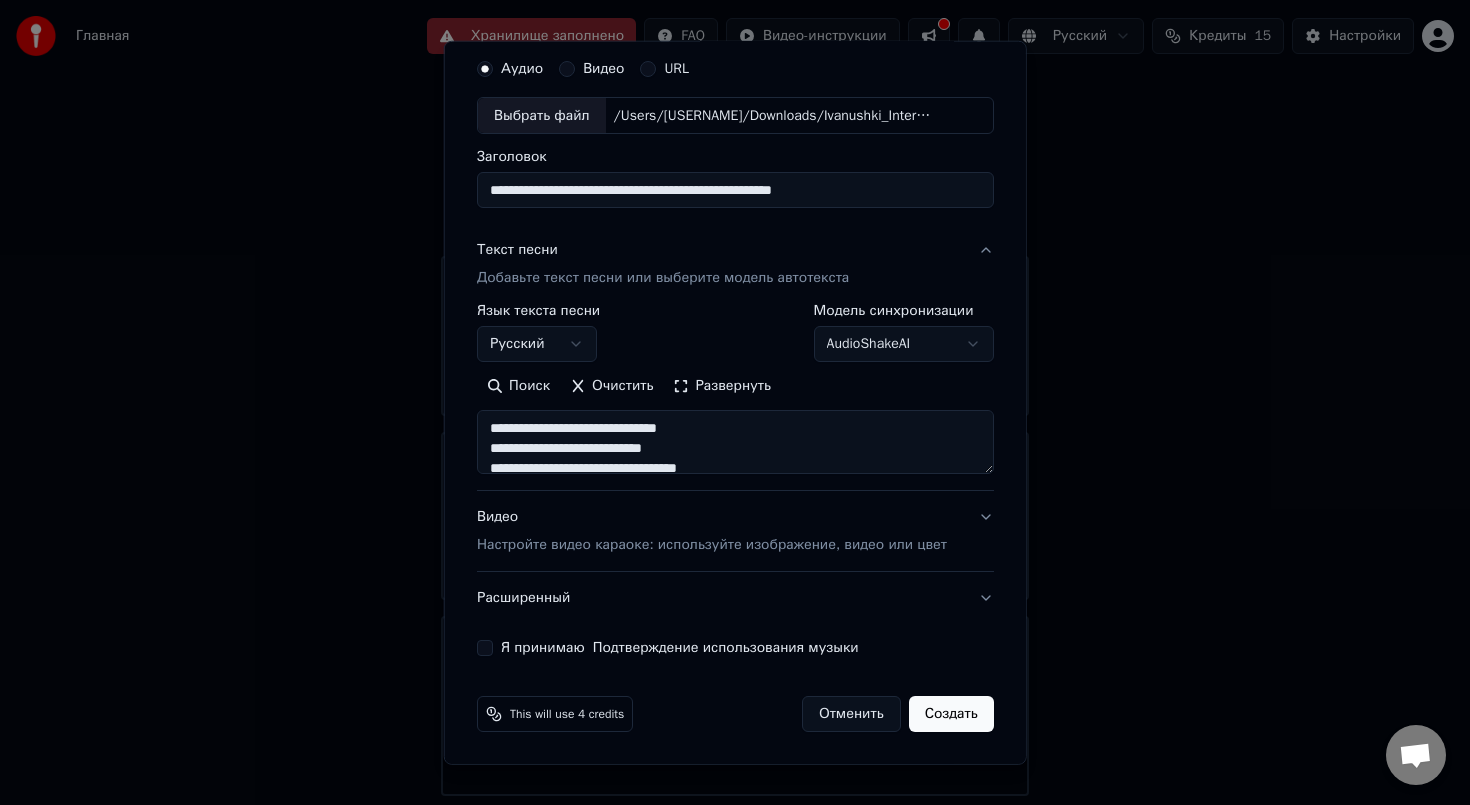 click on "Видео Настройте видео караоке: используйте изображение, видео или цвет" at bounding box center [712, 531] 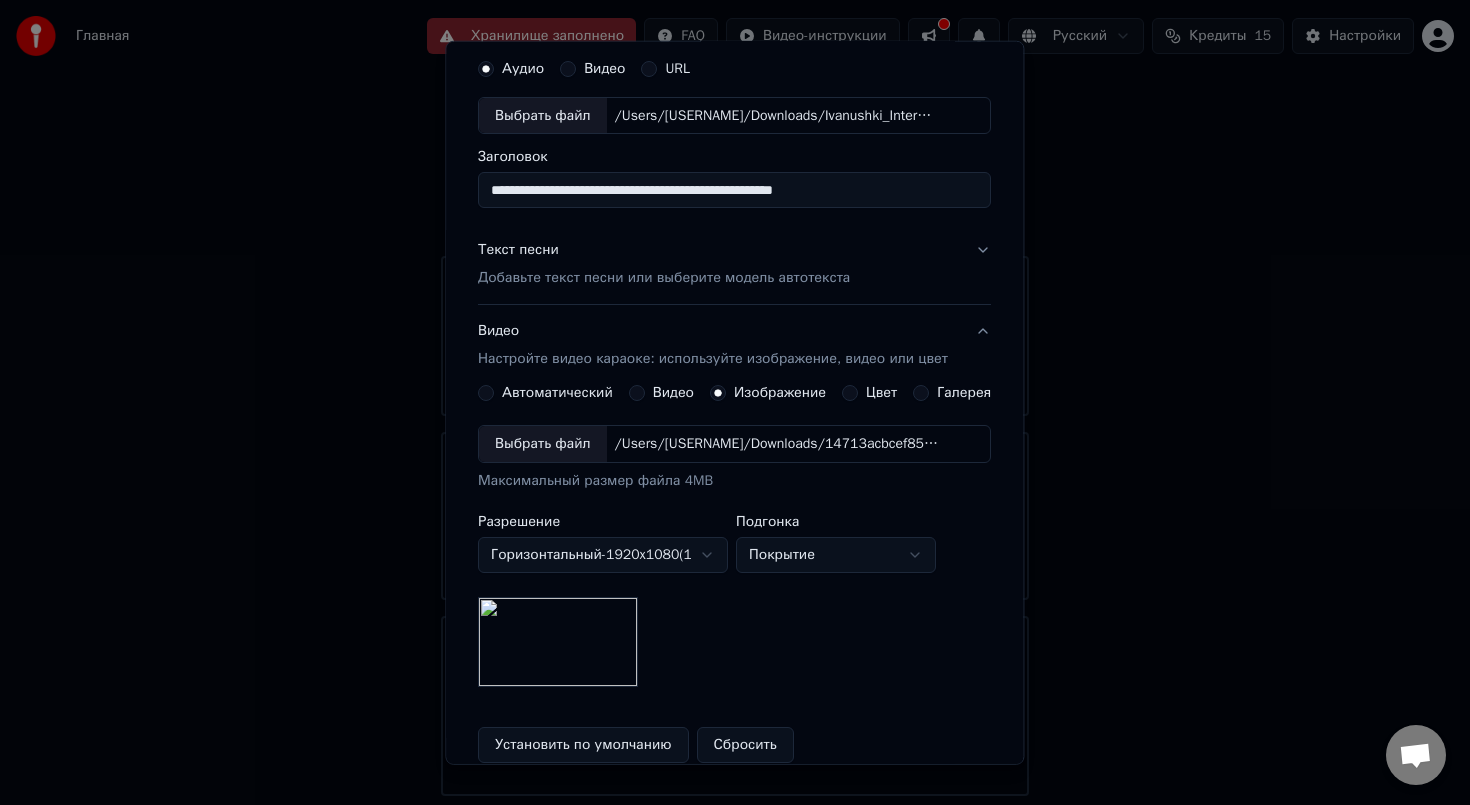 scroll, scrollTop: 275, scrollLeft: 0, axis: vertical 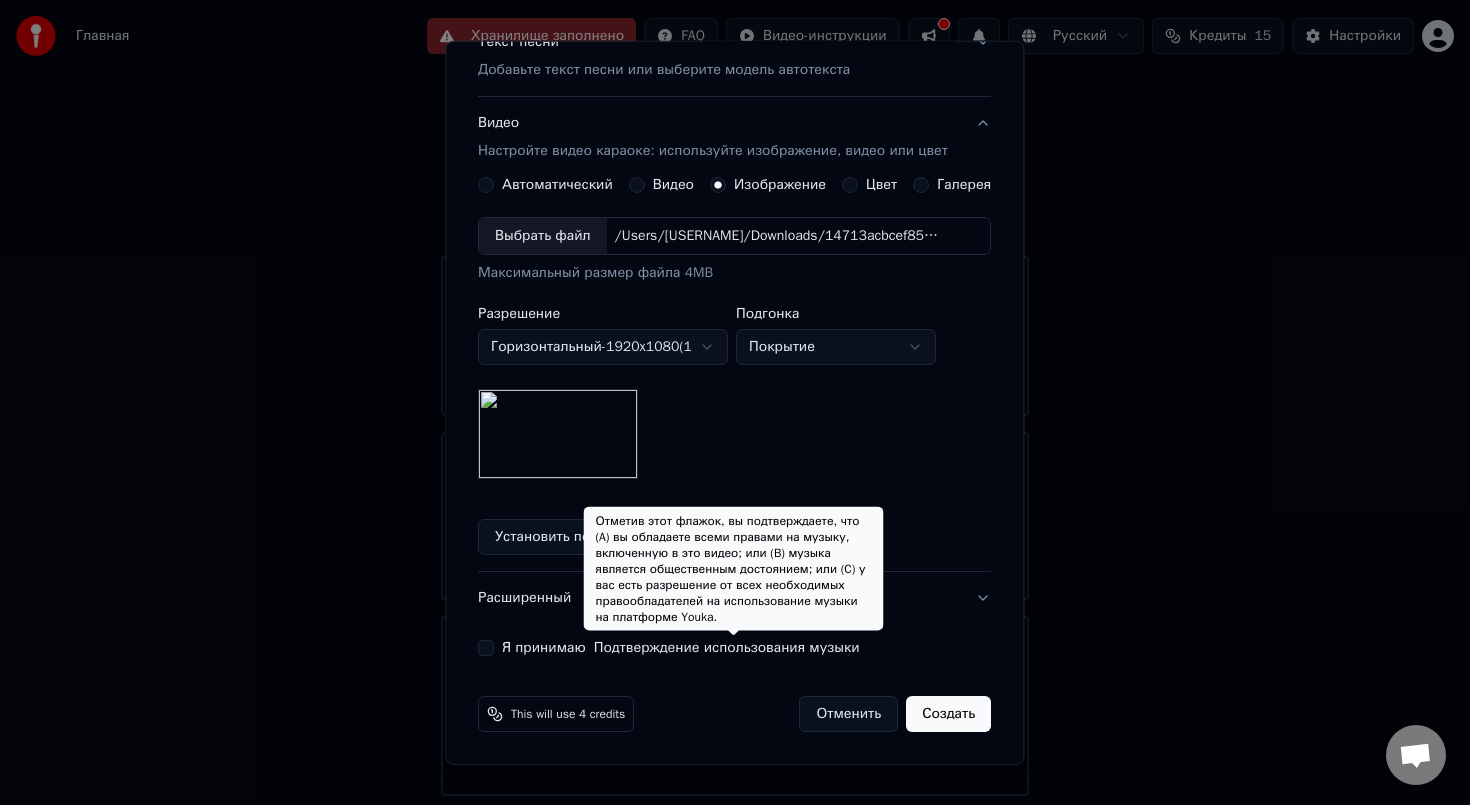 click on "Подтверждение использования музыки" at bounding box center [727, 648] 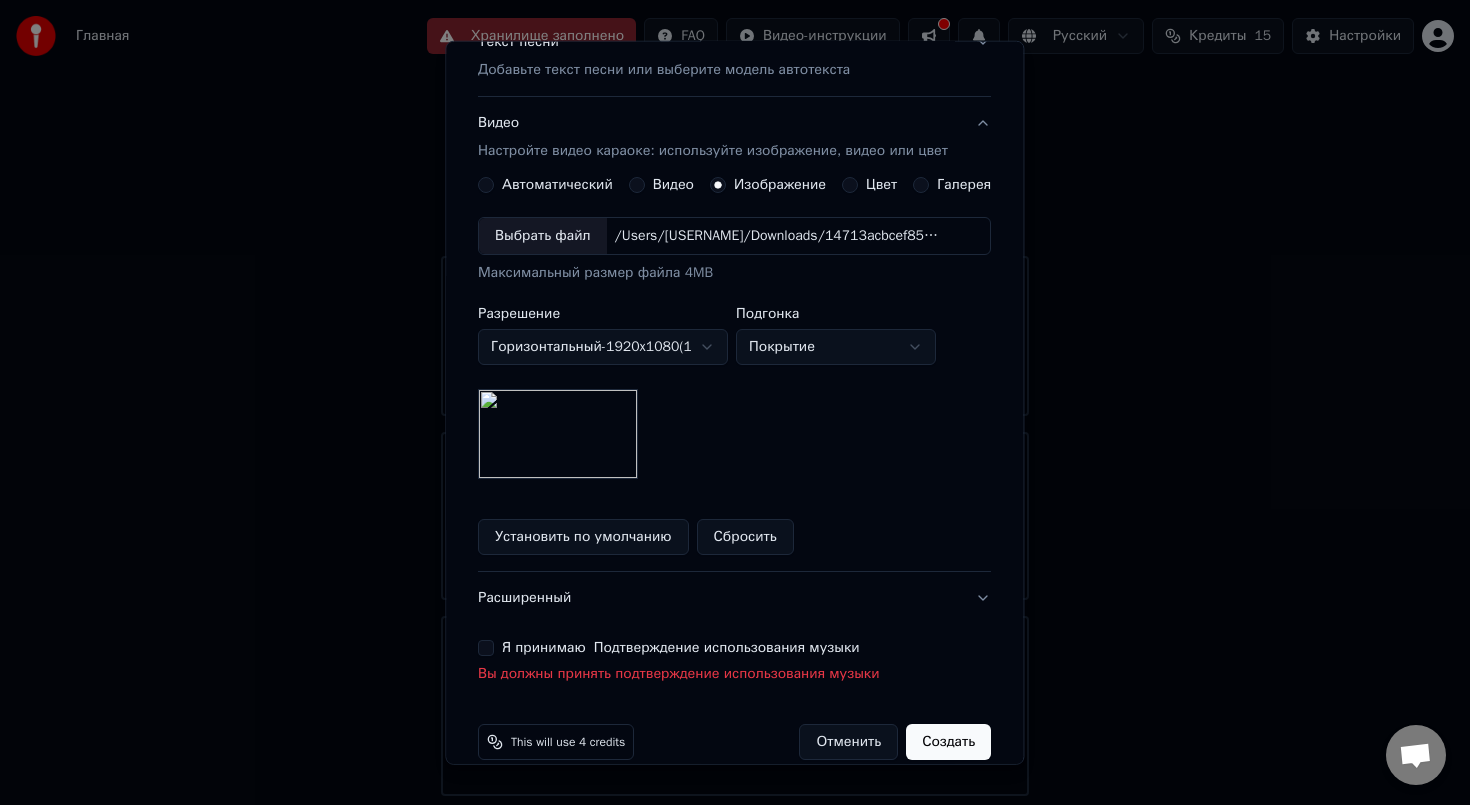 click on "Я принимаю   Подтверждение использования музыки" at bounding box center (486, 648) 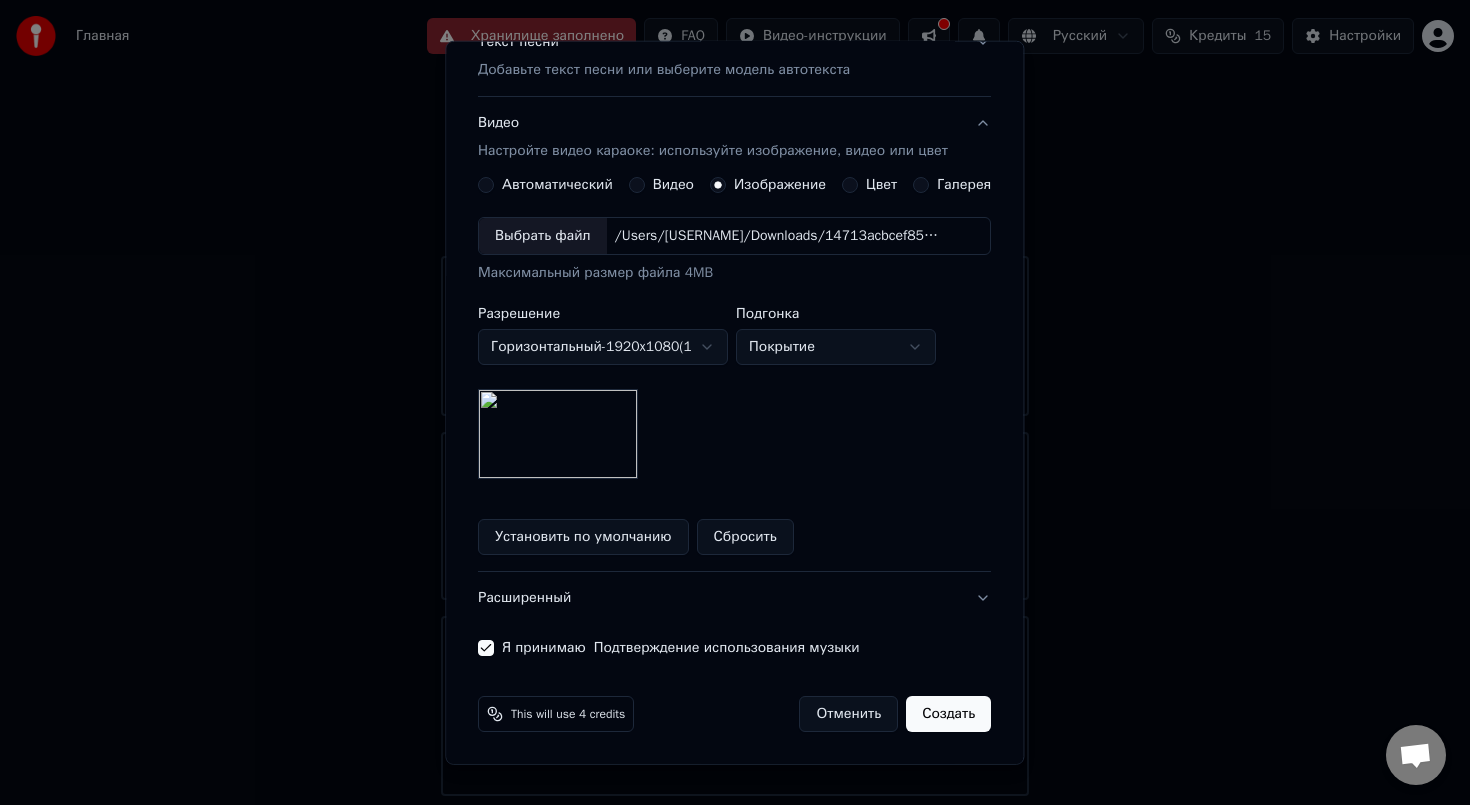 click on "Создать" at bounding box center [949, 714] 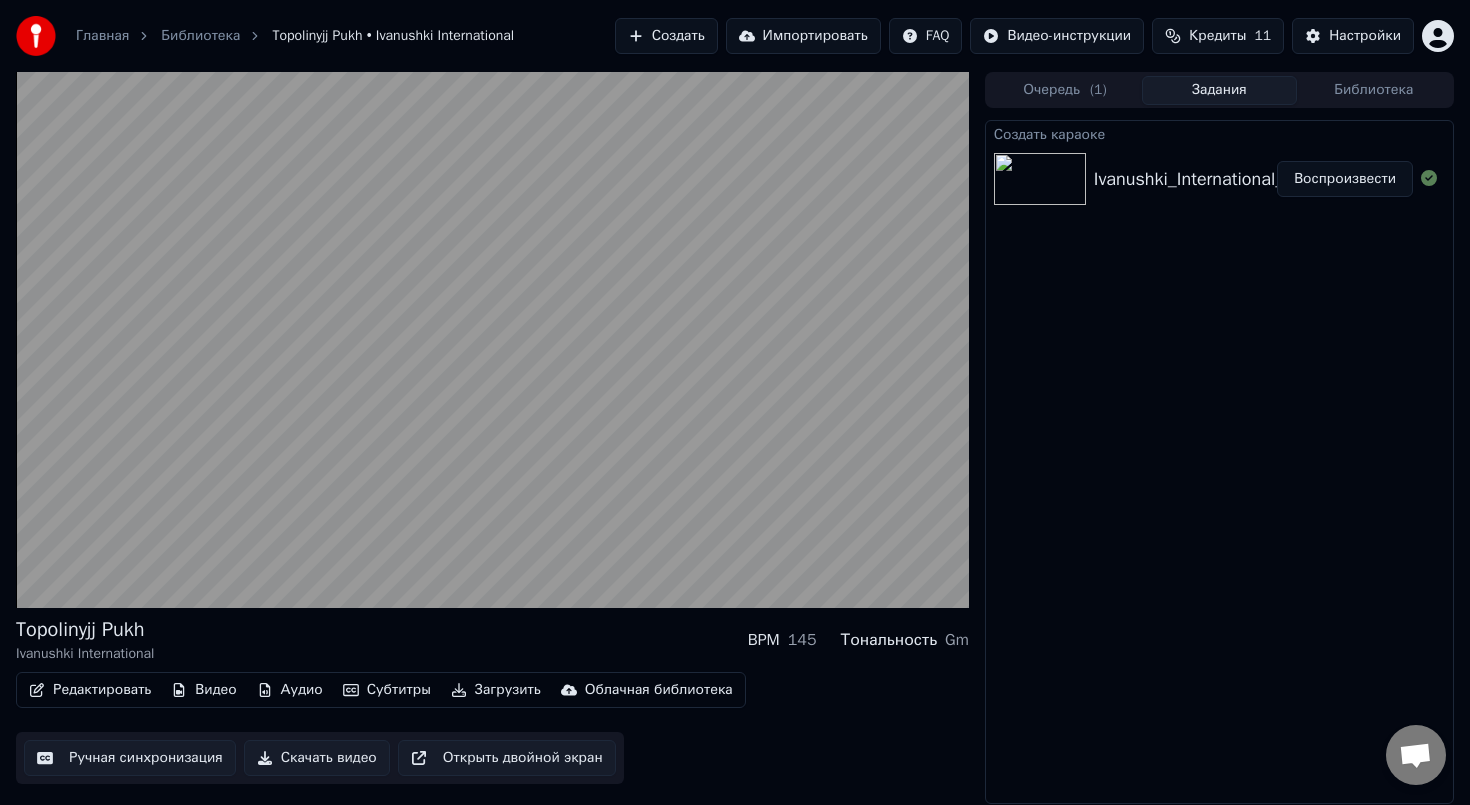 click on "Редактировать" at bounding box center [90, 690] 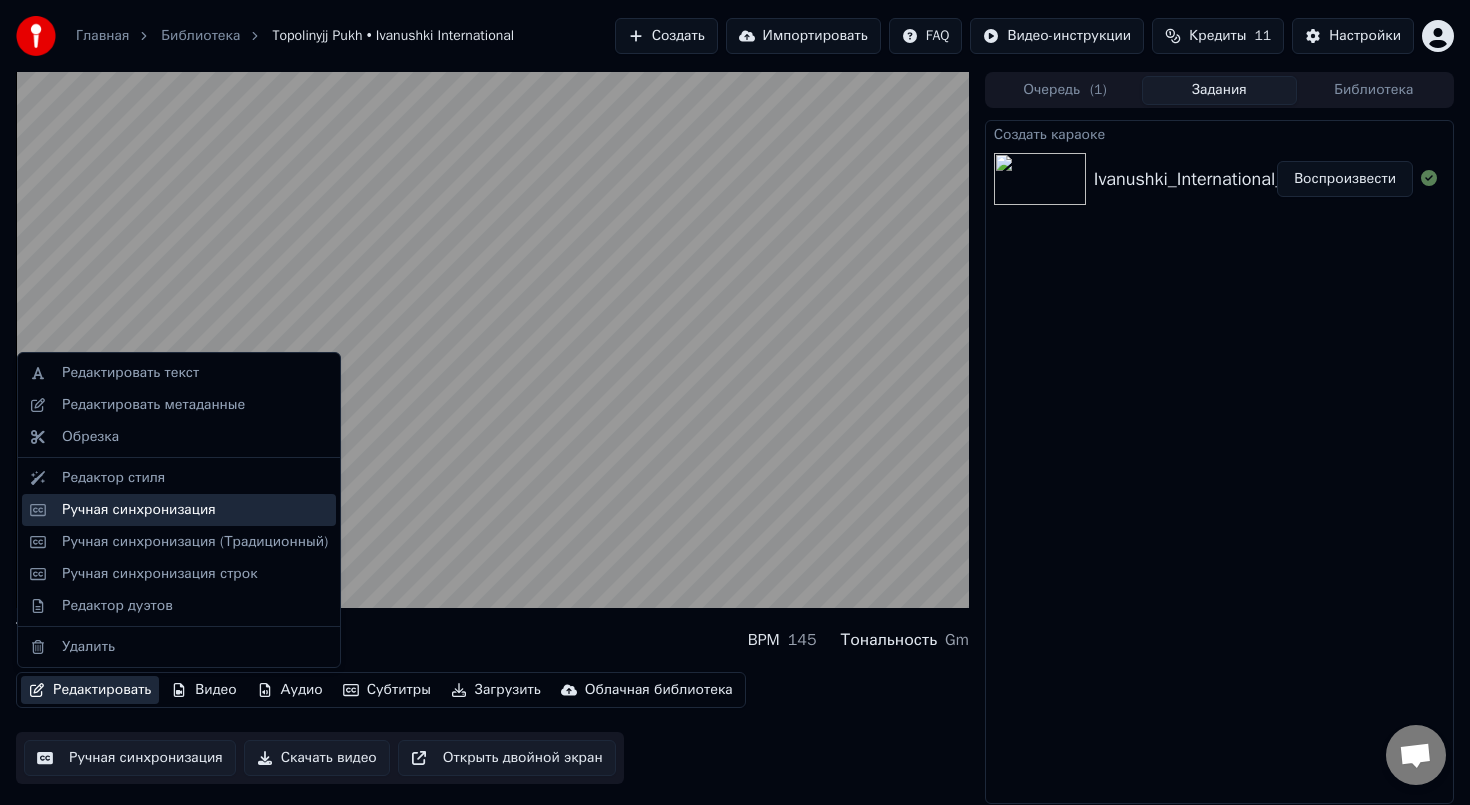 click on "Ручная синхронизация" at bounding box center [139, 510] 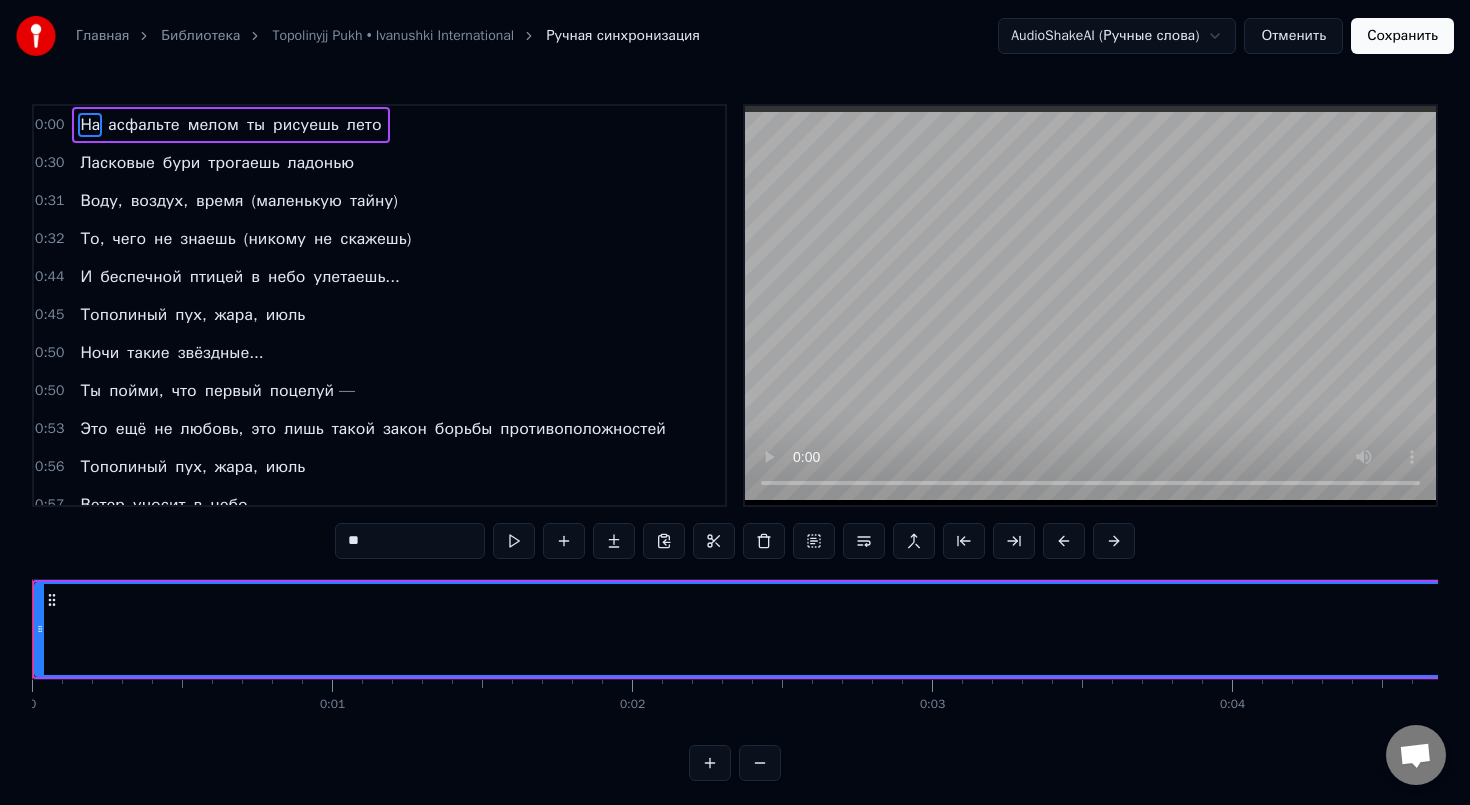 type 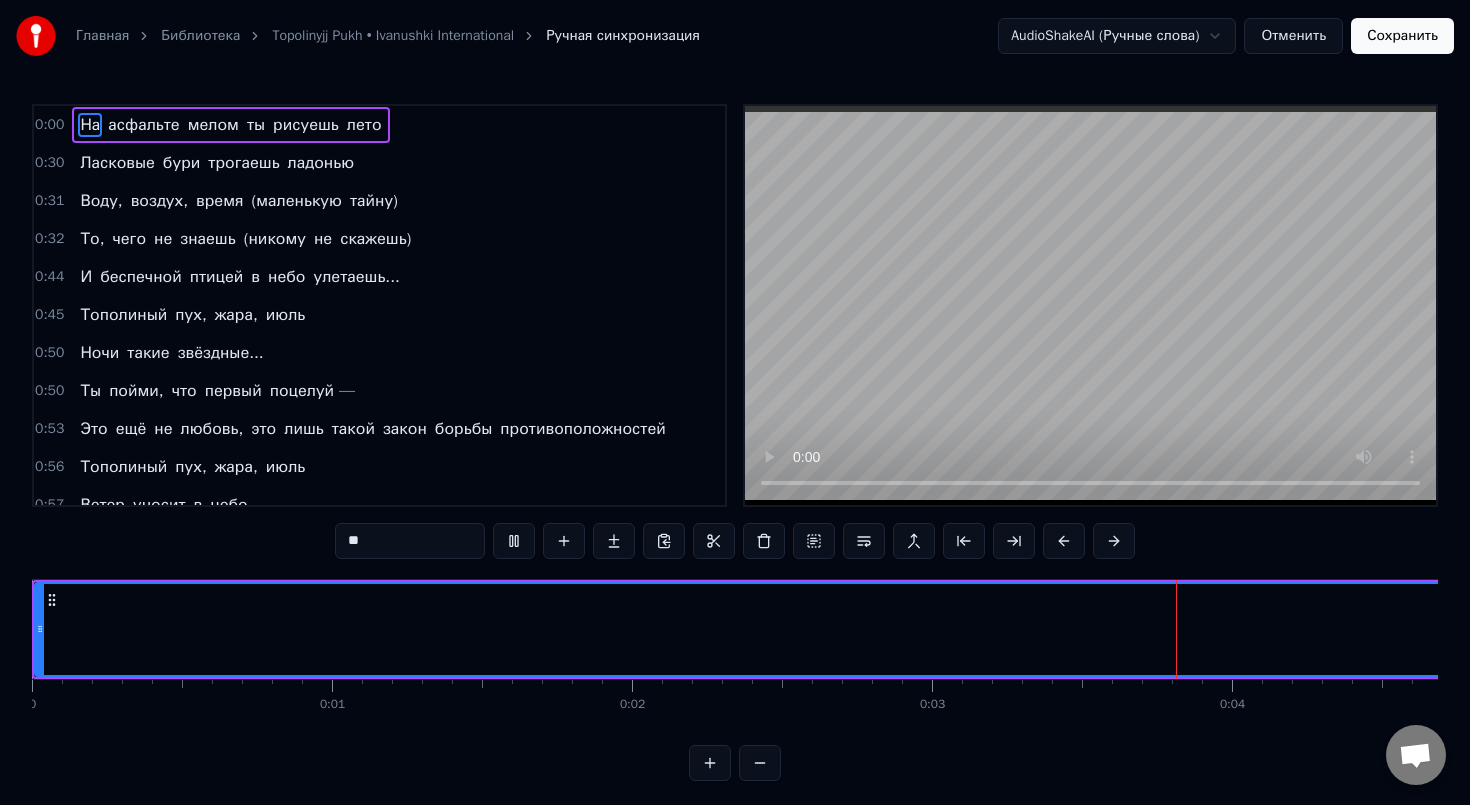 click on "На" at bounding box center (90, 125) 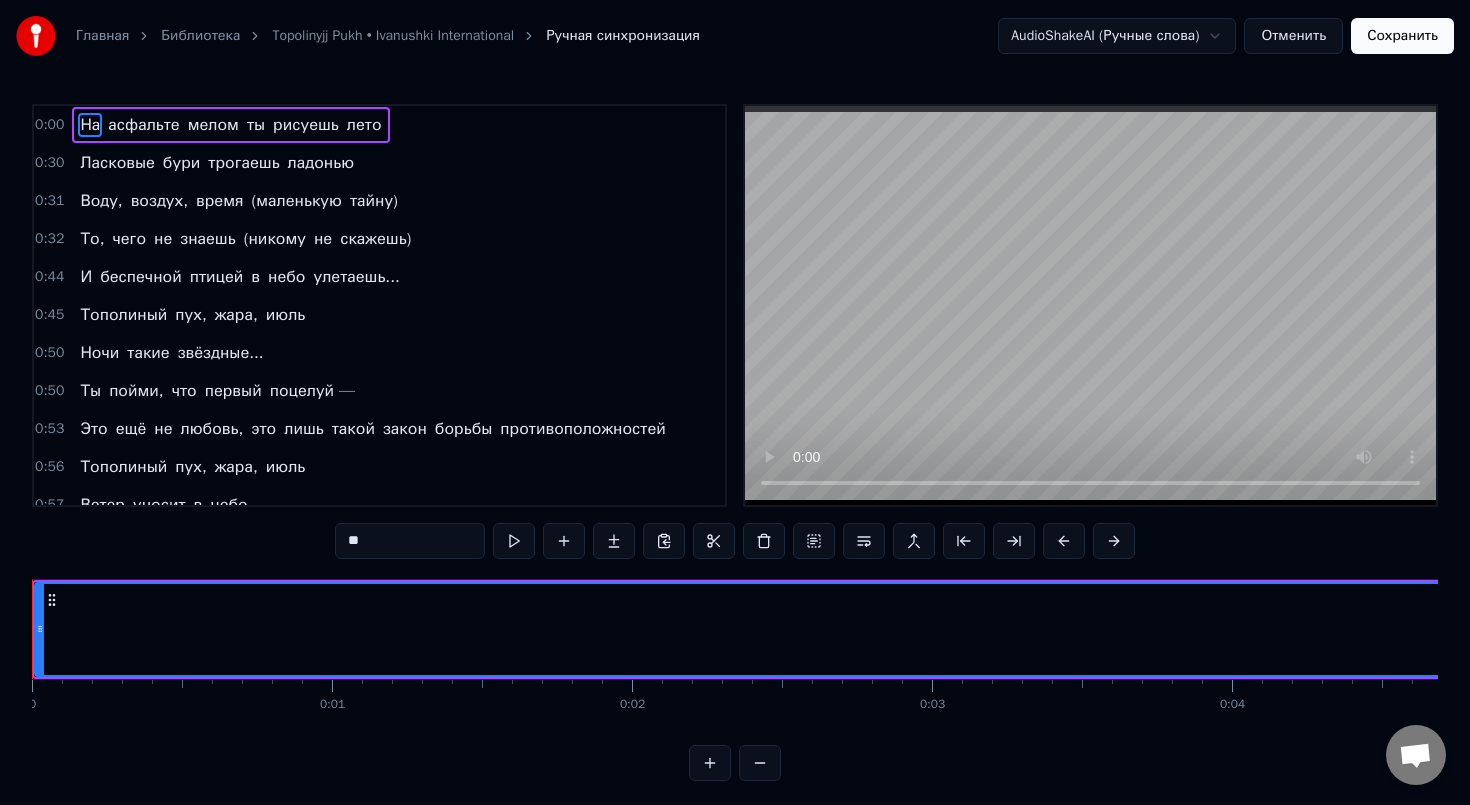 drag, startPoint x: 93, startPoint y: 125, endPoint x: 78, endPoint y: 125, distance: 15 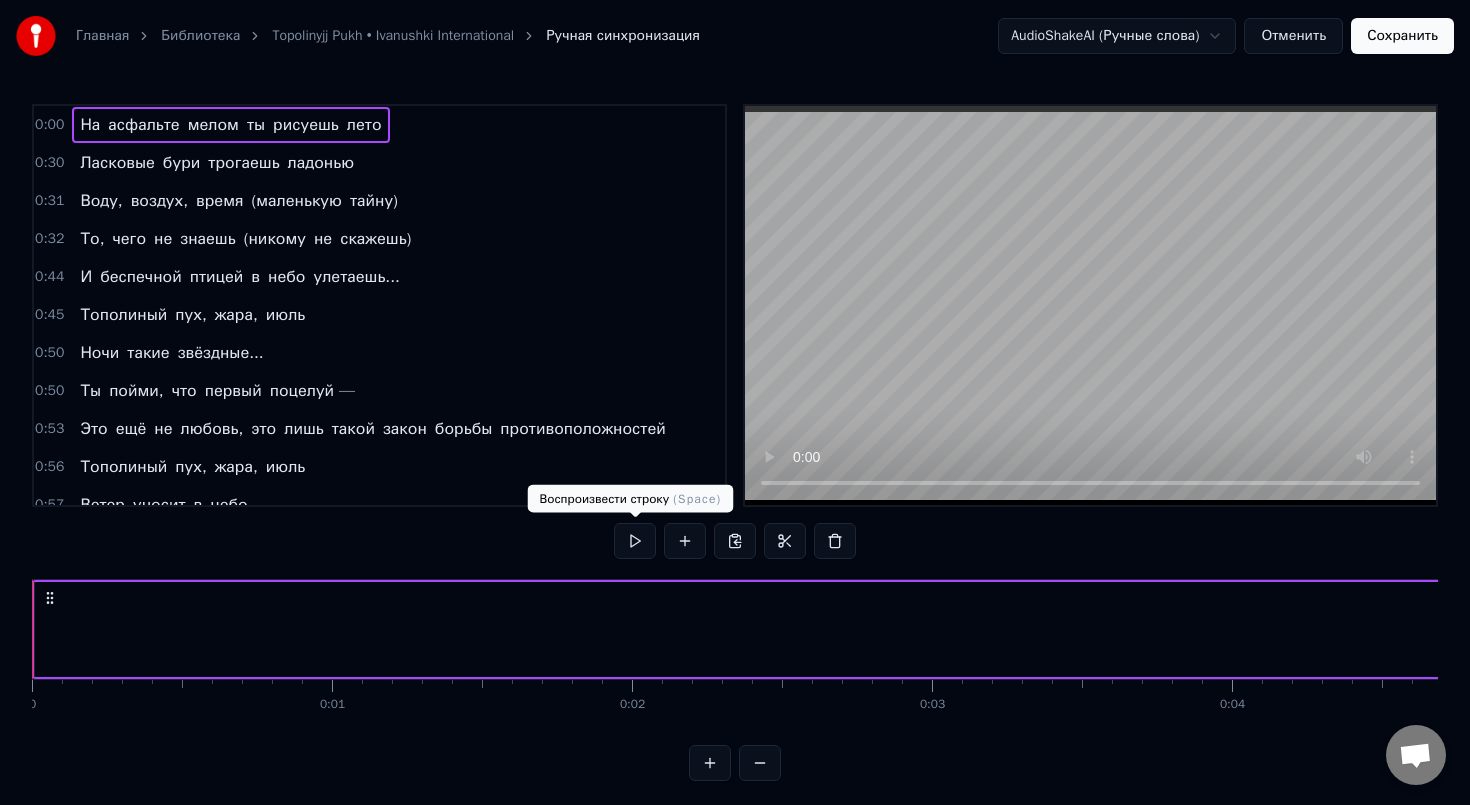 click at bounding box center [635, 541] 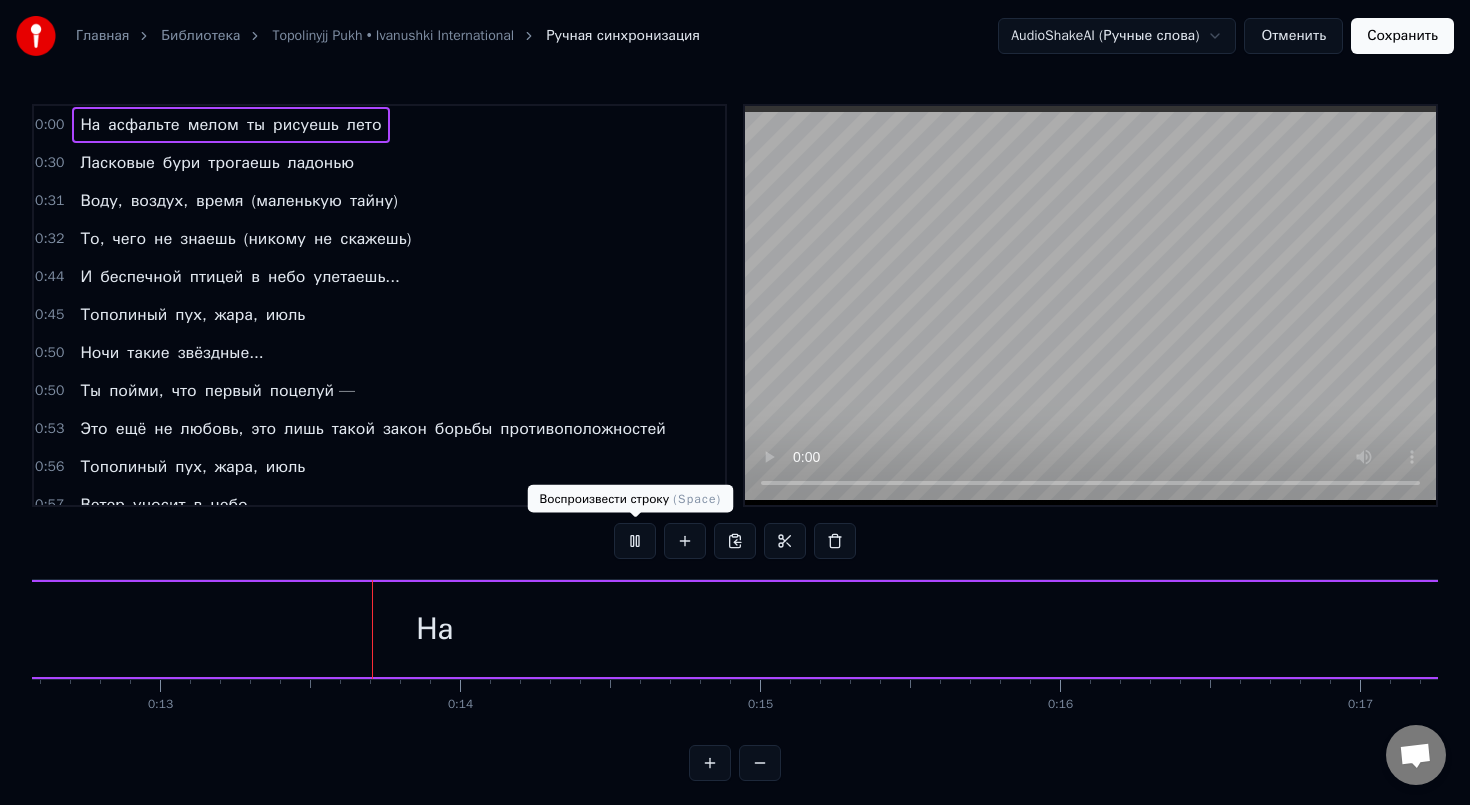 scroll, scrollTop: 0, scrollLeft: 3784, axis: horizontal 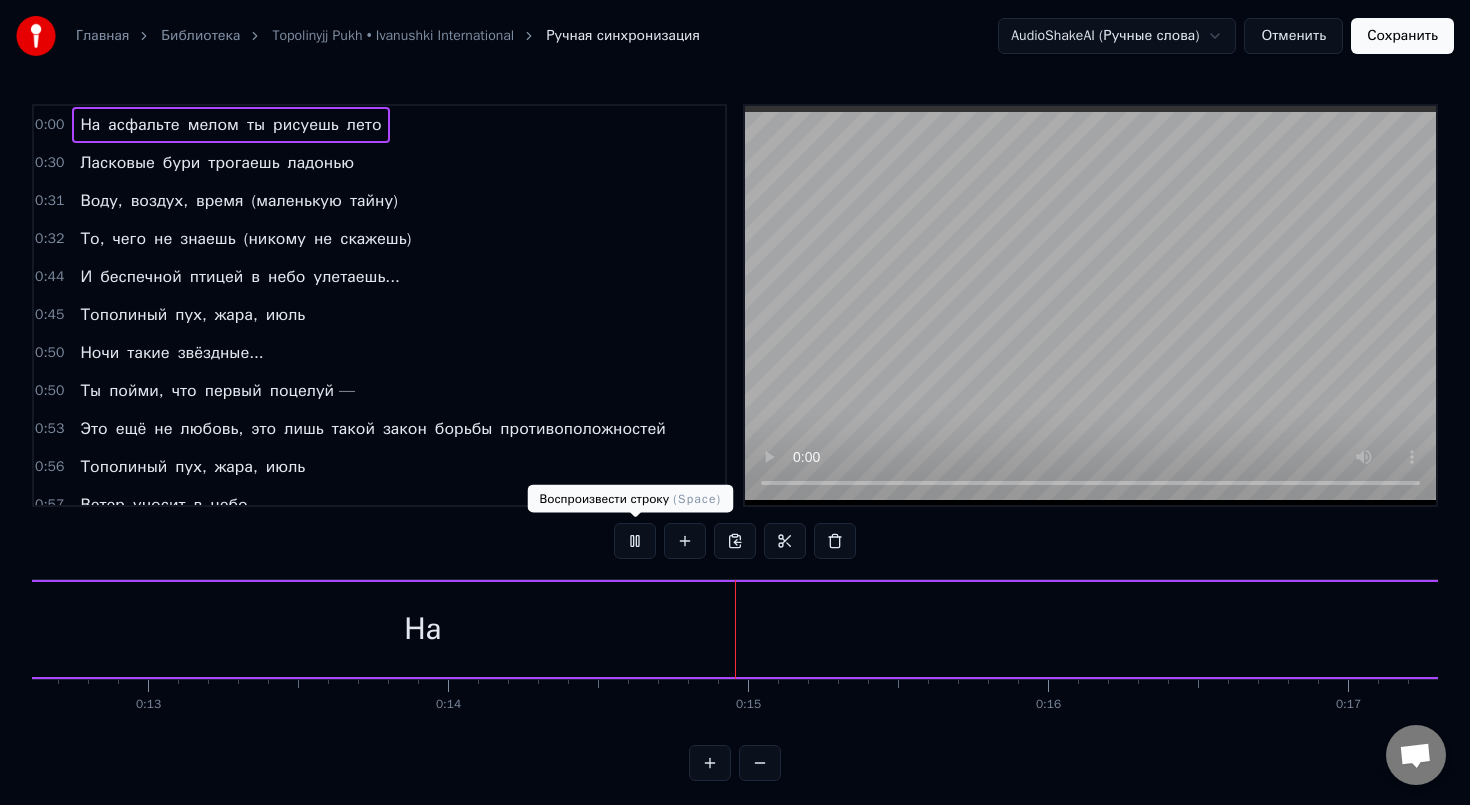 click at bounding box center [635, 541] 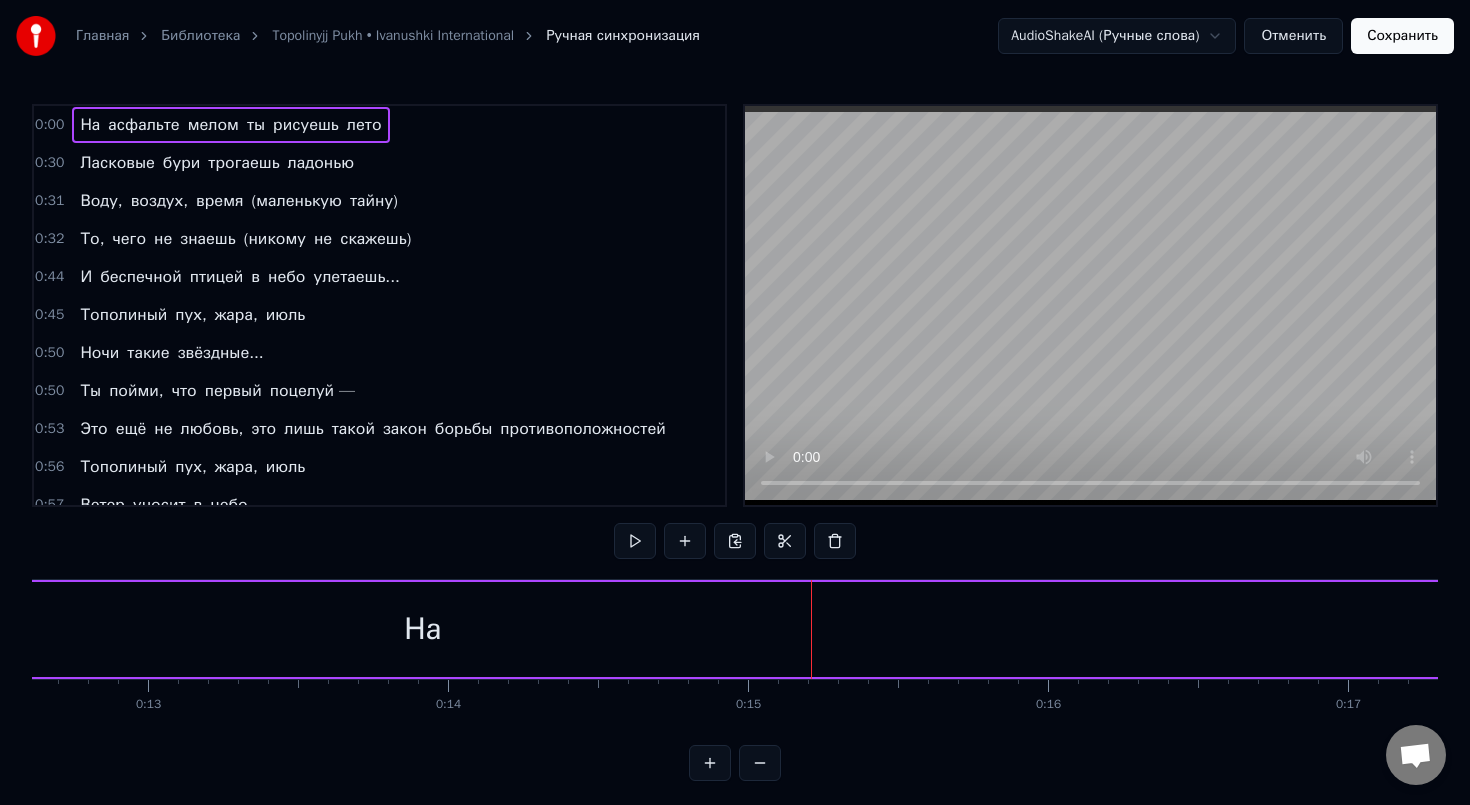 drag, startPoint x: 415, startPoint y: 627, endPoint x: 455, endPoint y: 627, distance: 40 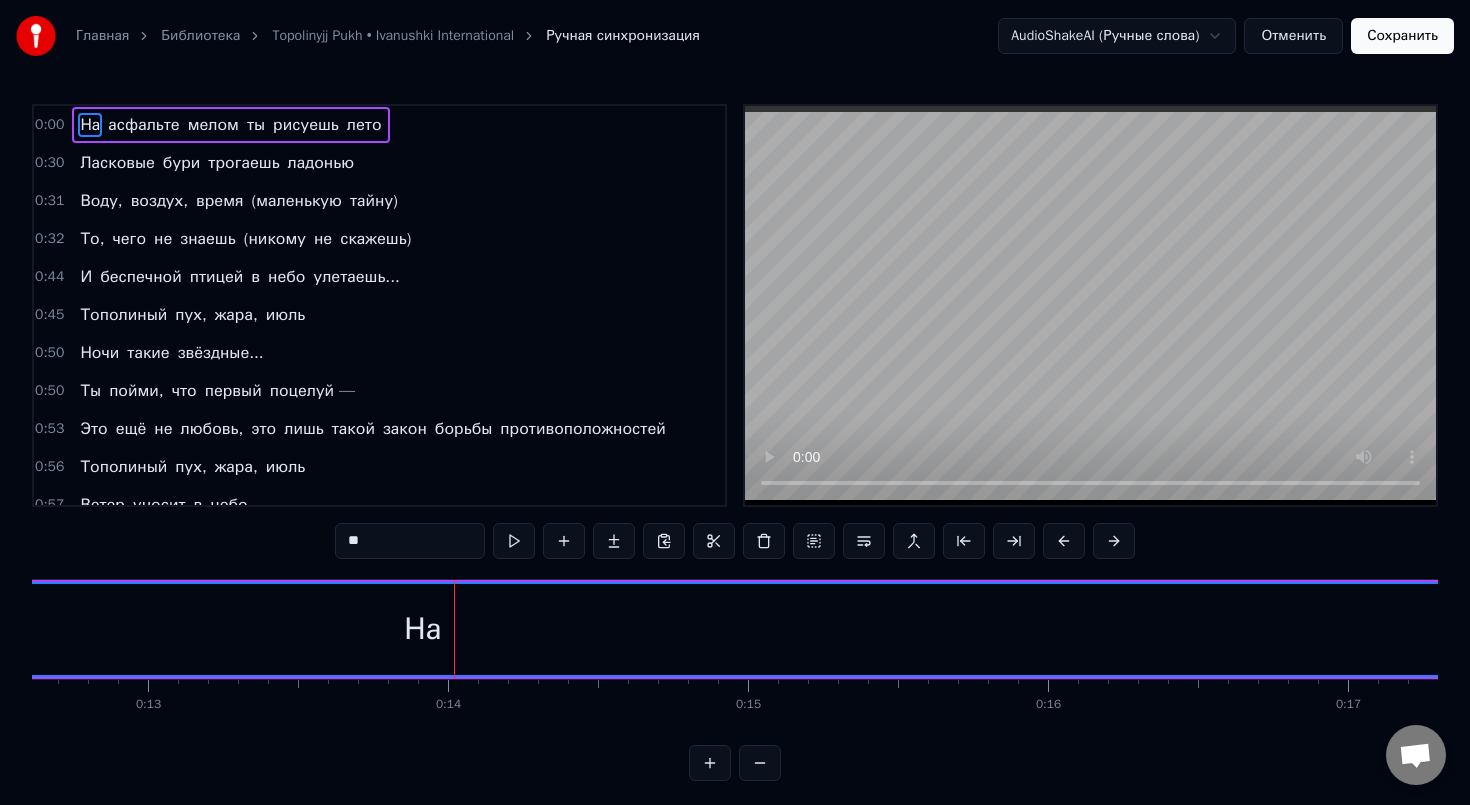 click on "На" at bounding box center [422, 629] 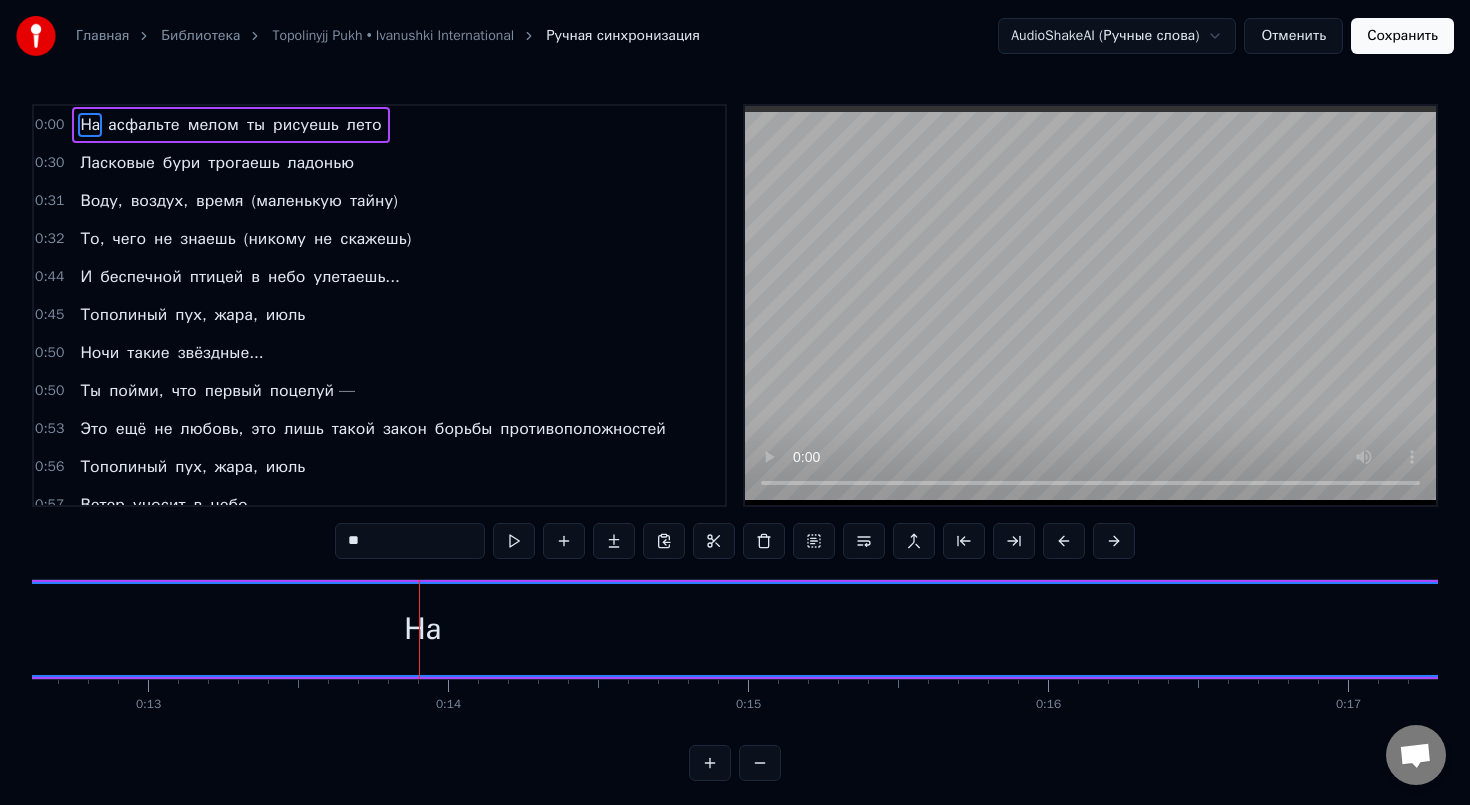 click on "**" at bounding box center [410, 541] 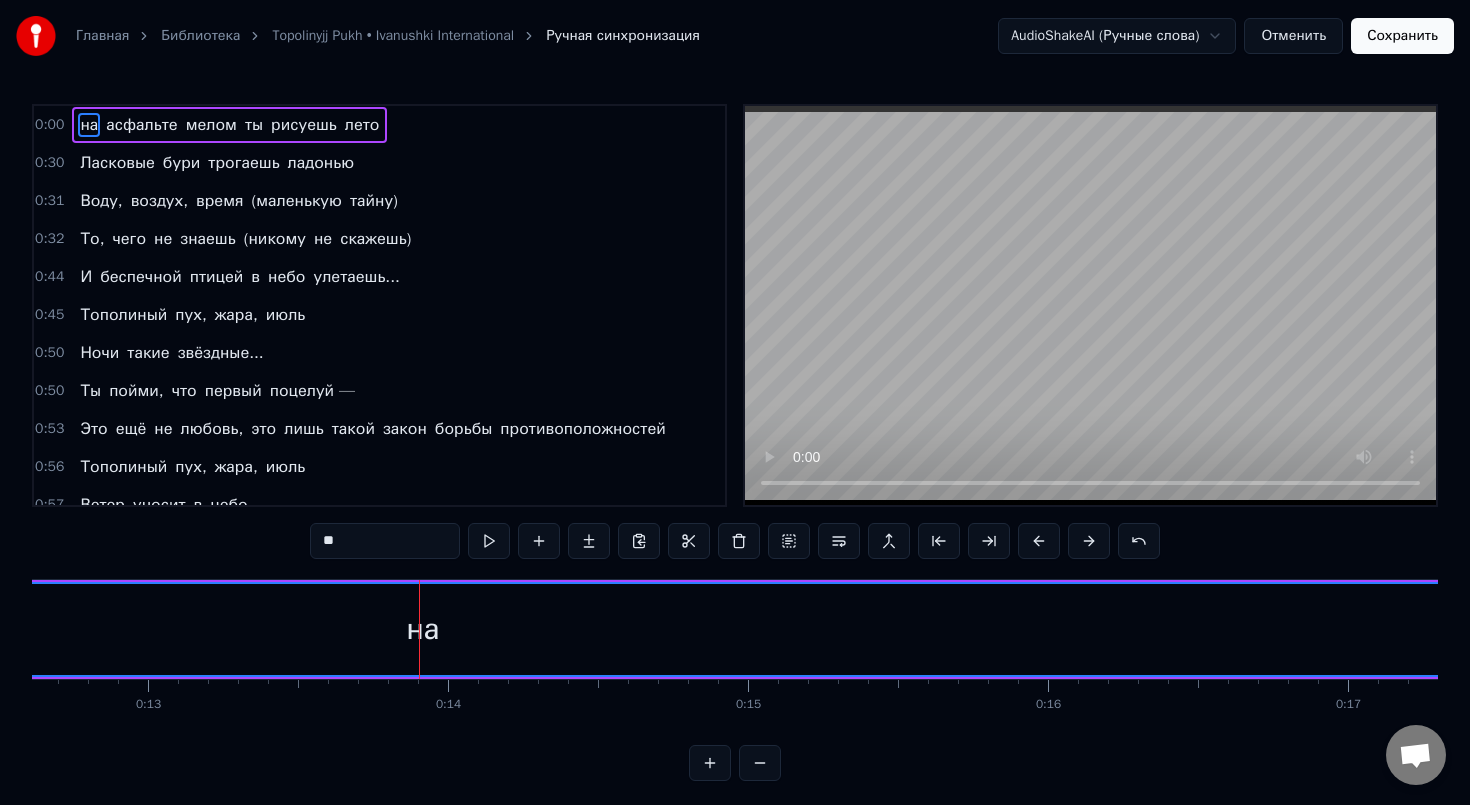type on "*" 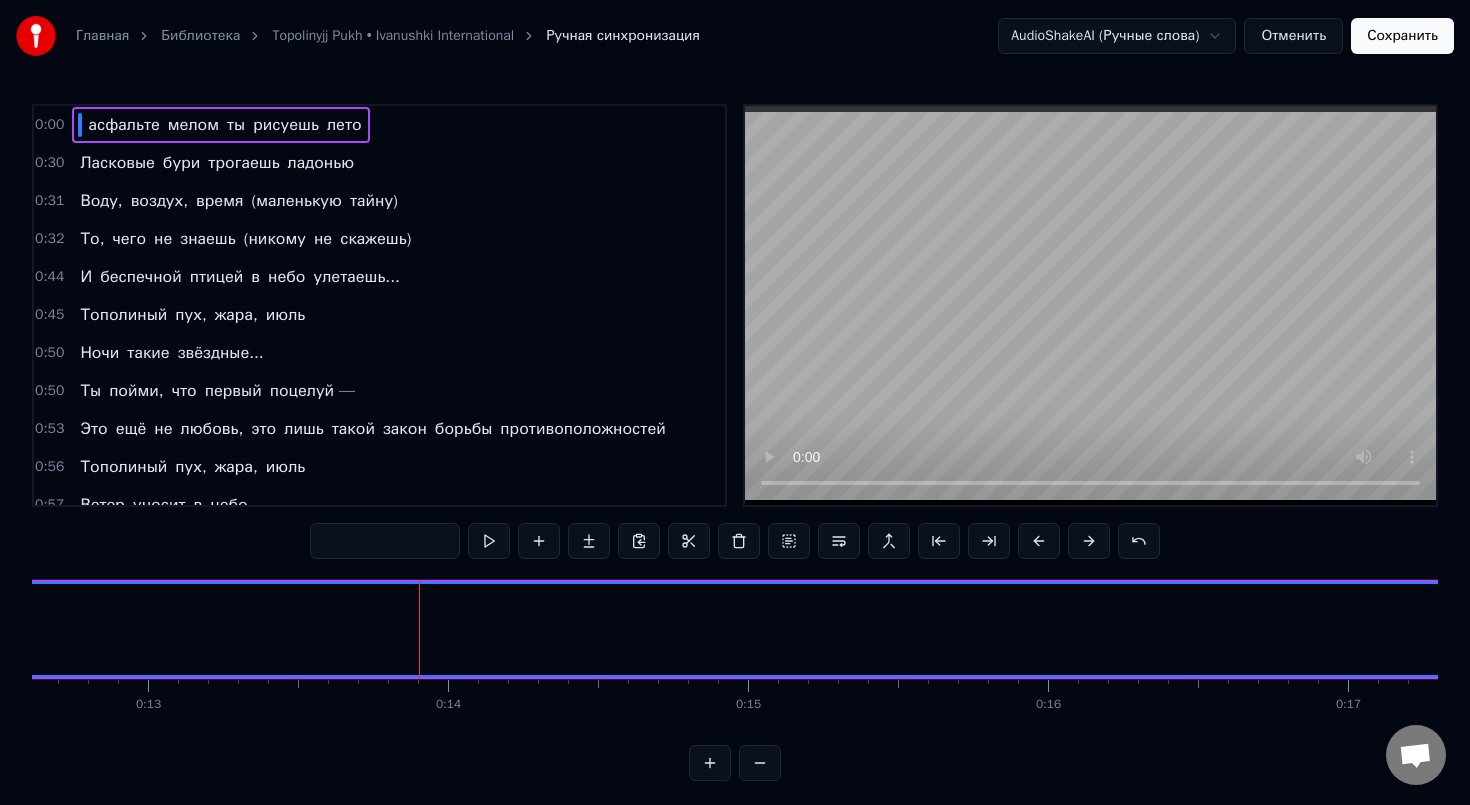 click at bounding box center (80, 125) 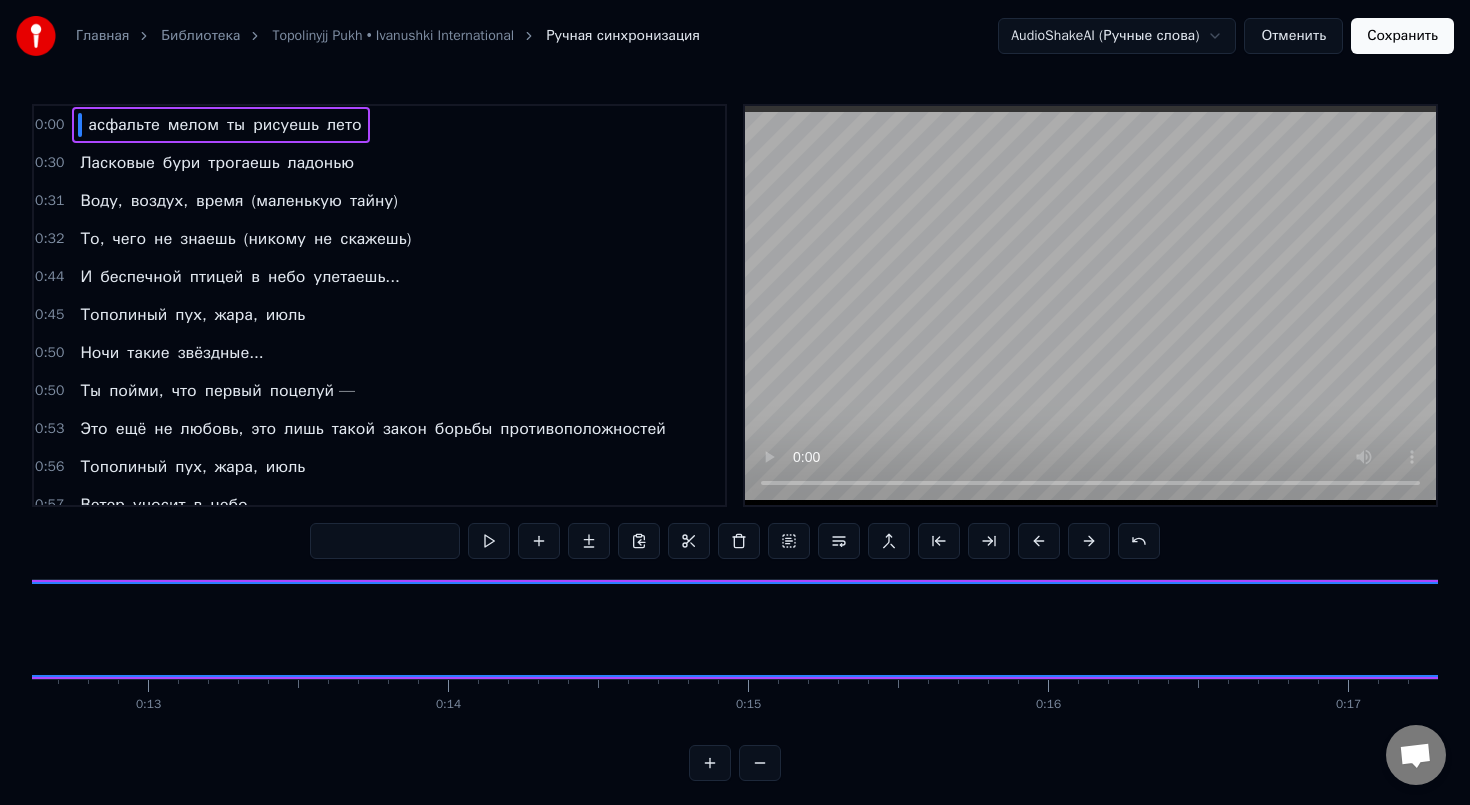click at bounding box center (385, 541) 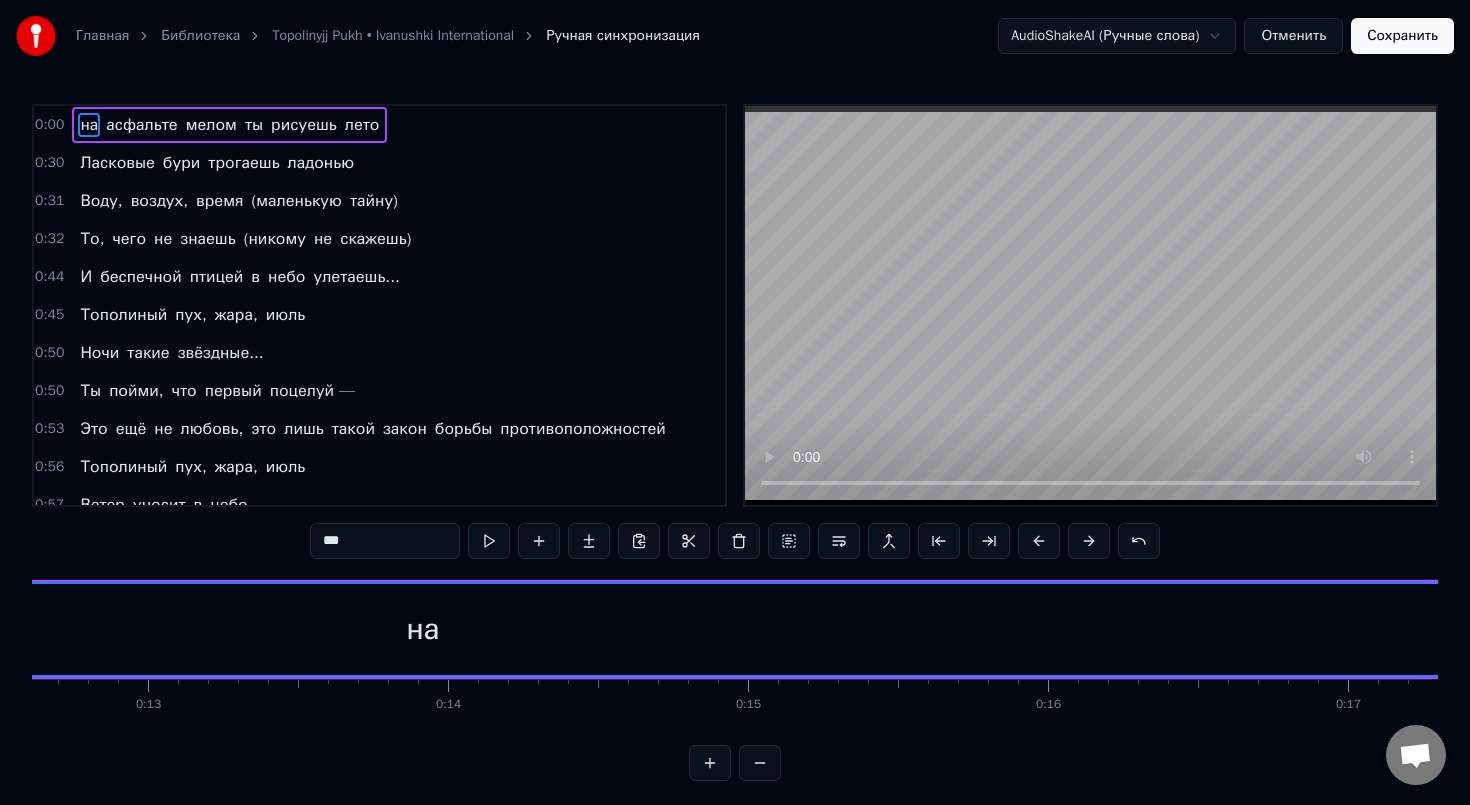 click on "асфальте" at bounding box center [141, 125] 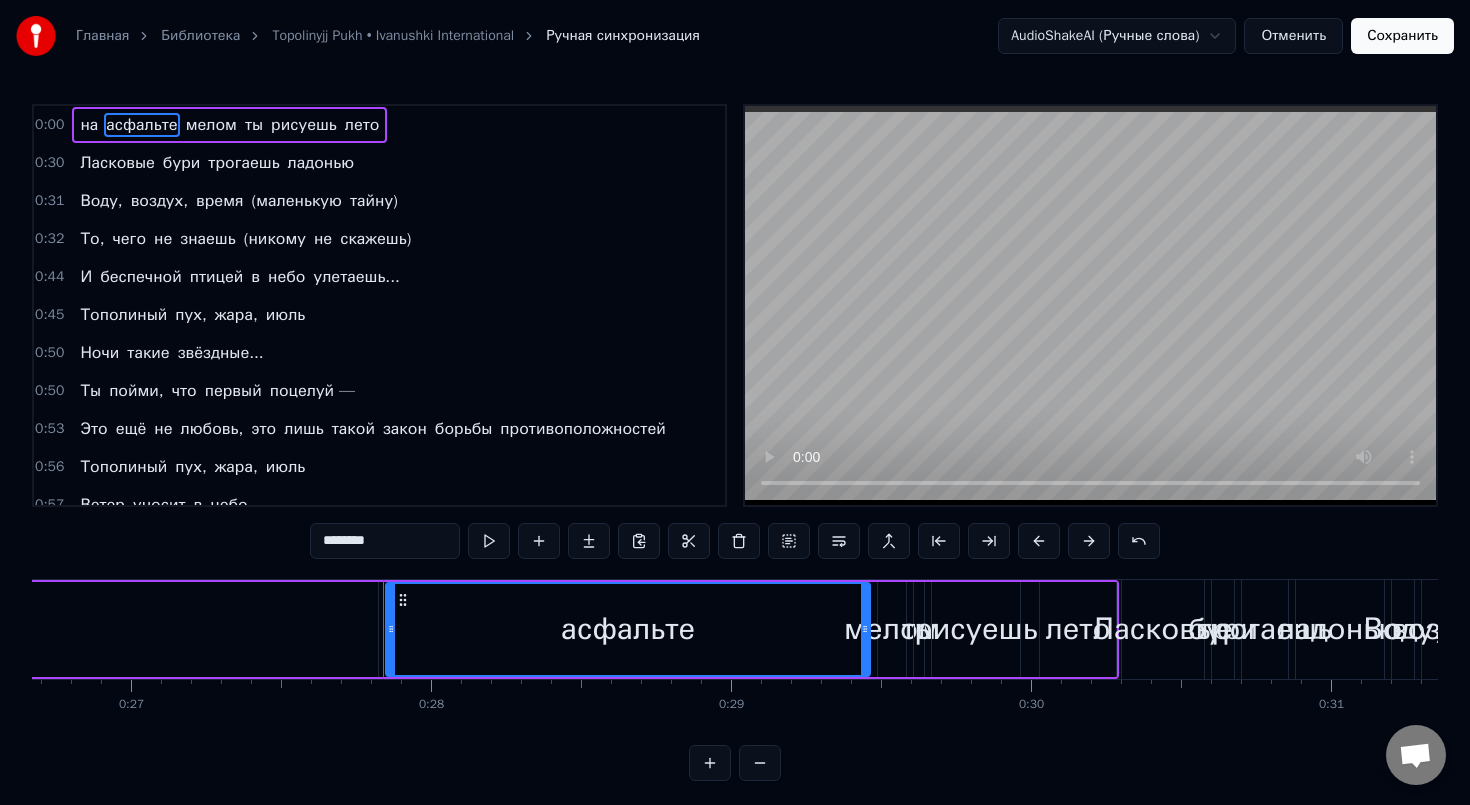 scroll, scrollTop: 0, scrollLeft: 8252, axis: horizontal 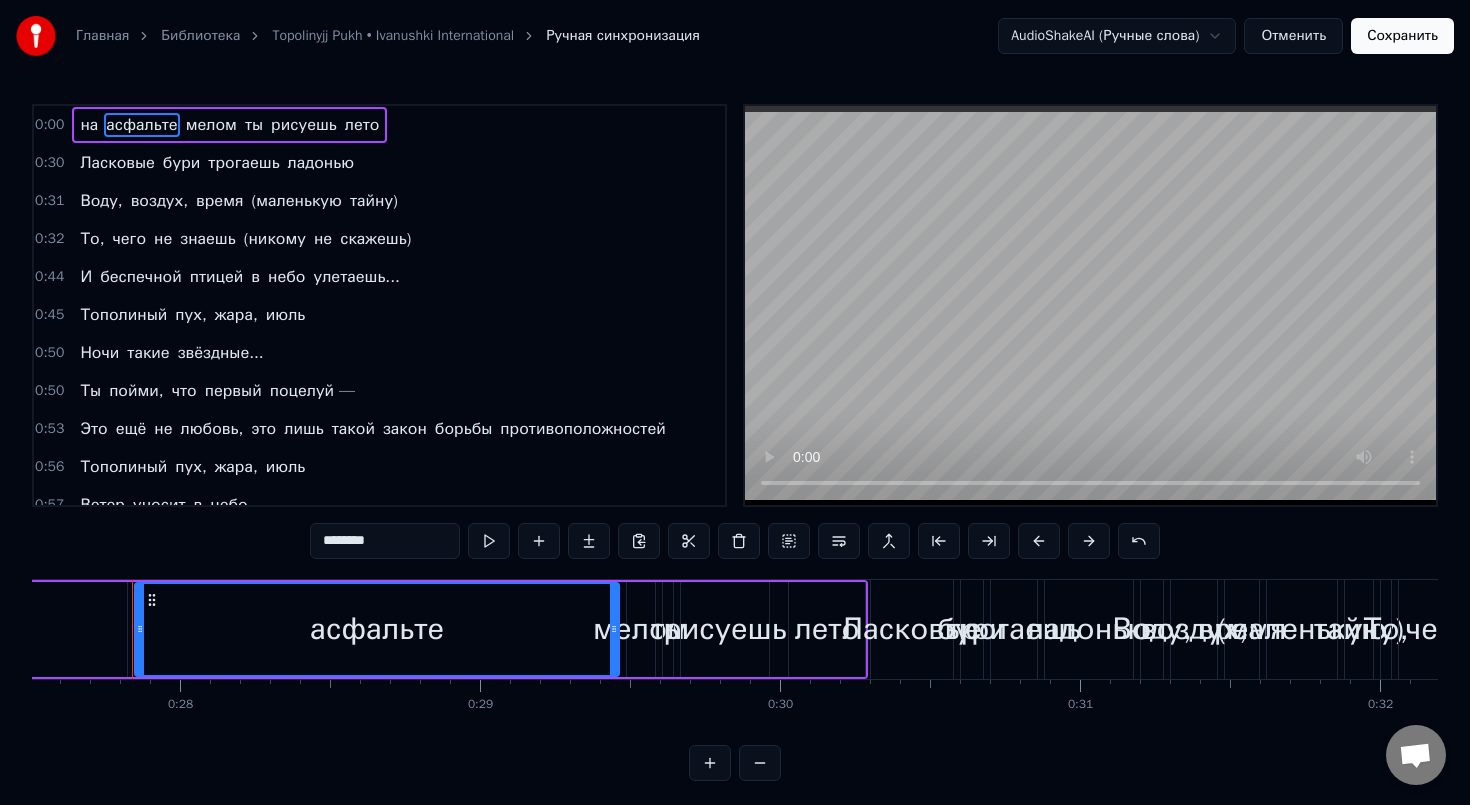 drag, startPoint x: 541, startPoint y: 637, endPoint x: 367, endPoint y: 634, distance: 174.02586 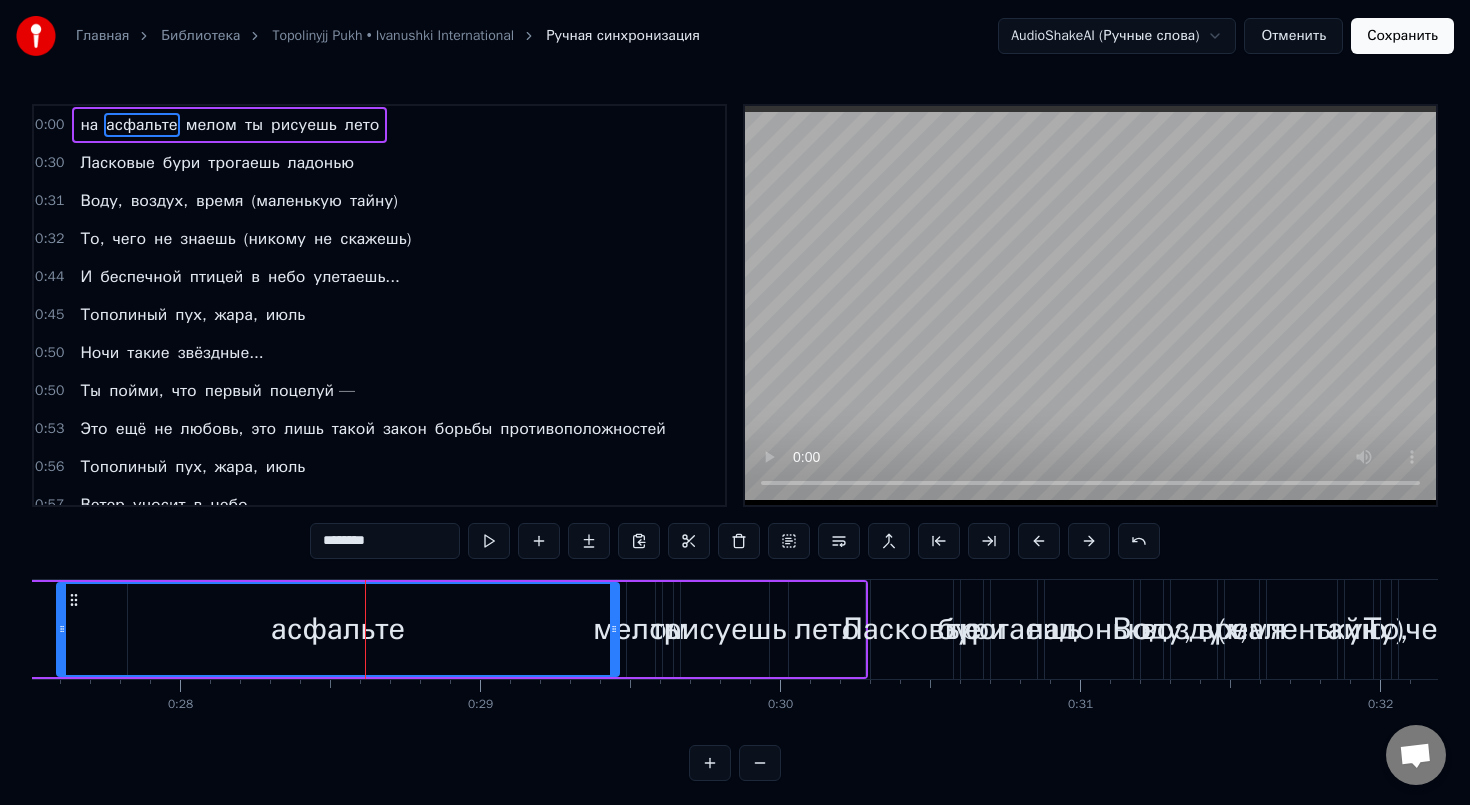 drag, startPoint x: 139, startPoint y: 626, endPoint x: 91, endPoint y: 625, distance: 48.010414 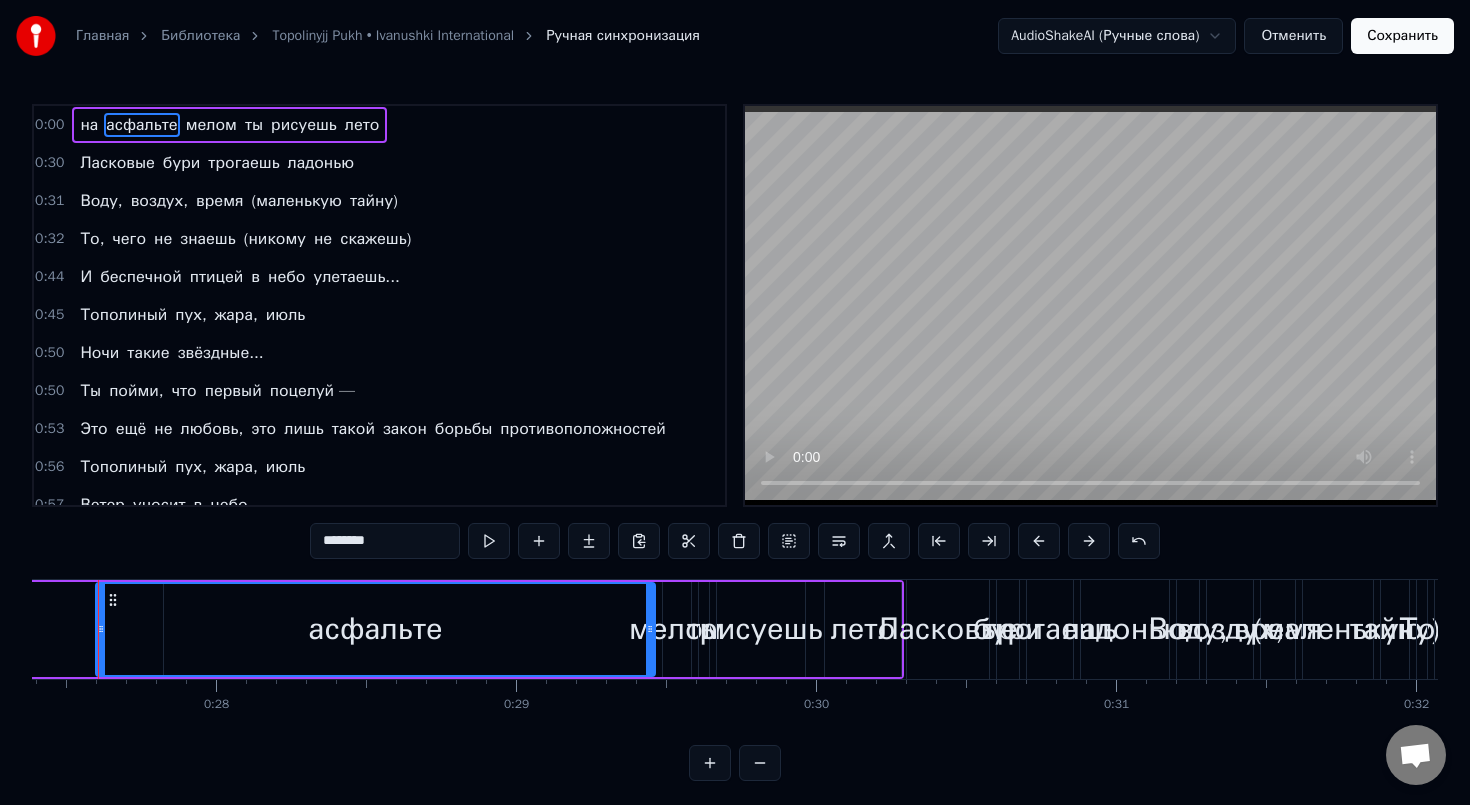 scroll, scrollTop: 0, scrollLeft: 8182, axis: horizontal 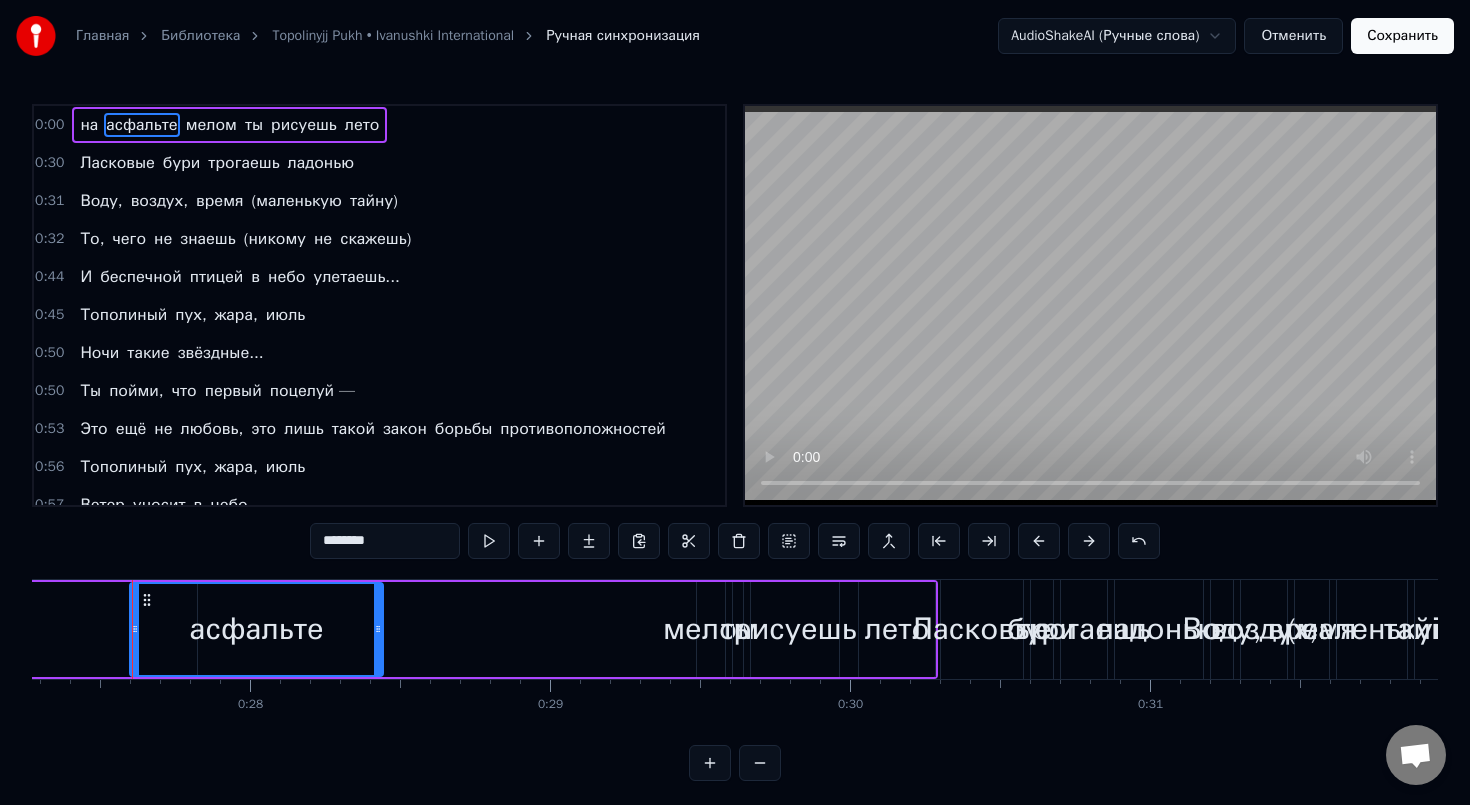 drag, startPoint x: 682, startPoint y: 642, endPoint x: 372, endPoint y: 614, distance: 311.26193 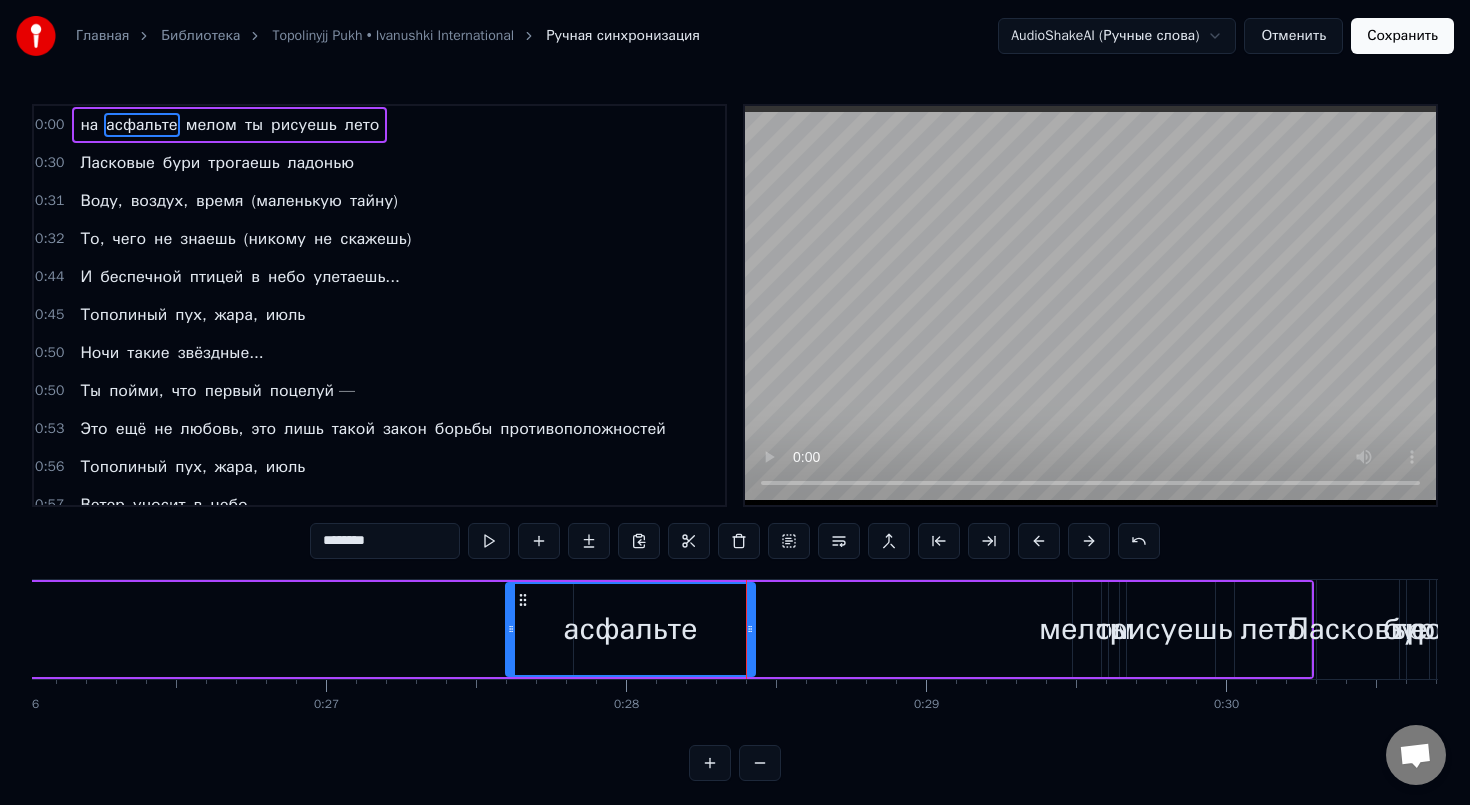 scroll, scrollTop: 0, scrollLeft: 7794, axis: horizontal 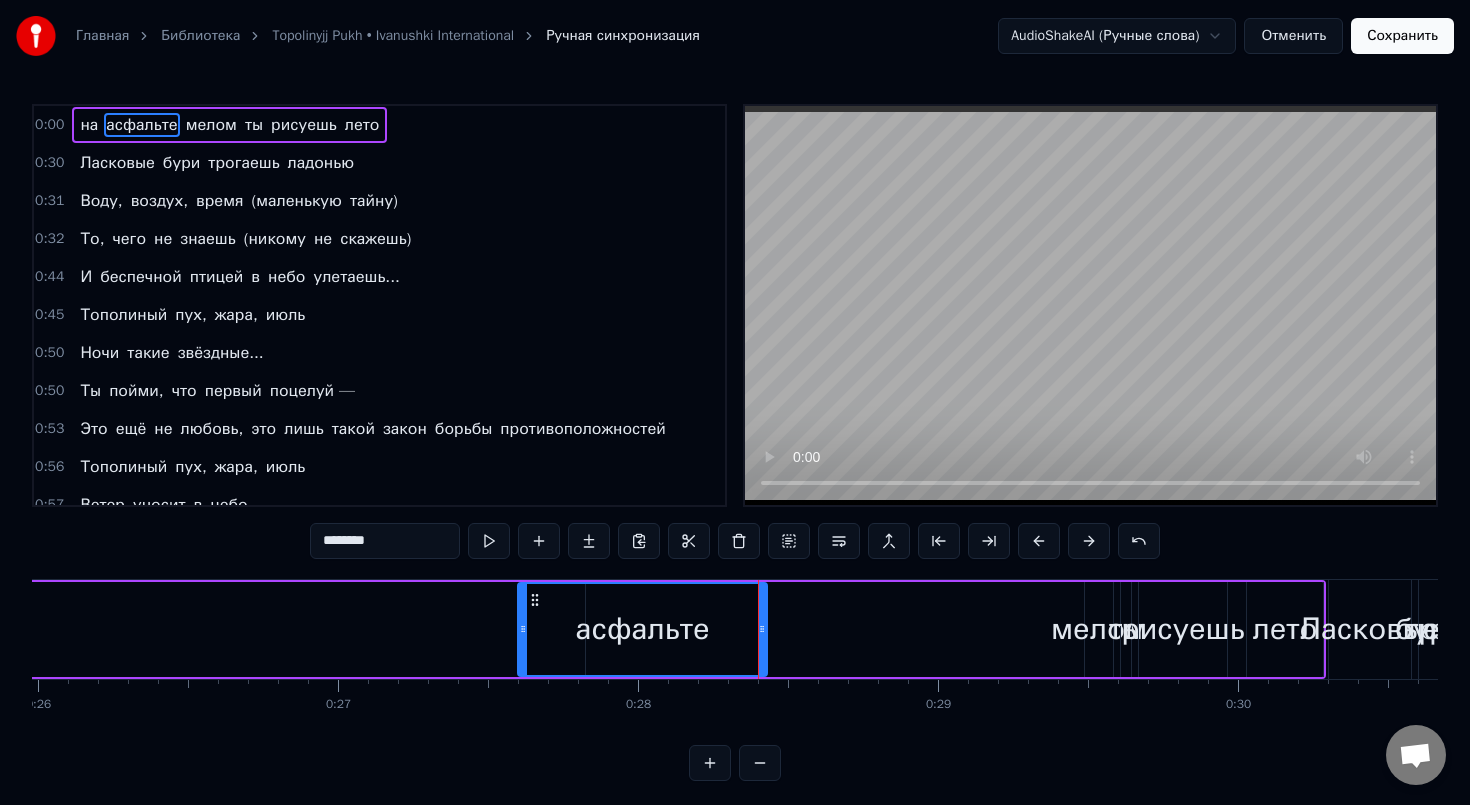 drag, startPoint x: 660, startPoint y: 632, endPoint x: 483, endPoint y: 628, distance: 177.0452 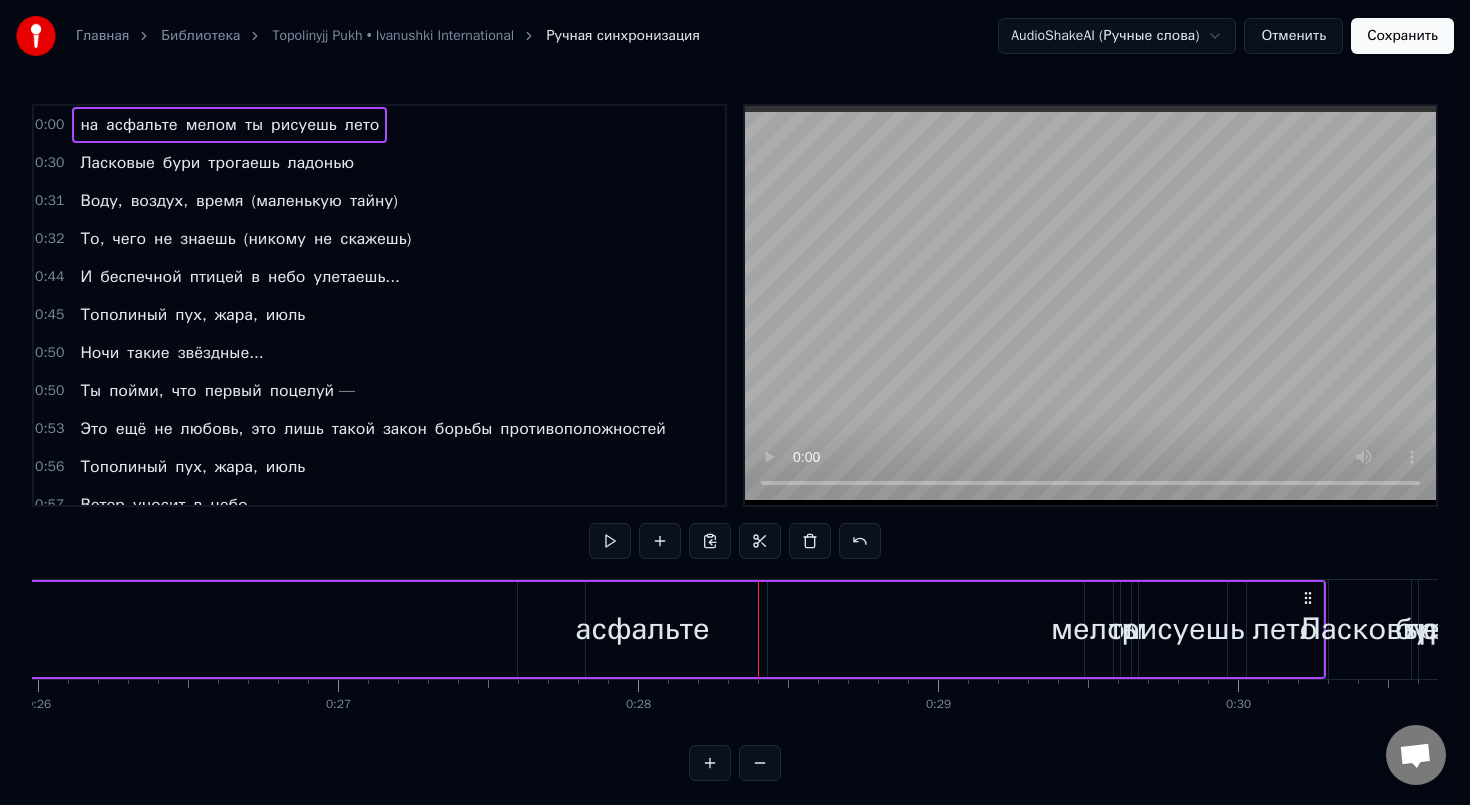 click on "асфальте" at bounding box center (643, 629) 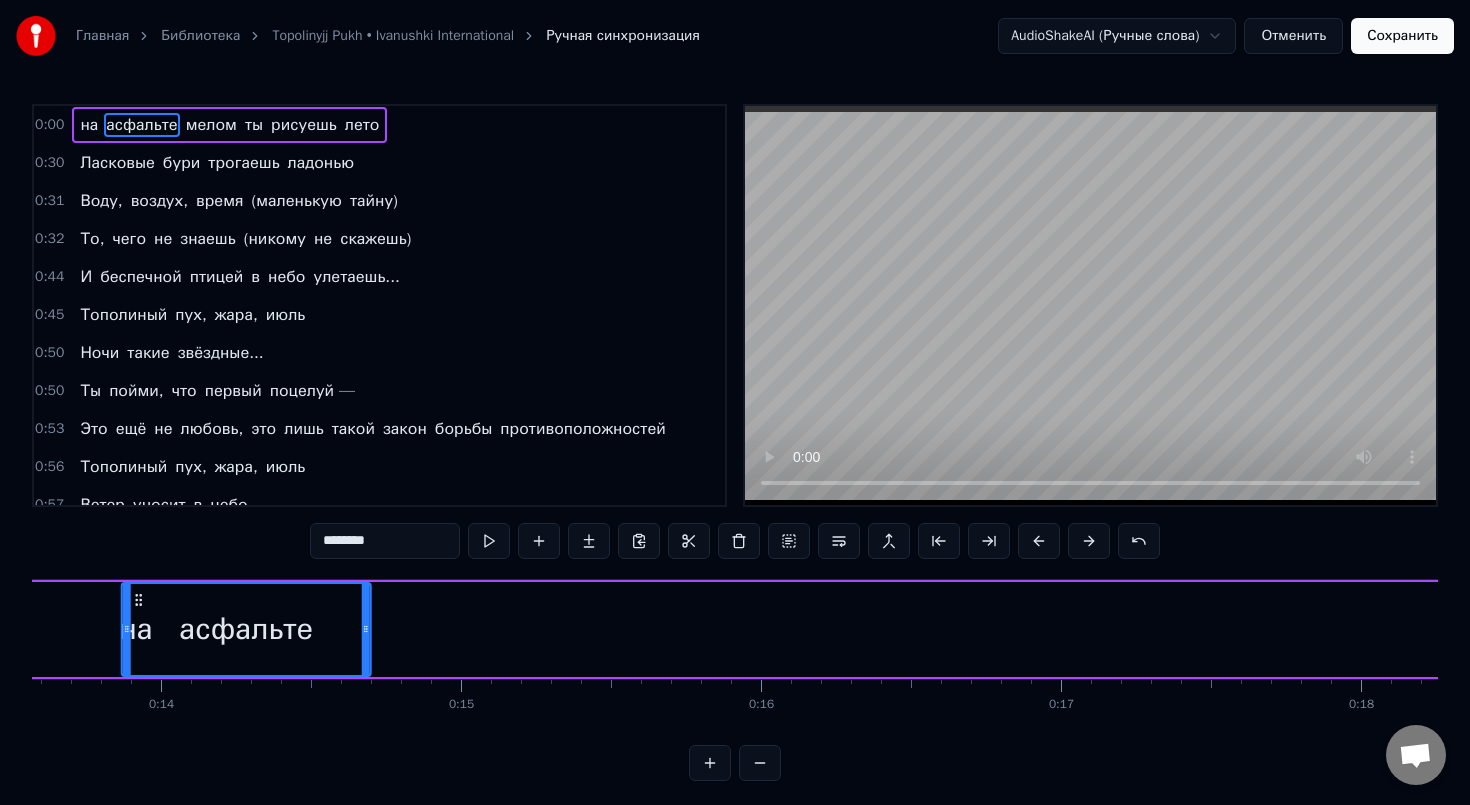 scroll, scrollTop: 0, scrollLeft: 3841, axis: horizontal 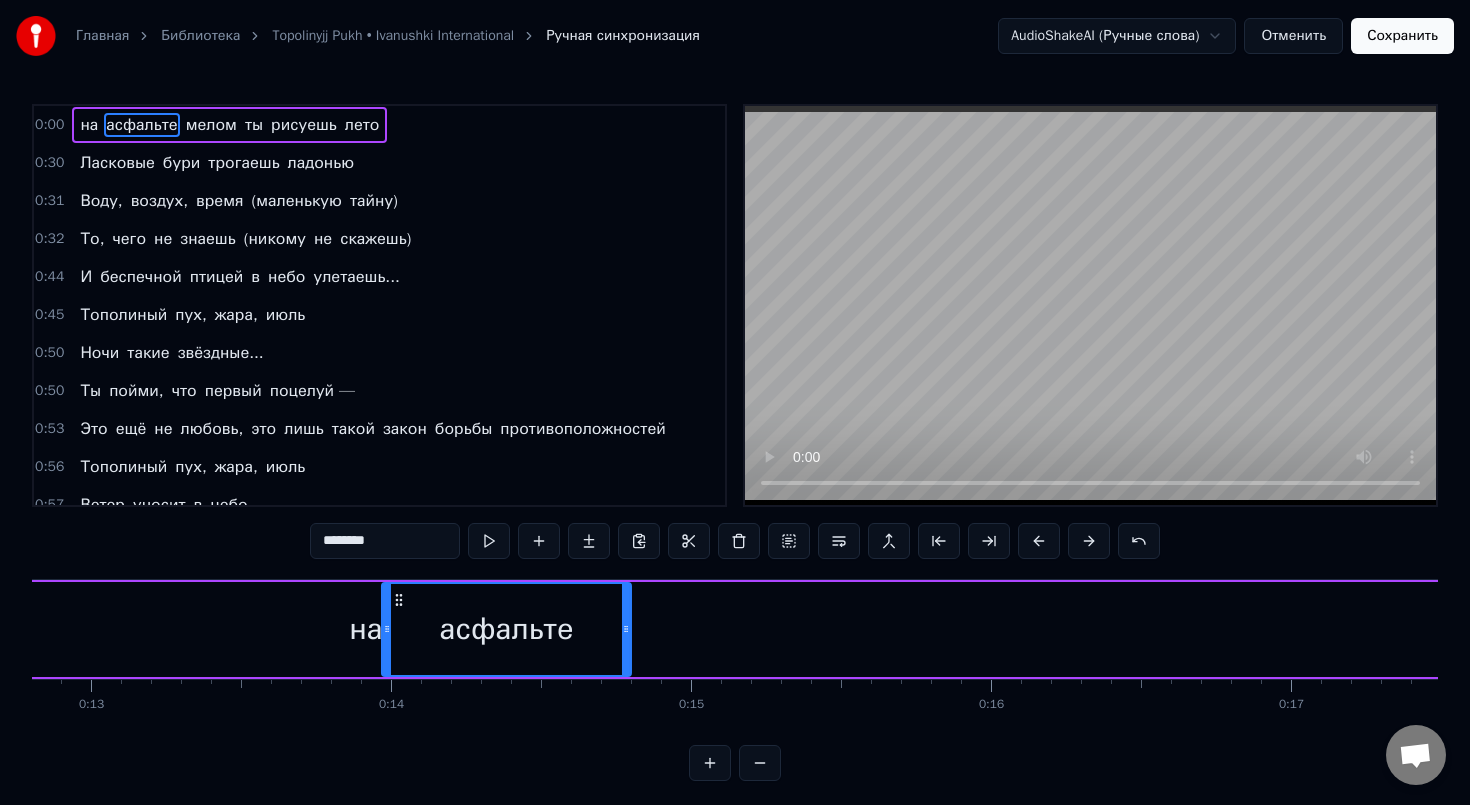 drag, startPoint x: 534, startPoint y: 602, endPoint x: 400, endPoint y: 581, distance: 135.63554 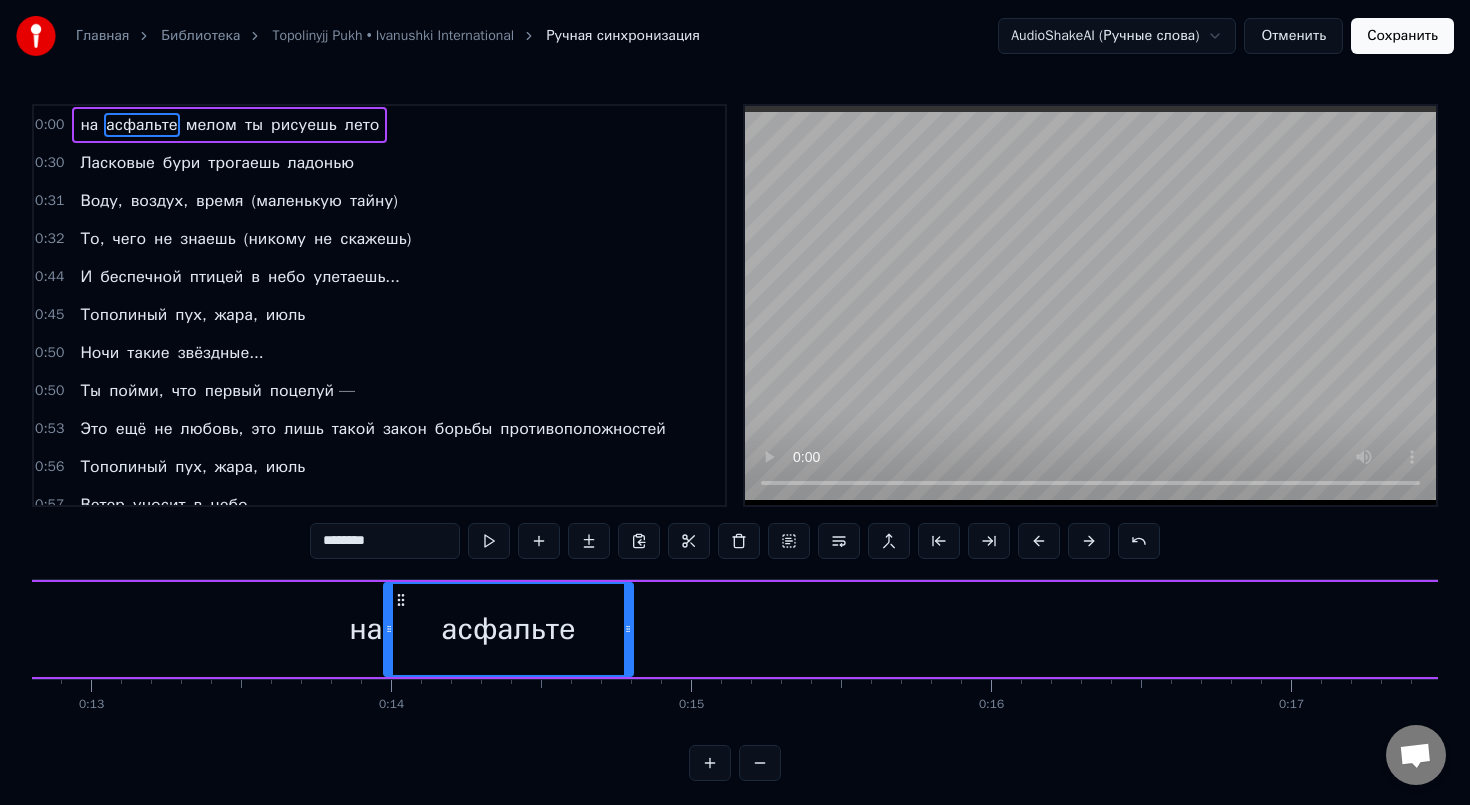 click on "на" at bounding box center (366, 629) 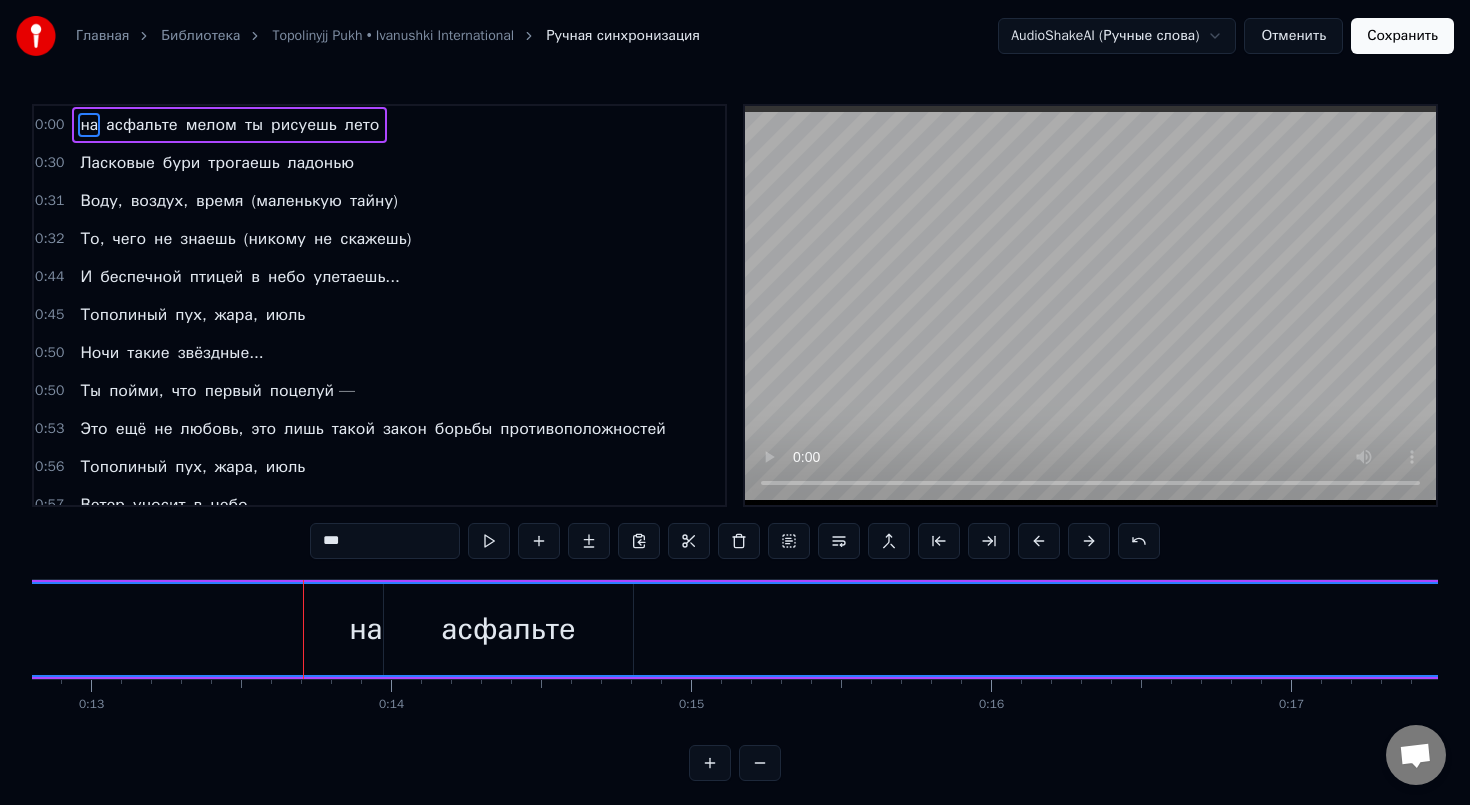 click on "на" at bounding box center (366, 629) 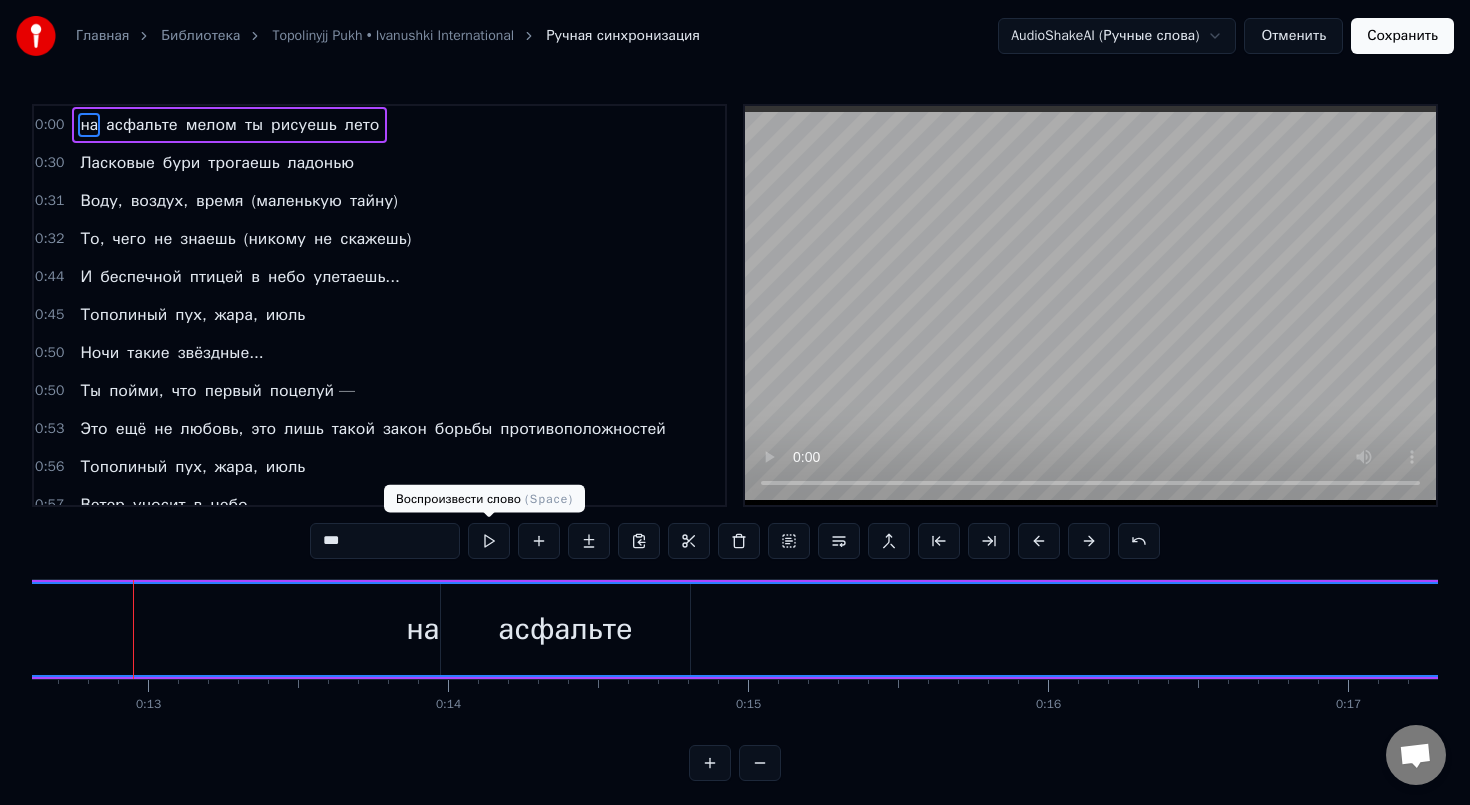 click at bounding box center [489, 541] 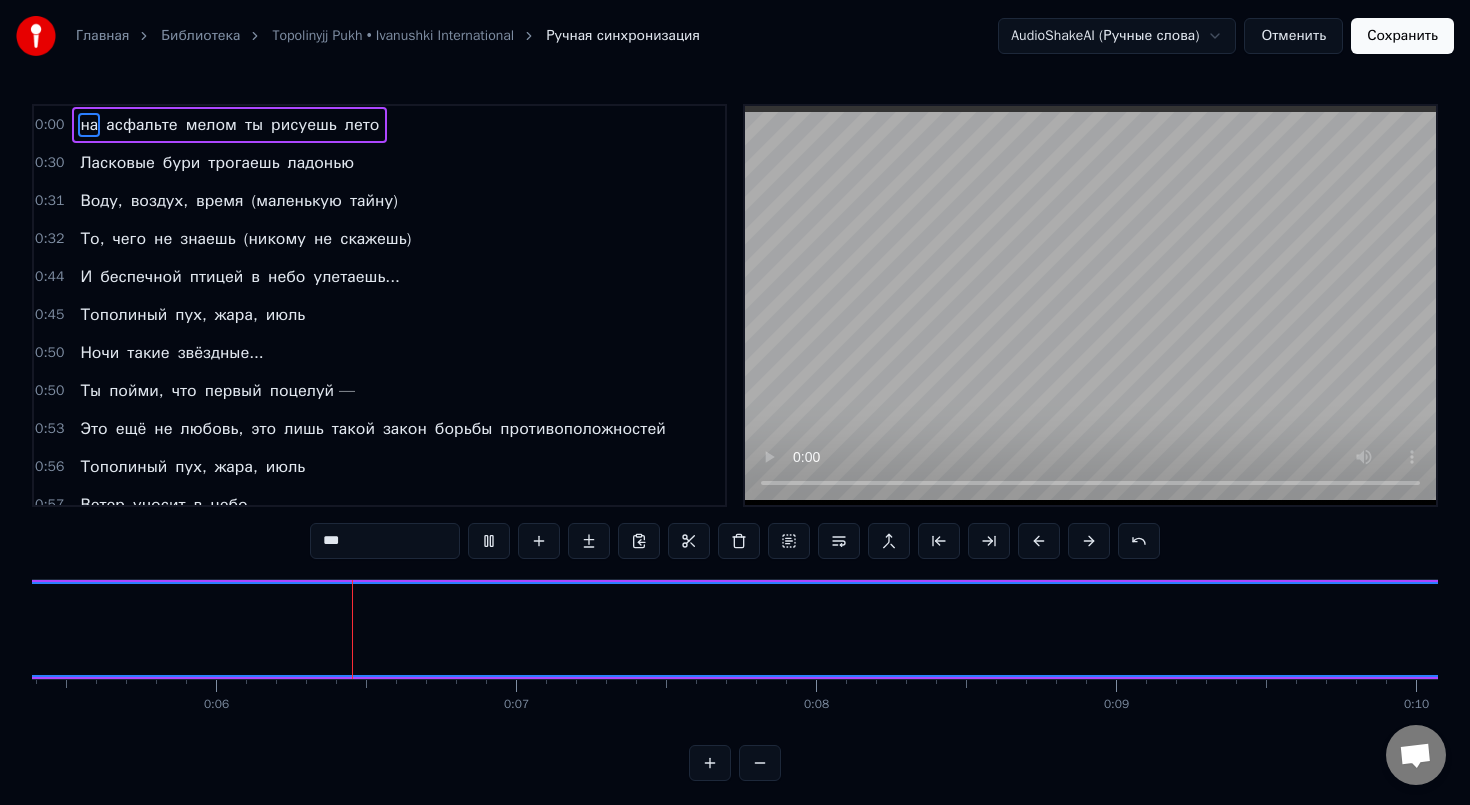 scroll, scrollTop: 0, scrollLeft: 1621, axis: horizontal 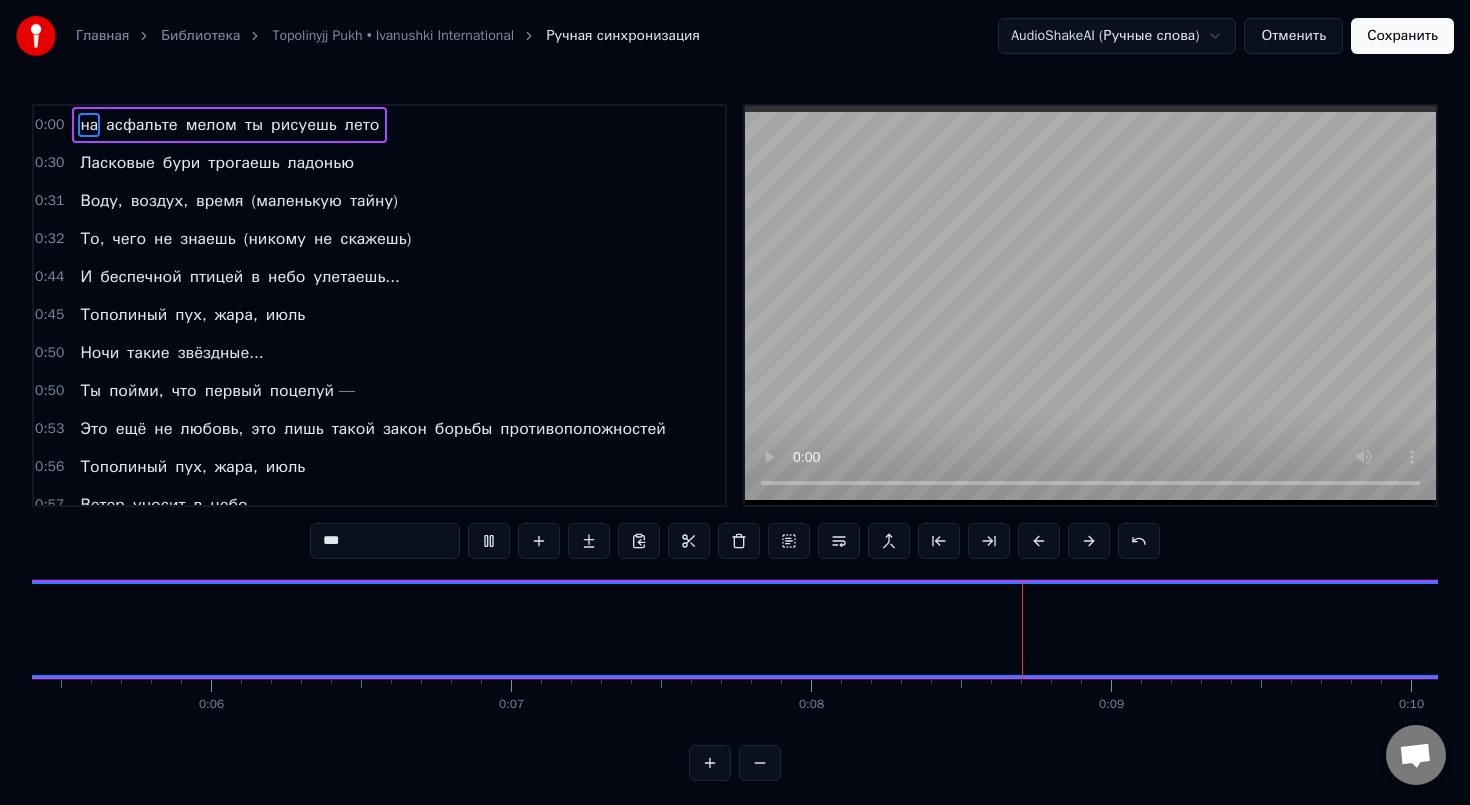 click on "0:00" at bounding box center [49, 125] 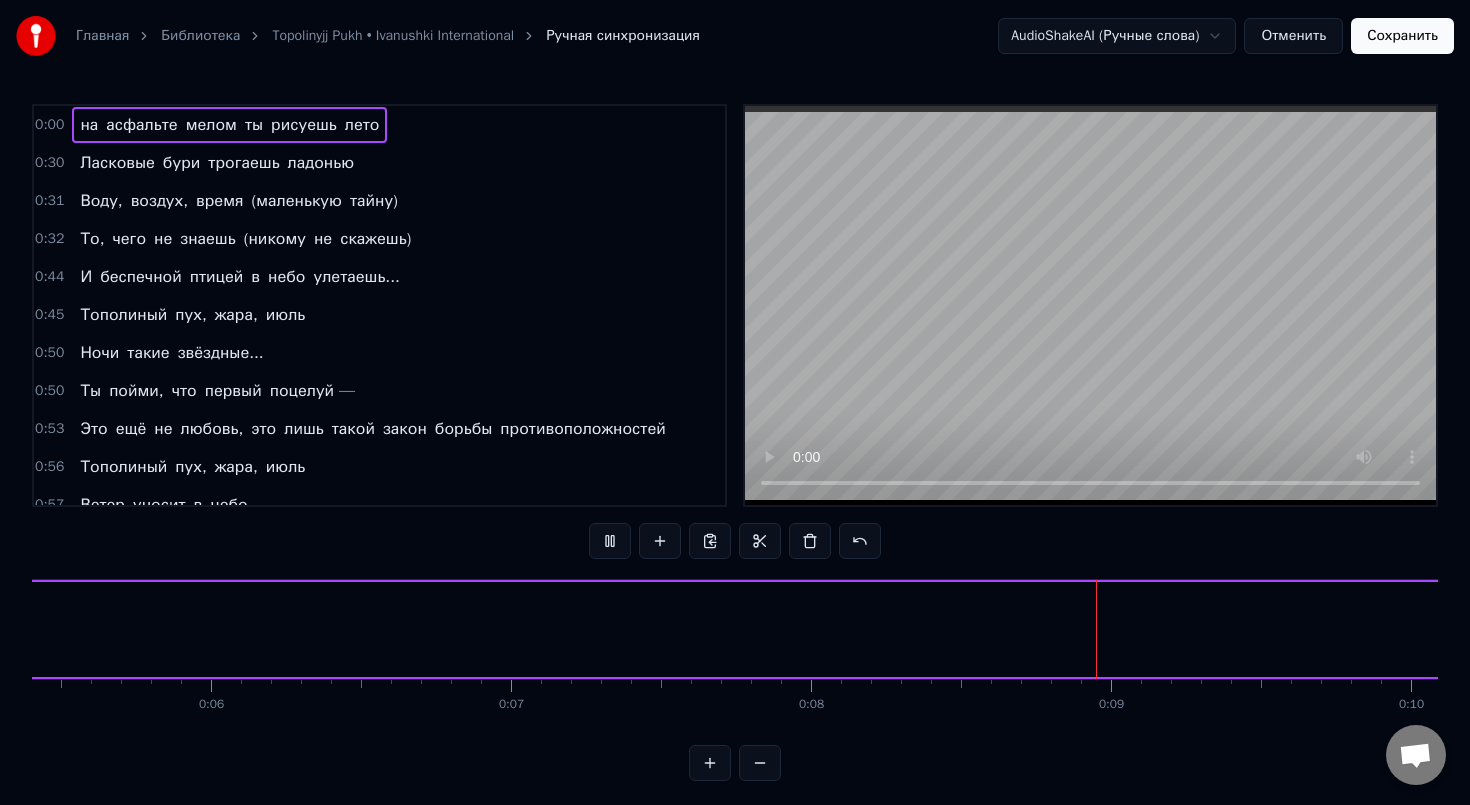 click on "0:00" at bounding box center (49, 125) 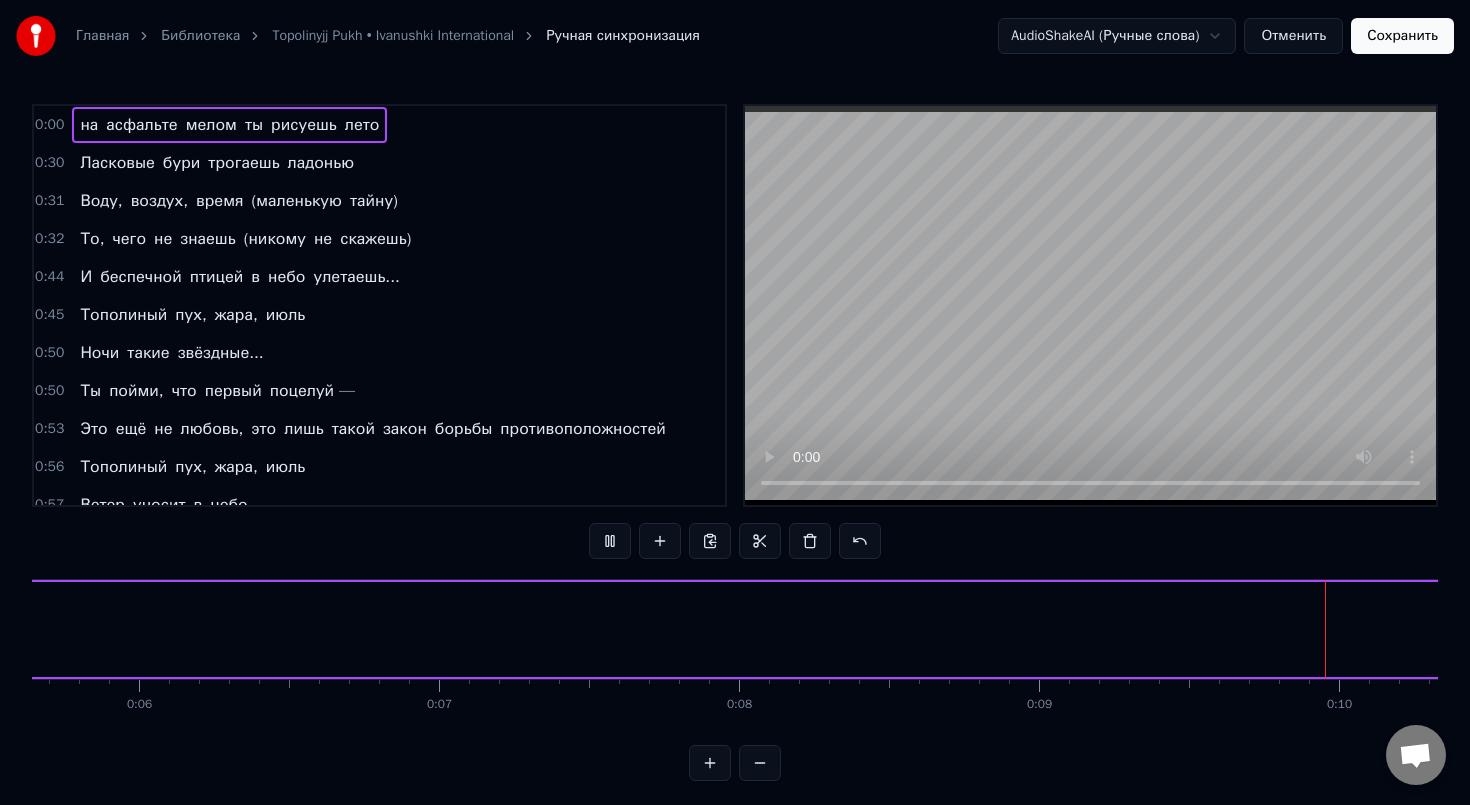 click on "0:00" at bounding box center (49, 125) 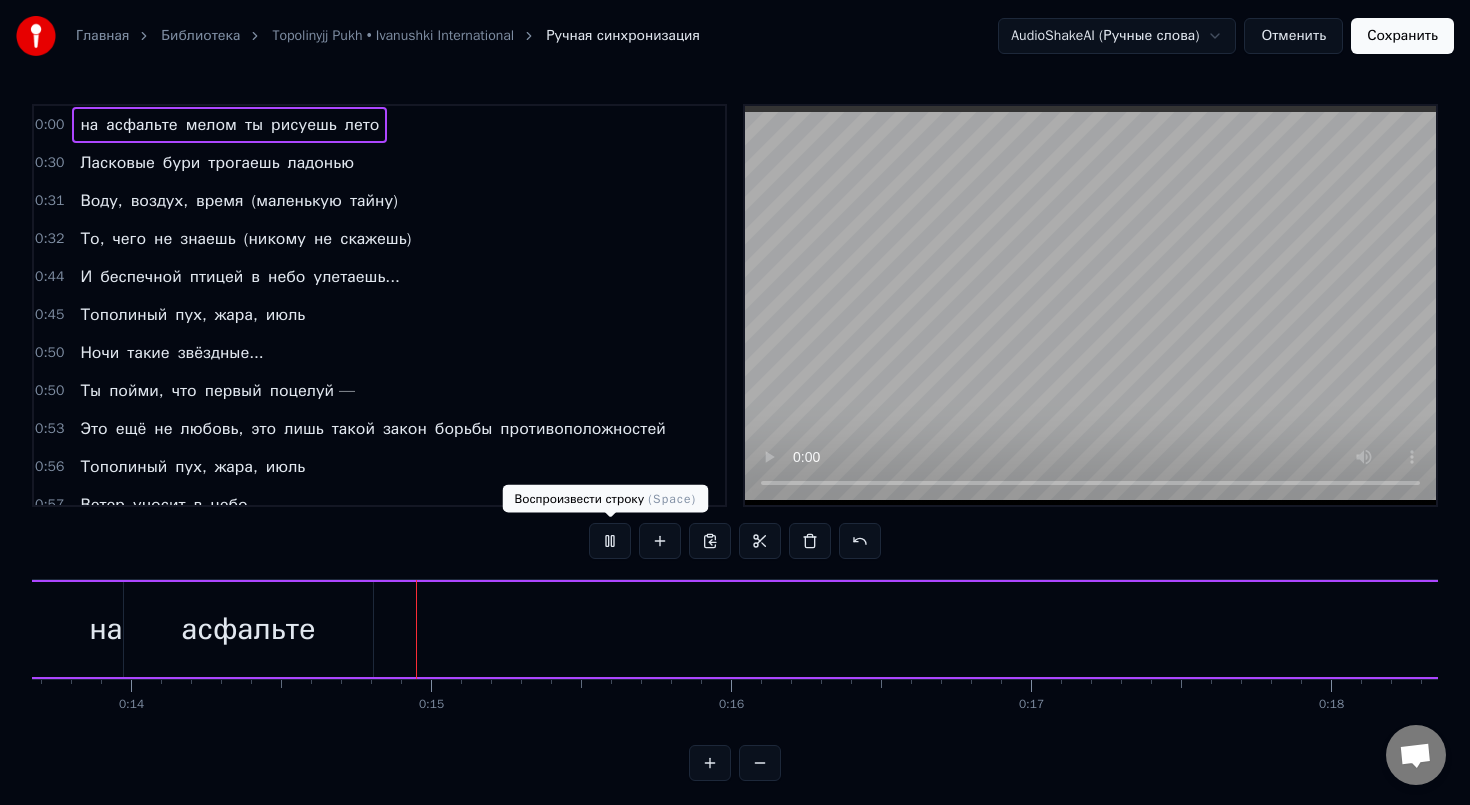 scroll, scrollTop: 0, scrollLeft: 4172, axis: horizontal 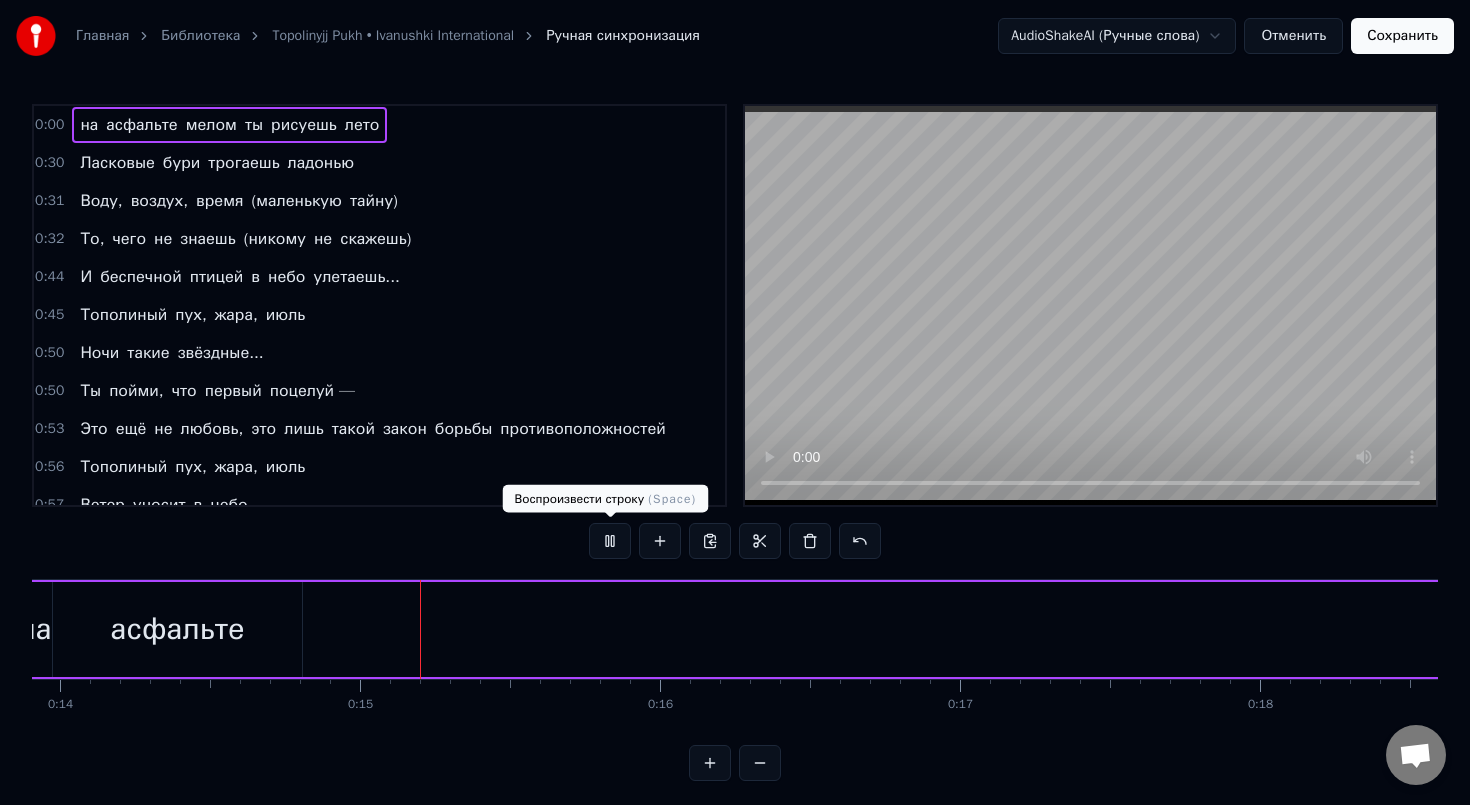 click at bounding box center (610, 541) 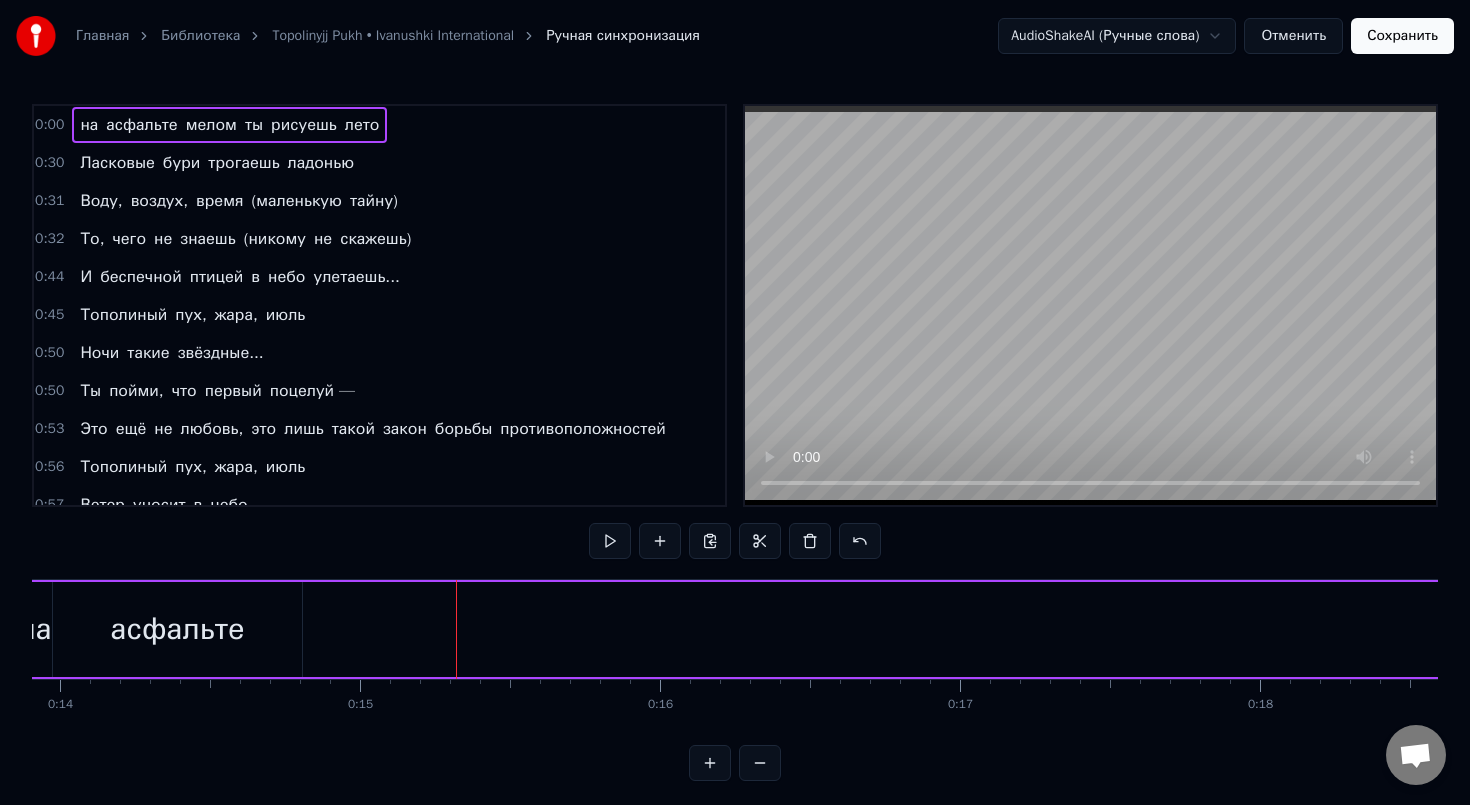 click at bounding box center (610, 541) 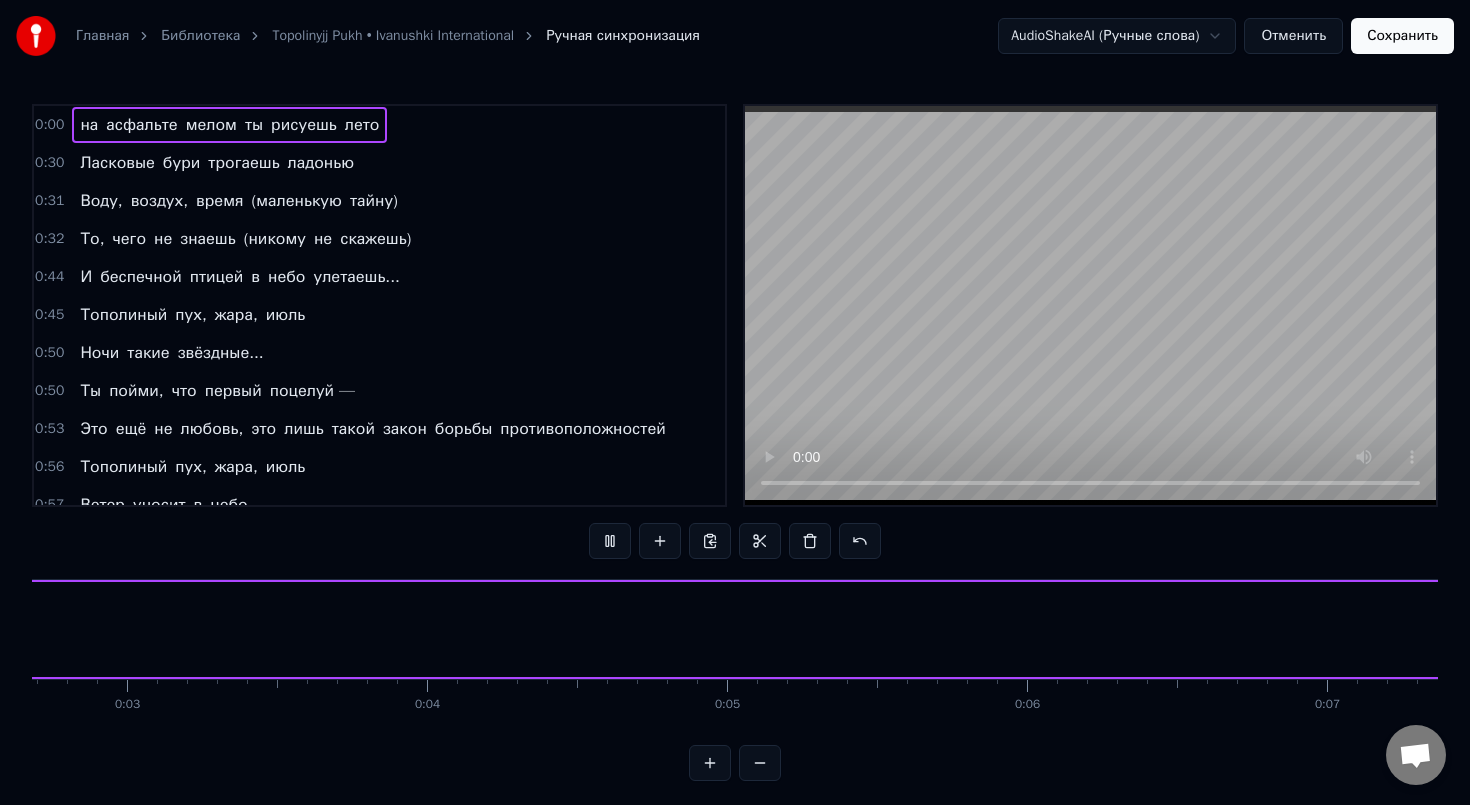 click on "0 0:01 0:02 0:03 0:04 0:05 0:06 0:07 0:08 0:09 0:10 0:11 0:12 0:13 0:14 0:15 0:16 0:17 0:18 0:19 0:20 0:21 0:22 0:23 0:24 0:25 0:26 0:27 0:28 0:29 0:30 0:31 0:32 0:33 0:34 0:35 0:36 0:37 0:38 0:39 0:40 0:41 0:42 0:43 0:44 0:45 0:46 0:47 0:48 0:49 0:50 0:51 0:52 0:53 0:54 0:55 0:56 0:57 0:58 0:59 1:00 1:01 1:02 1:03 1:04 1:05 1:06 1:07 1:08 1:09 1:10 1:11 1:12 1:13 1:14 1:15 1:16 1:17 1:18 1:19 1:20 1:21 1:22 1:23 1:24 1:25 1:26 1:27 1:28 1:29 1:30 1:31 1:32 1:33 1:34 1:35 1:36 1:37 1:38 1:39 1:40 1:41 1:42 1:43 1:44 1:45 1:46 1:47 1:48 1:49 1:50 1:51 1:52 1:53 1:54 1:55 1:56 1:57 1:58 1:59 2:00 2:01 2:02 2:03 2:04 2:05 2:06 2:07 2:08 2:09 2:10 2:11 2:12 2:13 2:14 2:15 2:16 2:17 2:18 2:19 2:20 2:21 2:22 2:23 2:24 2:25 2:26 2:27 2:28 2:29 2:30 2:31 2:32 2:33 2:34 2:35 2:36 2:37 2:38 2:39 2:40 2:41 2:42 2:43 2:44 2:45 2:46 2:47 2:48 2:49 2:50 2:51 2:52 2:53 2:54 2:55 2:56 2:57 2:58 2:59 3:00 3:01 3:02 3:03 3:04 3:05 3:06 3:07 3:08 3:09 3:10 3:11 3:12 3:13 3:14 3:15 3:16 3:17 3:18 3:19 3:20 3:21 3:22 3:23 3:24" at bounding box center (30954, 695) 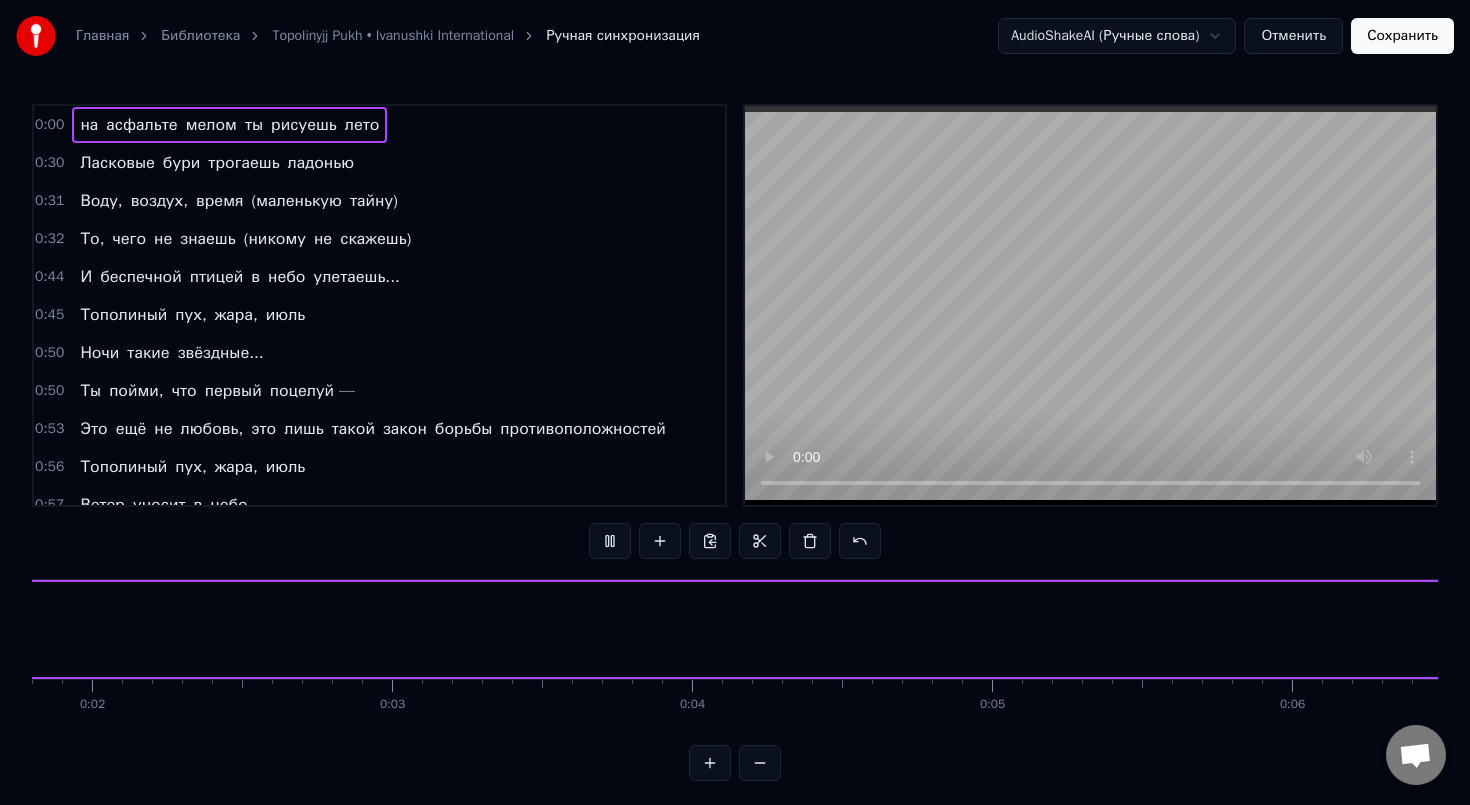 click on "на" at bounding box center [3667, 629] 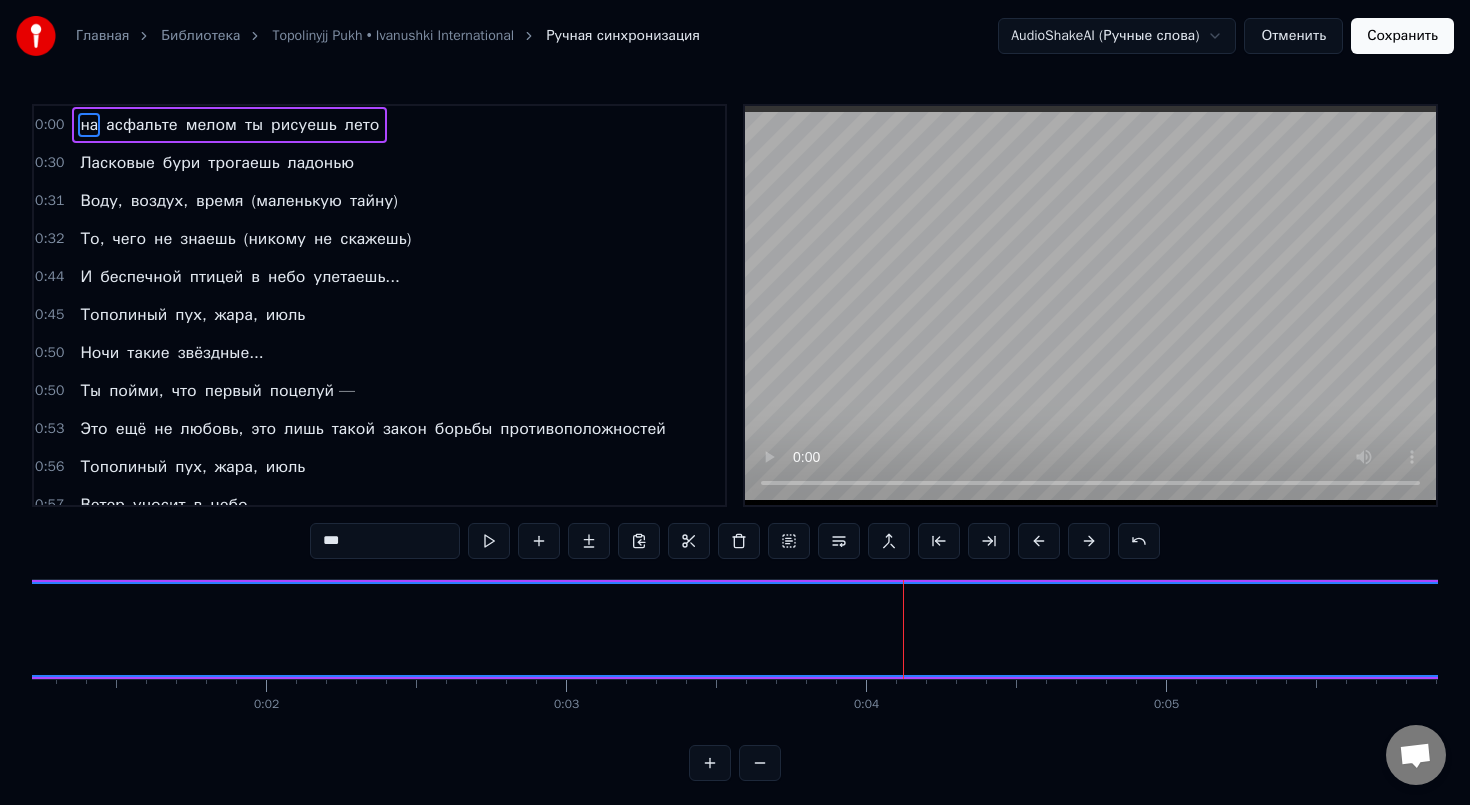 scroll, scrollTop: 0, scrollLeft: 357, axis: horizontal 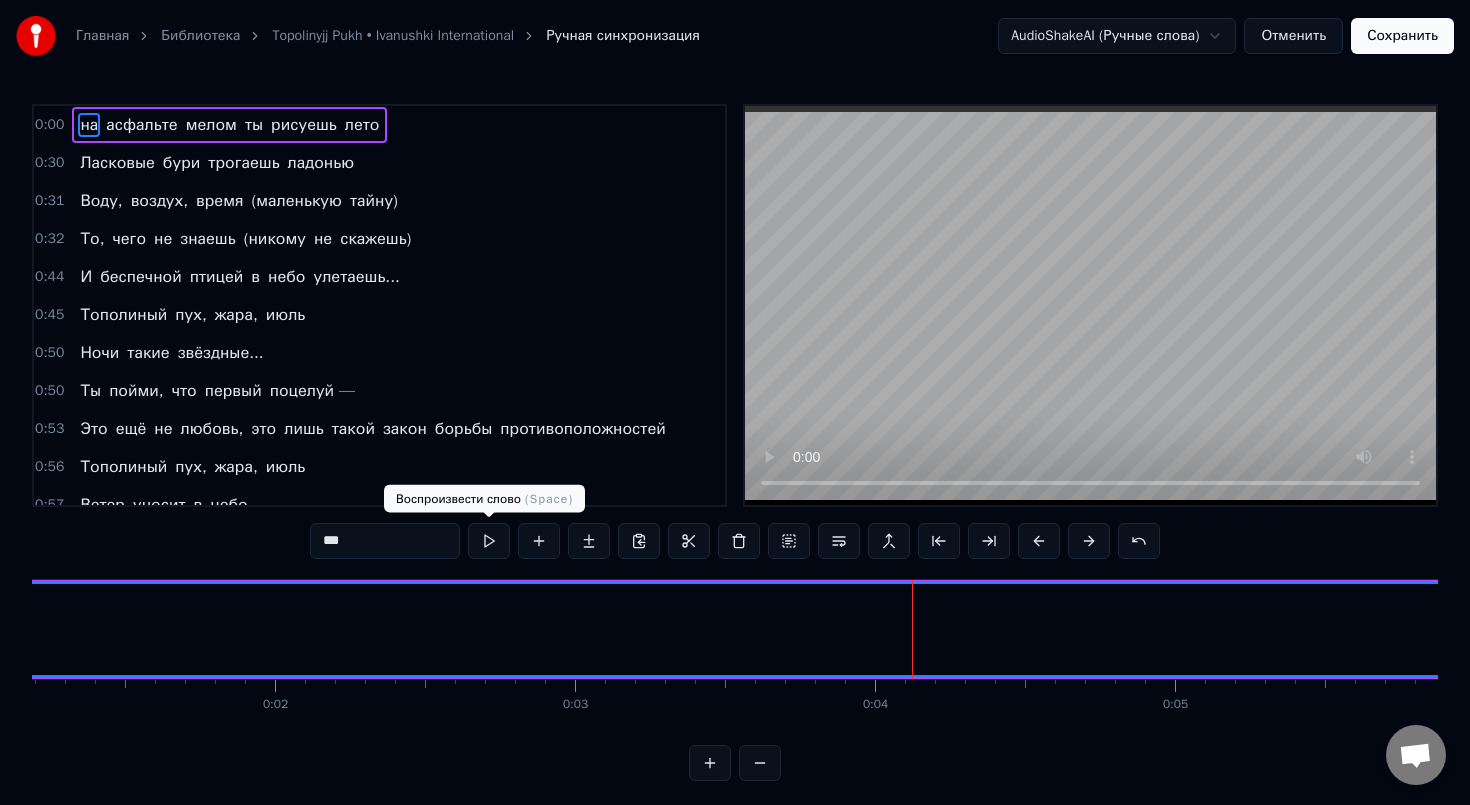 click at bounding box center (489, 541) 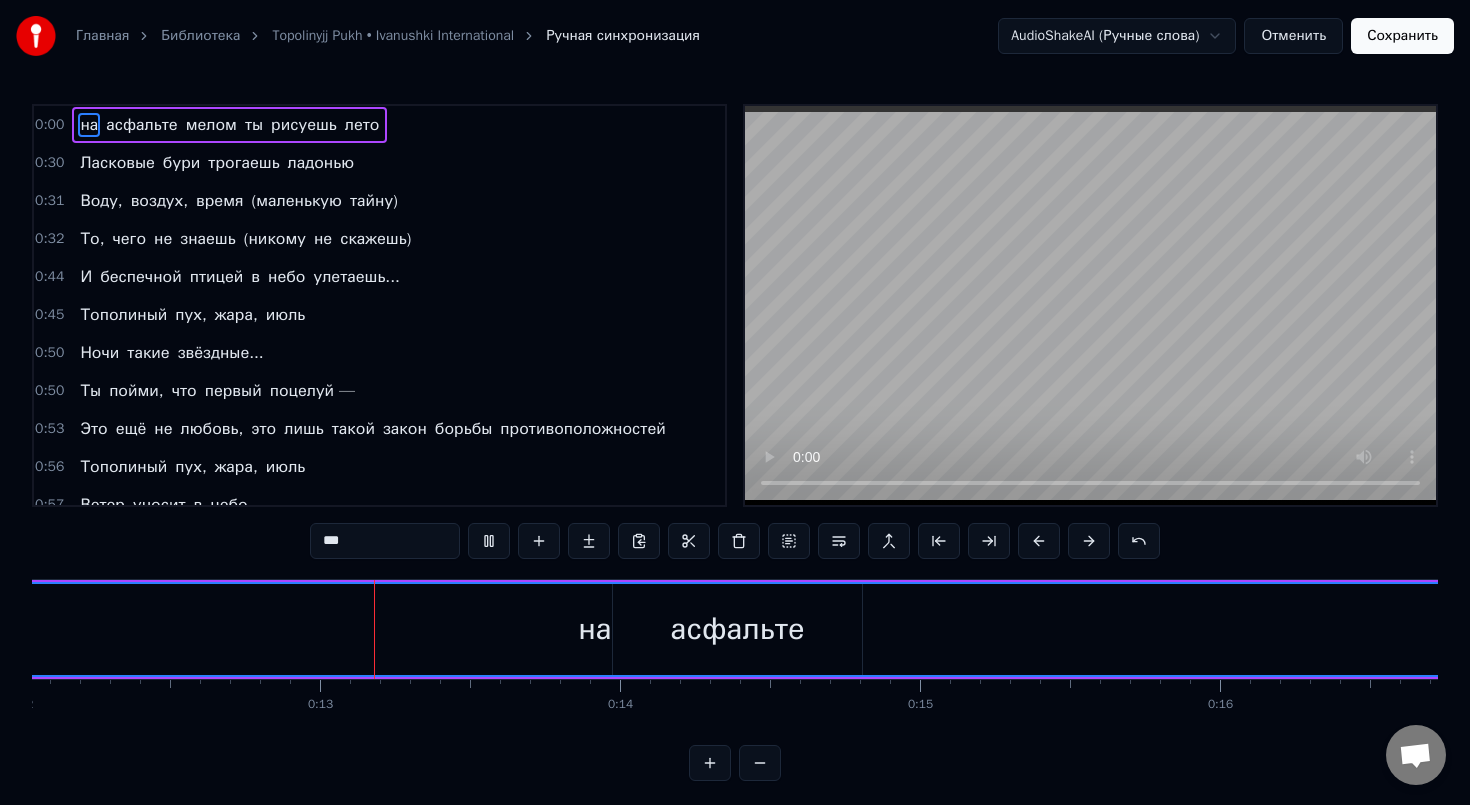 scroll, scrollTop: 0, scrollLeft: 3617, axis: horizontal 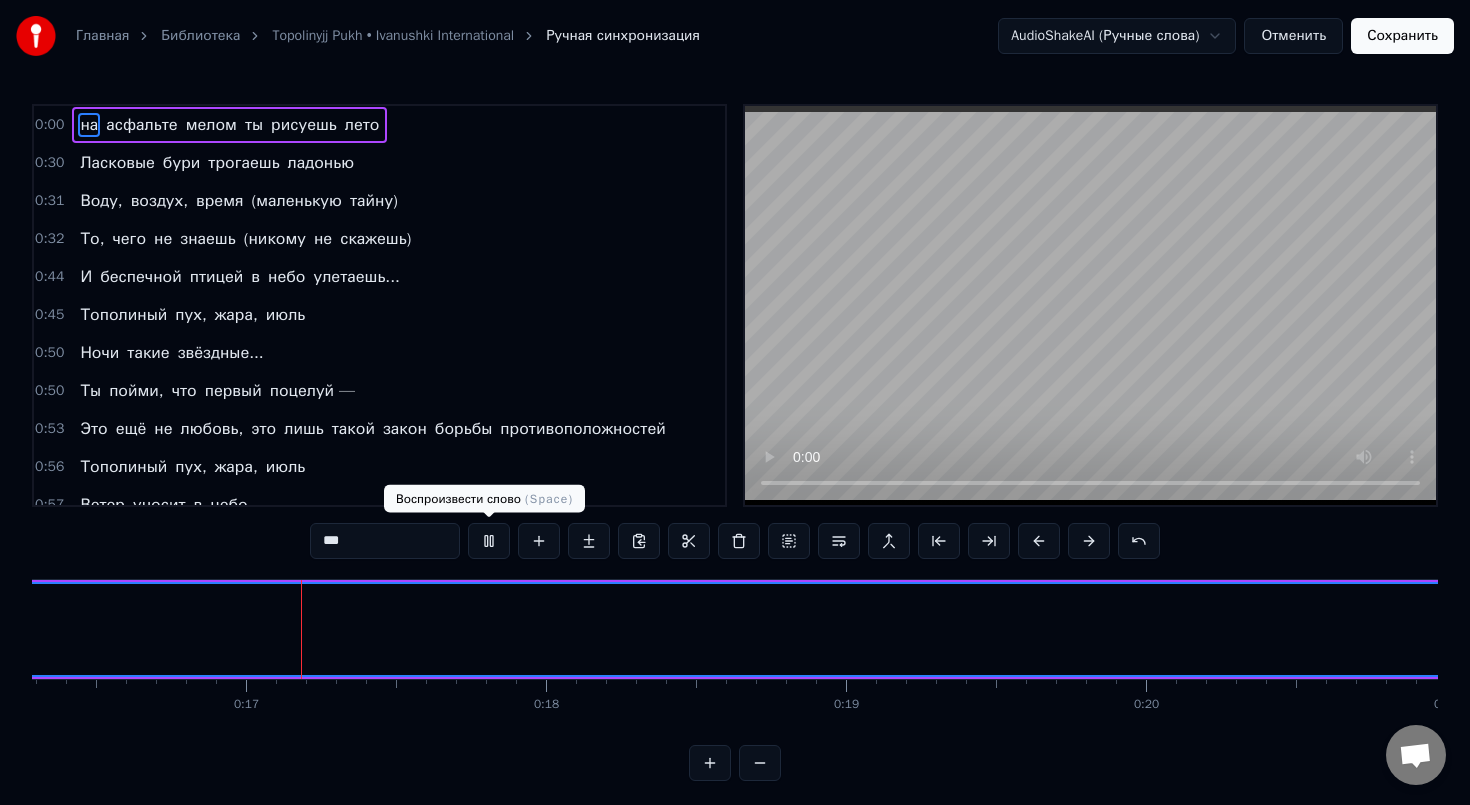 click at bounding box center (489, 541) 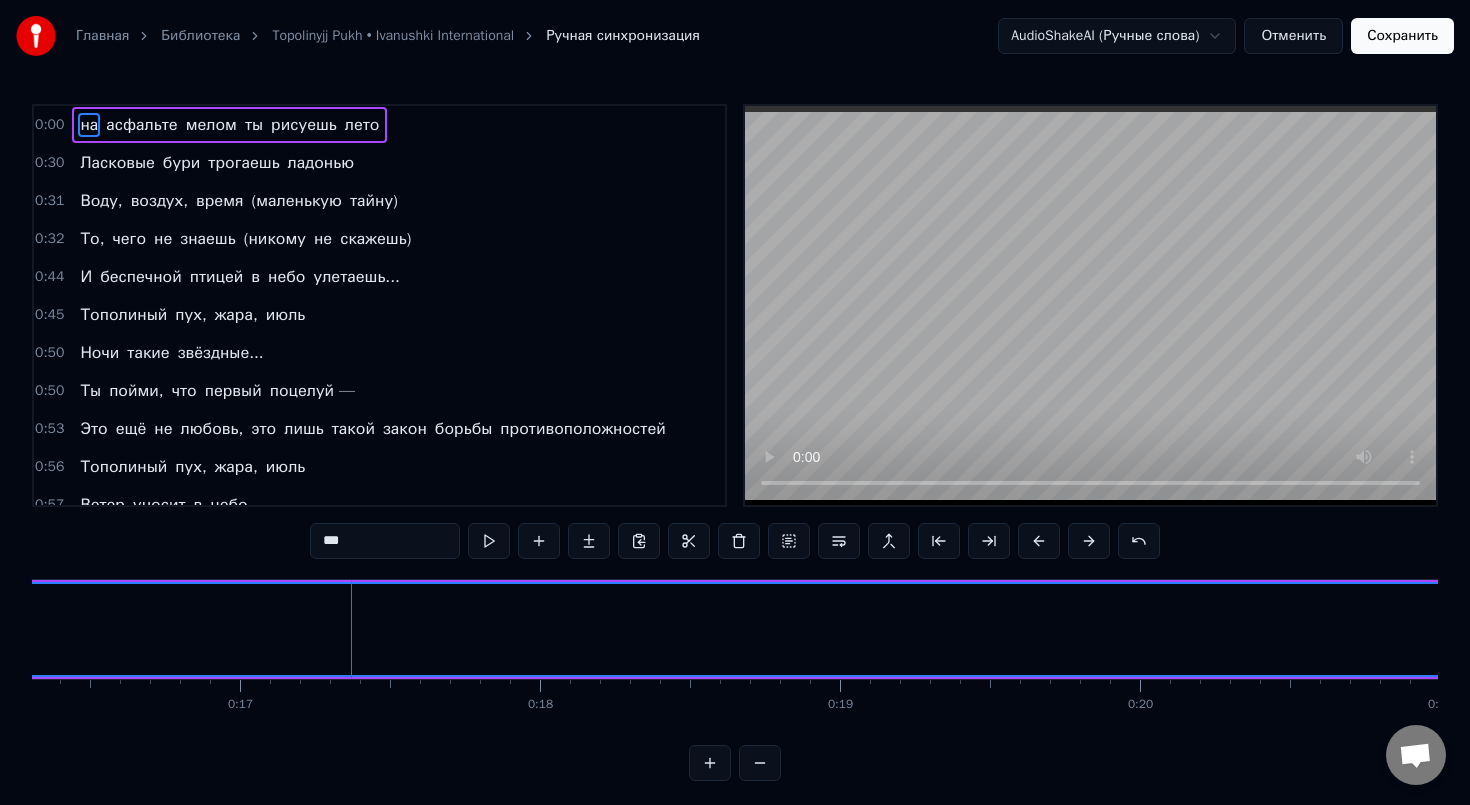 scroll, scrollTop: 1, scrollLeft: 0, axis: vertical 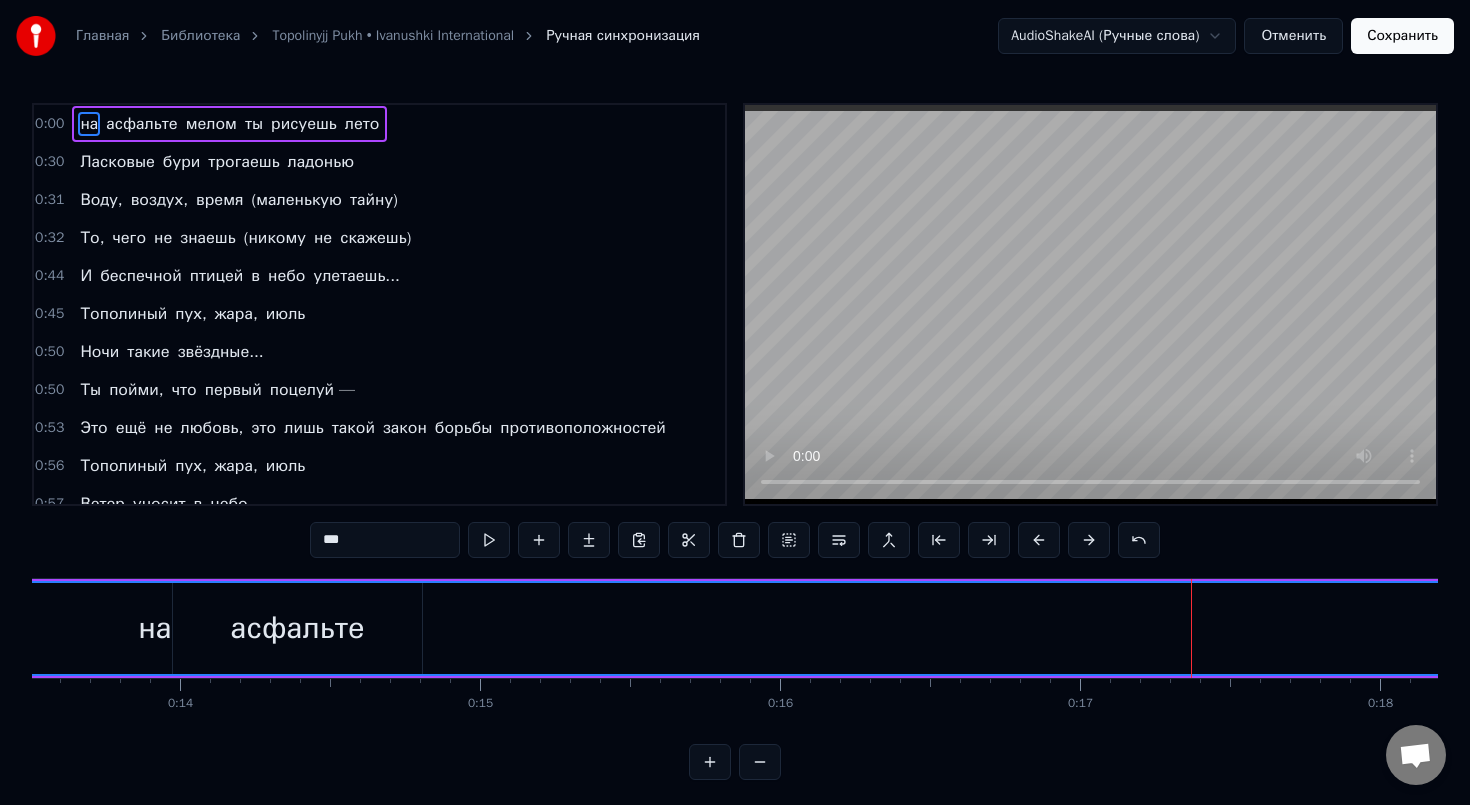 click on "на" at bounding box center [155, 628] 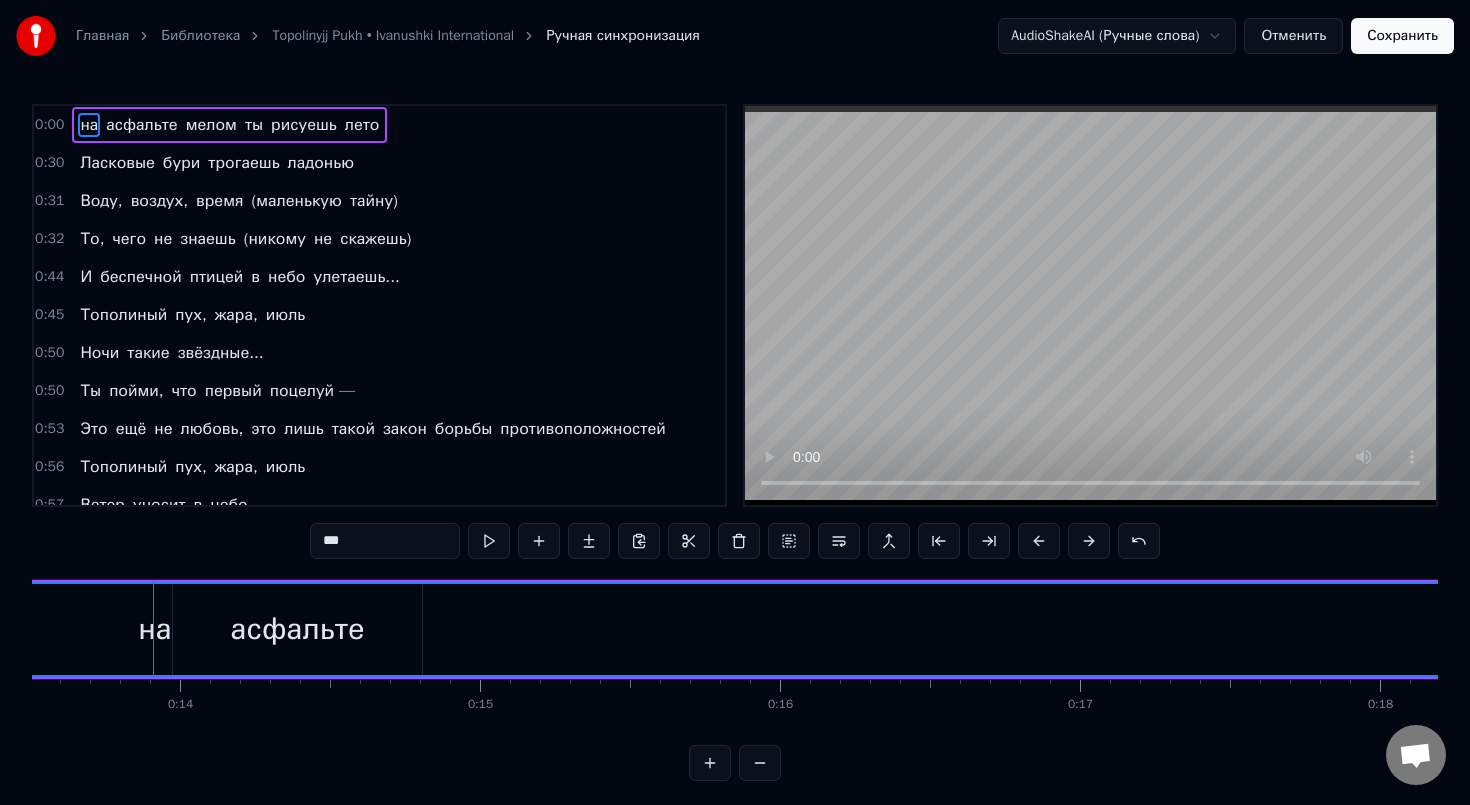 click on "на" at bounding box center (155, 629) 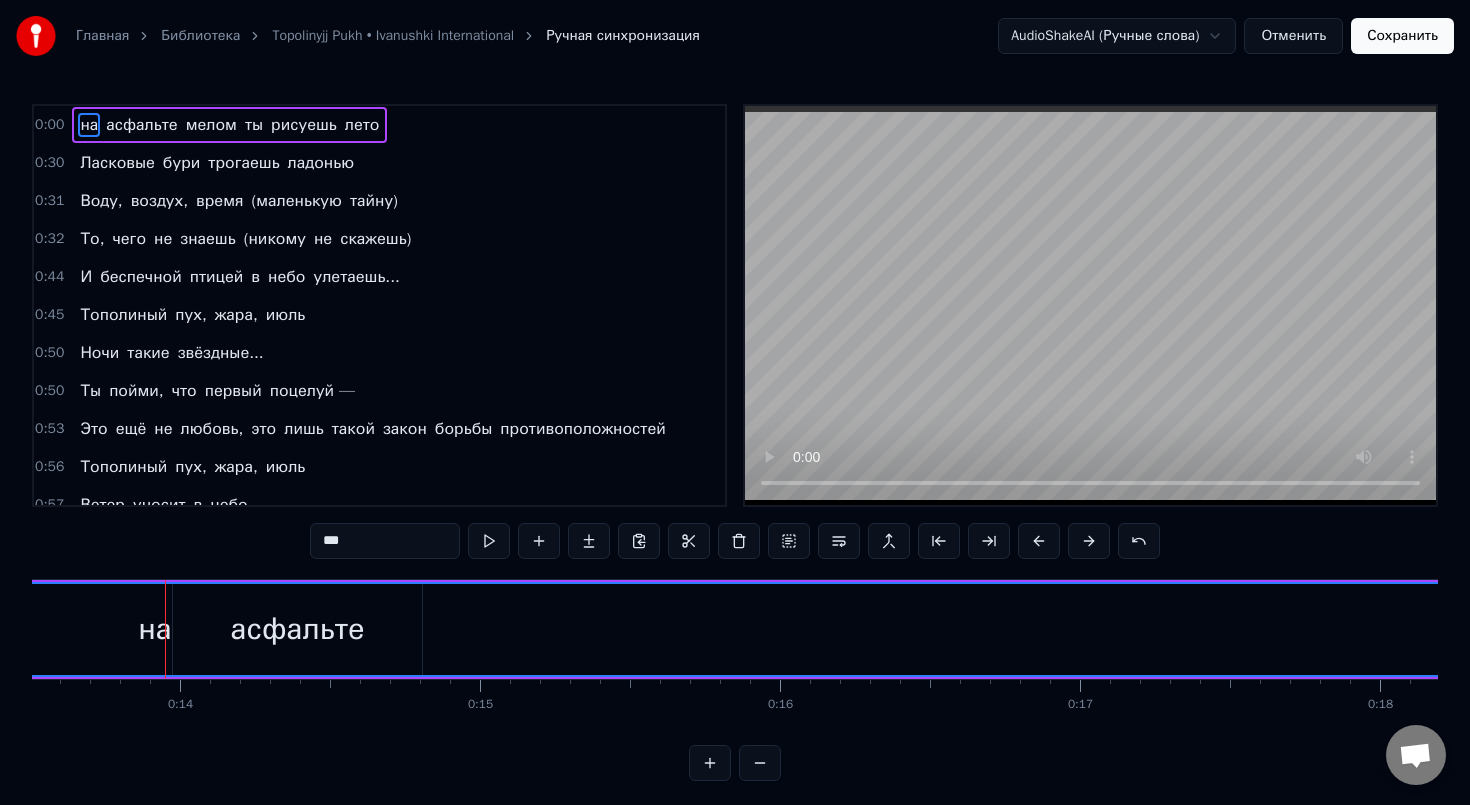 click on "на" at bounding box center (155, 629) 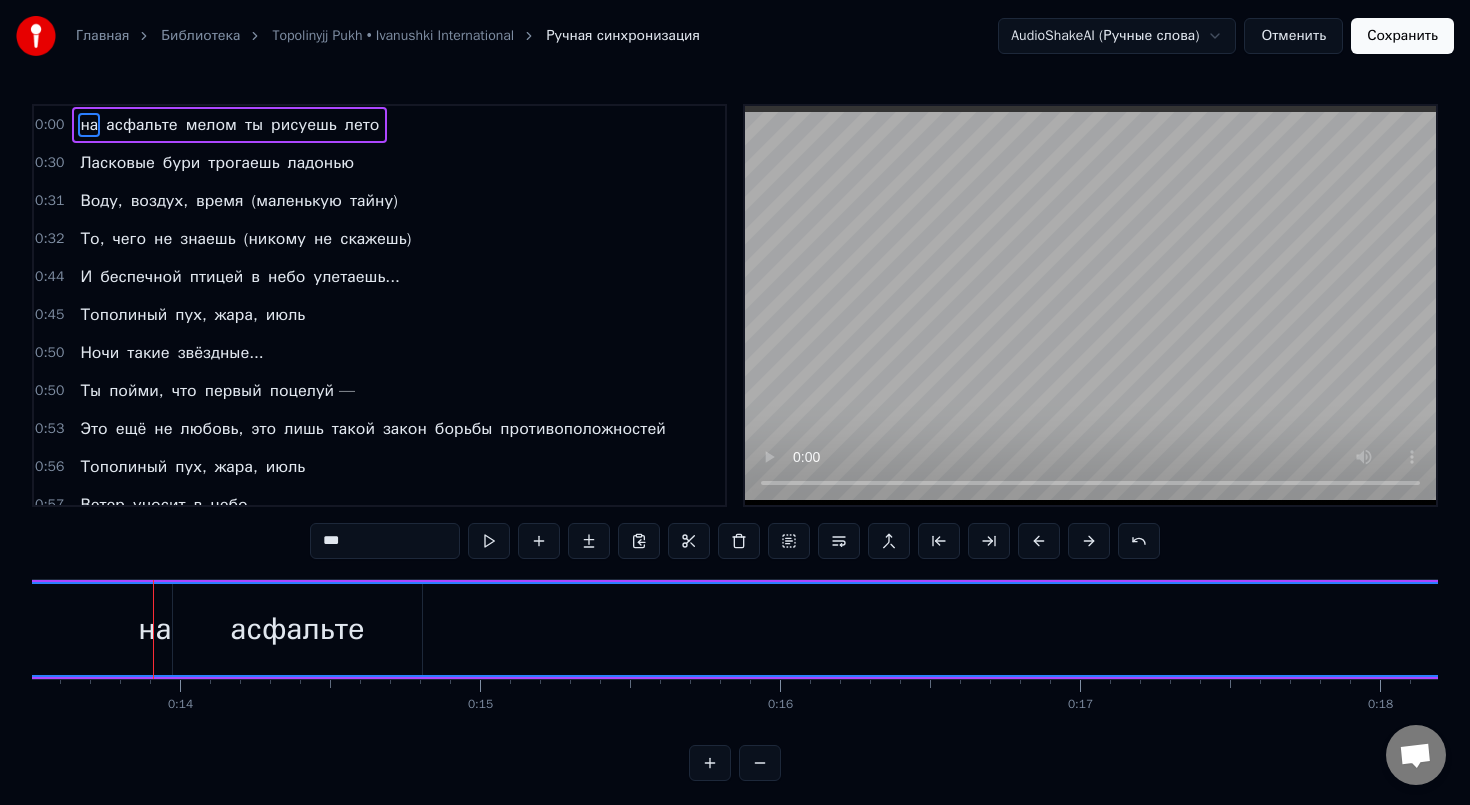 click on "**" at bounding box center (385, 541) 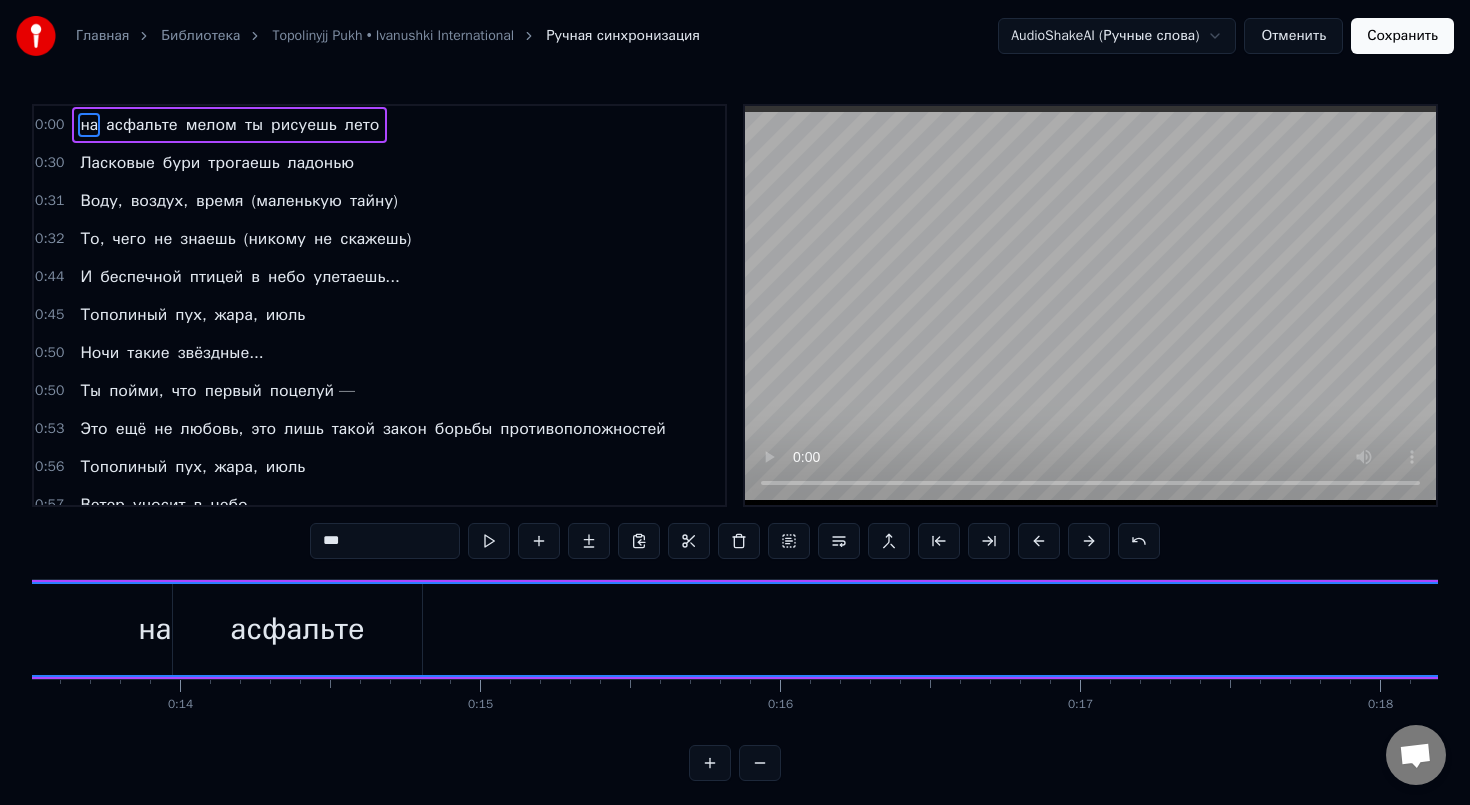 click on "на" at bounding box center [155, 629] 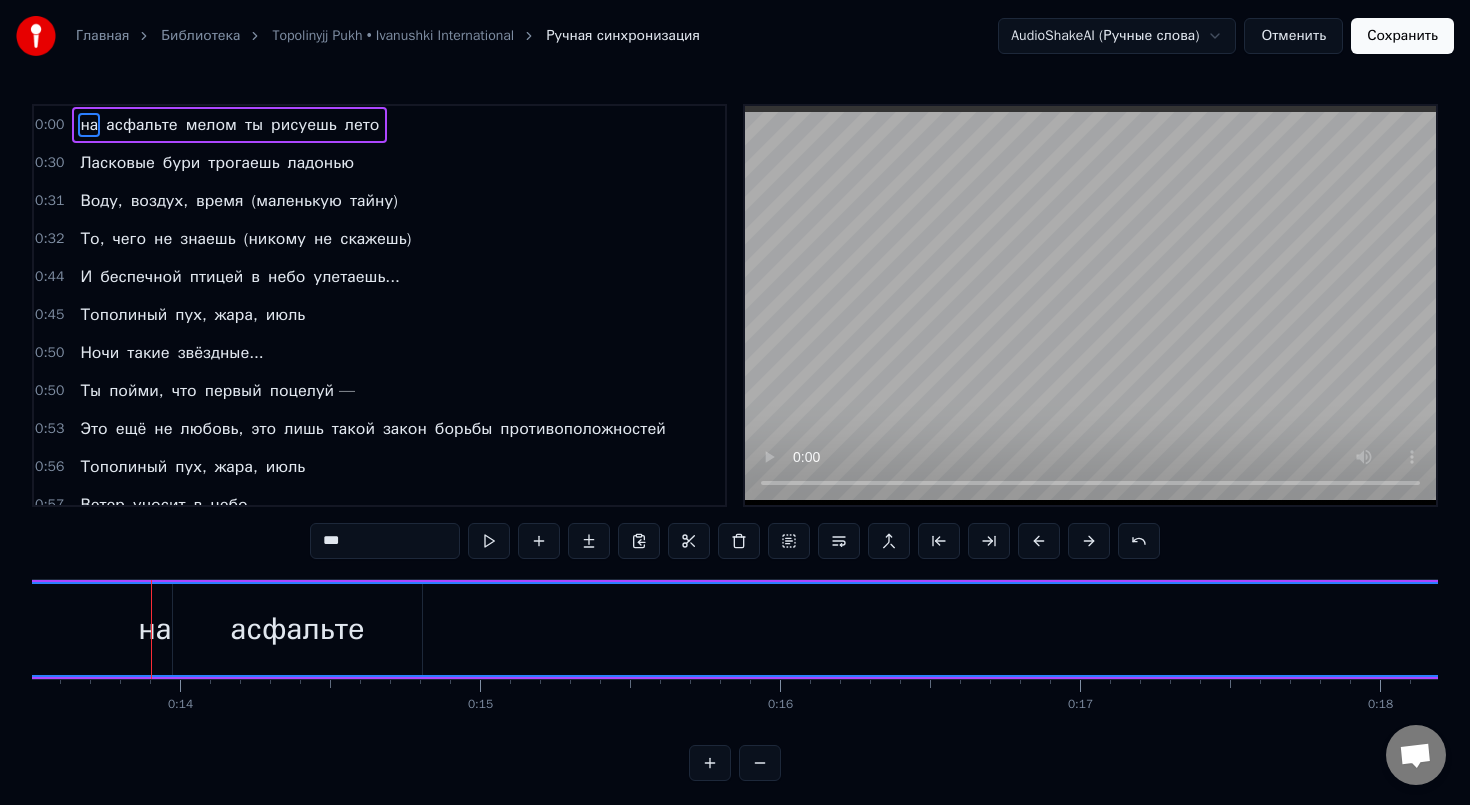 click on "на" at bounding box center [155, 629] 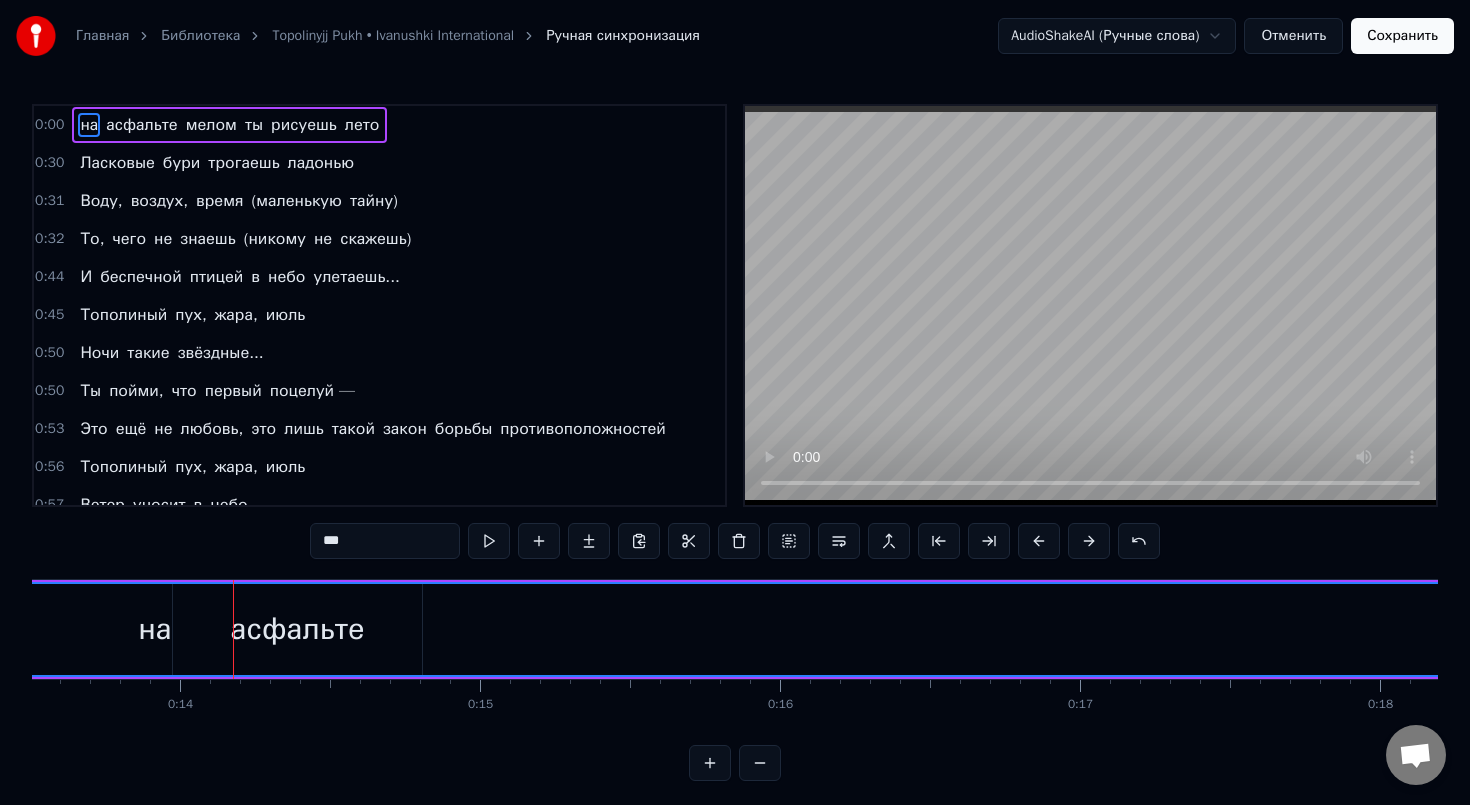 click on "на" at bounding box center [155, 629] 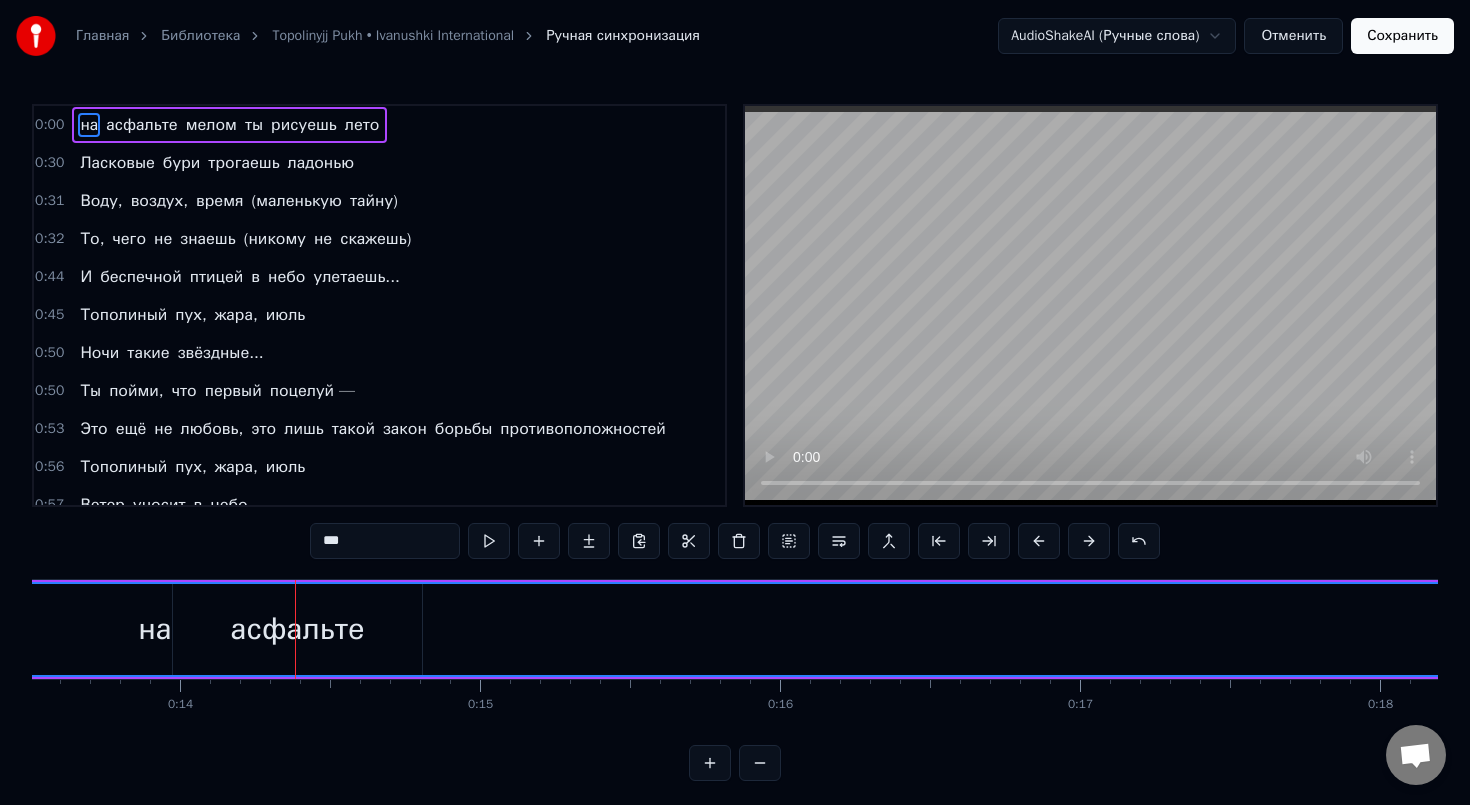 click on "на" at bounding box center (155, 629) 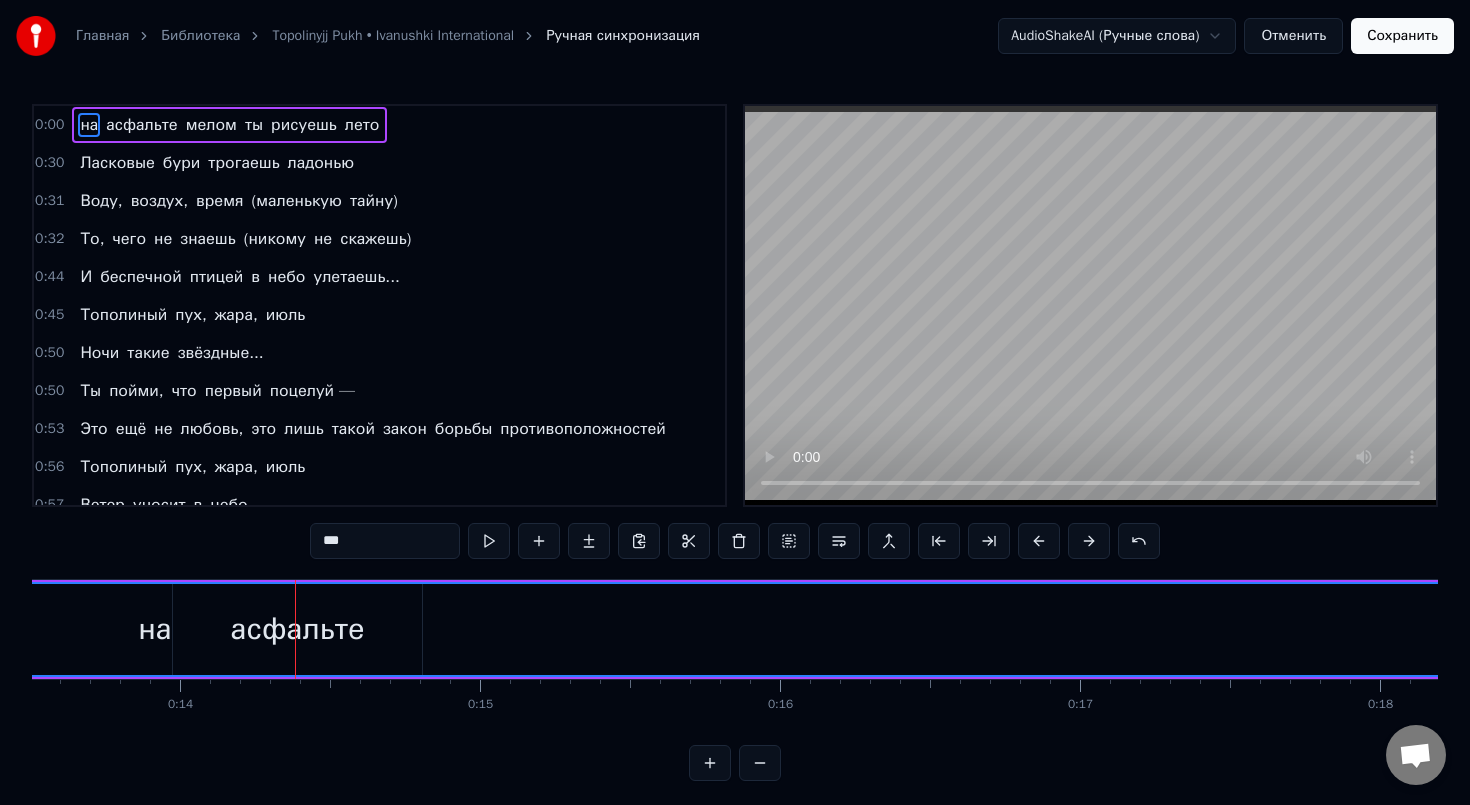 click on "на" at bounding box center (155, 629) 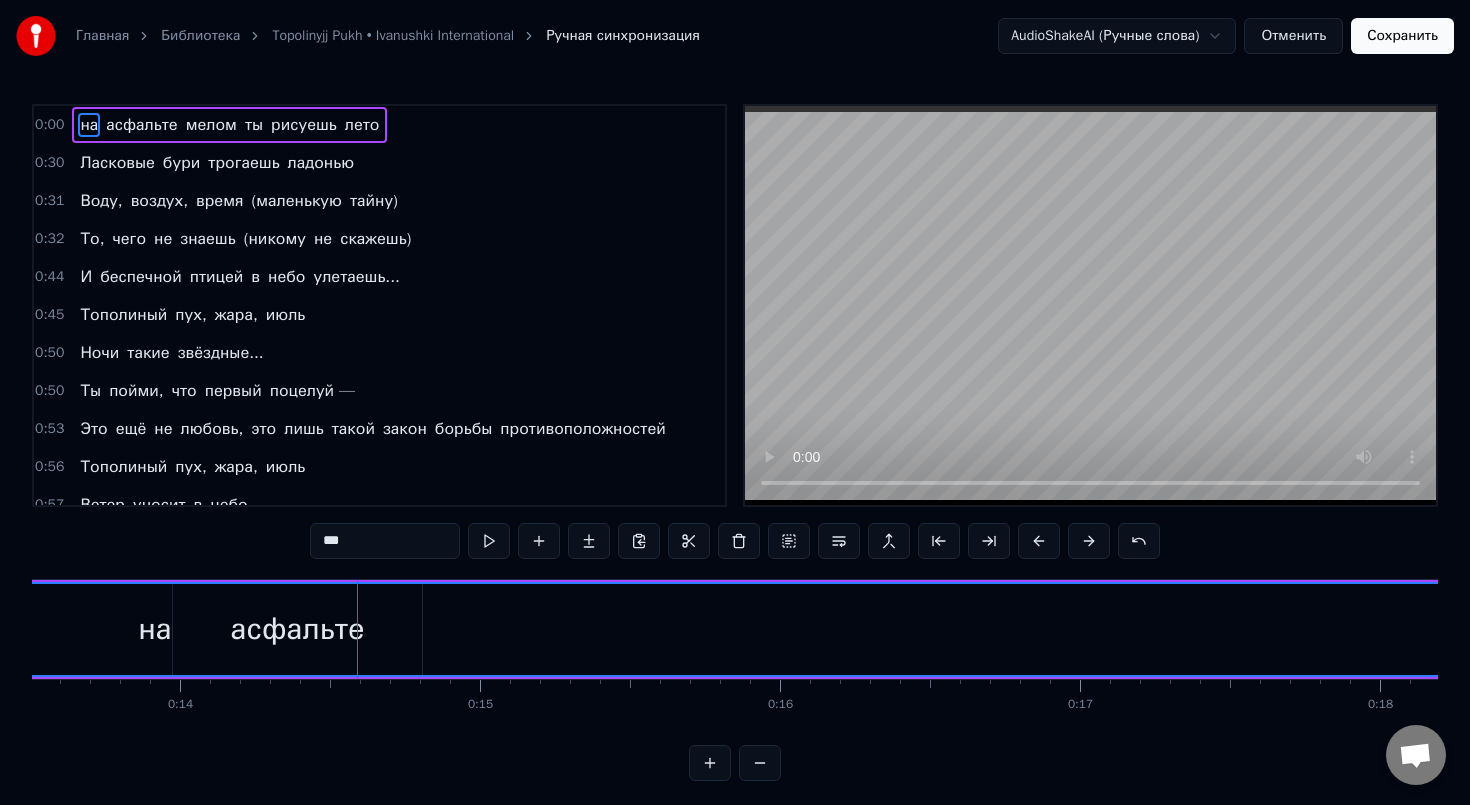 click on "0:00 на  асфальте мелом ты рисуешь лето 0:30 Ласковые бури трогаешь ладонью 0:31 Воду, воздух, время (маленькую тайну) 0:32 То, чего не знаешь (никому не скажешь) 0:44 И беспечной птицей в небо улетаешь... 0:45 Тополиный пух, жара, июль 0:50 Ночи такие звёздные... 0:50 Ты пойми, что первый поцелуй — 0:53 Это ещё не любовь, это лишь такой закон борьбы противоположностей 0:56 Тополиный пух, жара, июль 0:57 Ветер уносит в небо 1:03 Только ты не веришь никому 1:06 Ждёшь ты только снега, снега, снега 2:00 А ладони к небу, а то просто к сердцу 2:09 Где найти бы счастья маленькую дверцу (маленькую 2:15 2:18 В" at bounding box center [735, 442] 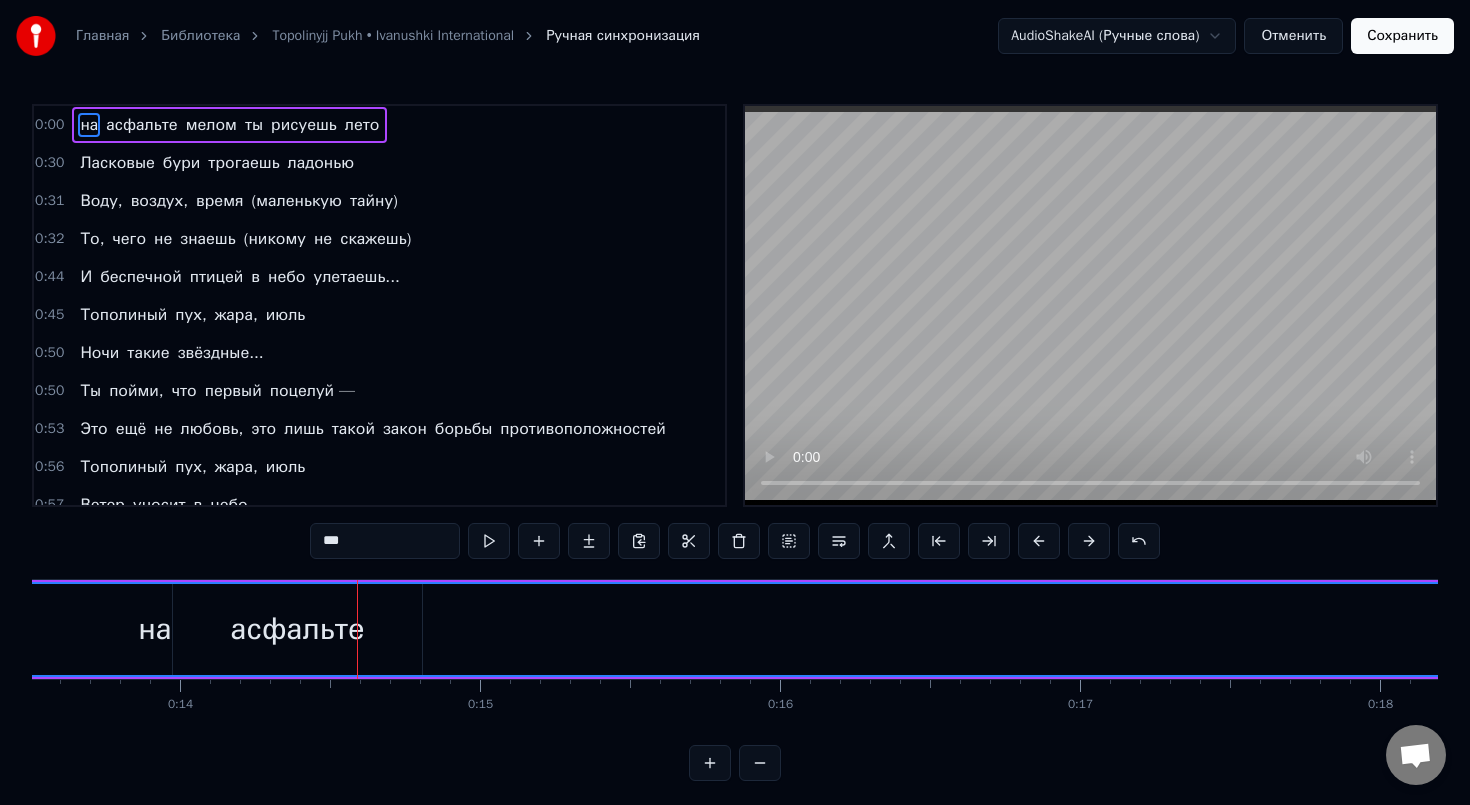click on "на" at bounding box center (155, 629) 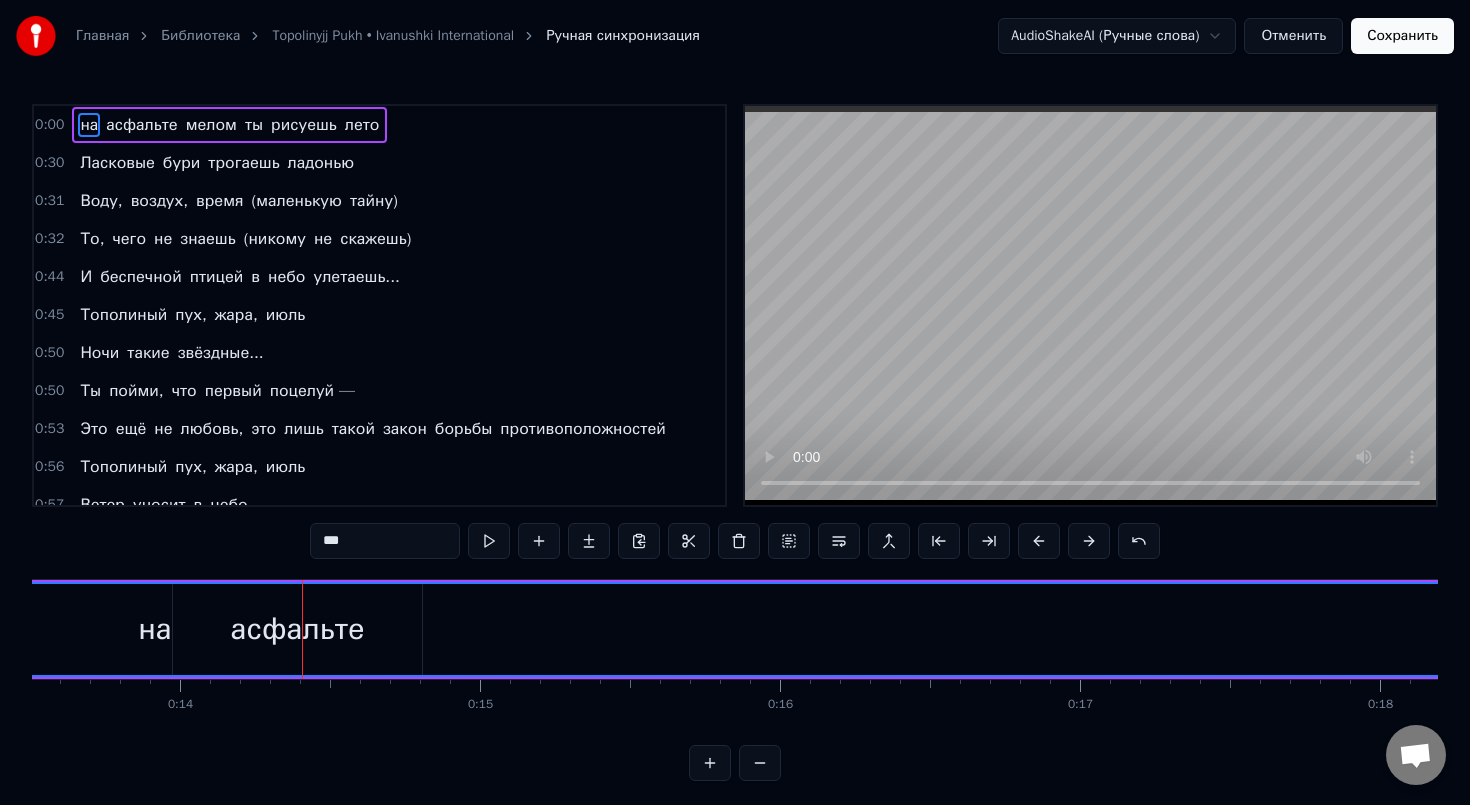click on "**" at bounding box center [385, 541] 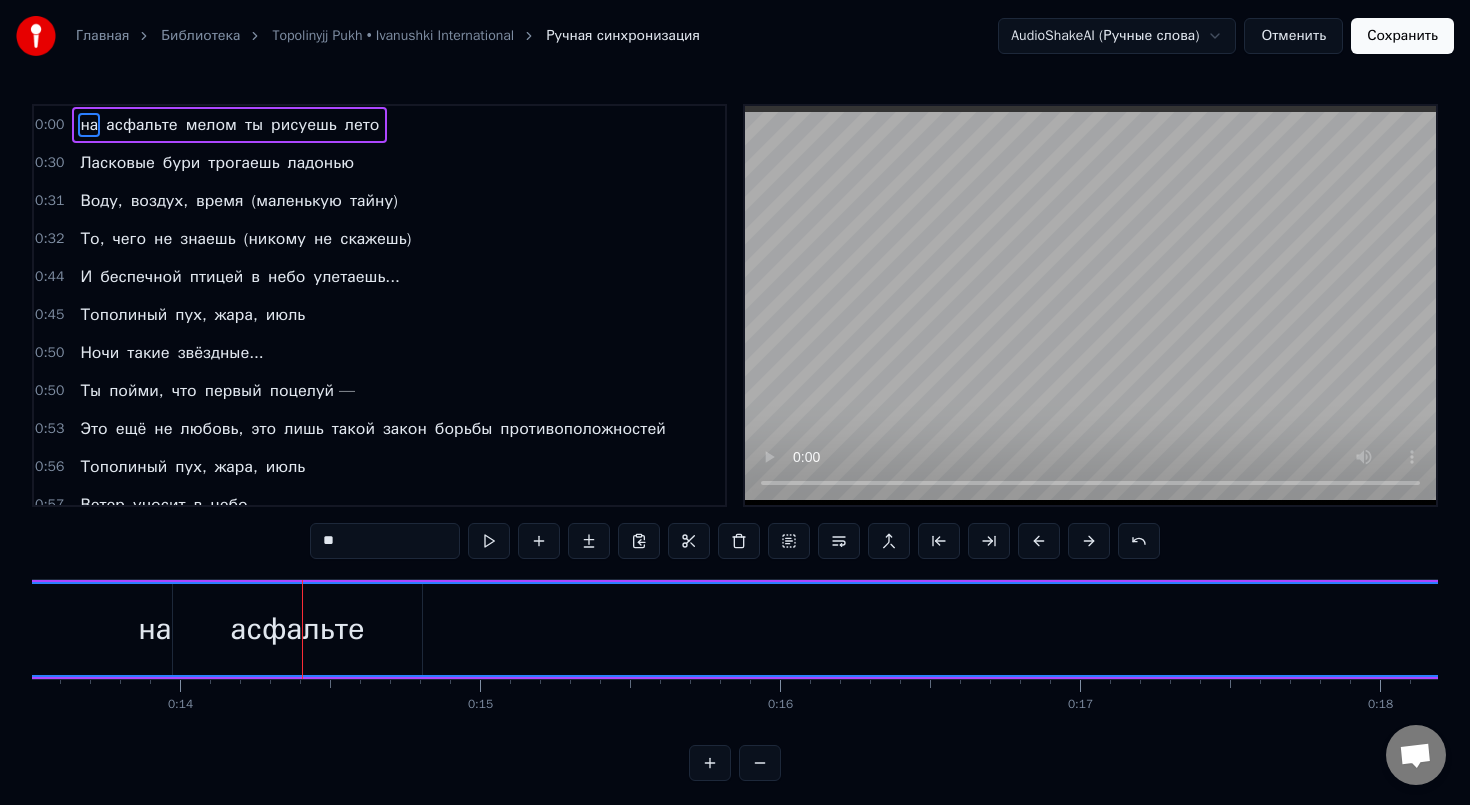 click on "на" at bounding box center [89, 125] 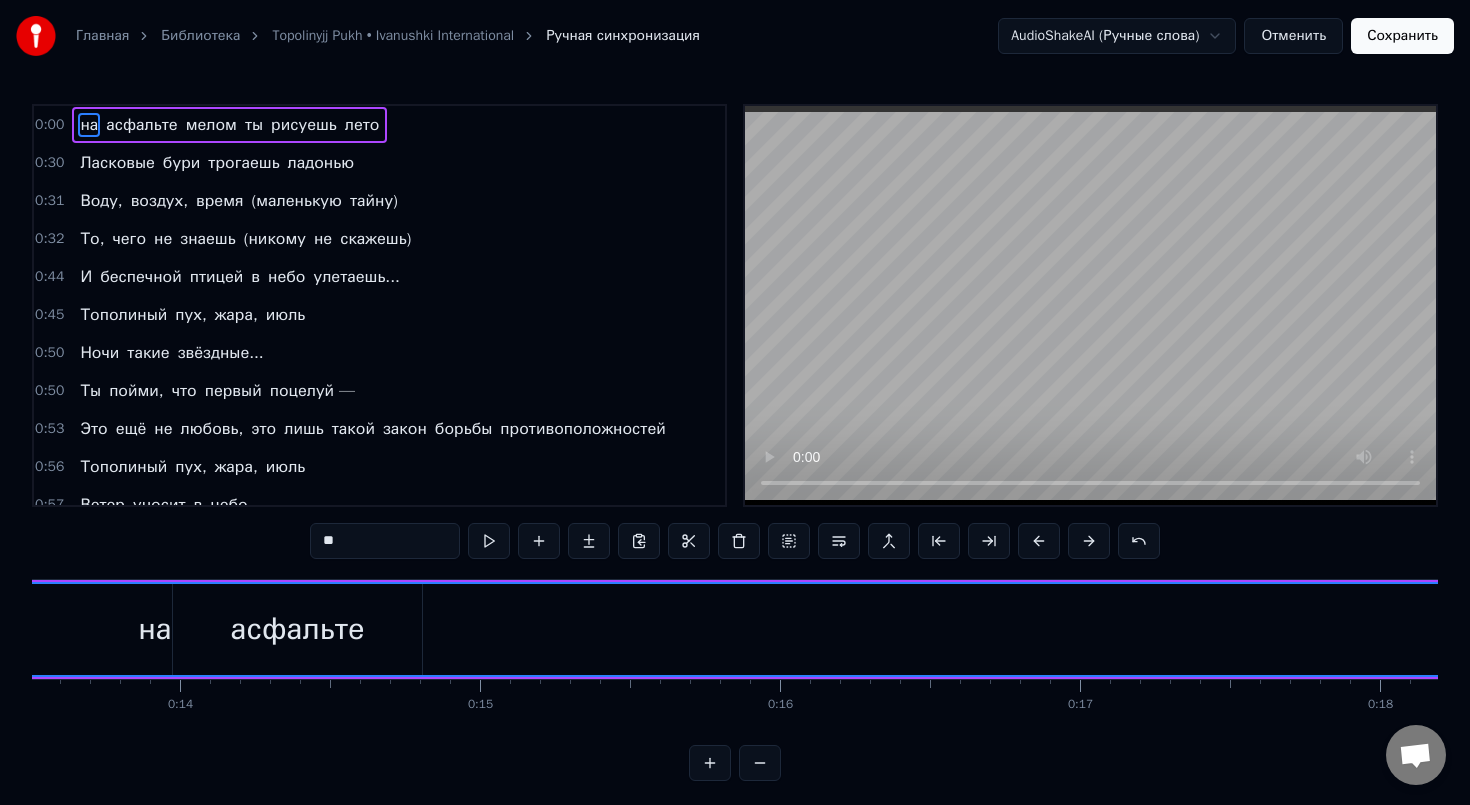 click on "на" at bounding box center [155, 629] 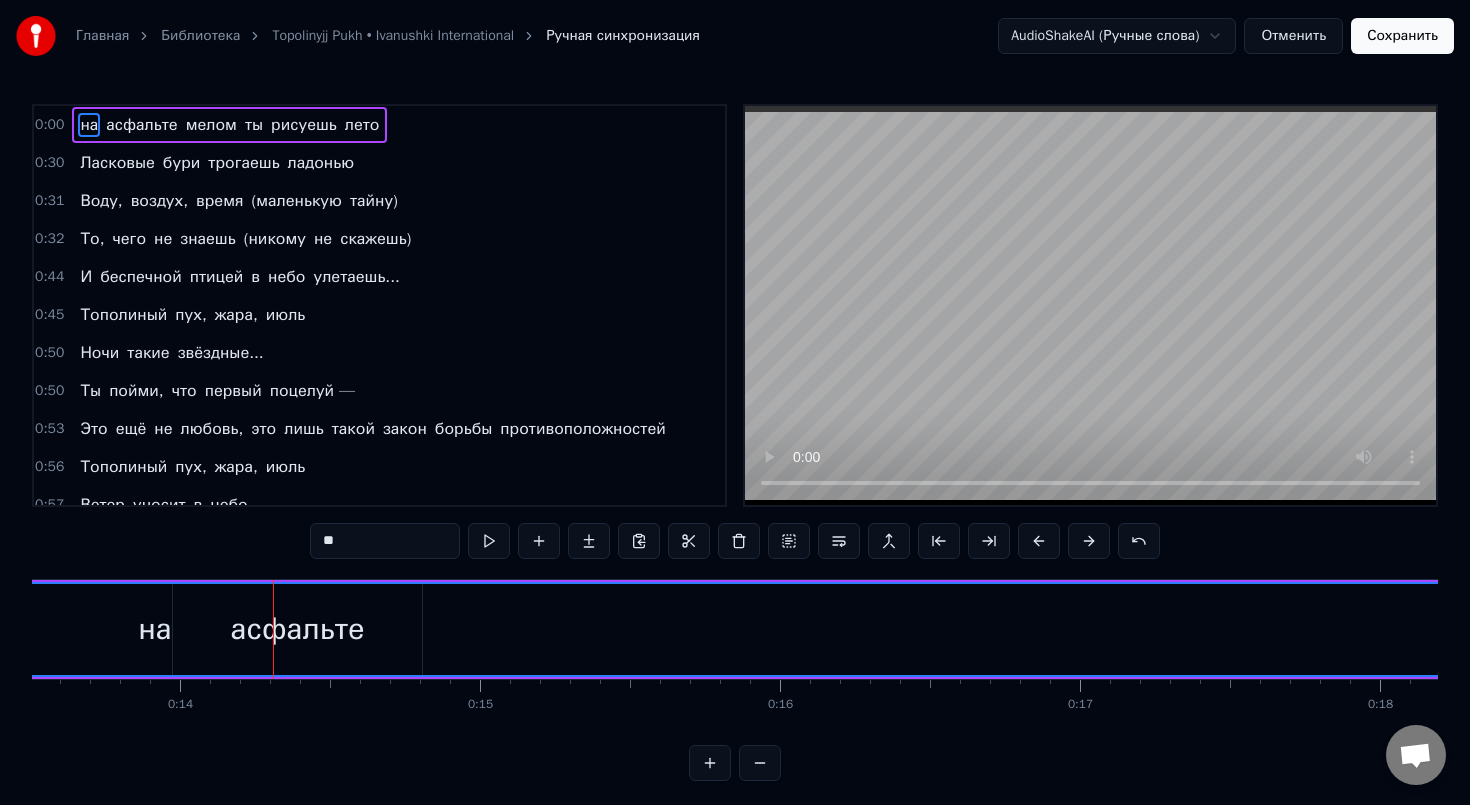 click on "на" at bounding box center (155, 629) 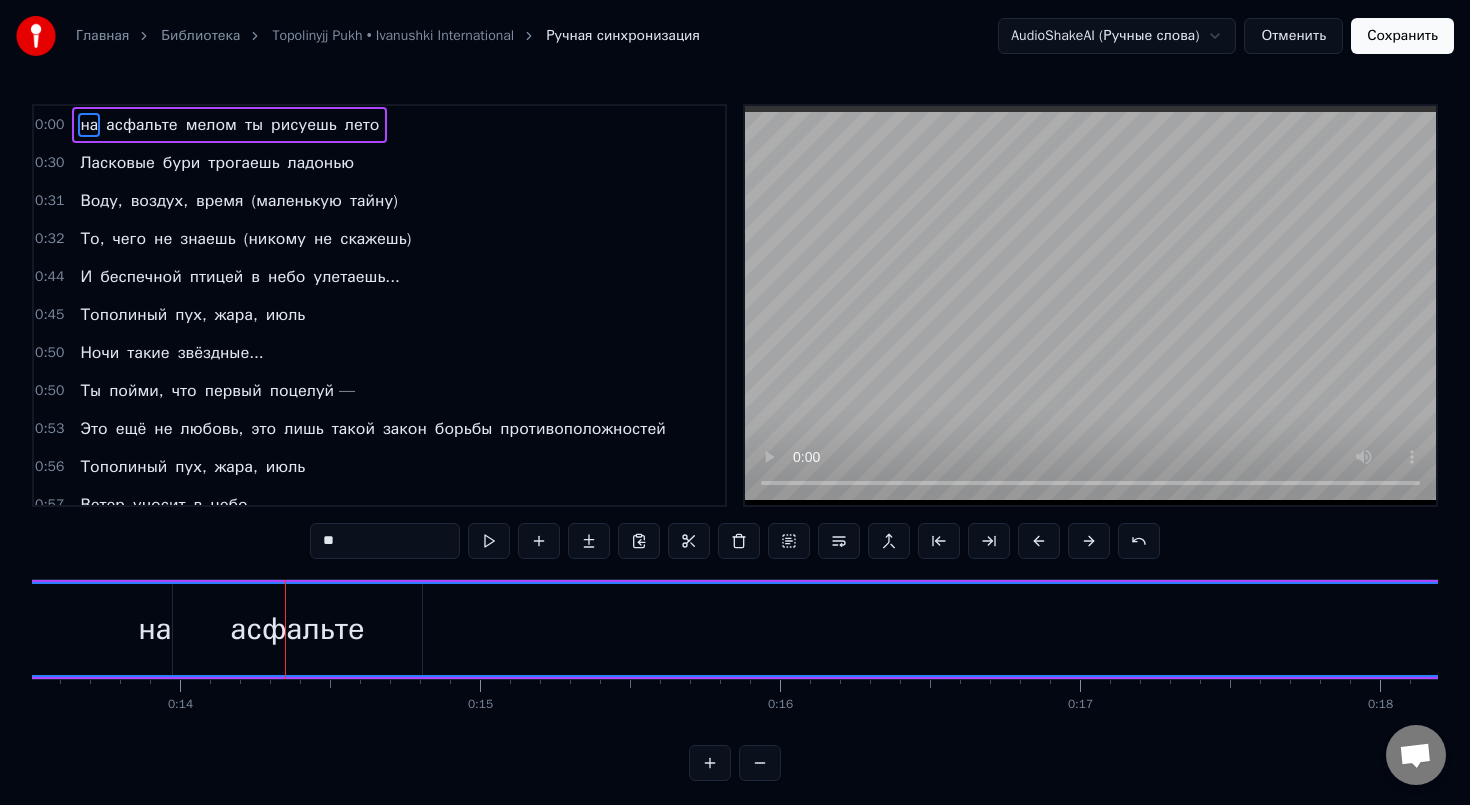 click on "0:00 на асфальте мелом ты рисуешь лето 0:30 Ласковые бури трогаешь ладонью 0:31 Воду, воздух, время (маленькую тайну) 0:32 То, чего не знаешь (никому не скажешь) 0:44 И беспечной птицей в небо улетаешь... 0:45 Тополиный пух, жара, июль 0:50 Ночи такие звёздные... 0:50 Ты пойми, что первый поцелуй — 0:53 Это ещё не любовь, это лишь такой закон борьбы противоположностей 0:56 Тополиный пух, жара, июль 0:57 Ветер уносит в небо 1:03 Только ты не веришь никому 1:06 Ждёшь ты только снега, снега, снега 2:00 А ладони к небу, а то просто к сердцу 2:09 Где найти бы счастья маленькую дверцу (маленькую 2:15 2:18 В" at bounding box center [735, 442] 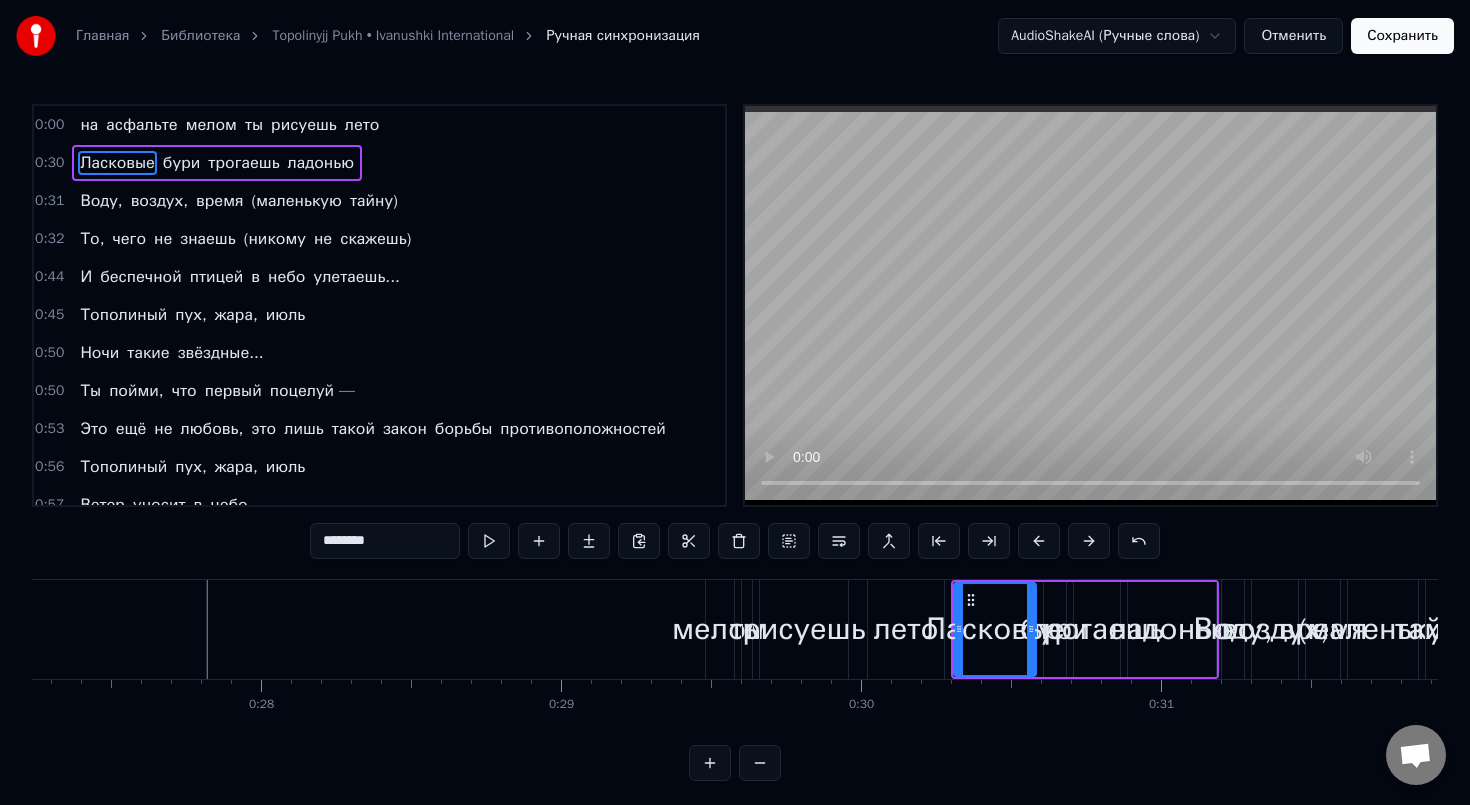 scroll, scrollTop: 0, scrollLeft: 8246, axis: horizontal 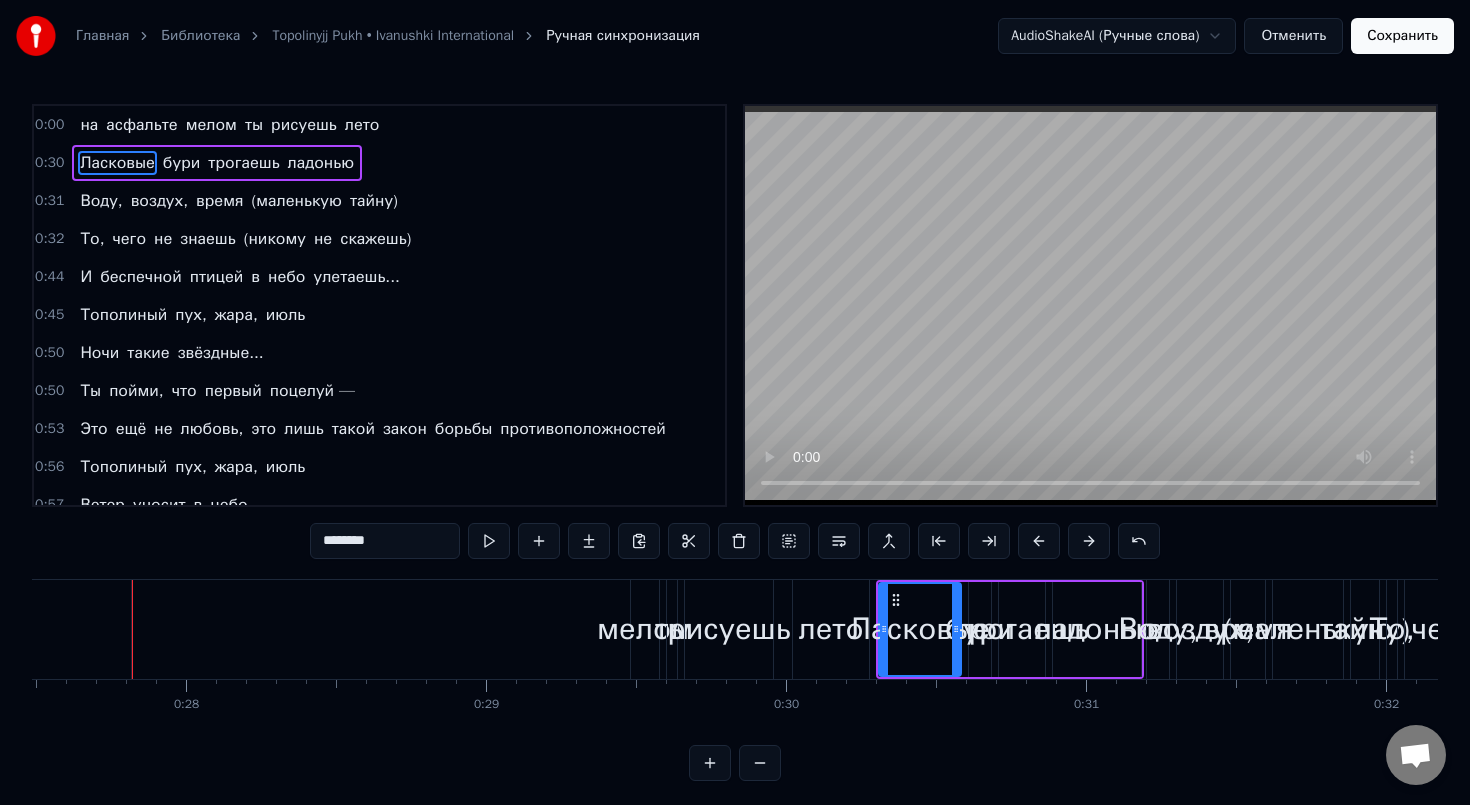 click on "на" at bounding box center (89, 125) 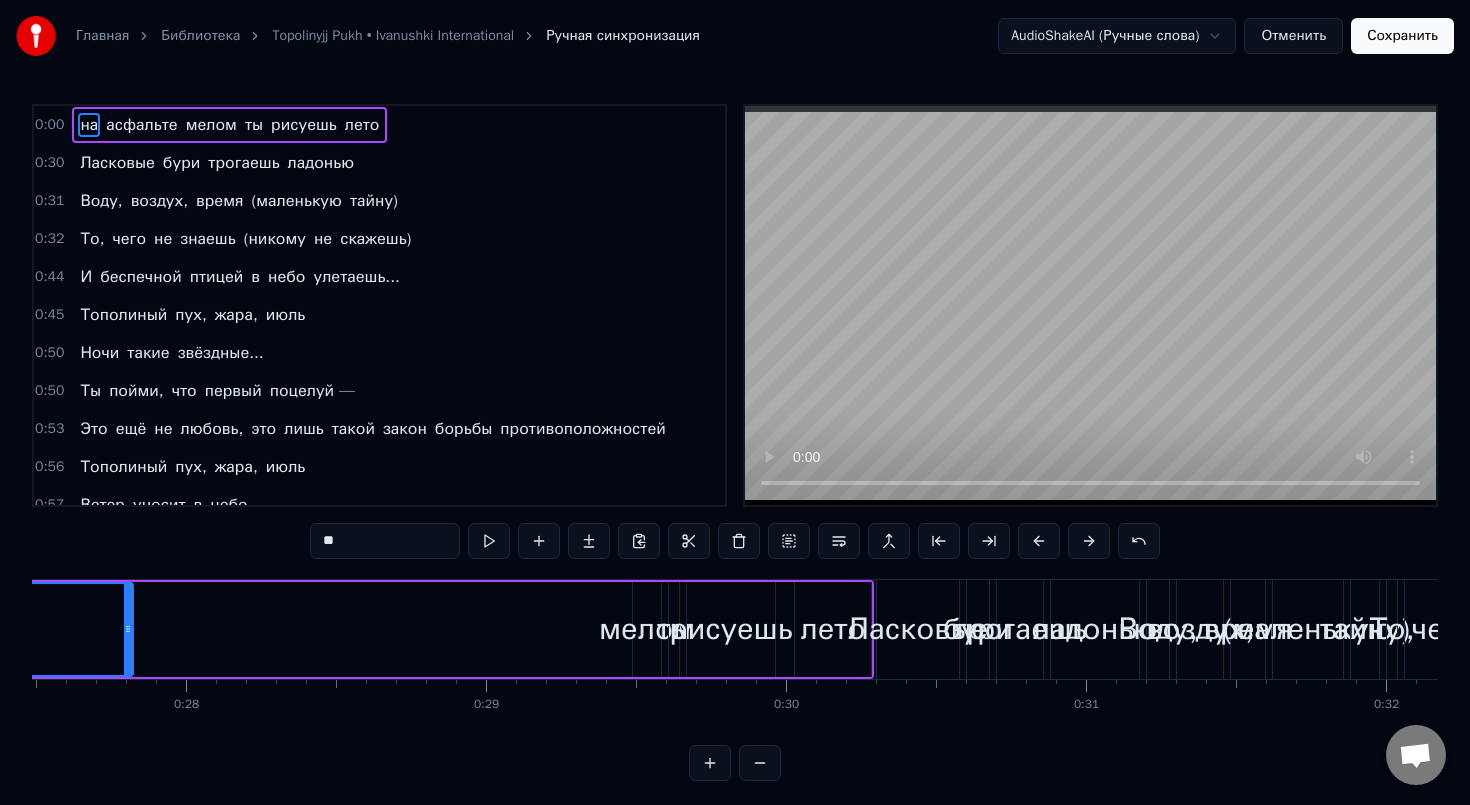 scroll, scrollTop: 7, scrollLeft: 0, axis: vertical 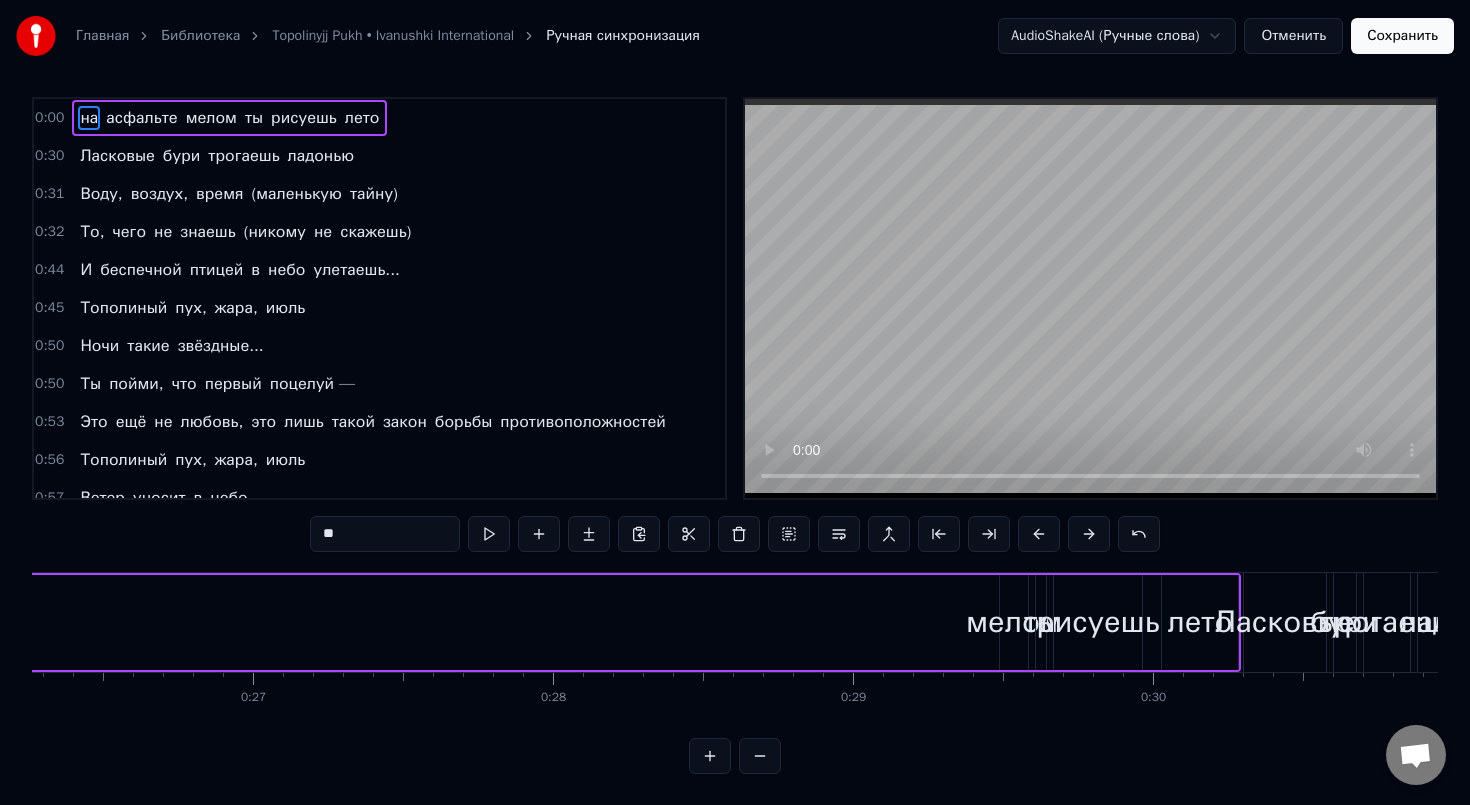 drag, startPoint x: 496, startPoint y: 622, endPoint x: 0, endPoint y: 605, distance: 496.29126 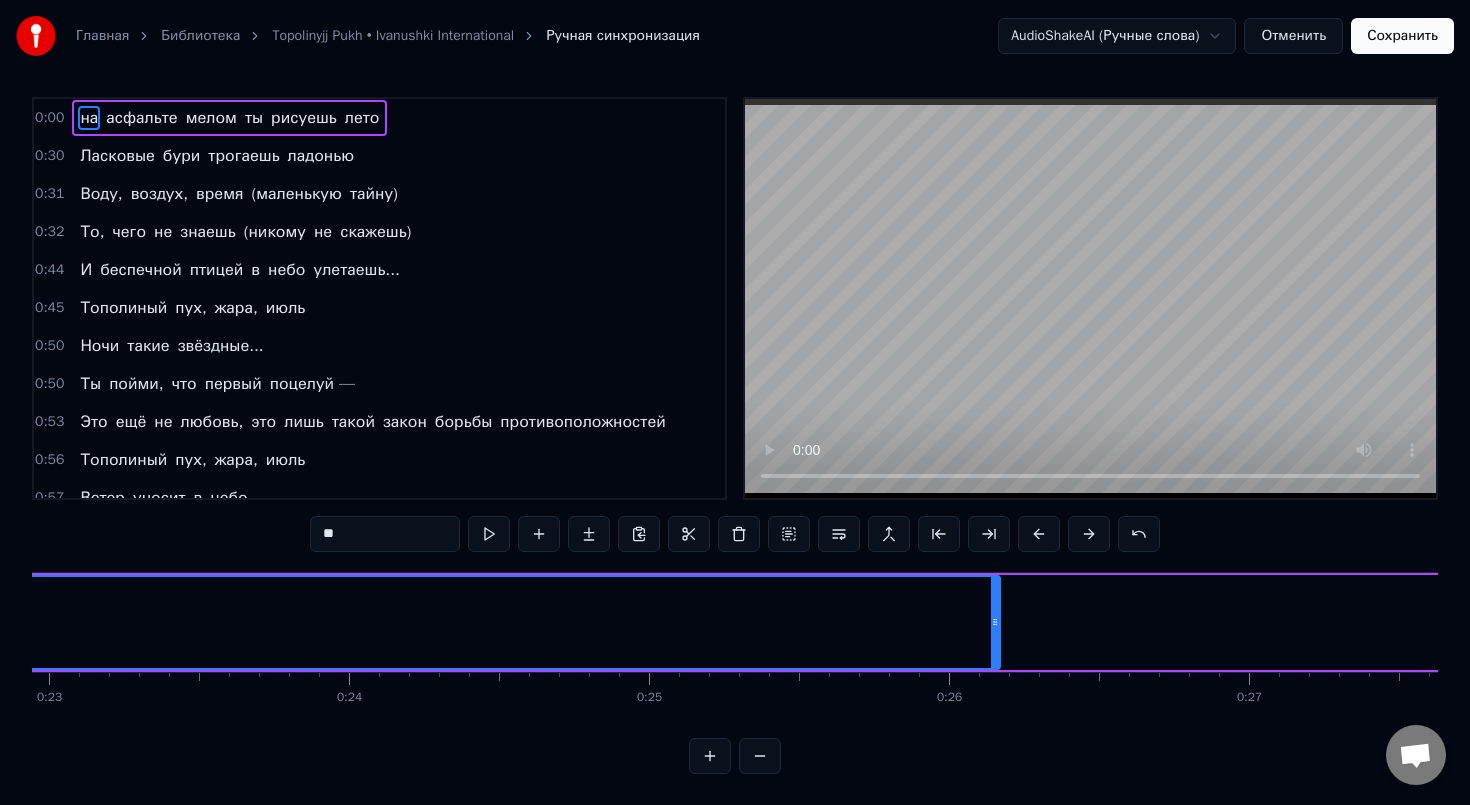 scroll, scrollTop: 0, scrollLeft: 6879, axis: horizontal 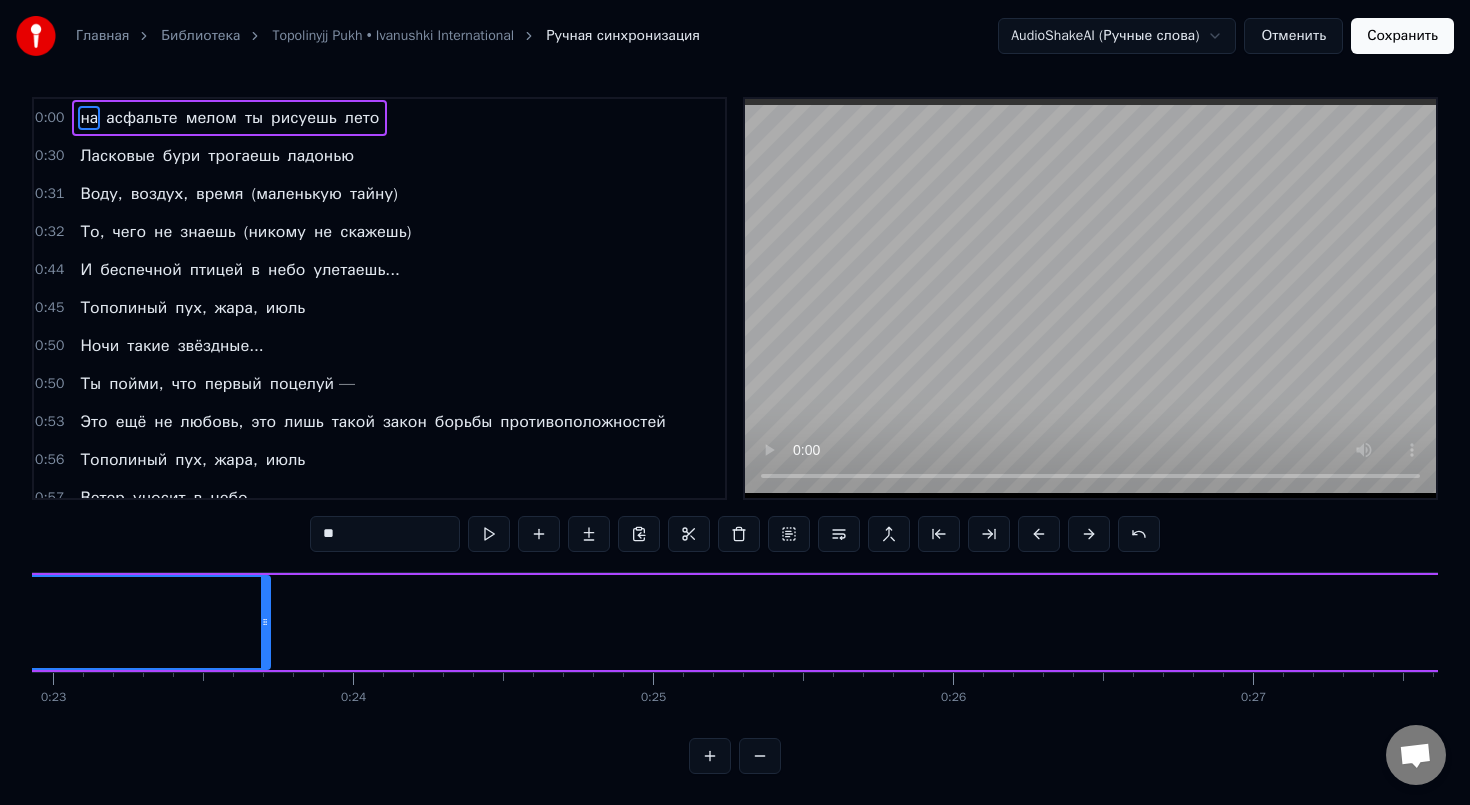 drag, startPoint x: 998, startPoint y: 620, endPoint x: 129, endPoint y: 599, distance: 869.2537 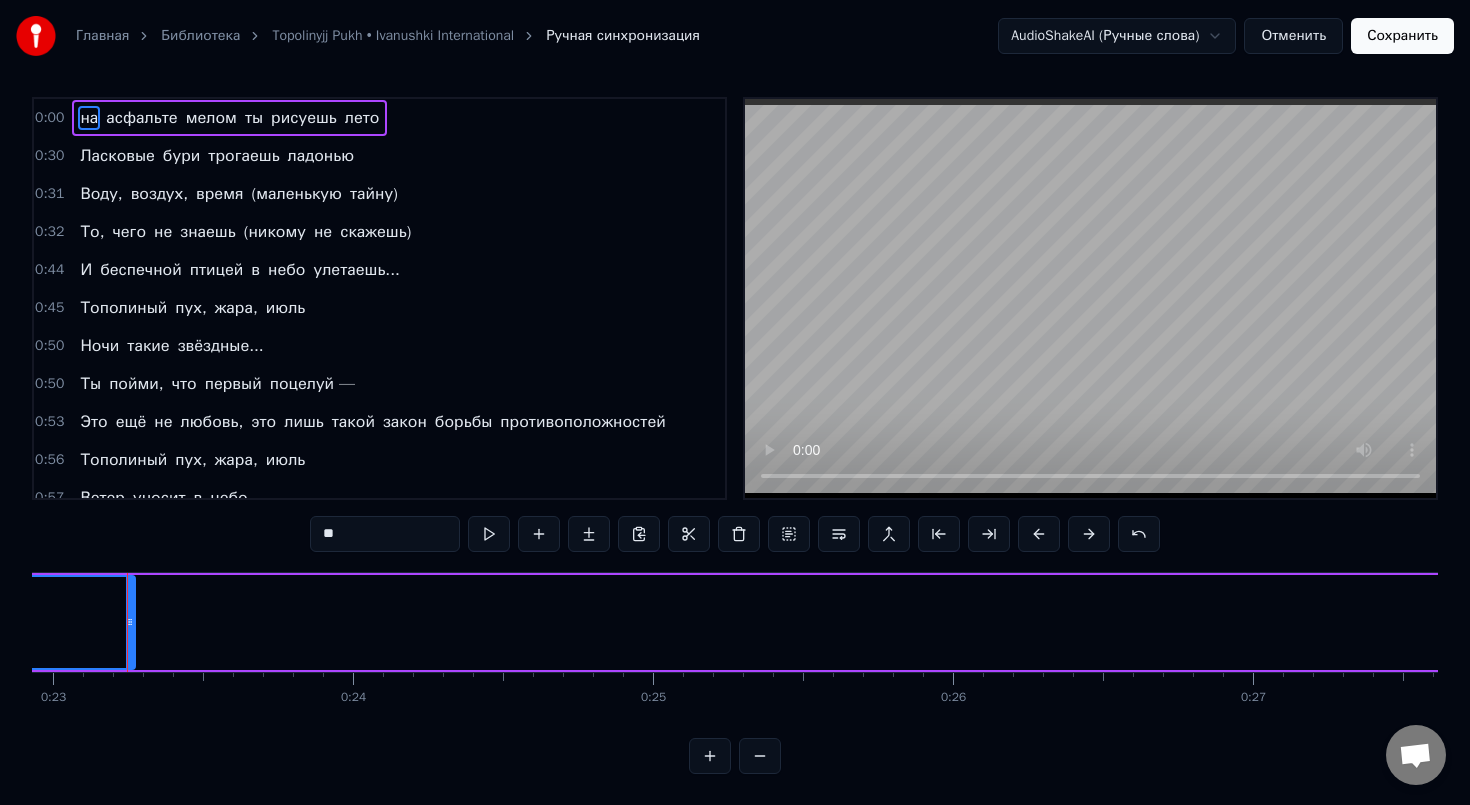 scroll, scrollTop: 0, scrollLeft: 0, axis: both 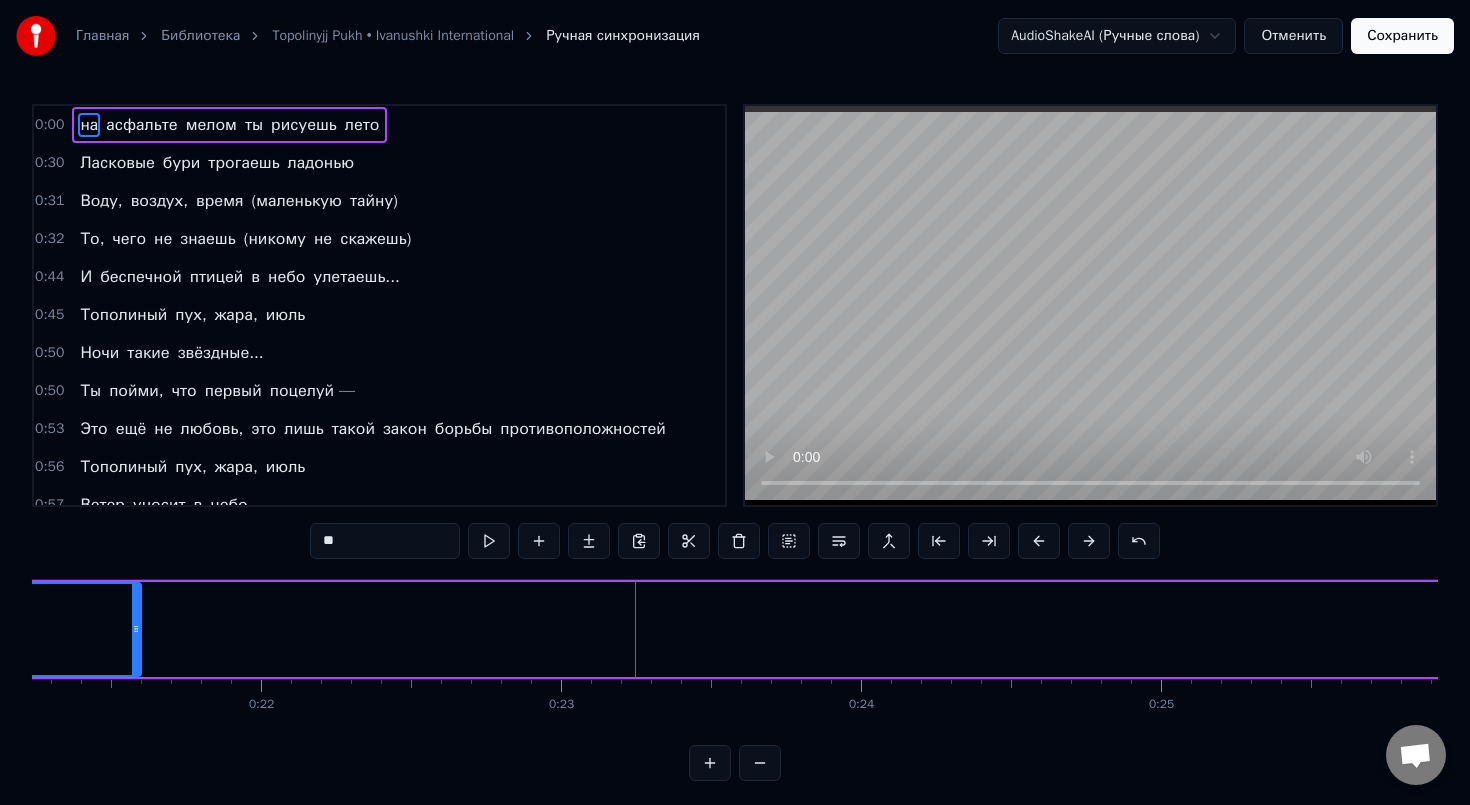 drag, startPoint x: 641, startPoint y: 620, endPoint x: 133, endPoint y: 626, distance: 508.03543 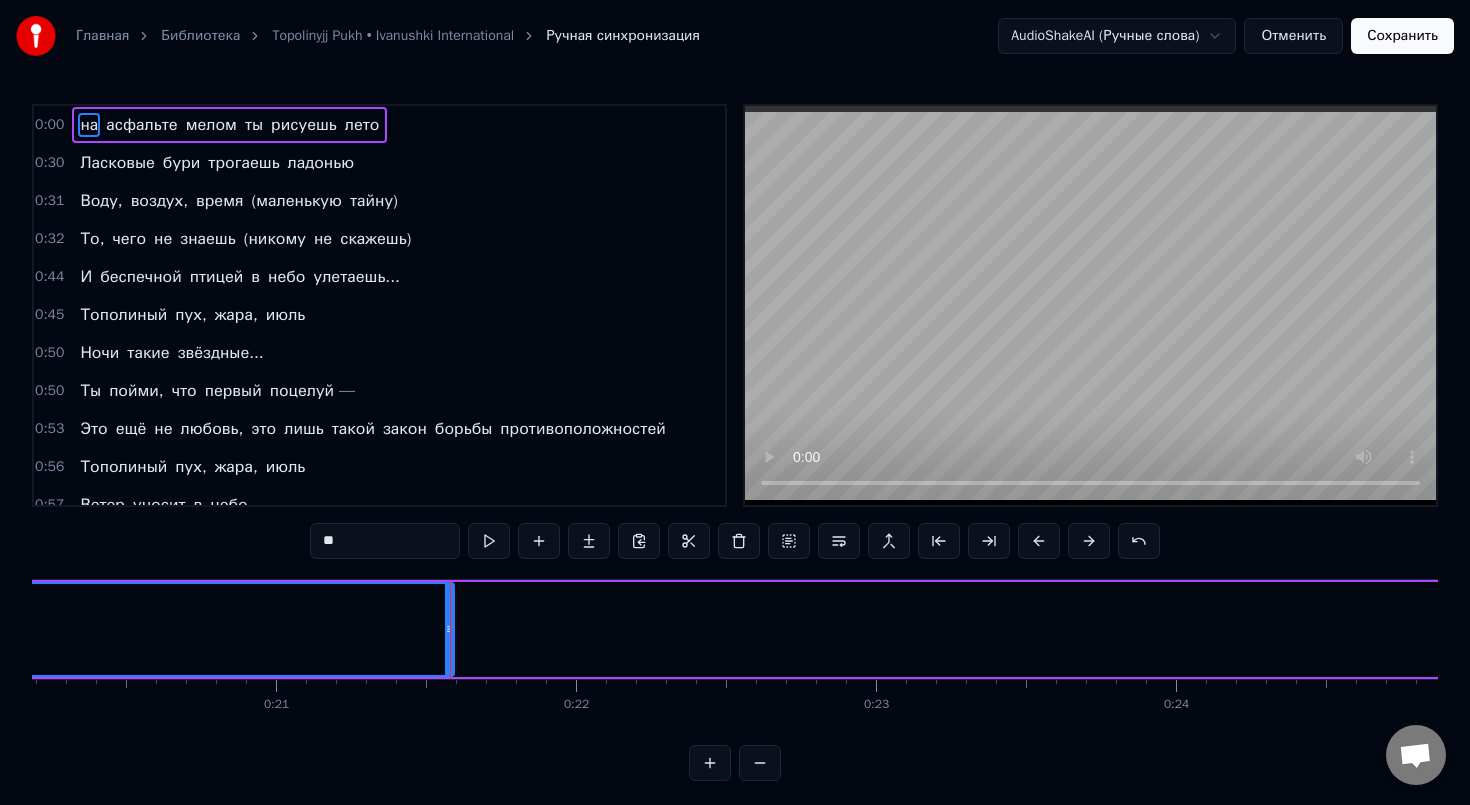 scroll, scrollTop: 0, scrollLeft: 5995, axis: horizontal 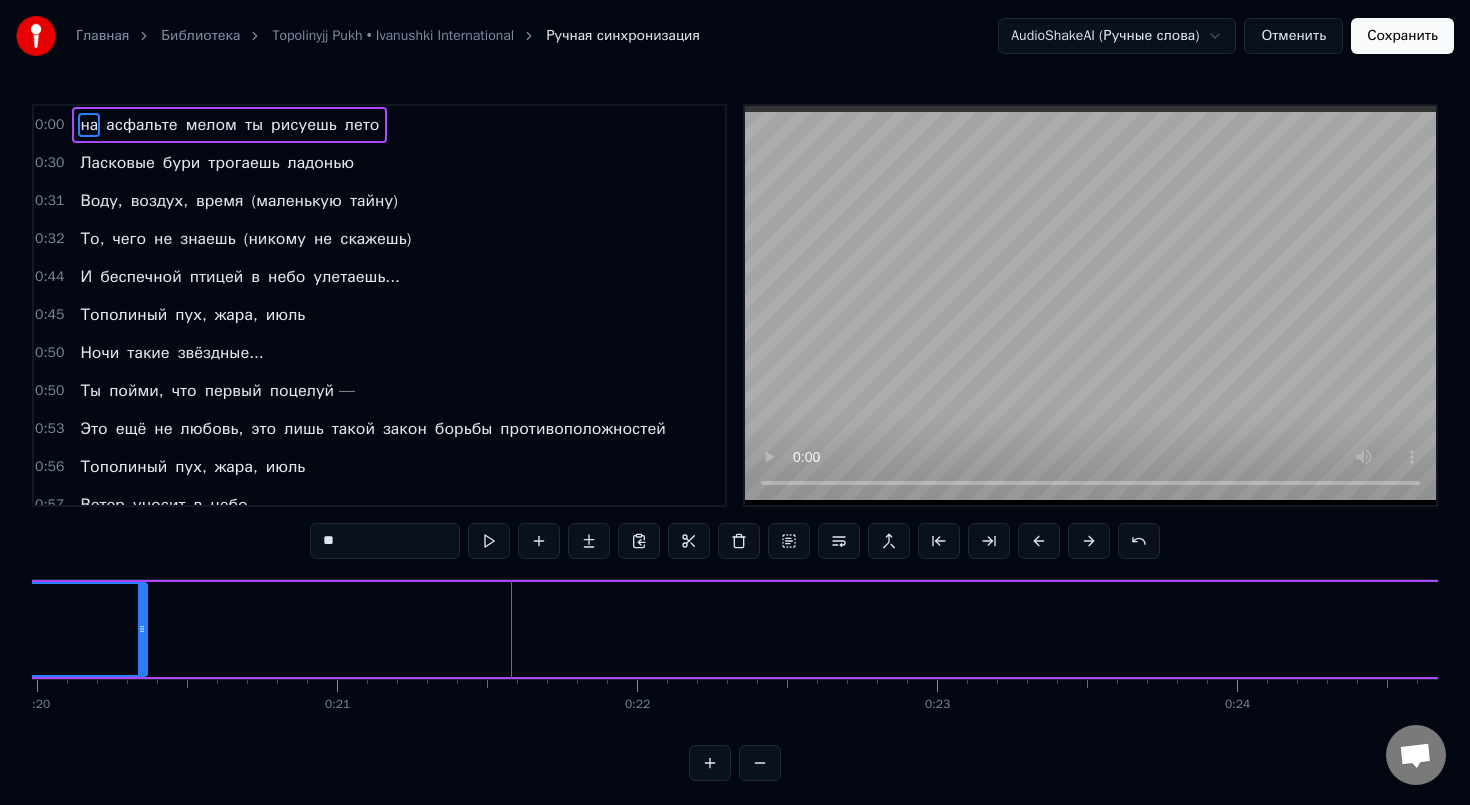 drag, startPoint x: 514, startPoint y: 620, endPoint x: 129, endPoint y: 600, distance: 385.51913 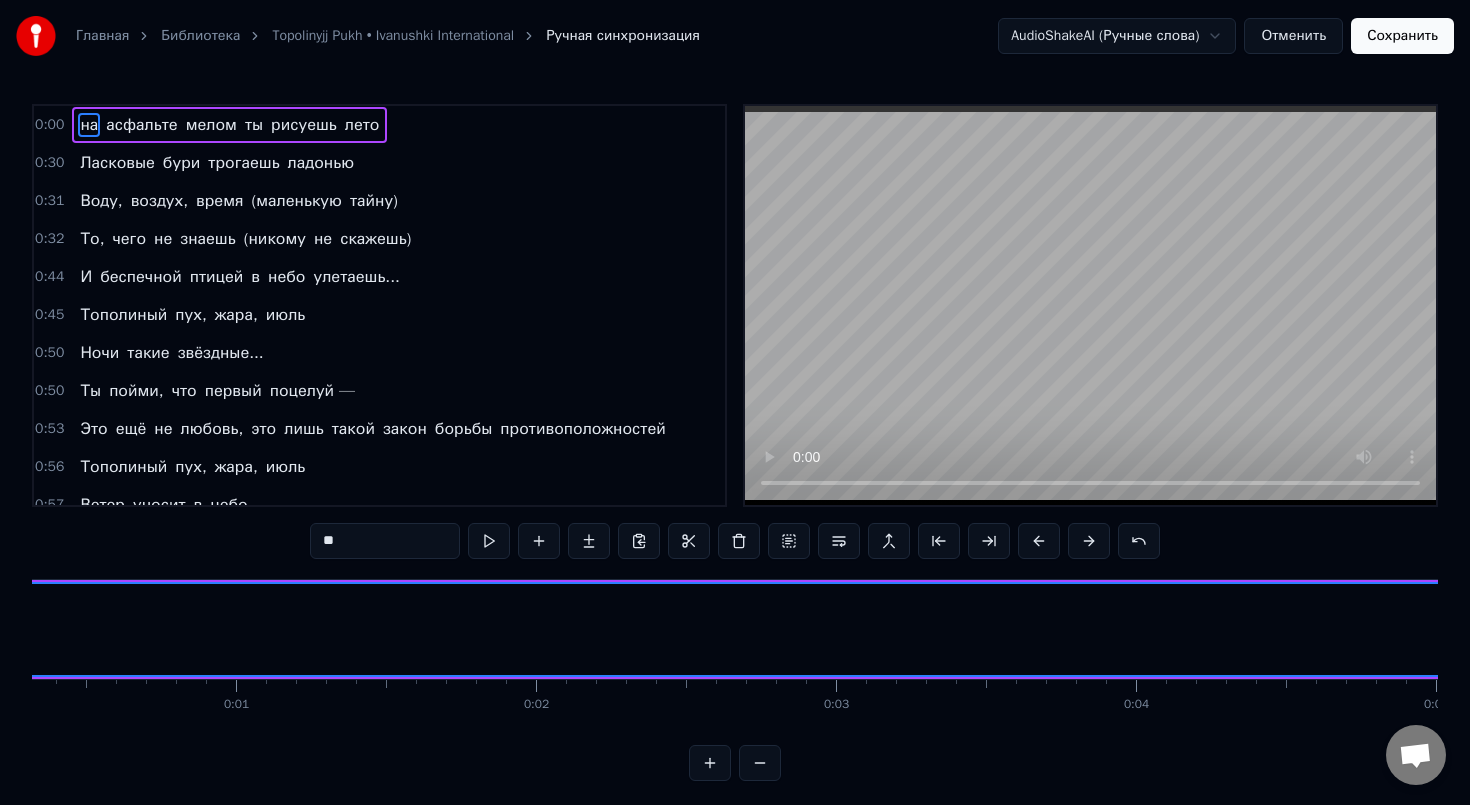 scroll, scrollTop: 0, scrollLeft: 0, axis: both 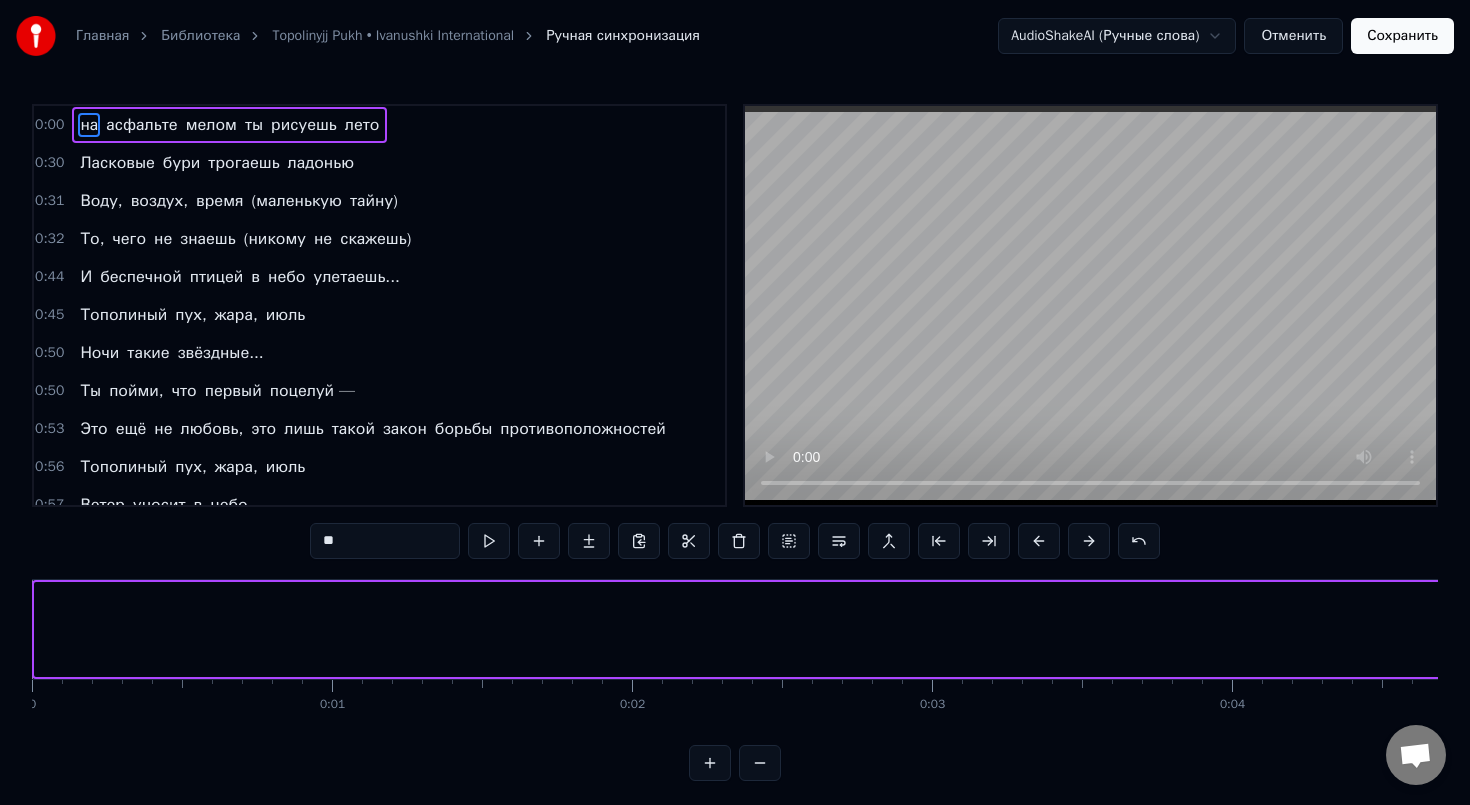 drag, startPoint x: 40, startPoint y: 631, endPoint x: 1462, endPoint y: 357, distance: 1448.1575 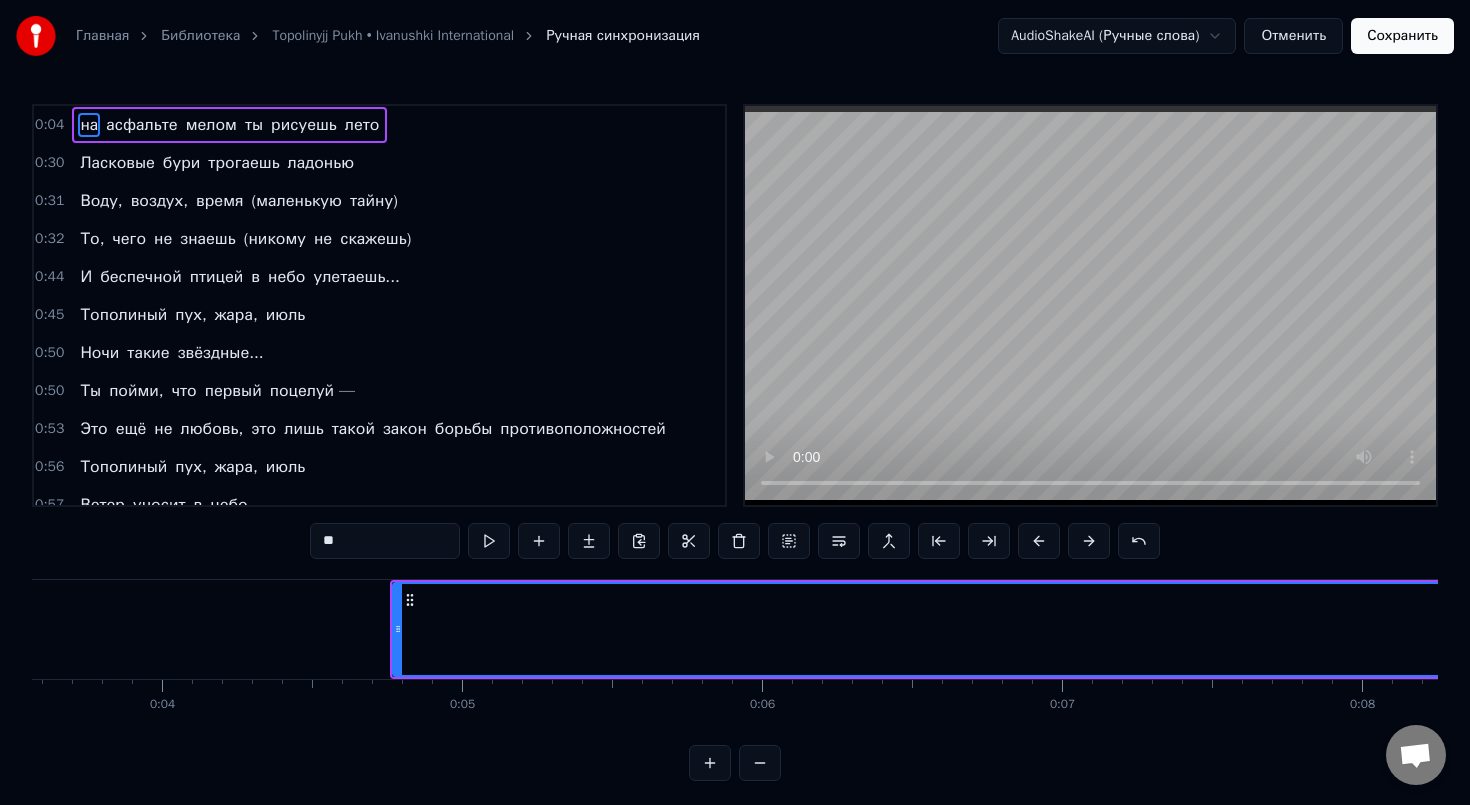 scroll, scrollTop: 0, scrollLeft: 1161, axis: horizontal 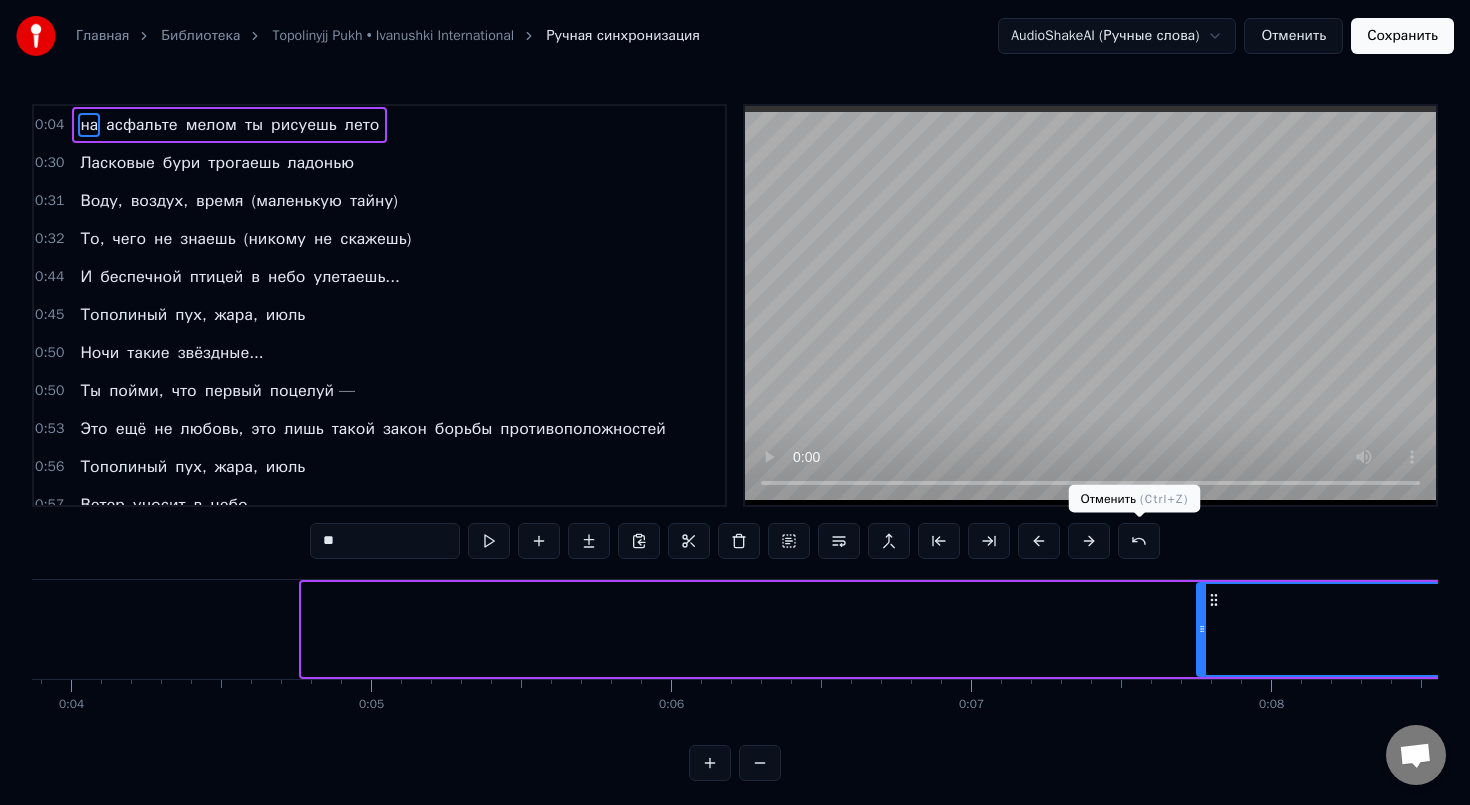drag, startPoint x: 304, startPoint y: 628, endPoint x: 1240, endPoint y: 561, distance: 938.3949 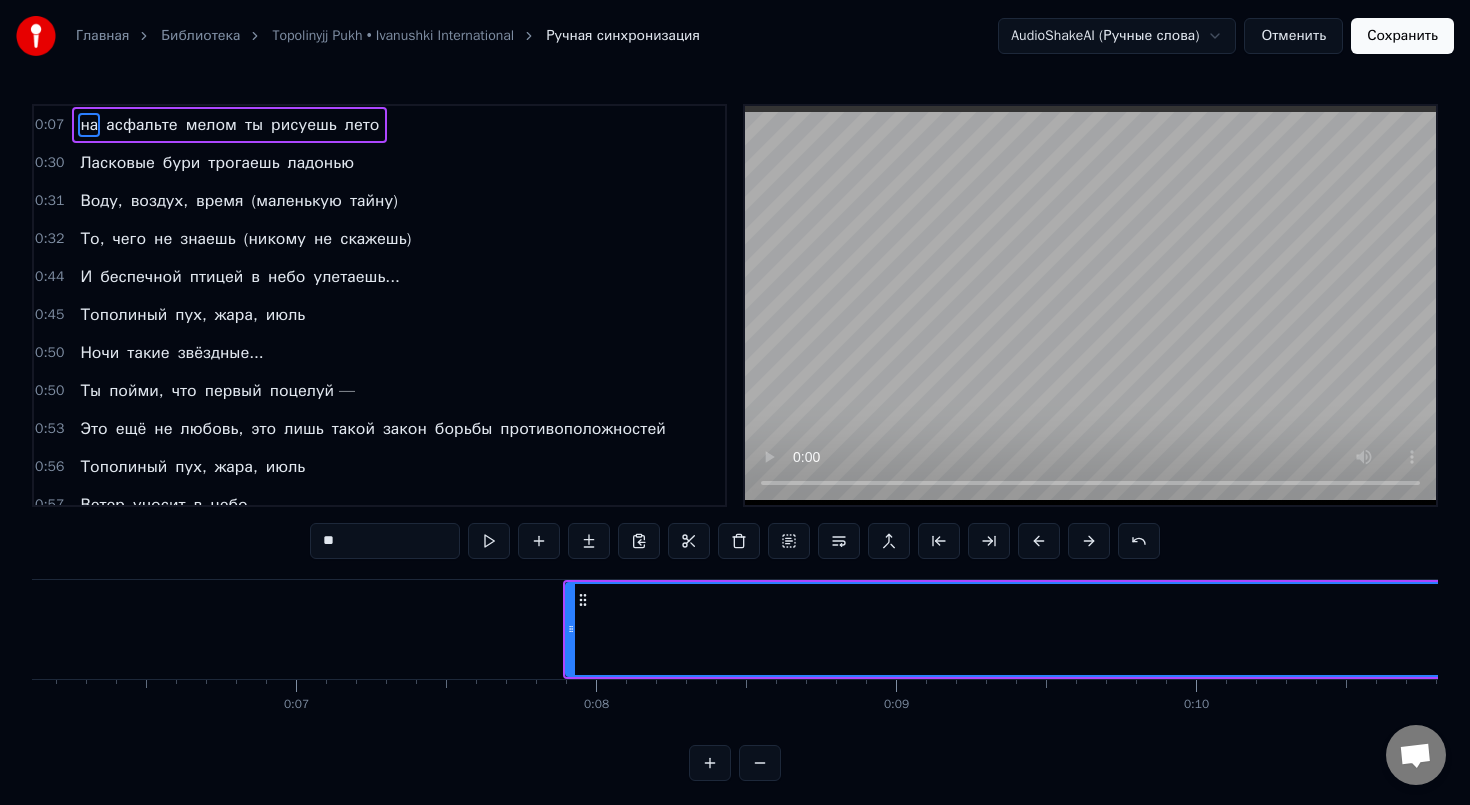 scroll, scrollTop: 0, scrollLeft: 1867, axis: horizontal 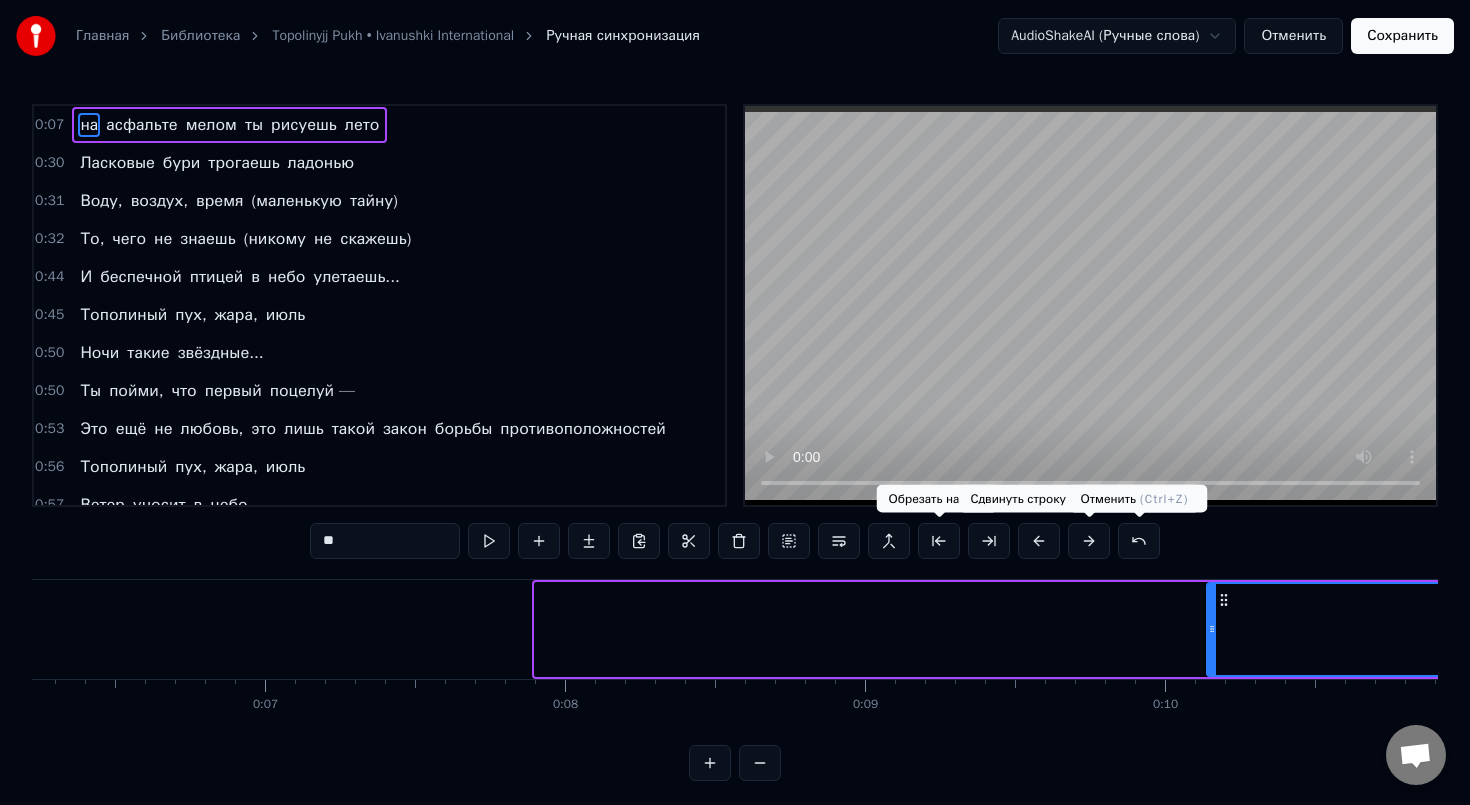drag, startPoint x: 539, startPoint y: 637, endPoint x: 1284, endPoint y: 559, distance: 749.0721 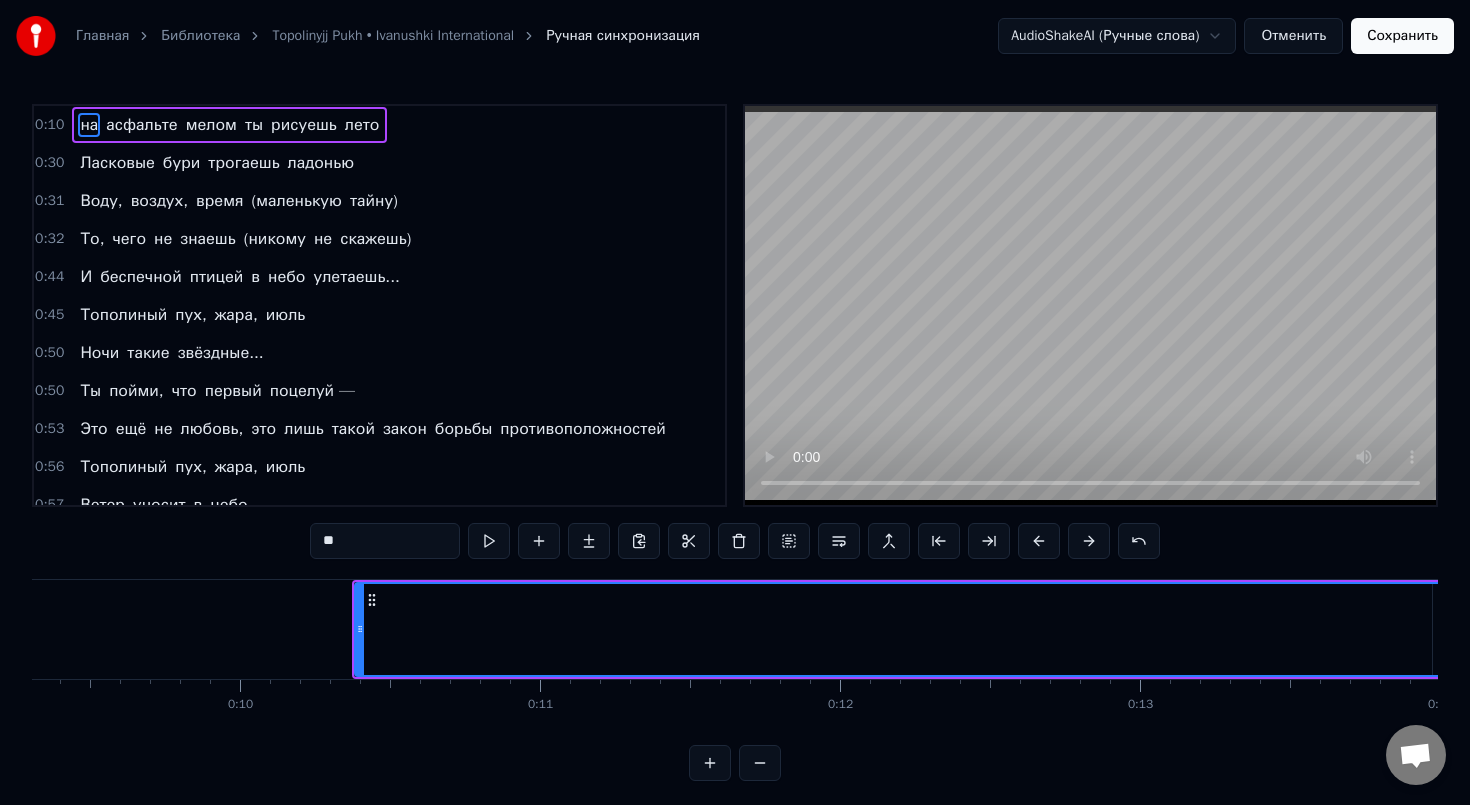 scroll, scrollTop: 0, scrollLeft: 2837, axis: horizontal 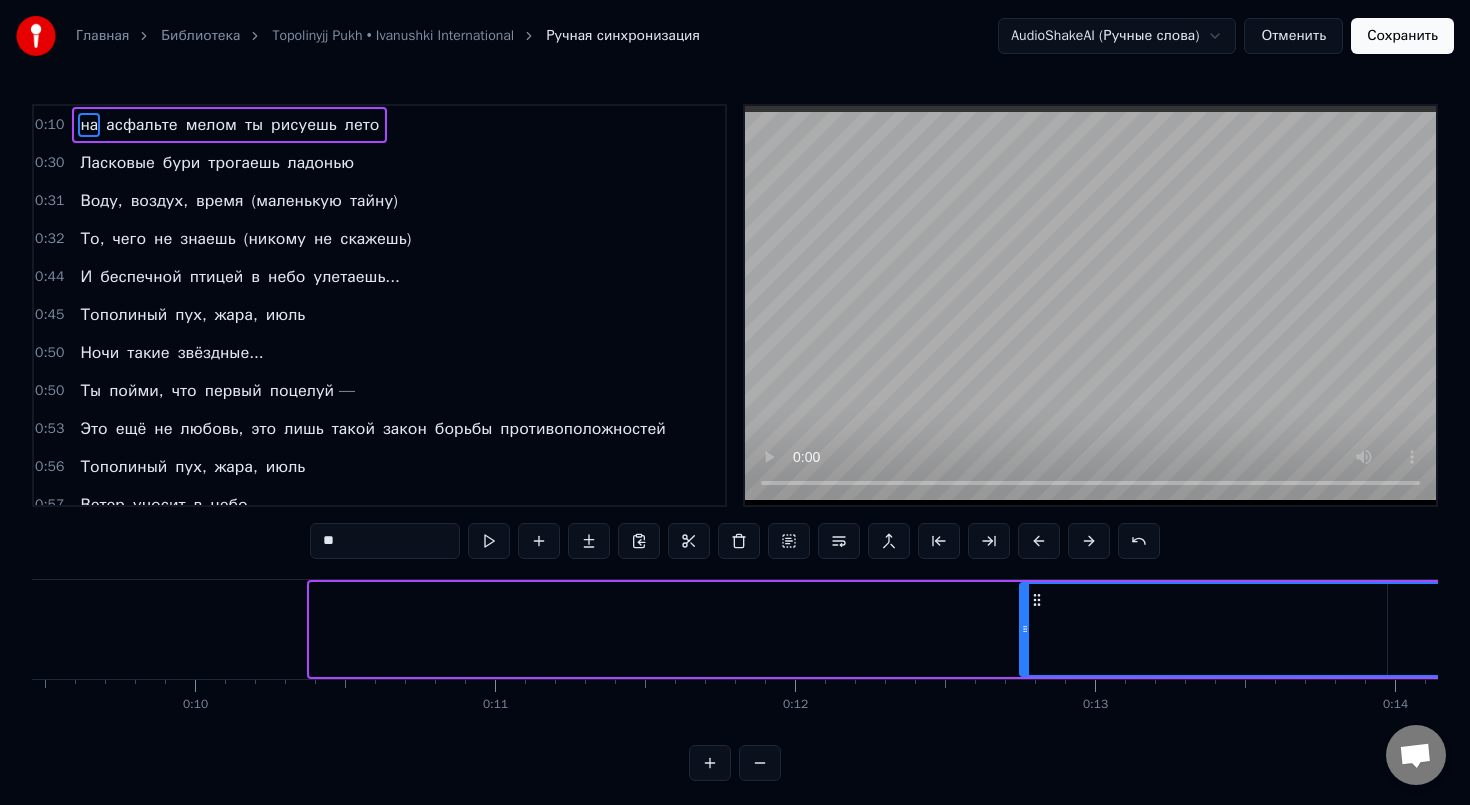drag, startPoint x: 315, startPoint y: 629, endPoint x: 1024, endPoint y: 646, distance: 709.2038 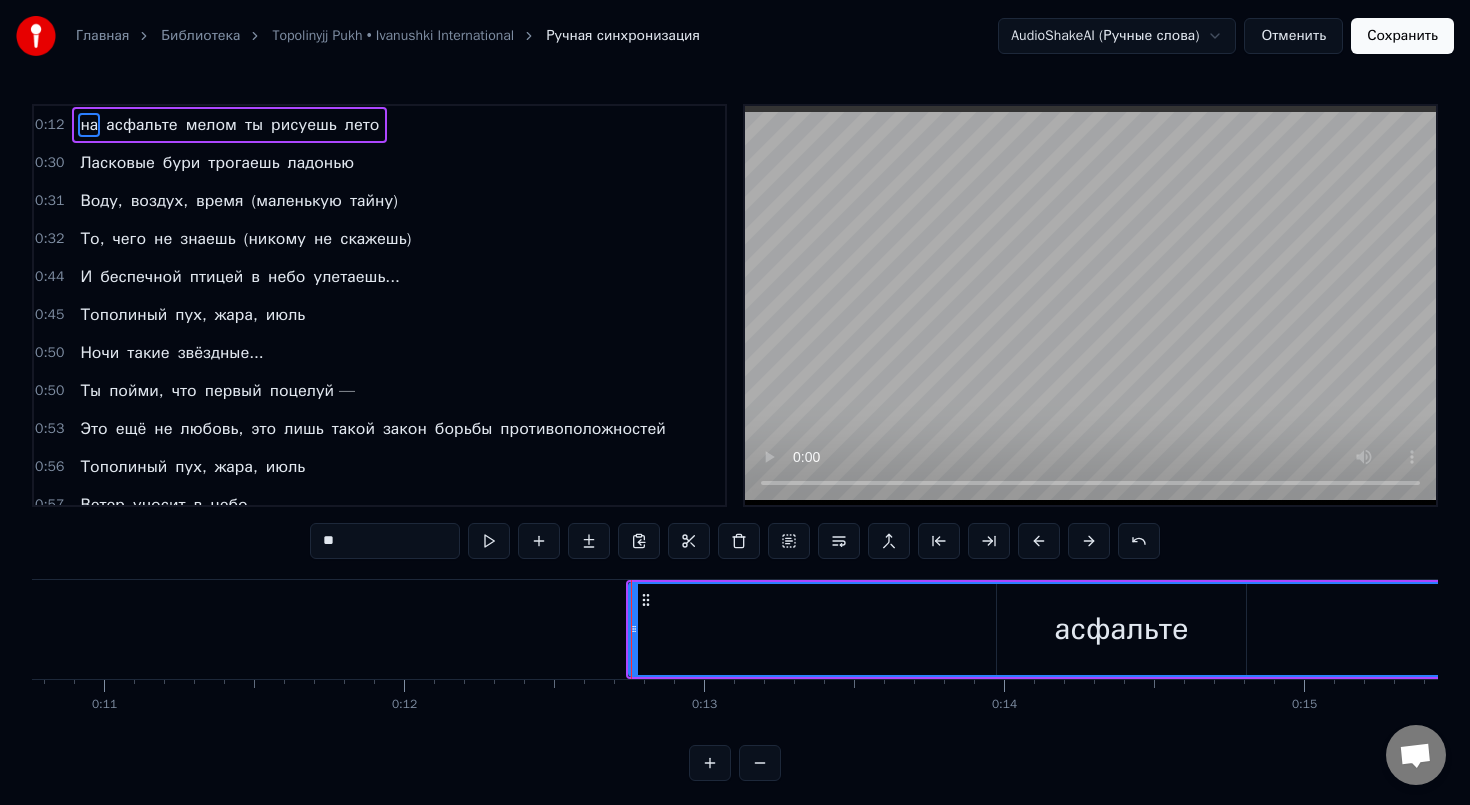 scroll, scrollTop: 0, scrollLeft: 3247, axis: horizontal 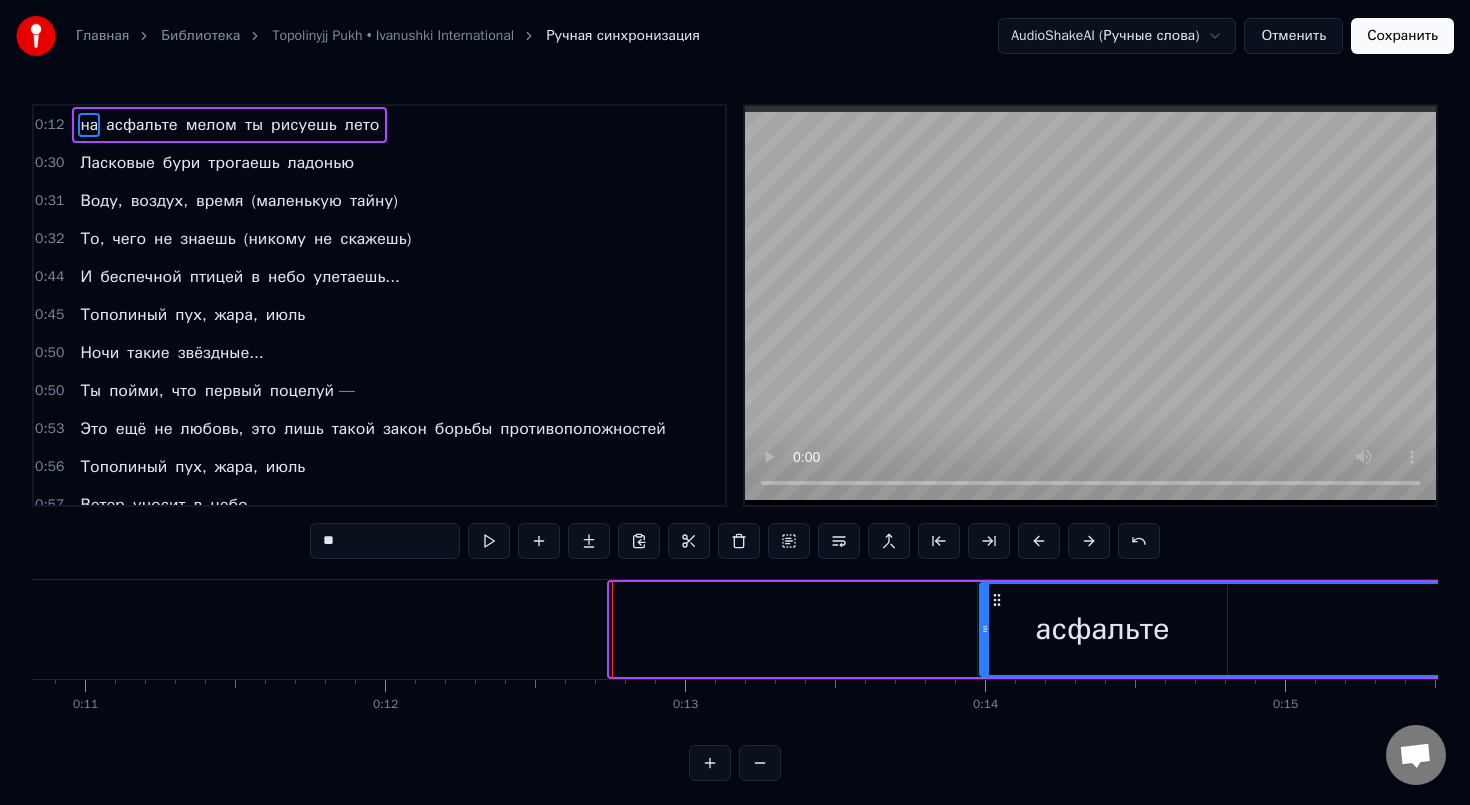 drag, startPoint x: 614, startPoint y: 636, endPoint x: 984, endPoint y: 663, distance: 370.98383 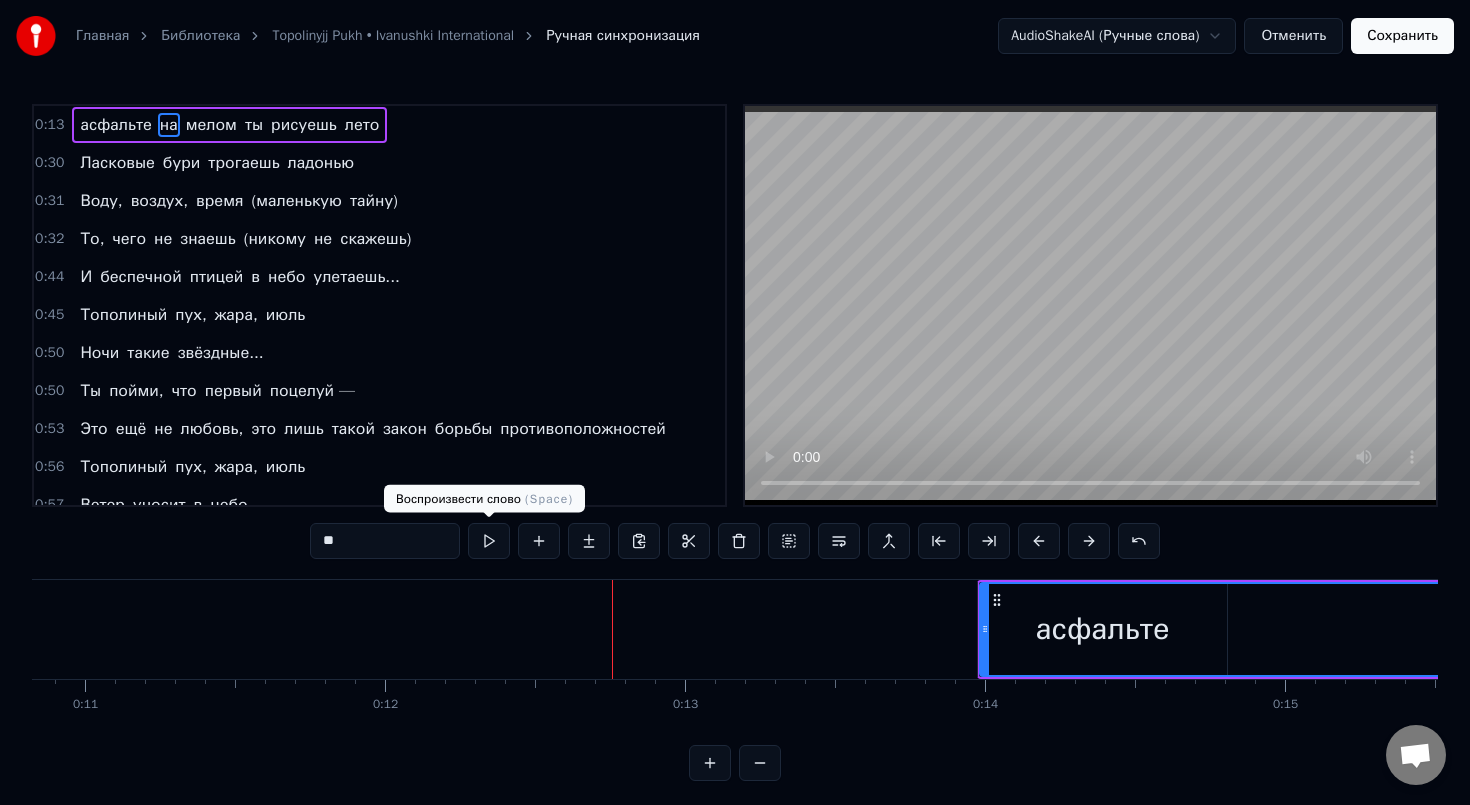 click at bounding box center [489, 541] 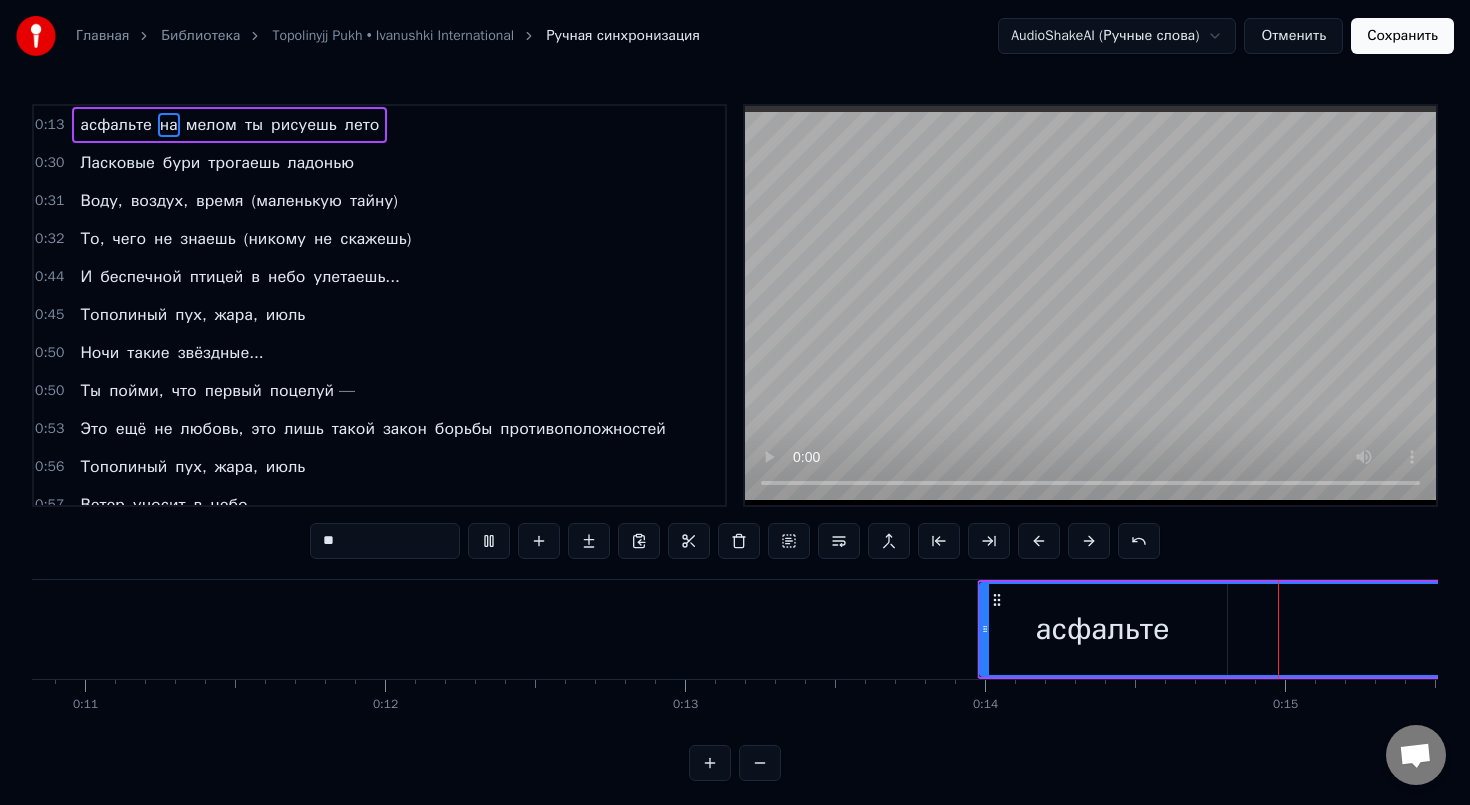 click at bounding box center (489, 541) 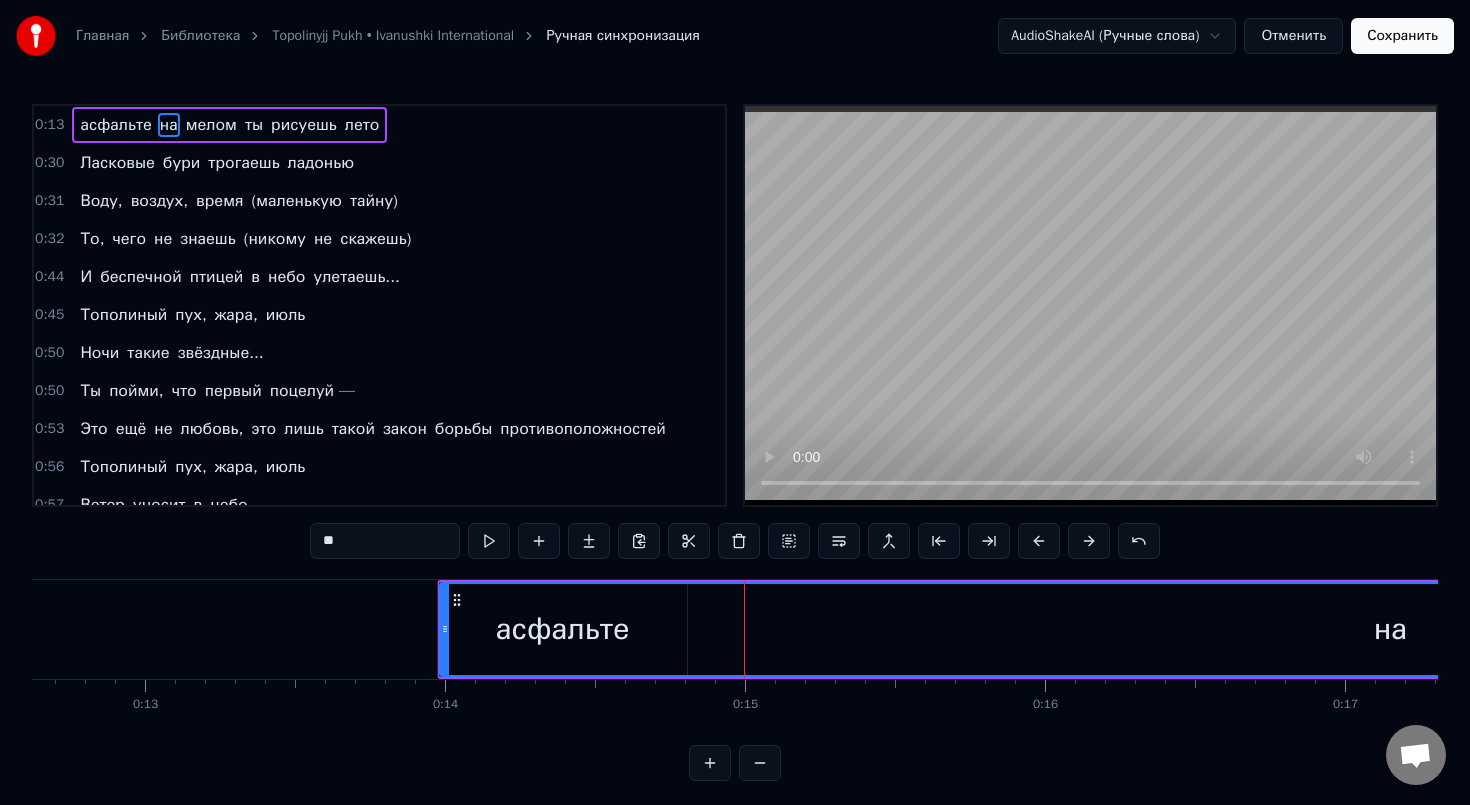 scroll, scrollTop: 0, scrollLeft: 3818, axis: horizontal 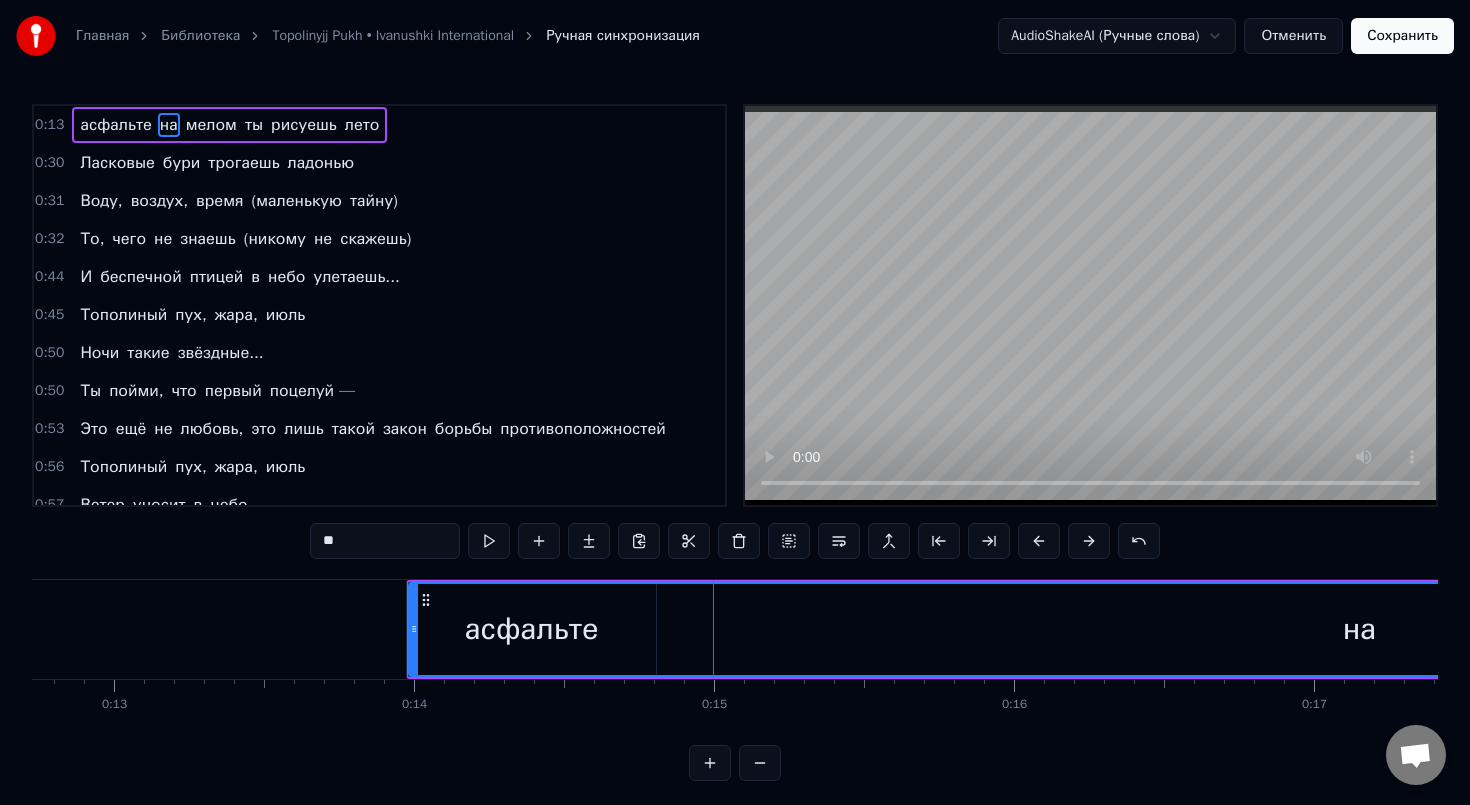 click on "на" at bounding box center (1359, 629) 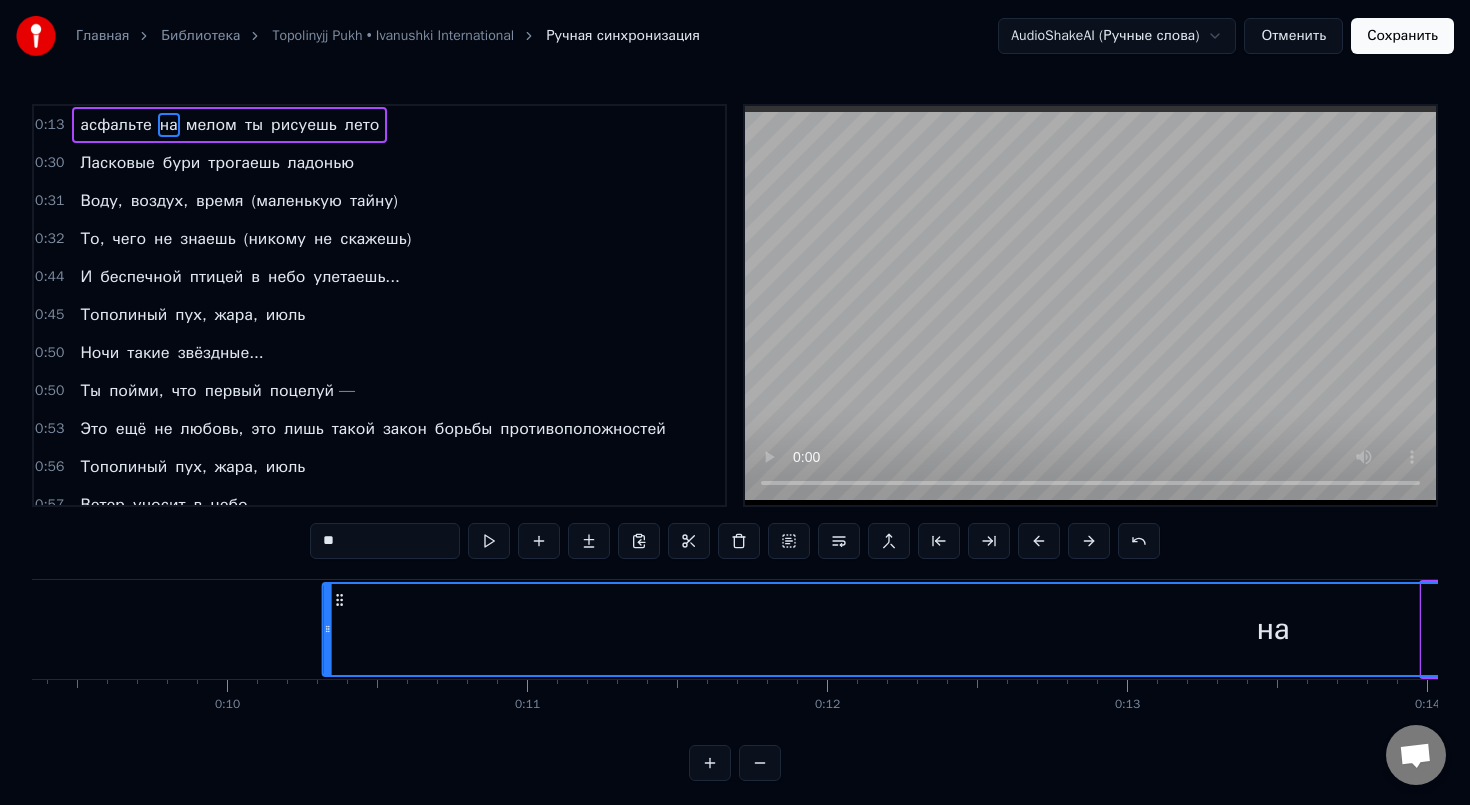 drag, startPoint x: 427, startPoint y: 598, endPoint x: 166, endPoint y: 613, distance: 261.43066 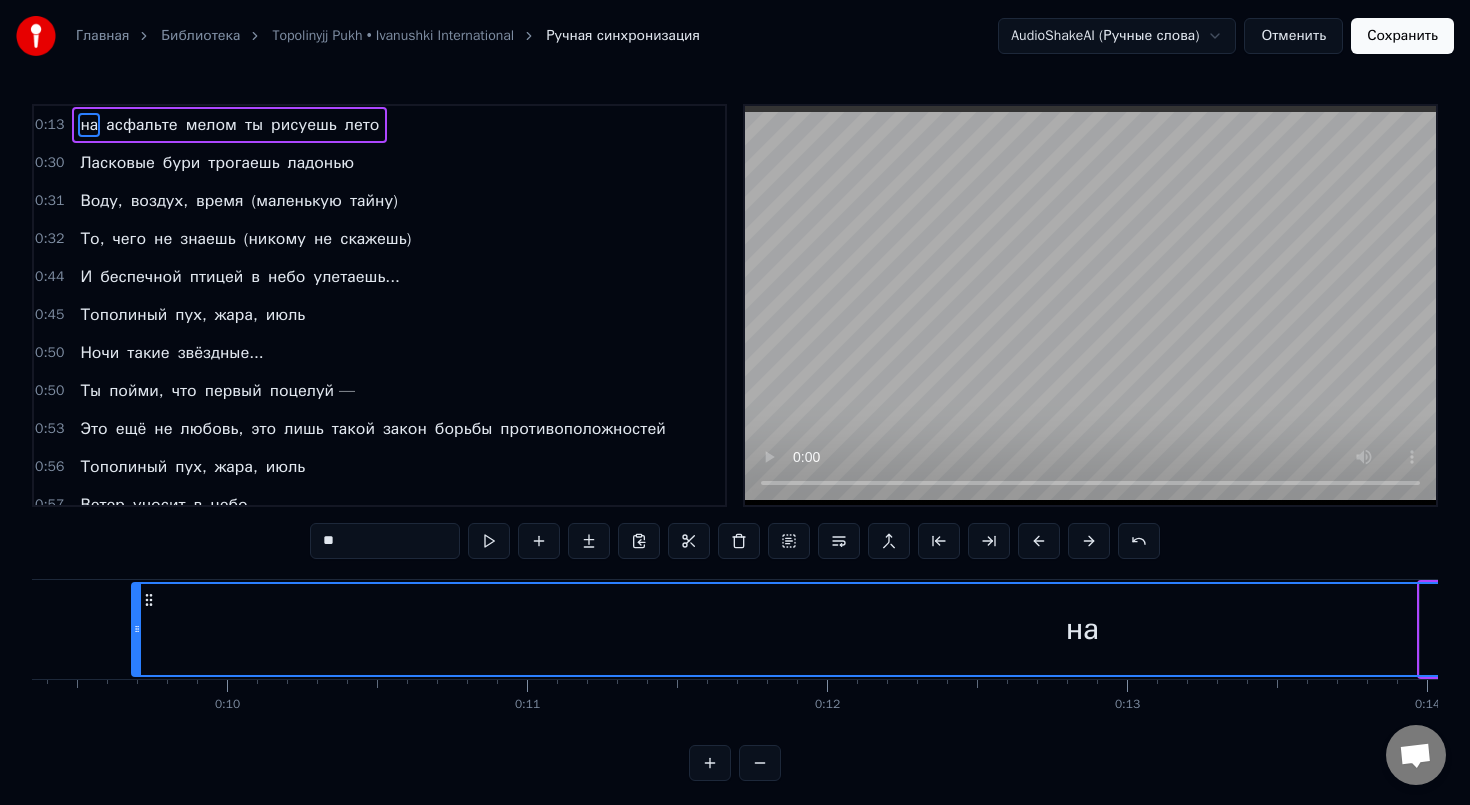 scroll, scrollTop: 0, scrollLeft: 2789, axis: horizontal 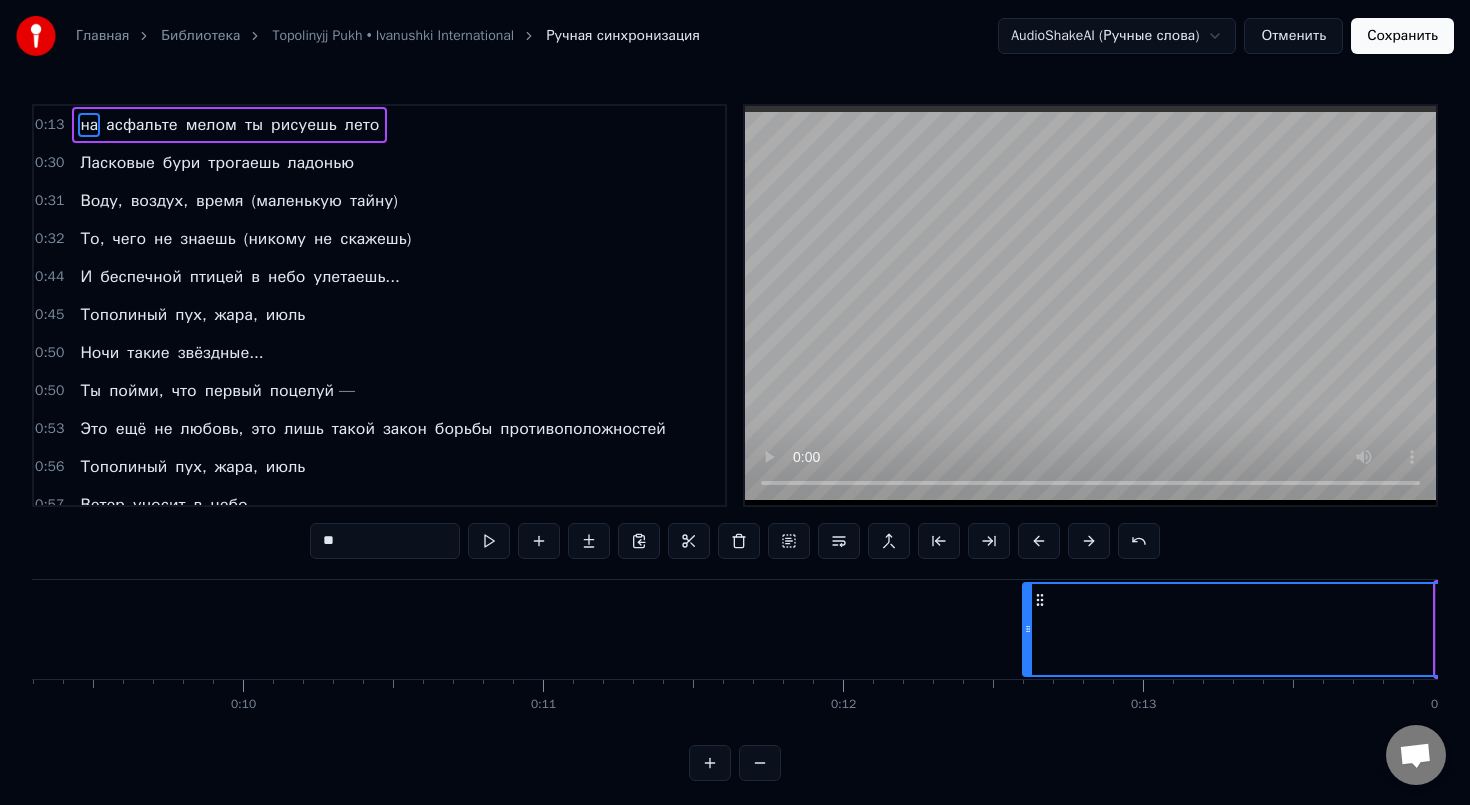 drag, startPoint x: 151, startPoint y: 629, endPoint x: 1024, endPoint y: 627, distance: 873.0023 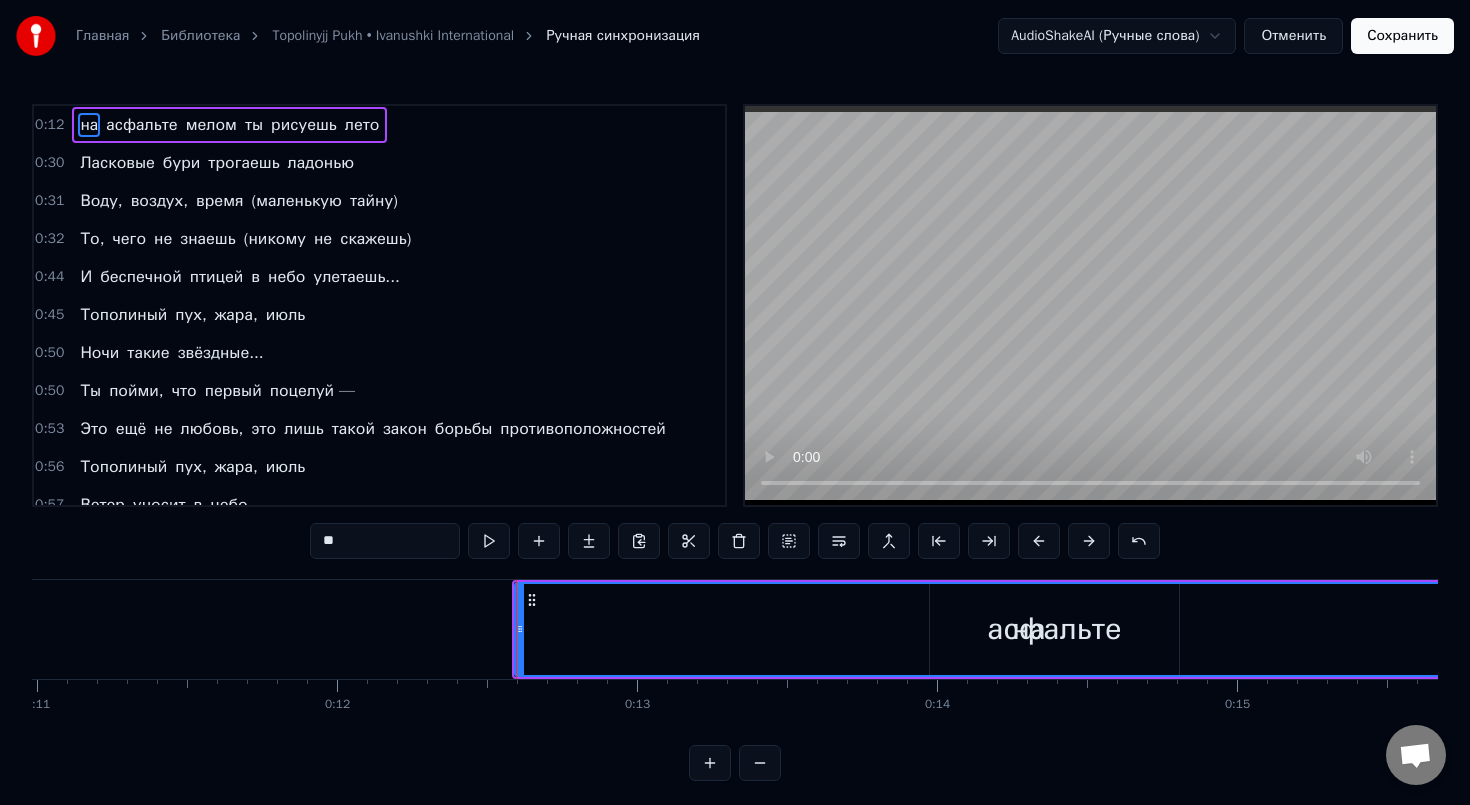 scroll, scrollTop: 0, scrollLeft: 3418, axis: horizontal 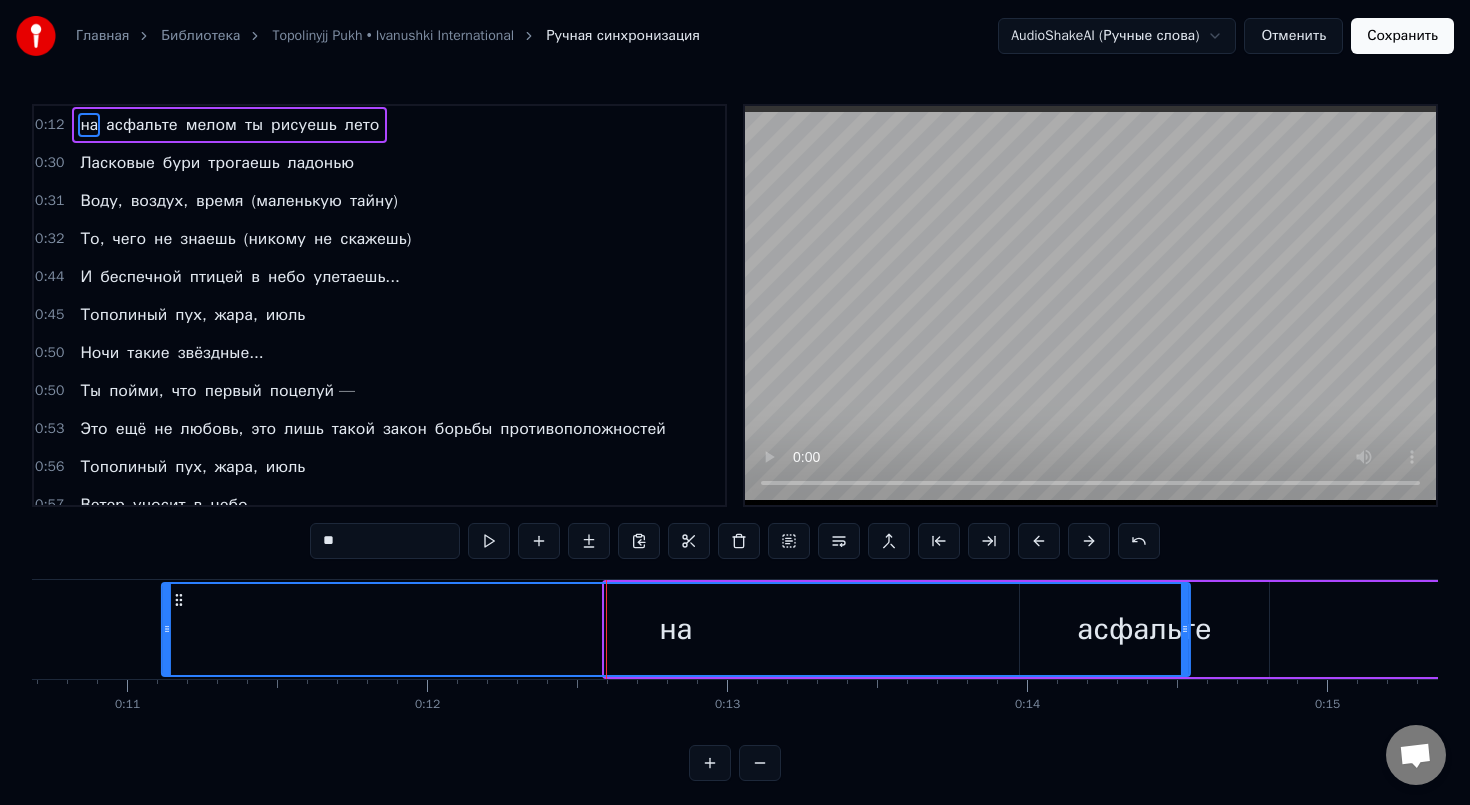 drag, startPoint x: 410, startPoint y: 601, endPoint x: 123, endPoint y: 584, distance: 287.50305 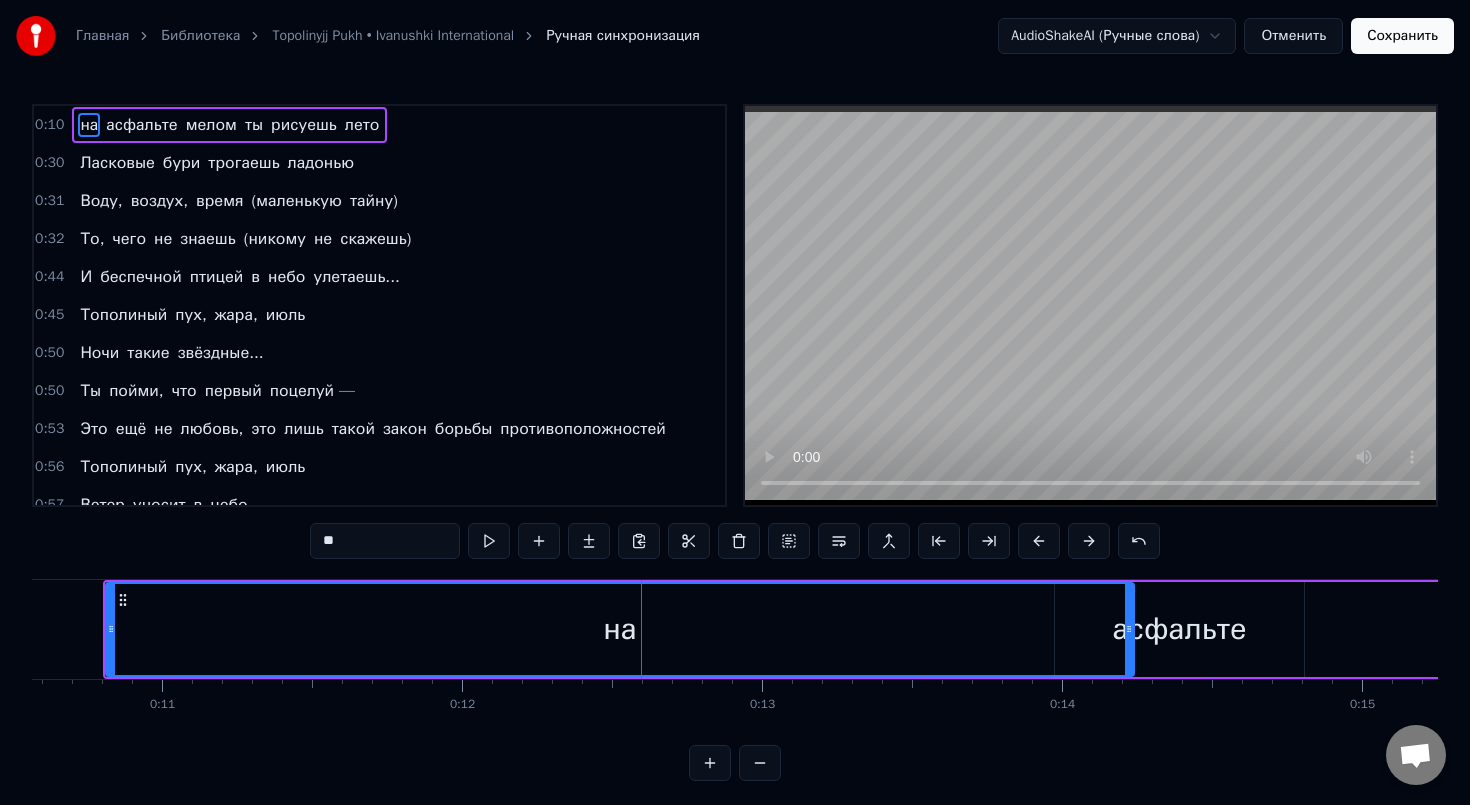 click on "на" at bounding box center (620, 629) 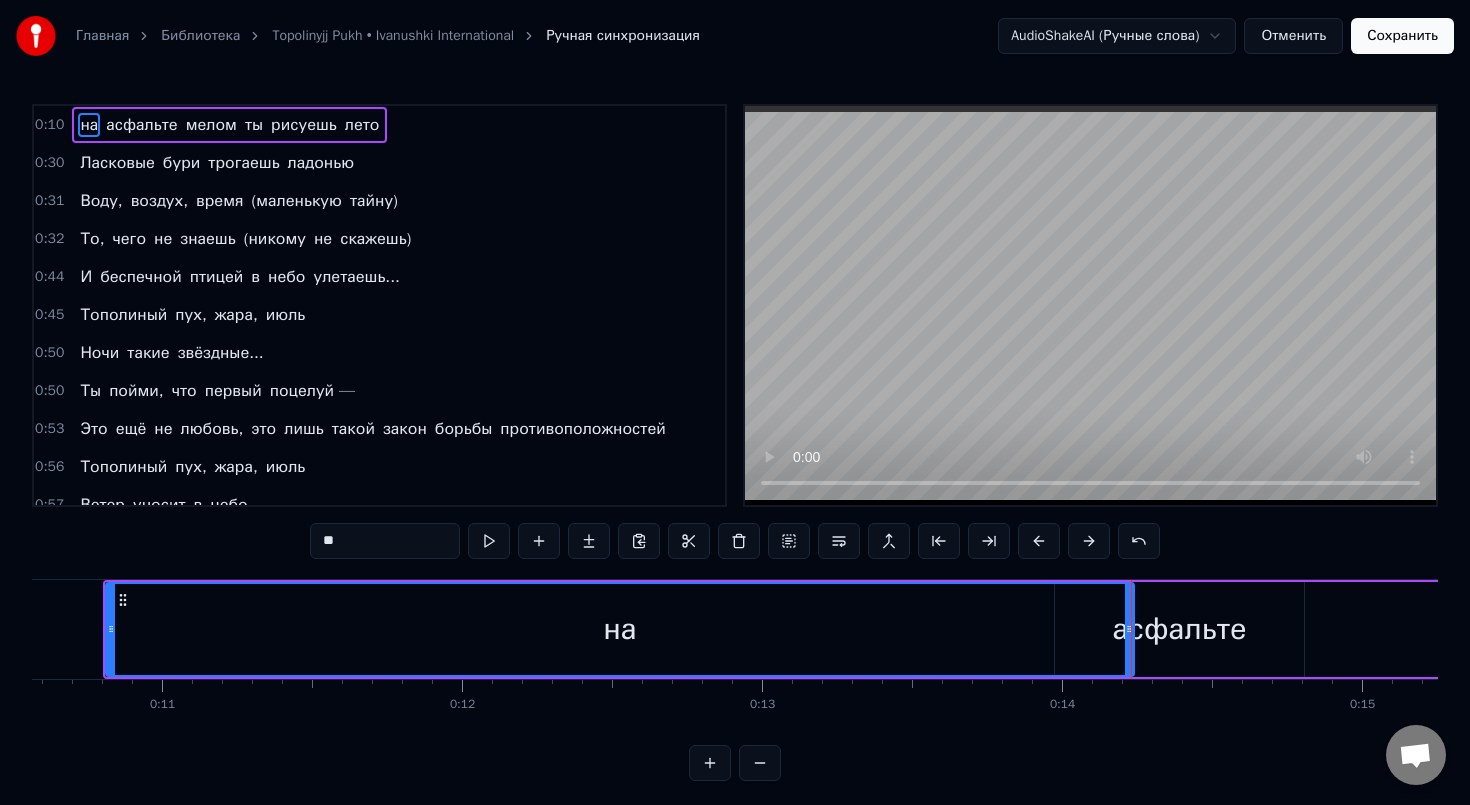 click at bounding box center (1131, 629) 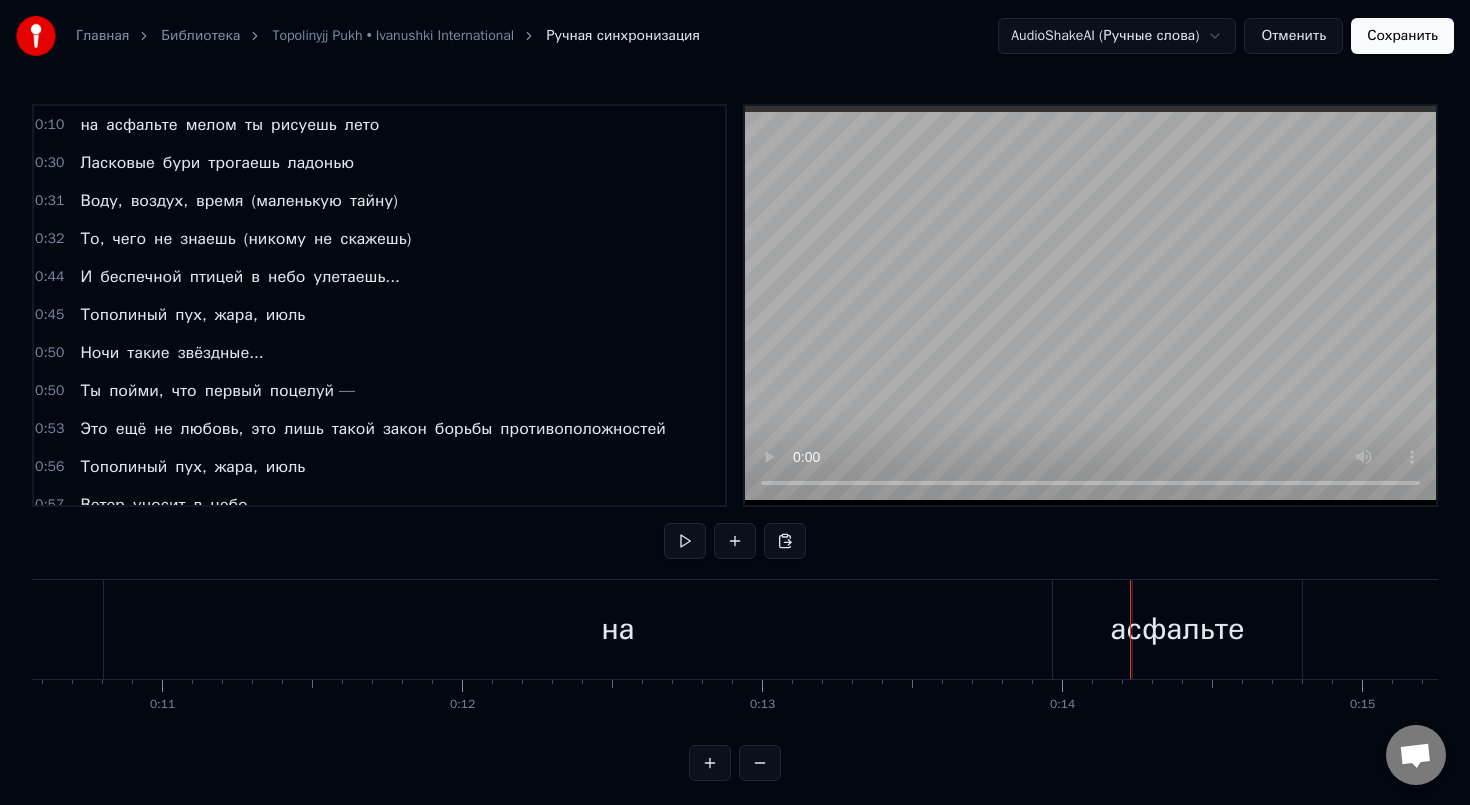 click on "на" at bounding box center (618, 629) 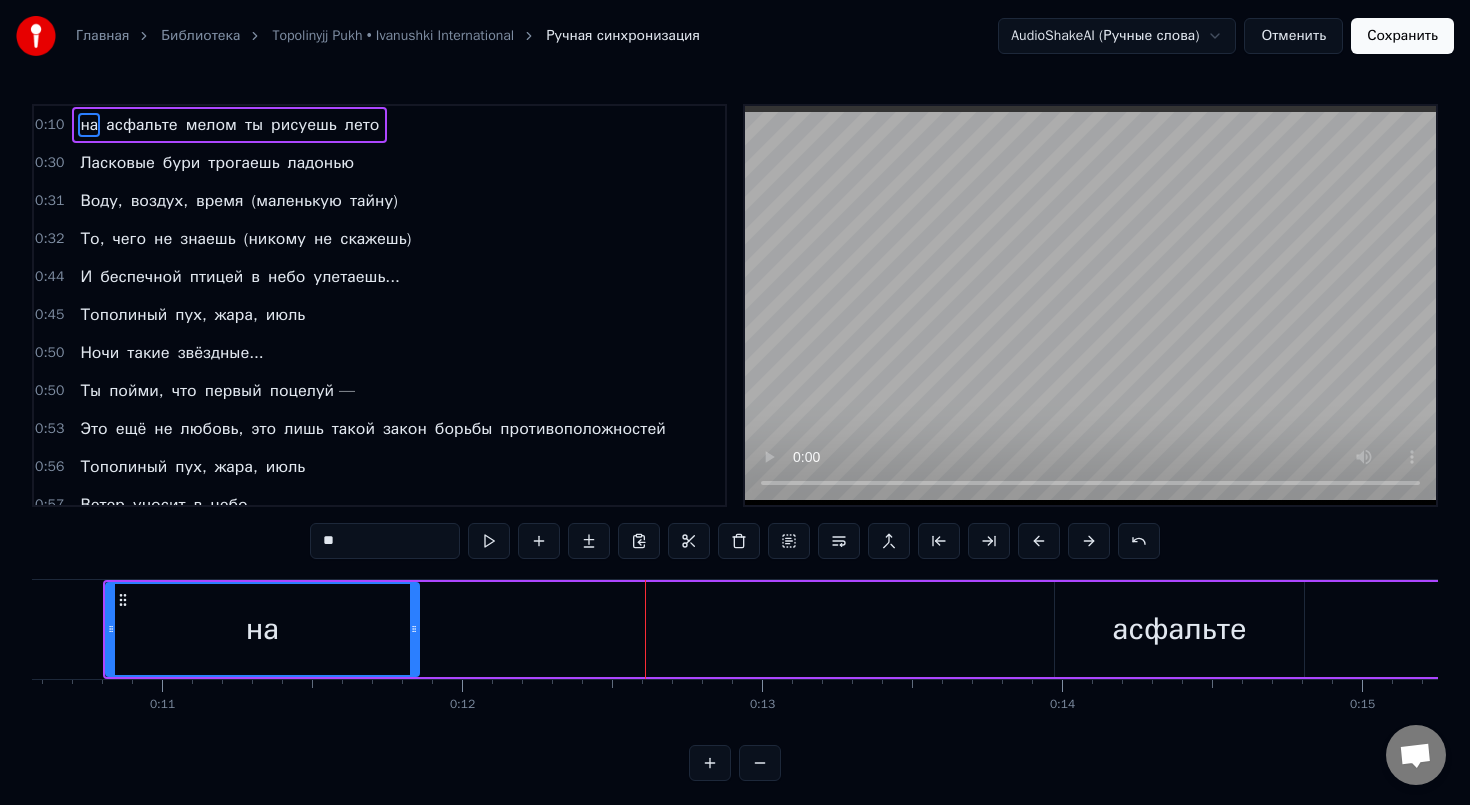 drag, startPoint x: 1127, startPoint y: 629, endPoint x: 407, endPoint y: 645, distance: 720.17773 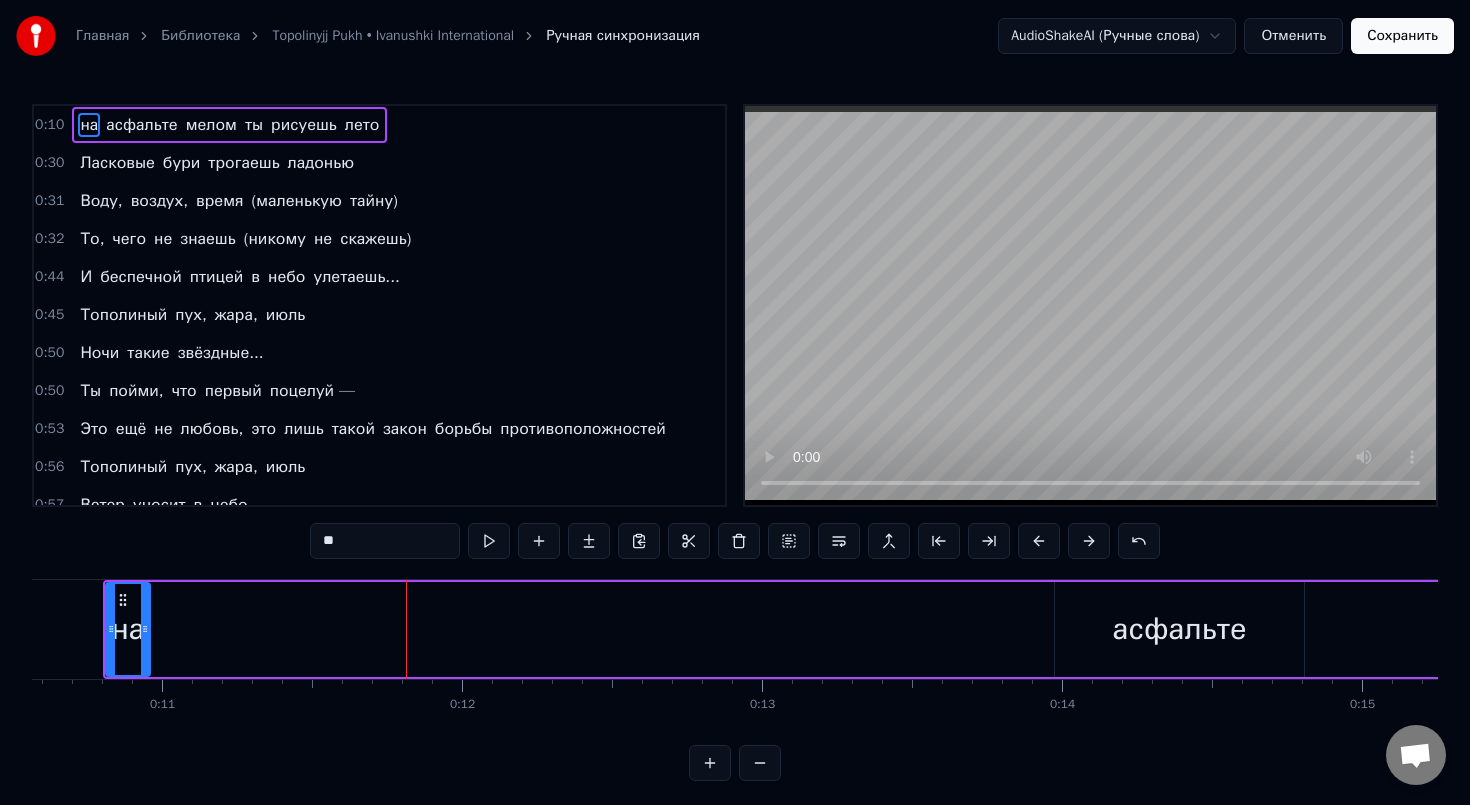 drag, startPoint x: 408, startPoint y: 644, endPoint x: 143, endPoint y: 620, distance: 266.08456 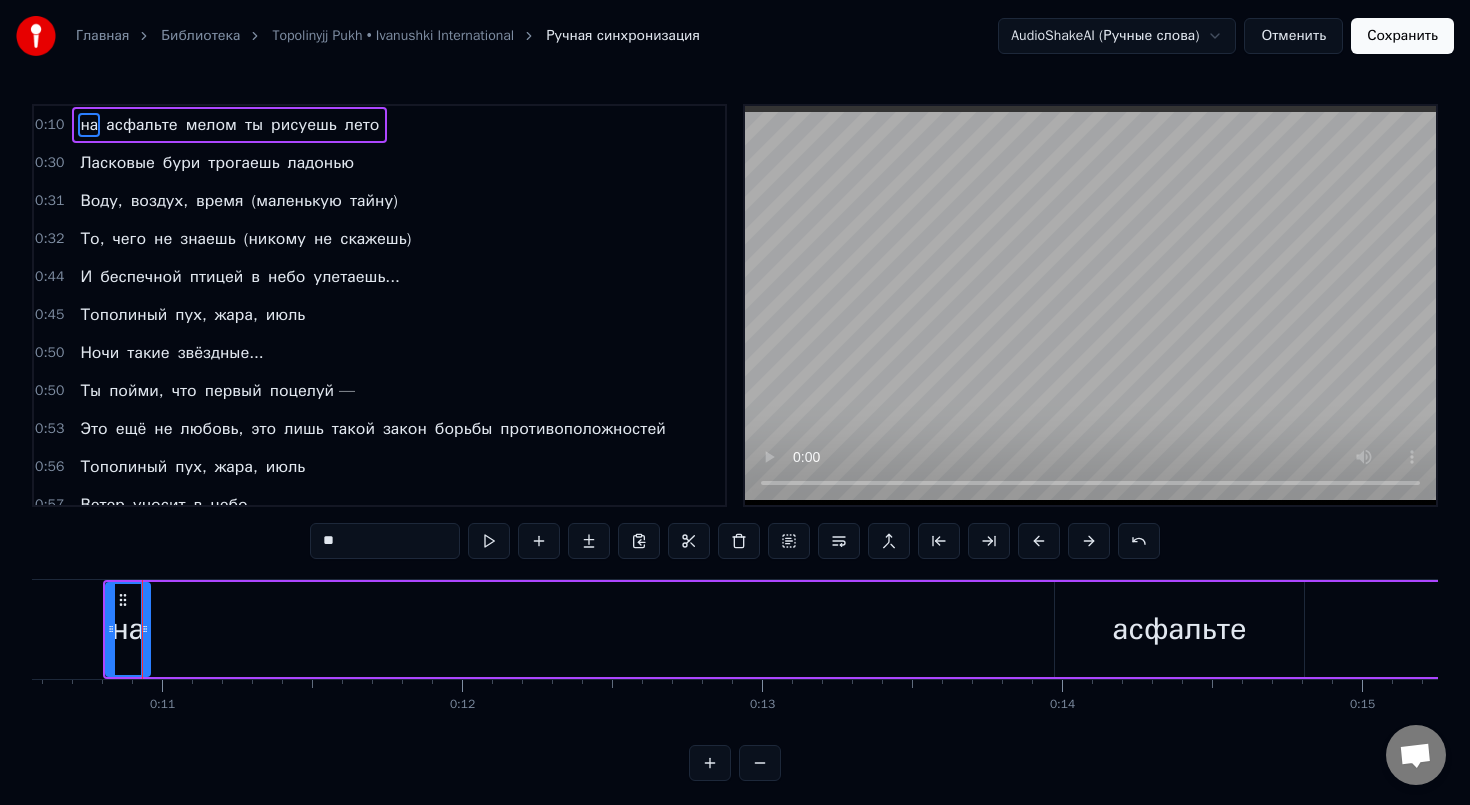 drag, startPoint x: 124, startPoint y: 621, endPoint x: 182, endPoint y: 619, distance: 58.034473 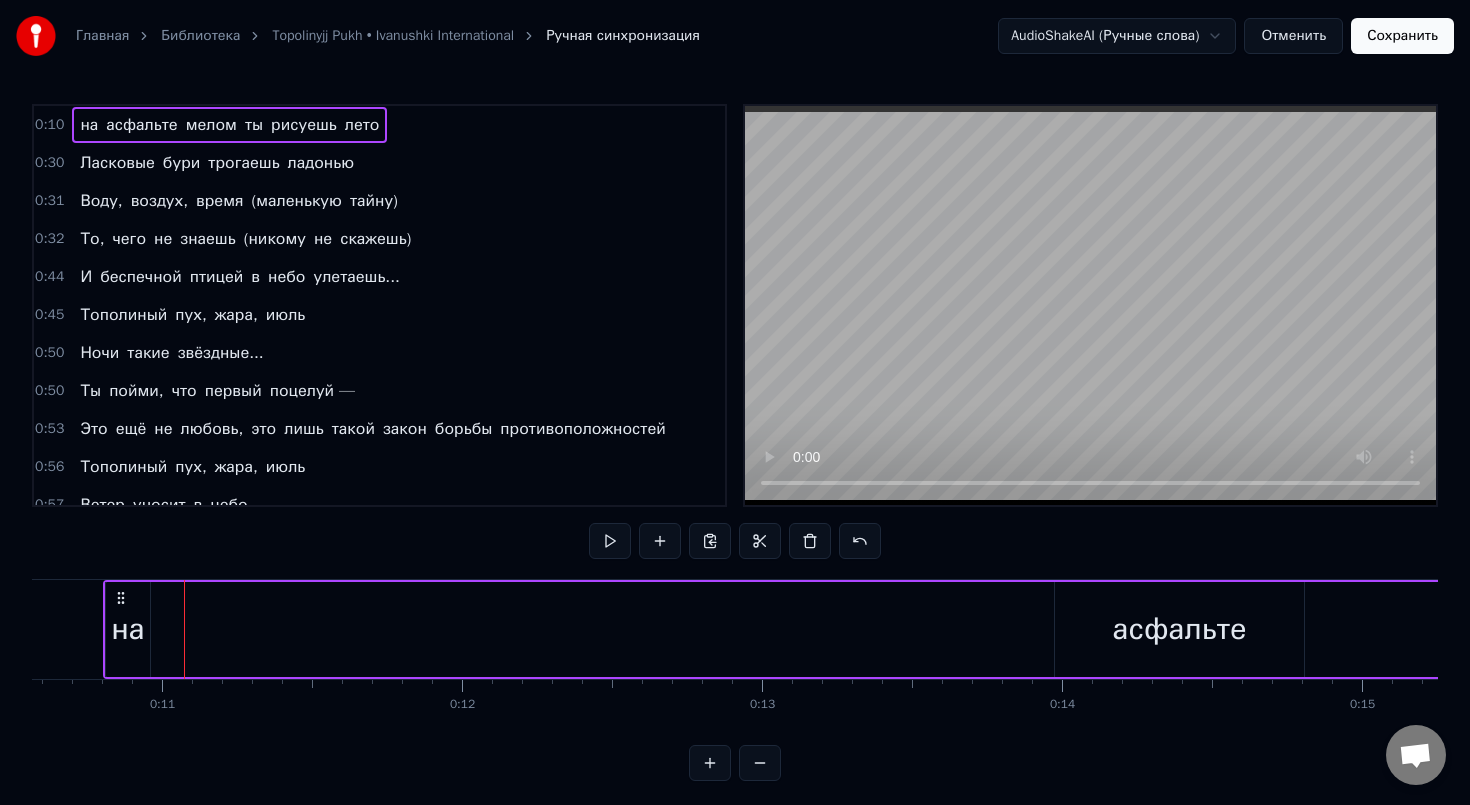 click on "на" at bounding box center (128, 629) 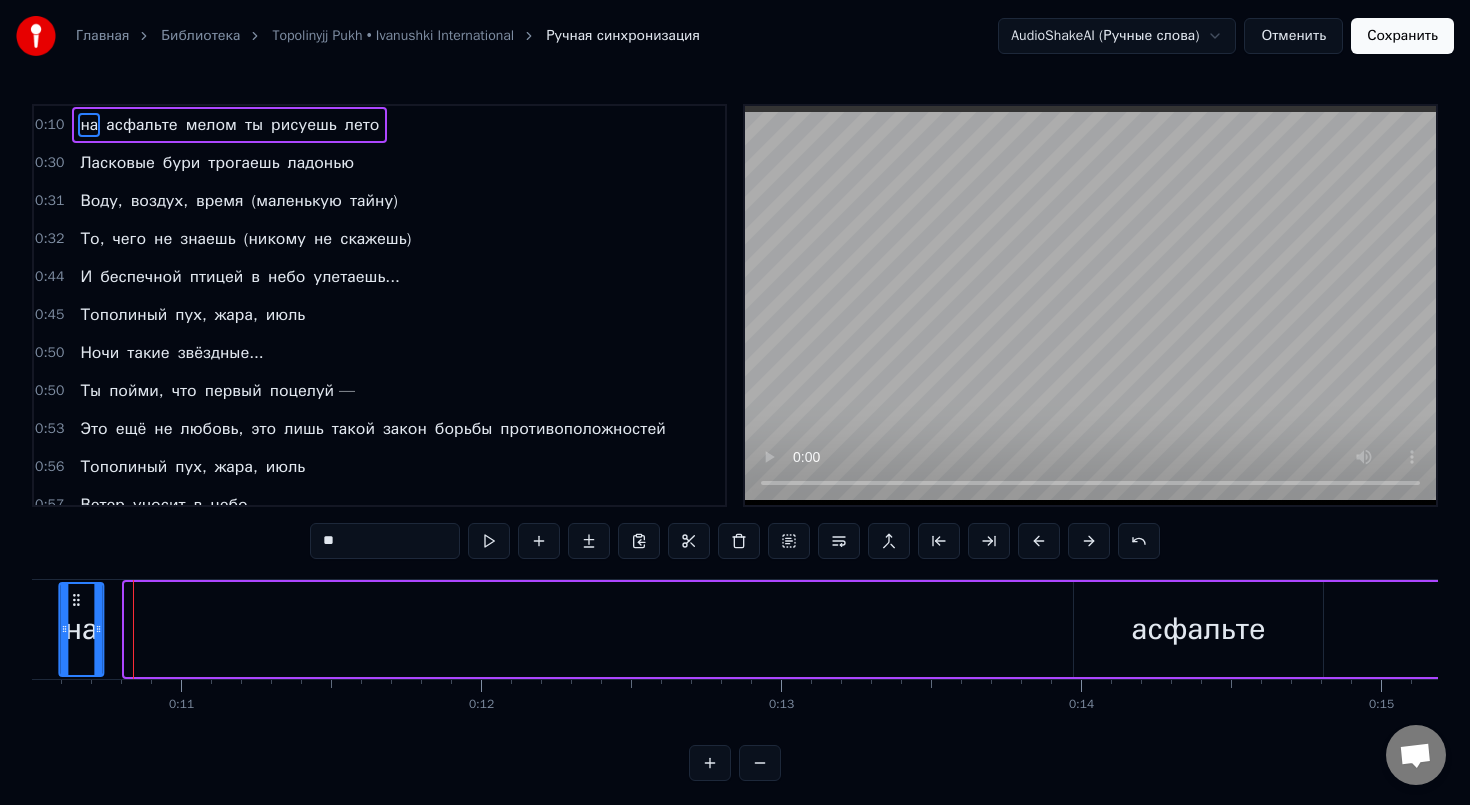 scroll, scrollTop: 0, scrollLeft: 2964, axis: horizontal 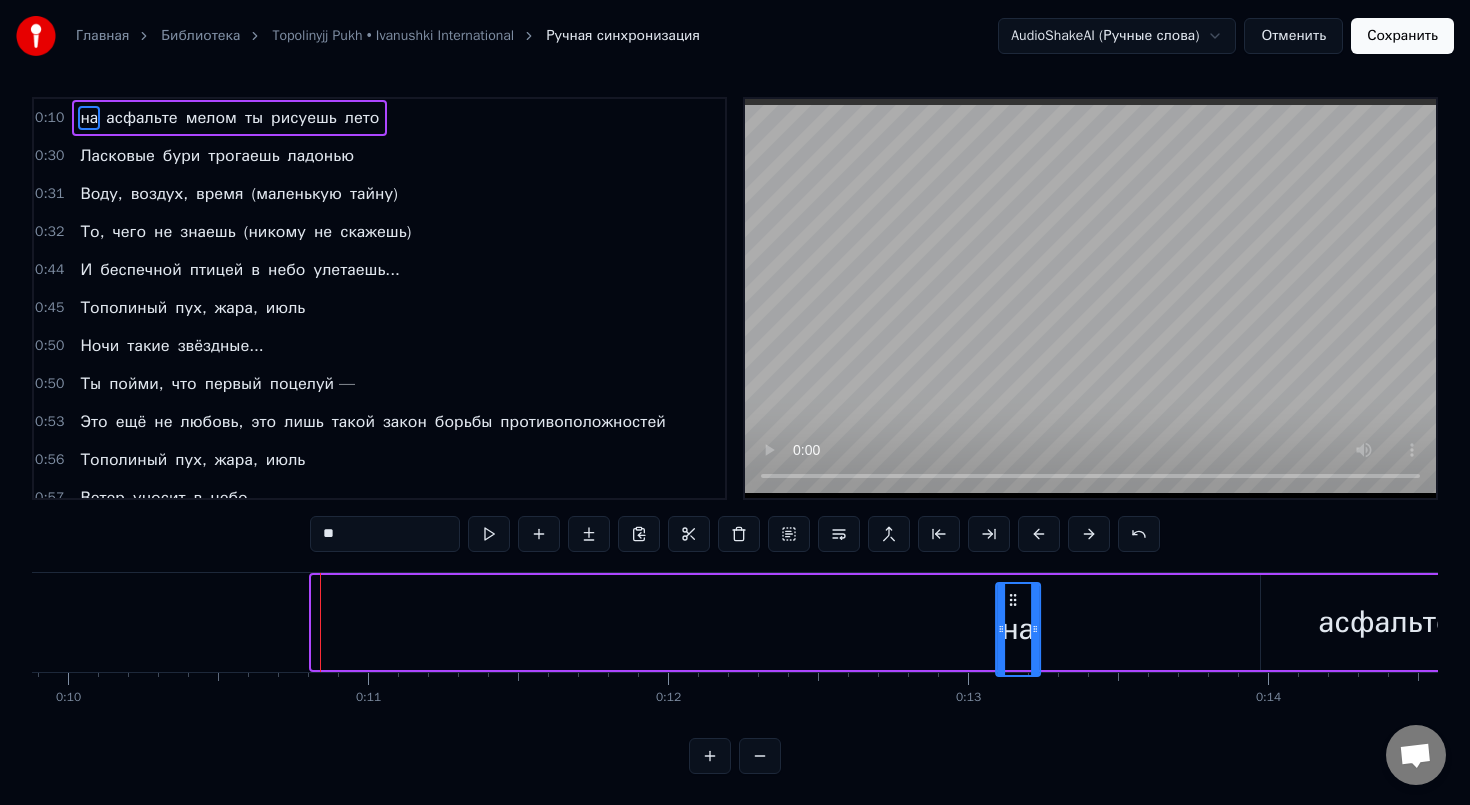 drag, startPoint x: 134, startPoint y: 600, endPoint x: 1007, endPoint y: 652, distance: 874.5473 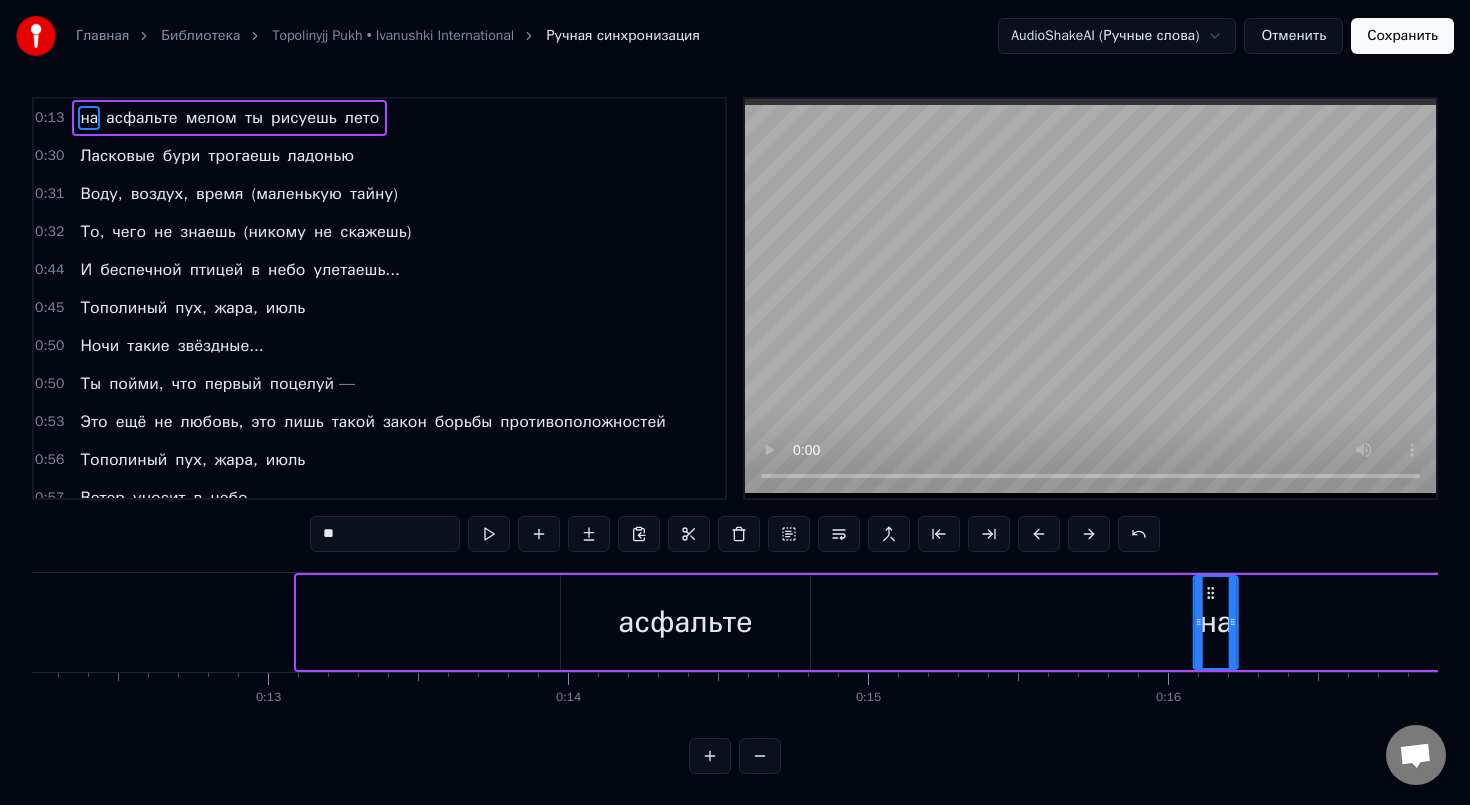 scroll, scrollTop: 0, scrollLeft: 3701, axis: horizontal 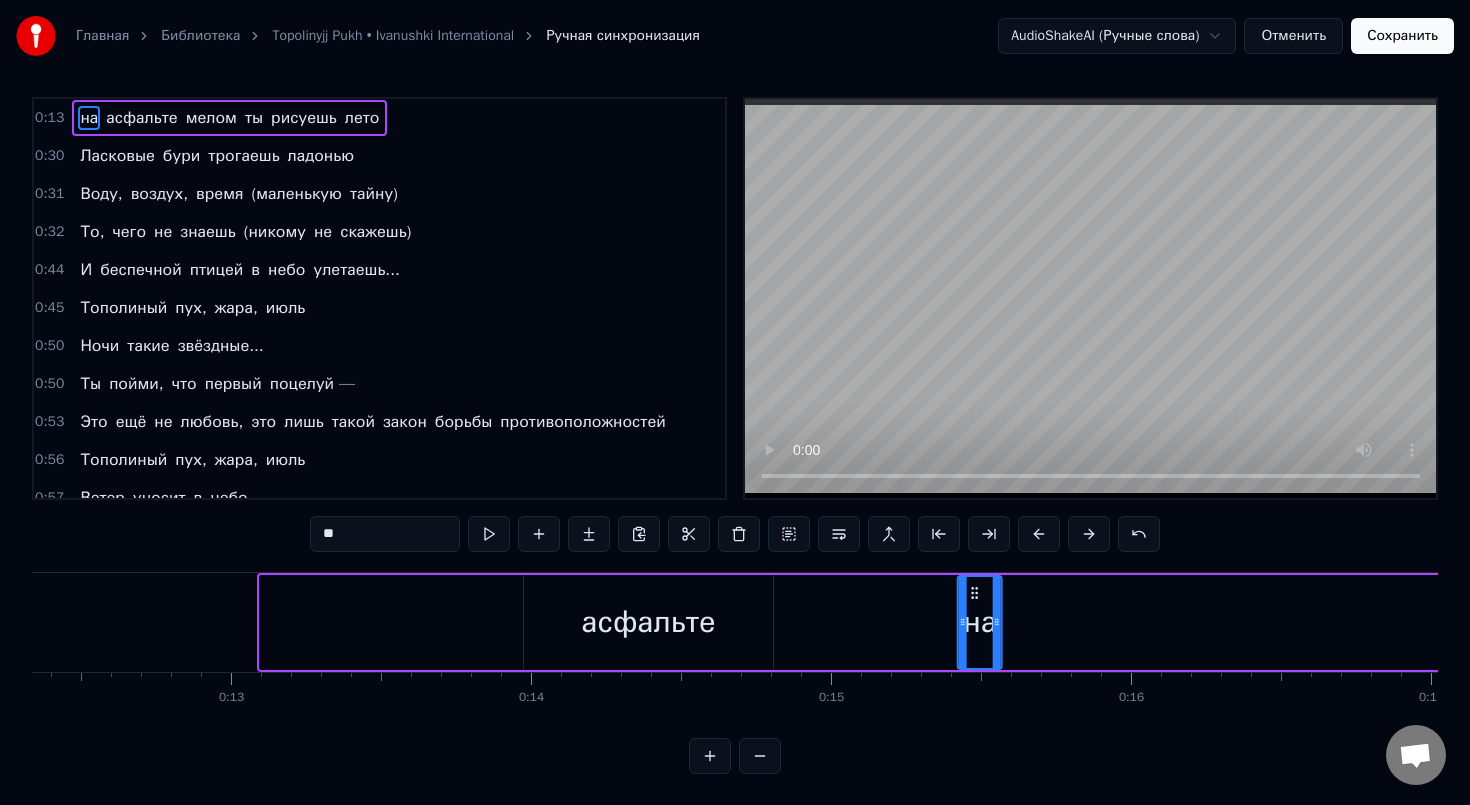 drag, startPoint x: 1017, startPoint y: 592, endPoint x: 978, endPoint y: 628, distance: 53.075417 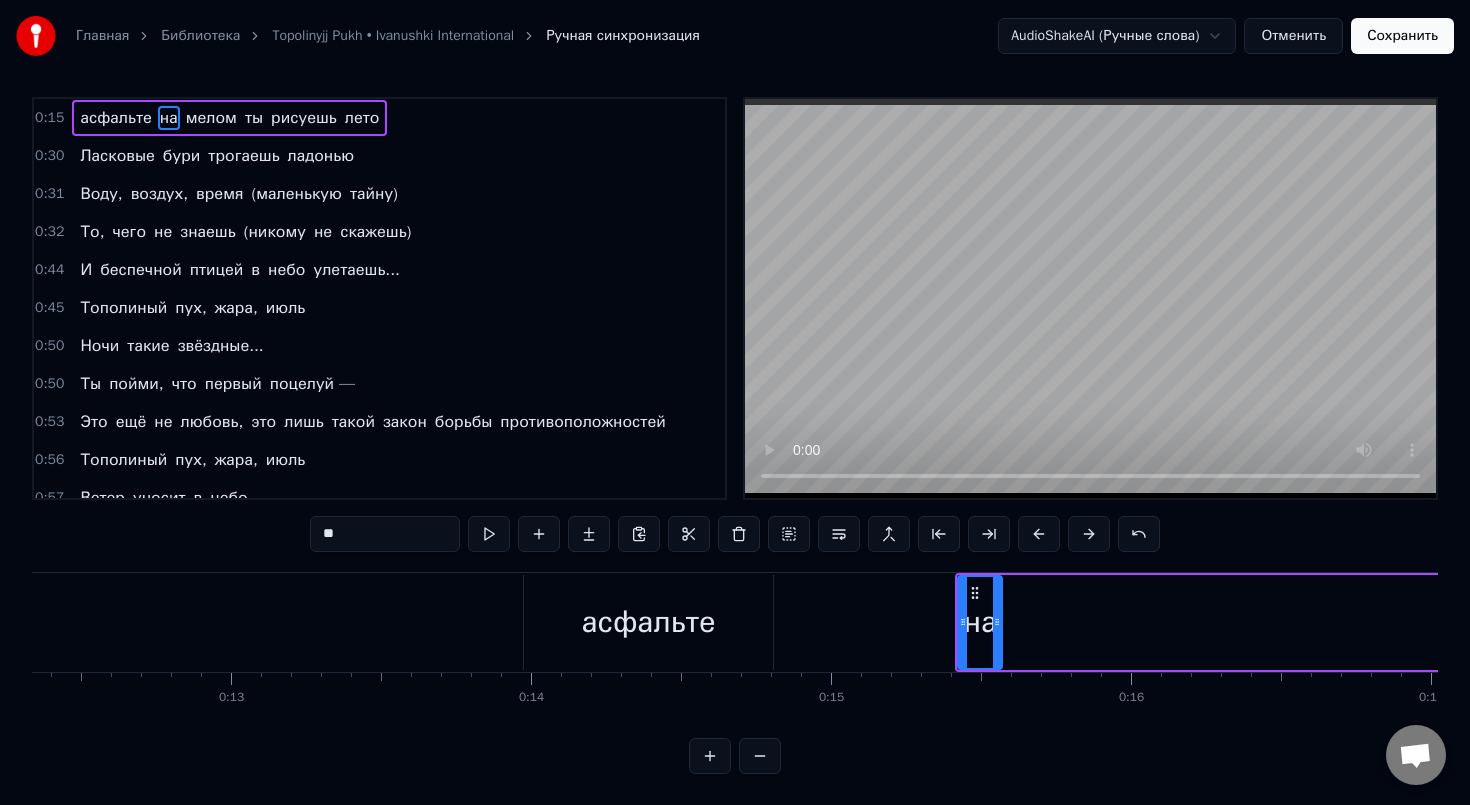 click on "асфальте" at bounding box center [649, 622] 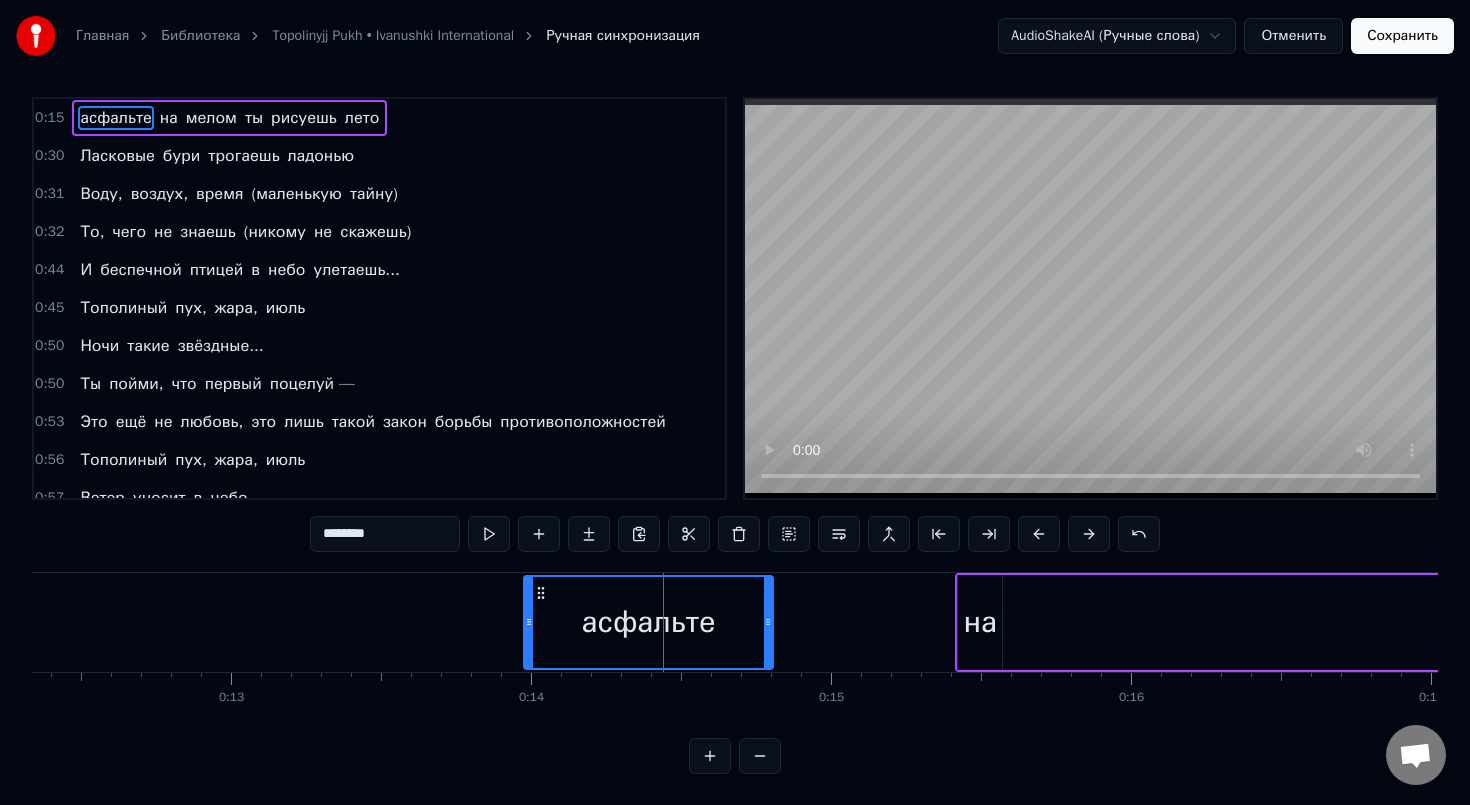 scroll, scrollTop: 0, scrollLeft: 0, axis: both 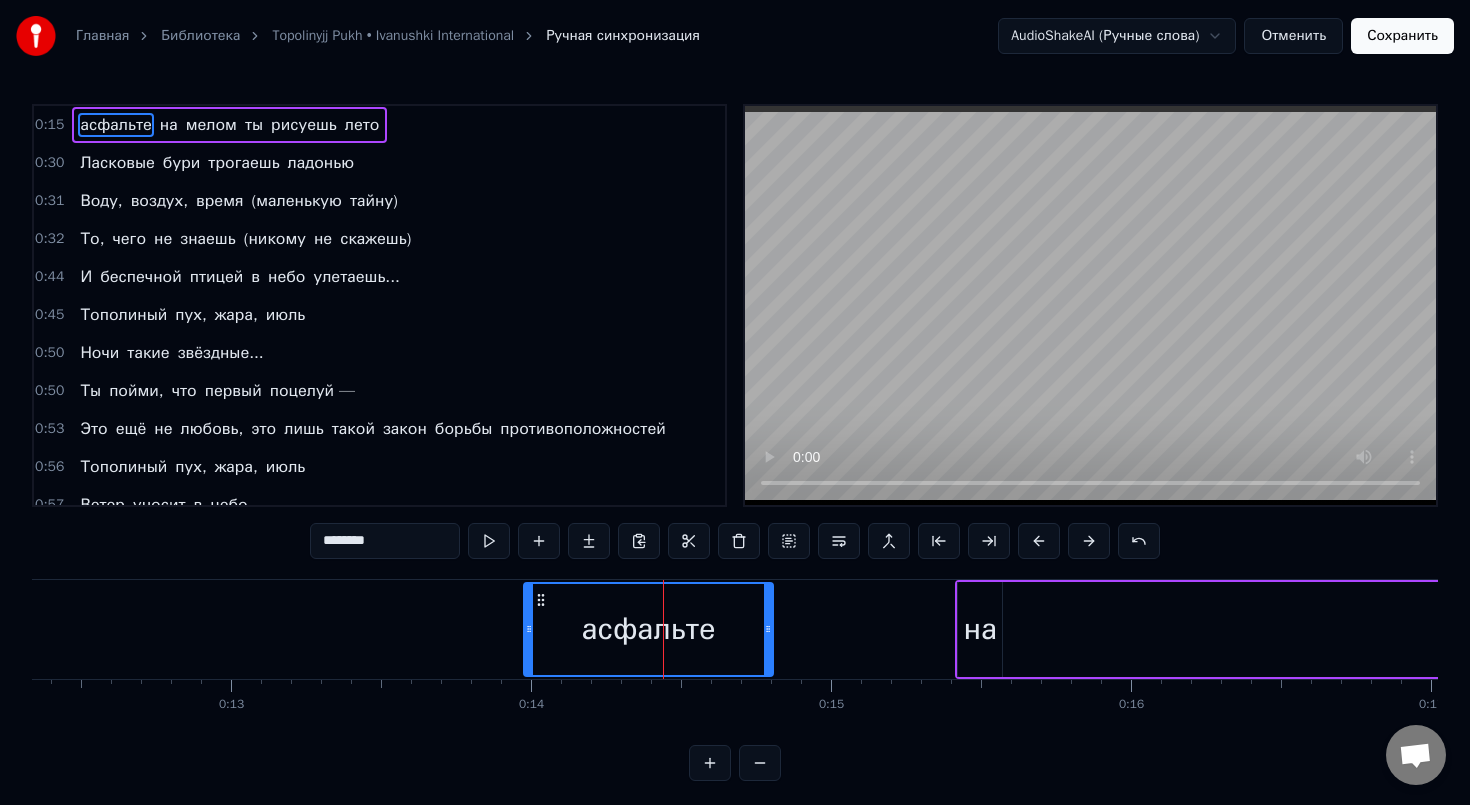 drag, startPoint x: 625, startPoint y: 634, endPoint x: 691, endPoint y: 627, distance: 66.37017 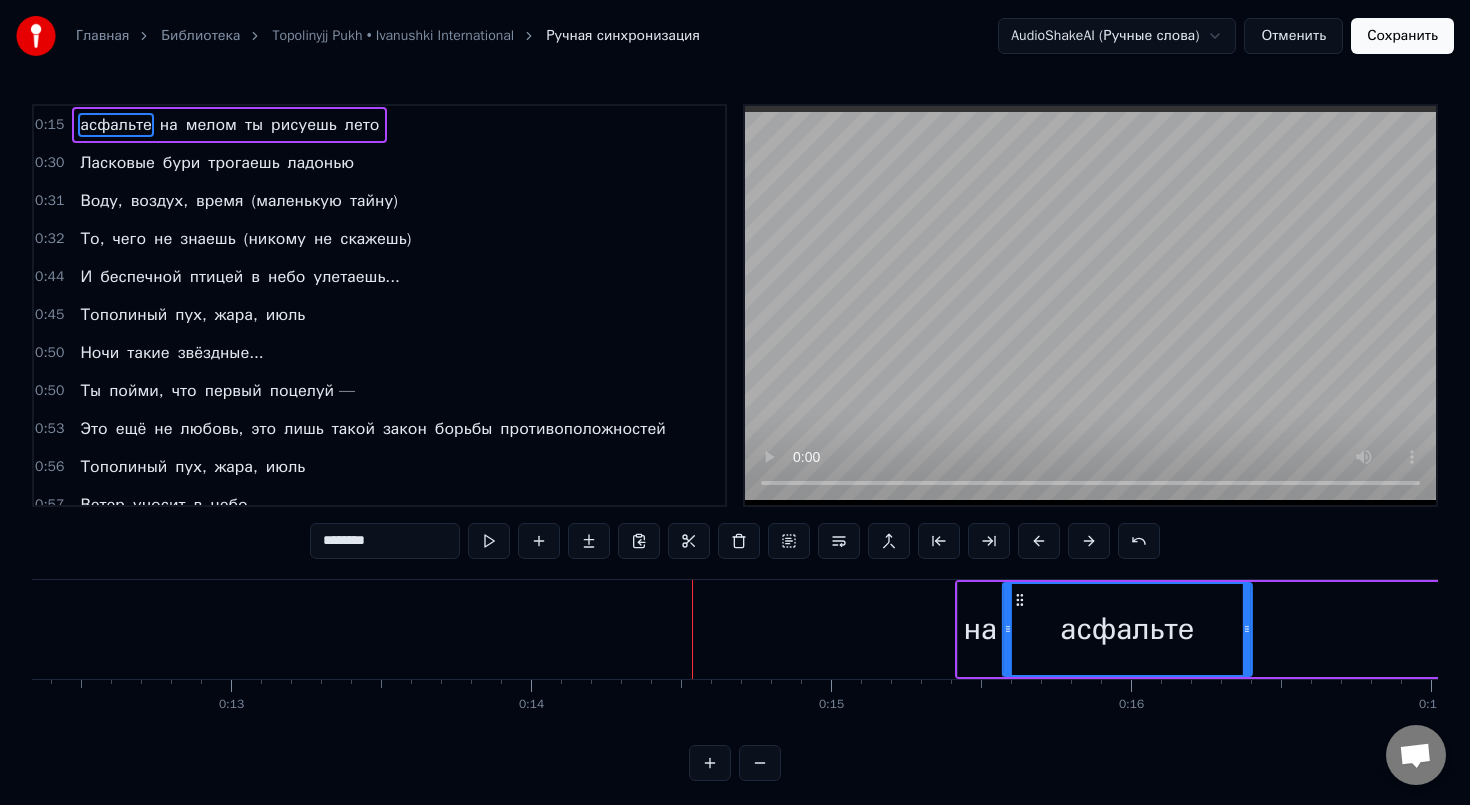 drag, startPoint x: 540, startPoint y: 599, endPoint x: 1017, endPoint y: 611, distance: 477.1509 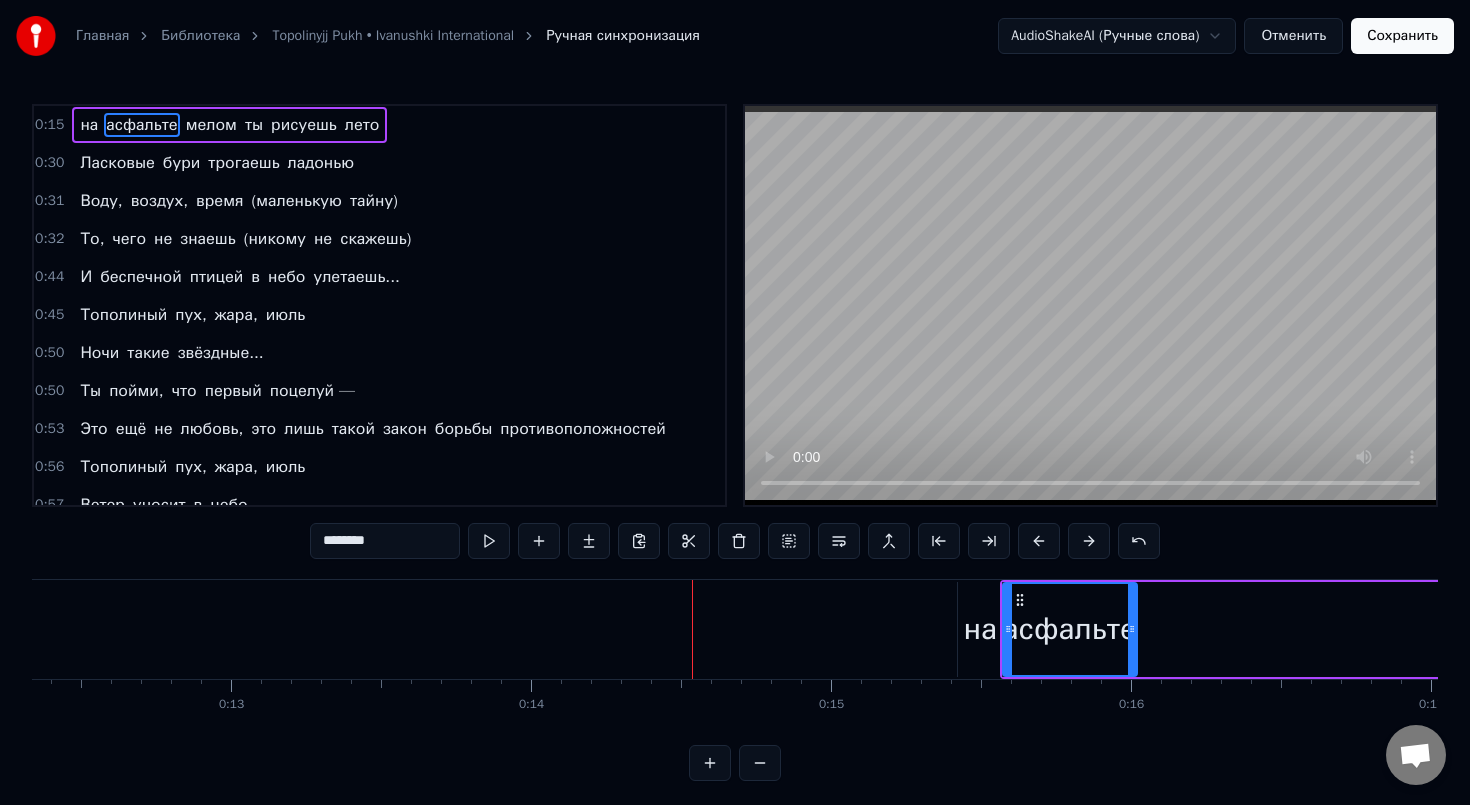 drag, startPoint x: 1248, startPoint y: 629, endPoint x: 1130, endPoint y: 635, distance: 118.15244 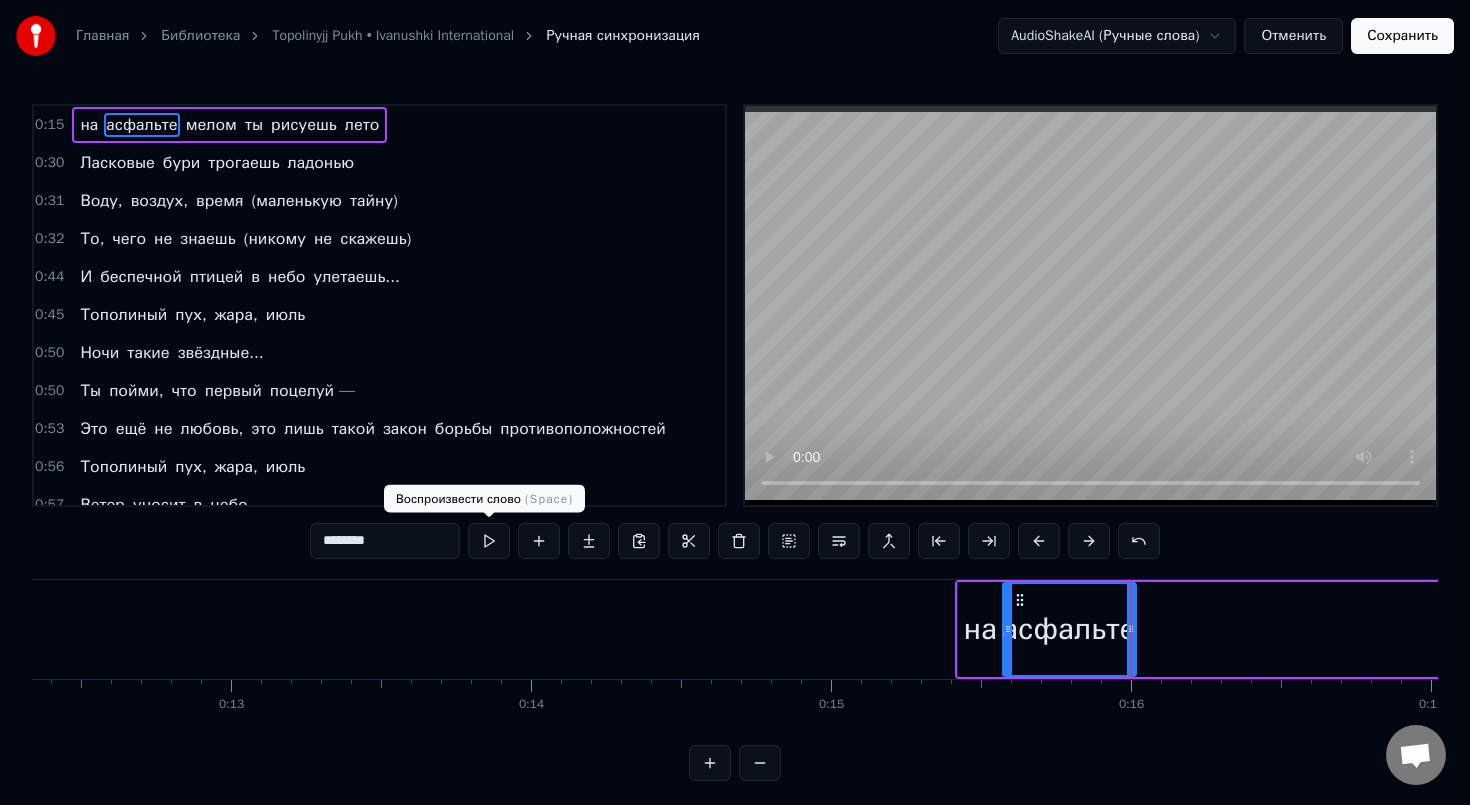 click at bounding box center (489, 541) 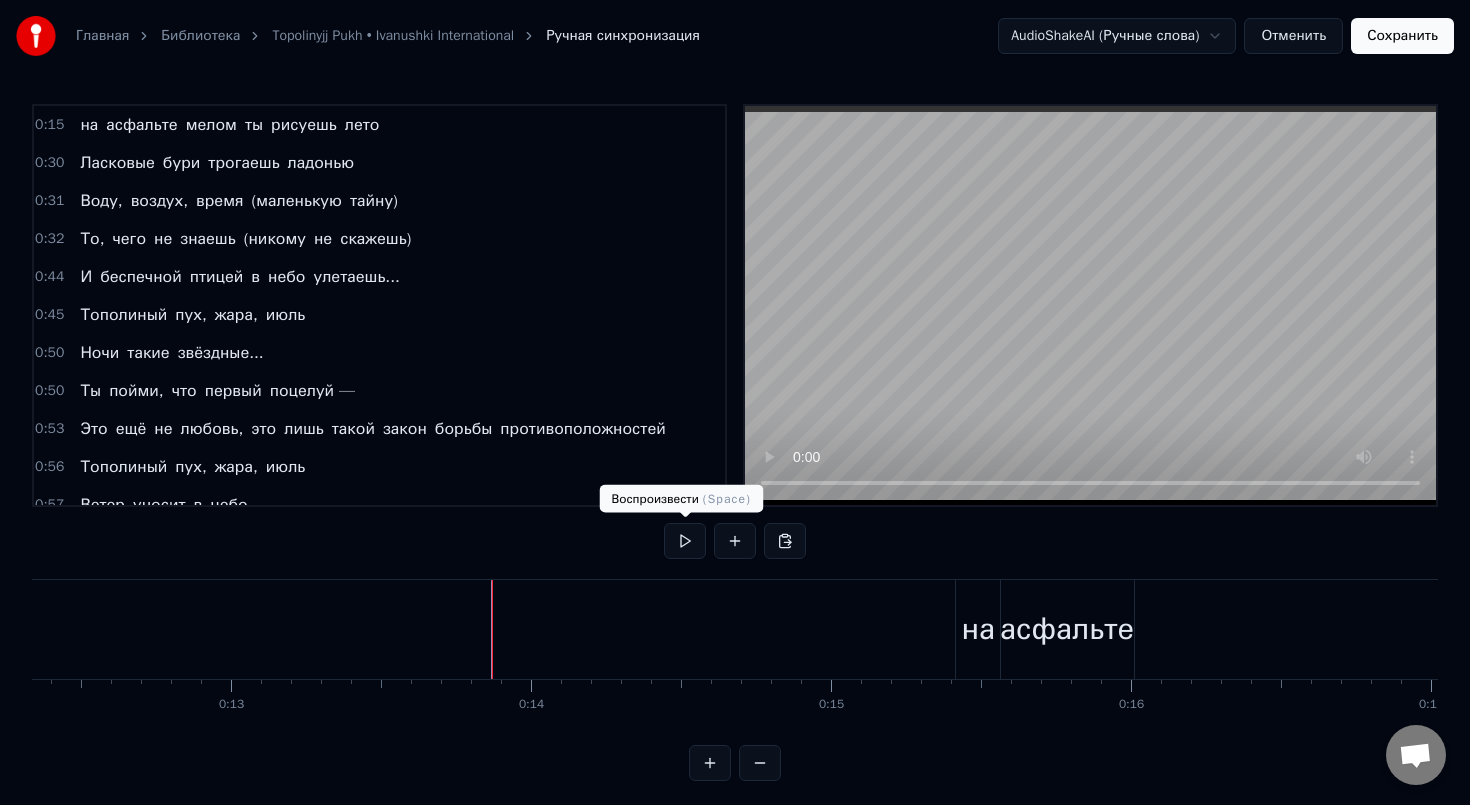 click at bounding box center [685, 541] 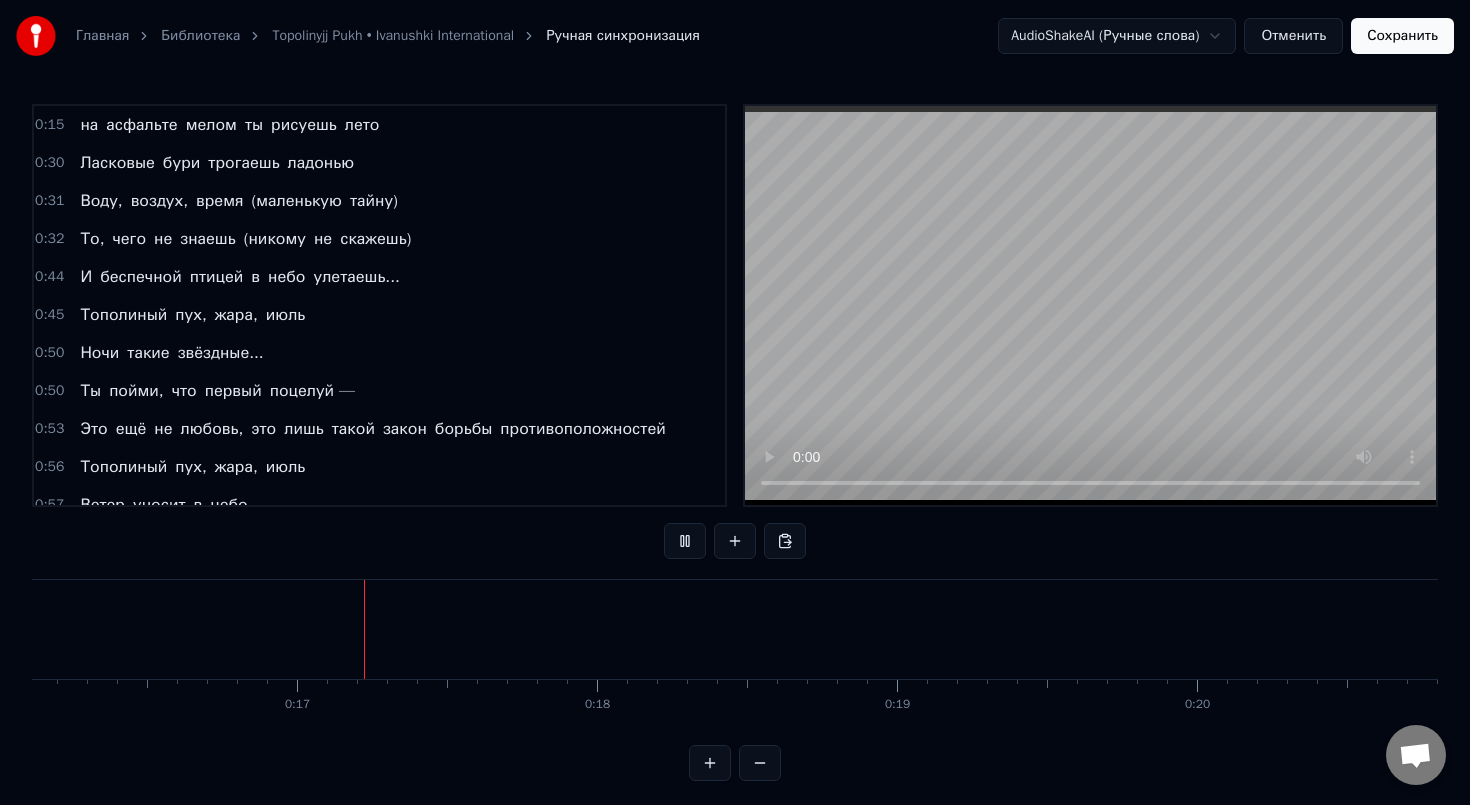 click at bounding box center (685, 541) 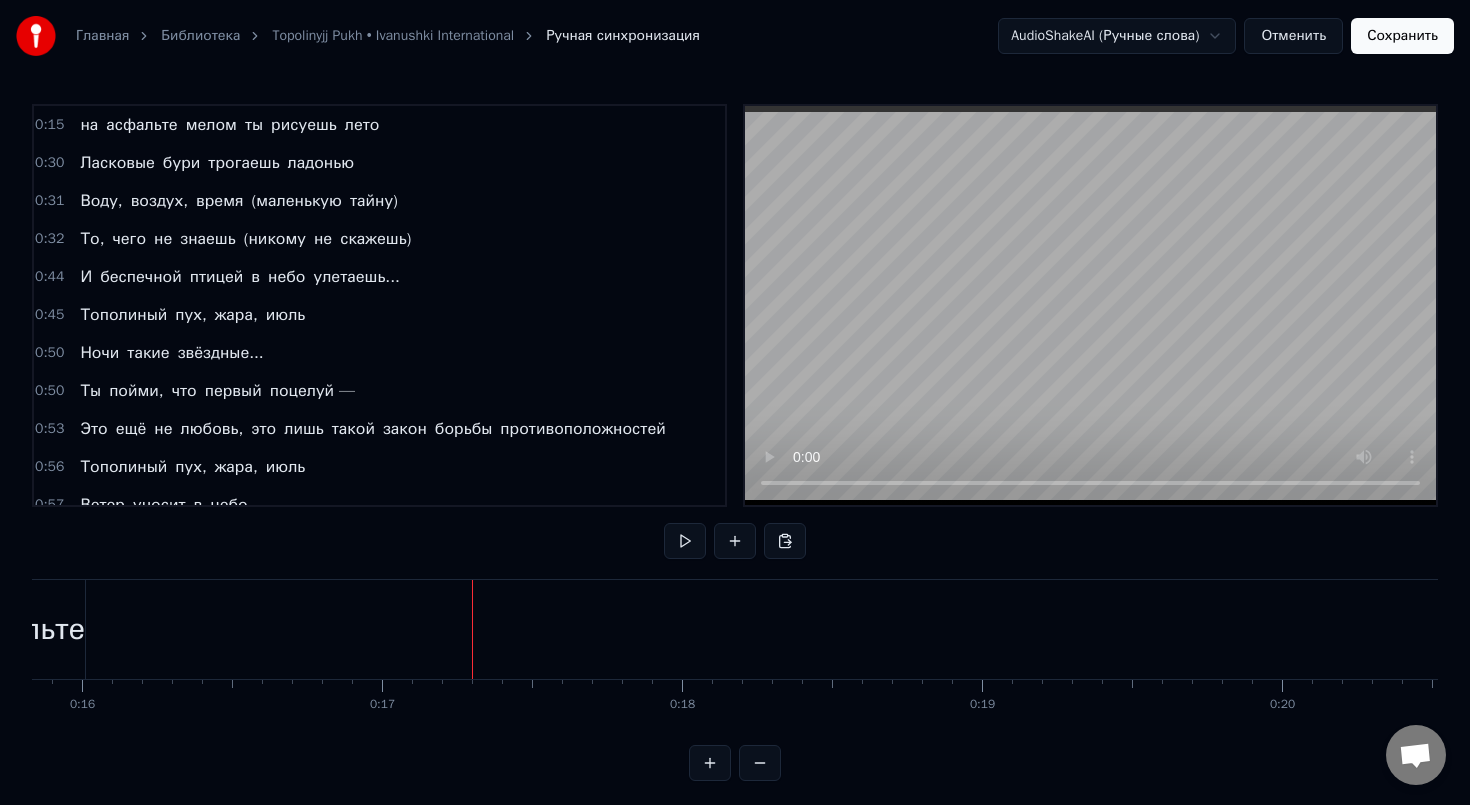 scroll, scrollTop: 0, scrollLeft: 4749, axis: horizontal 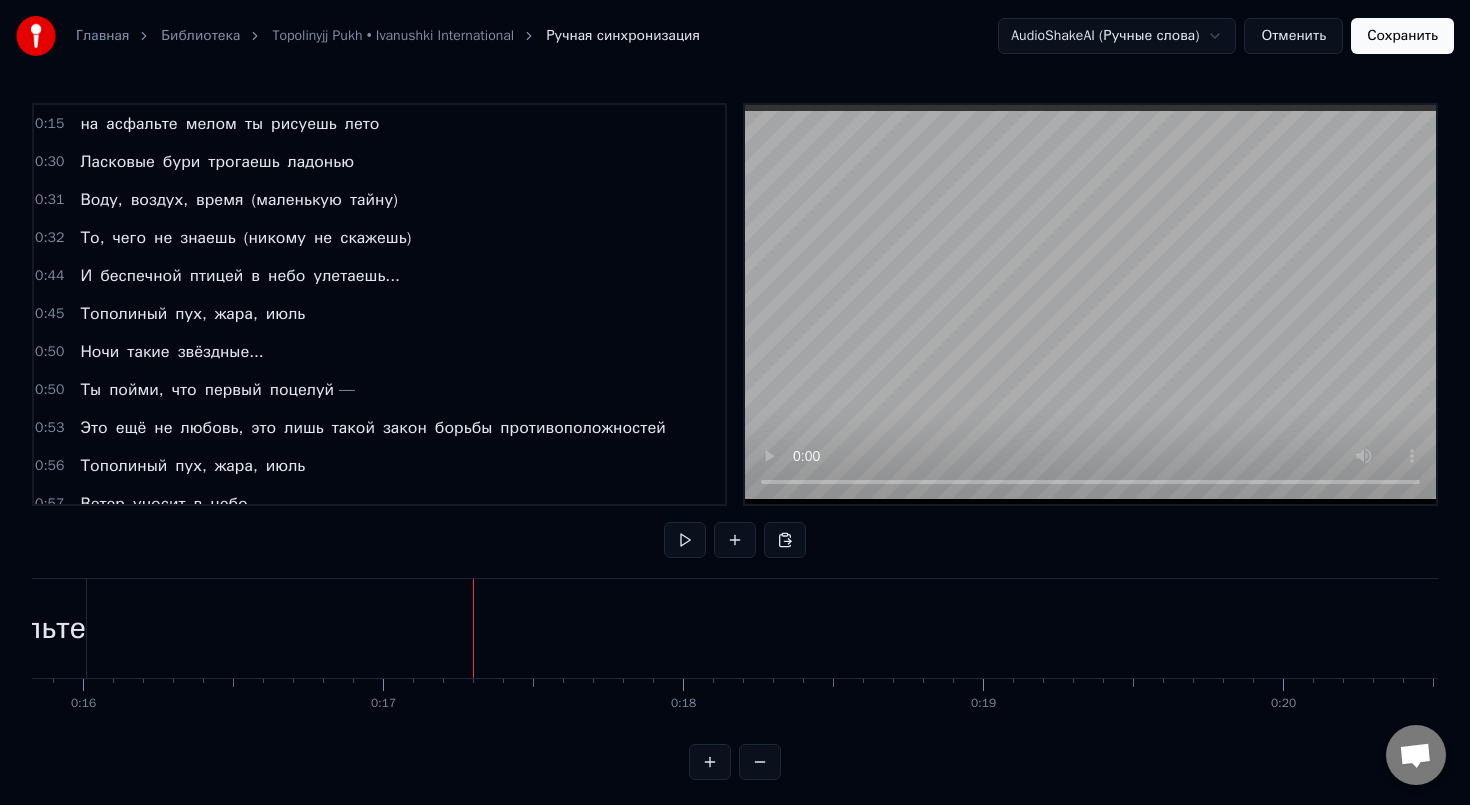 click on "на асфальте мелом ты рисуешь лето" at bounding box center [2139, 628] 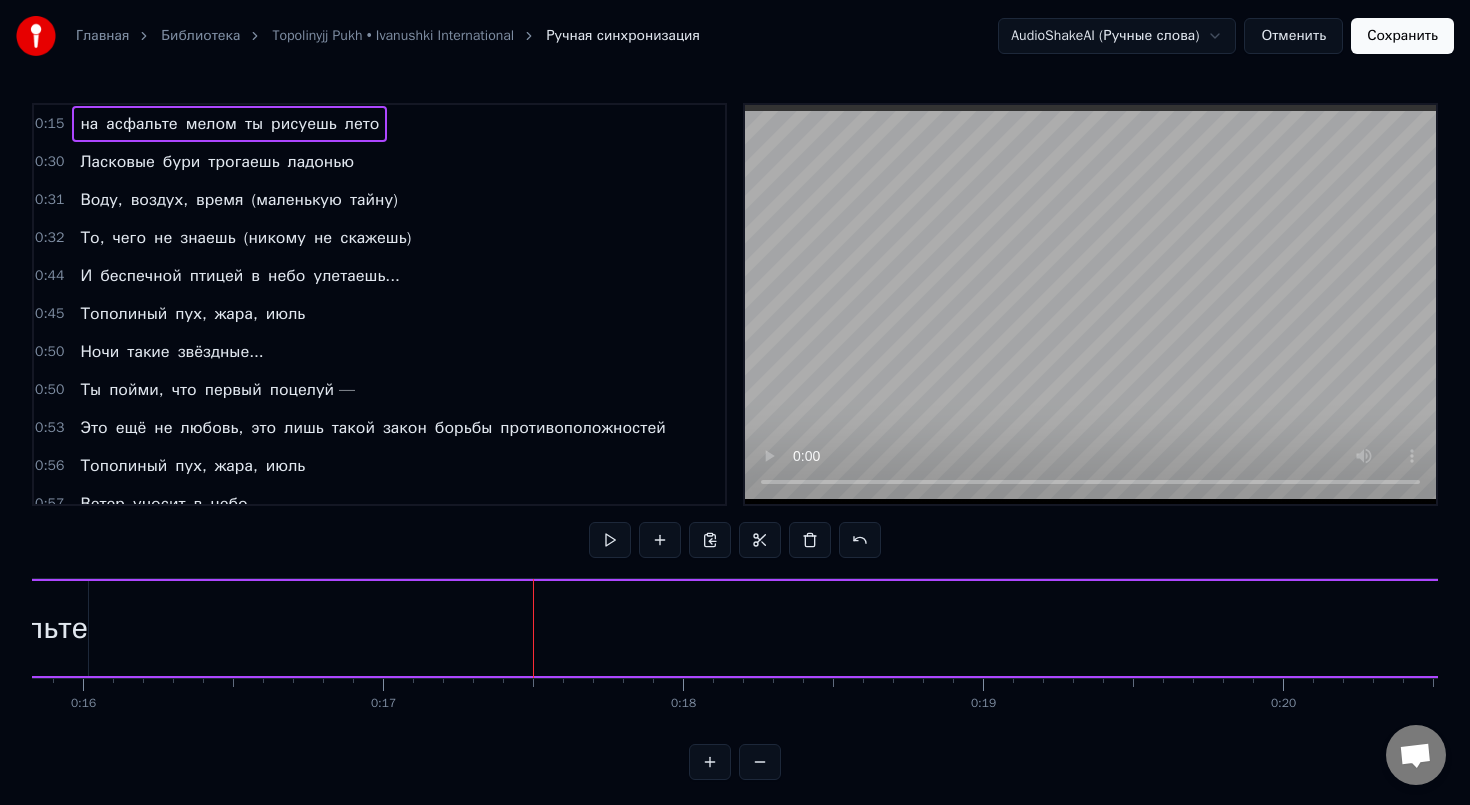 drag, startPoint x: 506, startPoint y: 631, endPoint x: 931, endPoint y: 622, distance: 425.09528 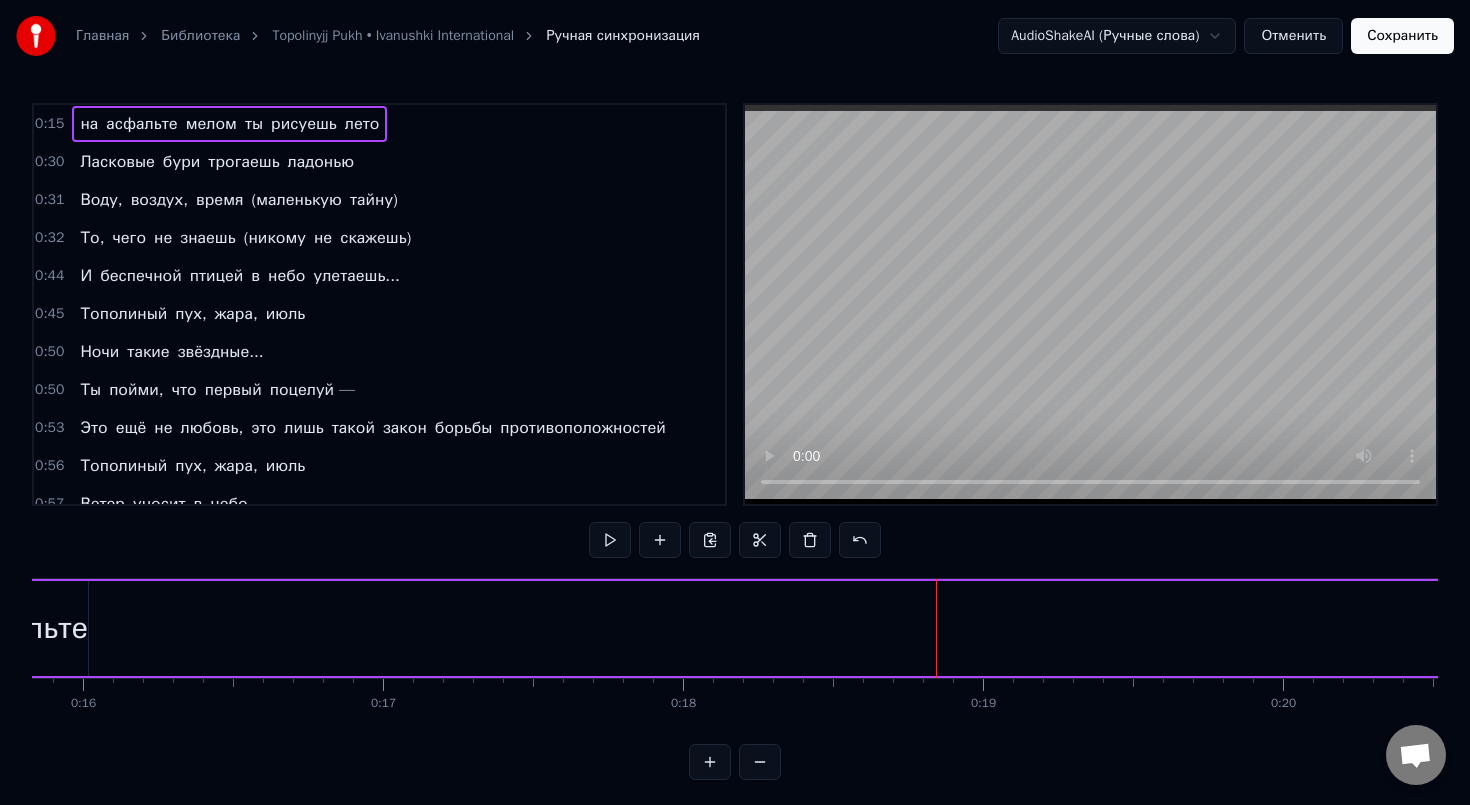 click on "мелом" at bounding box center [211, 124] 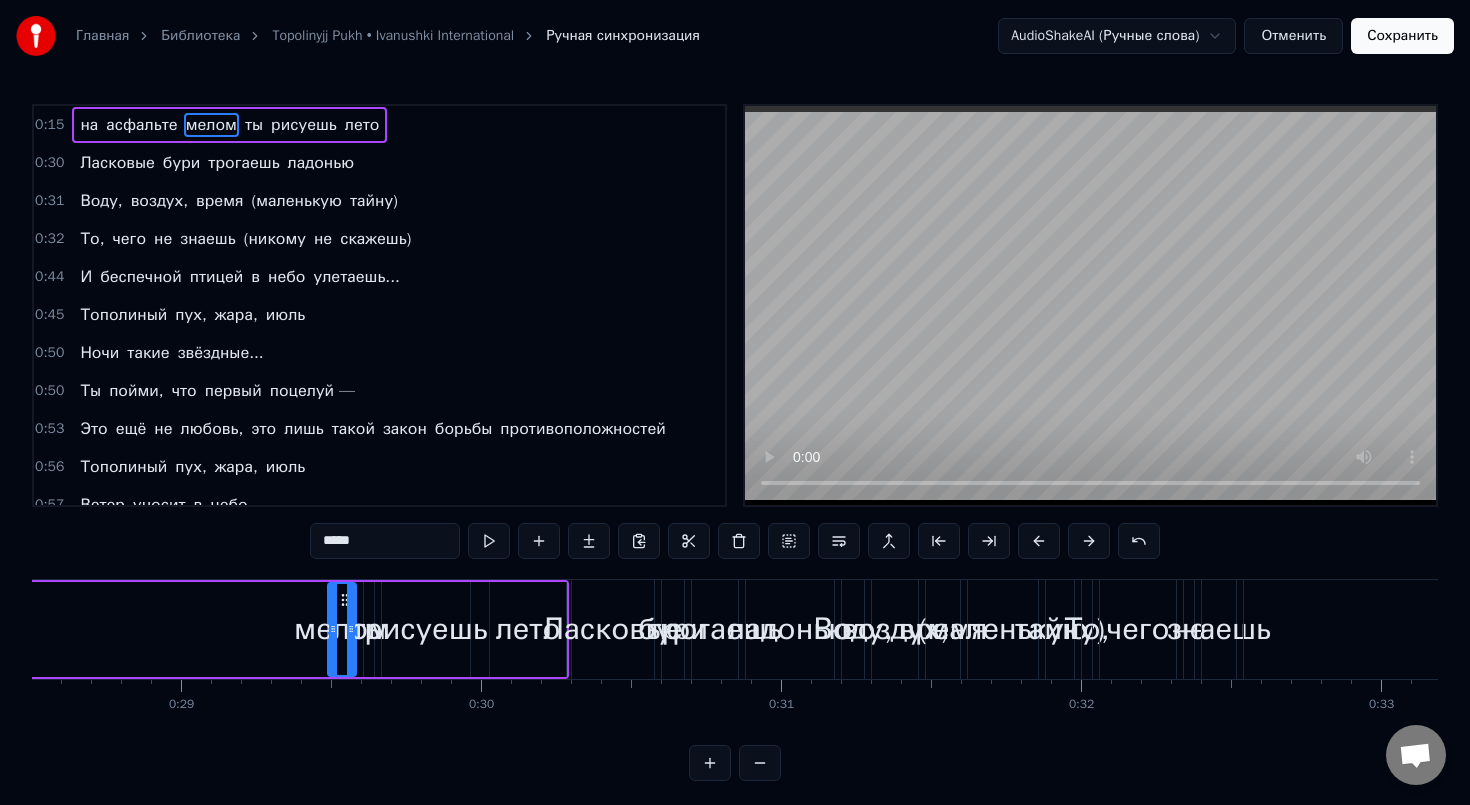 scroll, scrollTop: 0, scrollLeft: 8441, axis: horizontal 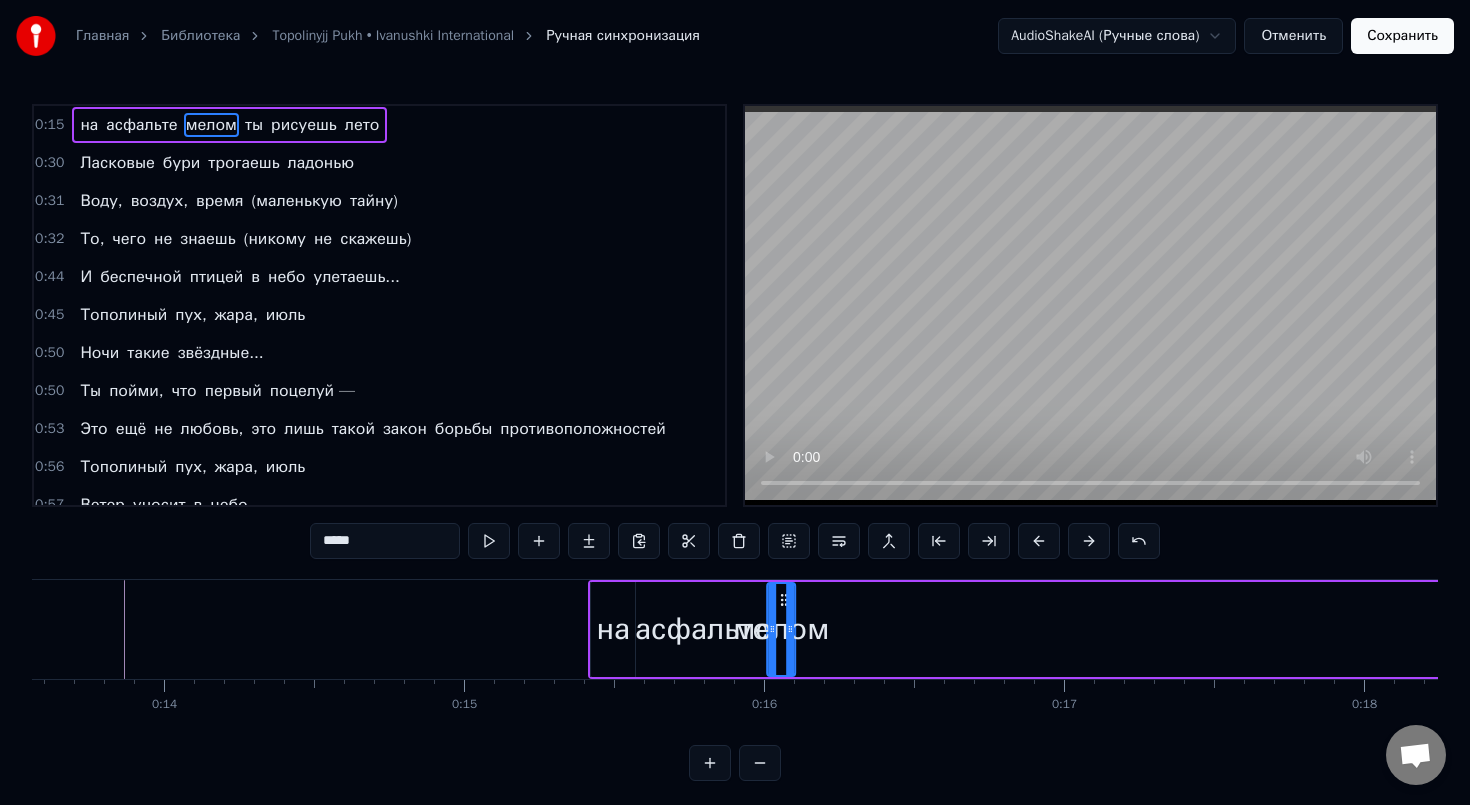 drag, startPoint x: 454, startPoint y: 598, endPoint x: 1107, endPoint y: 613, distance: 653.17224 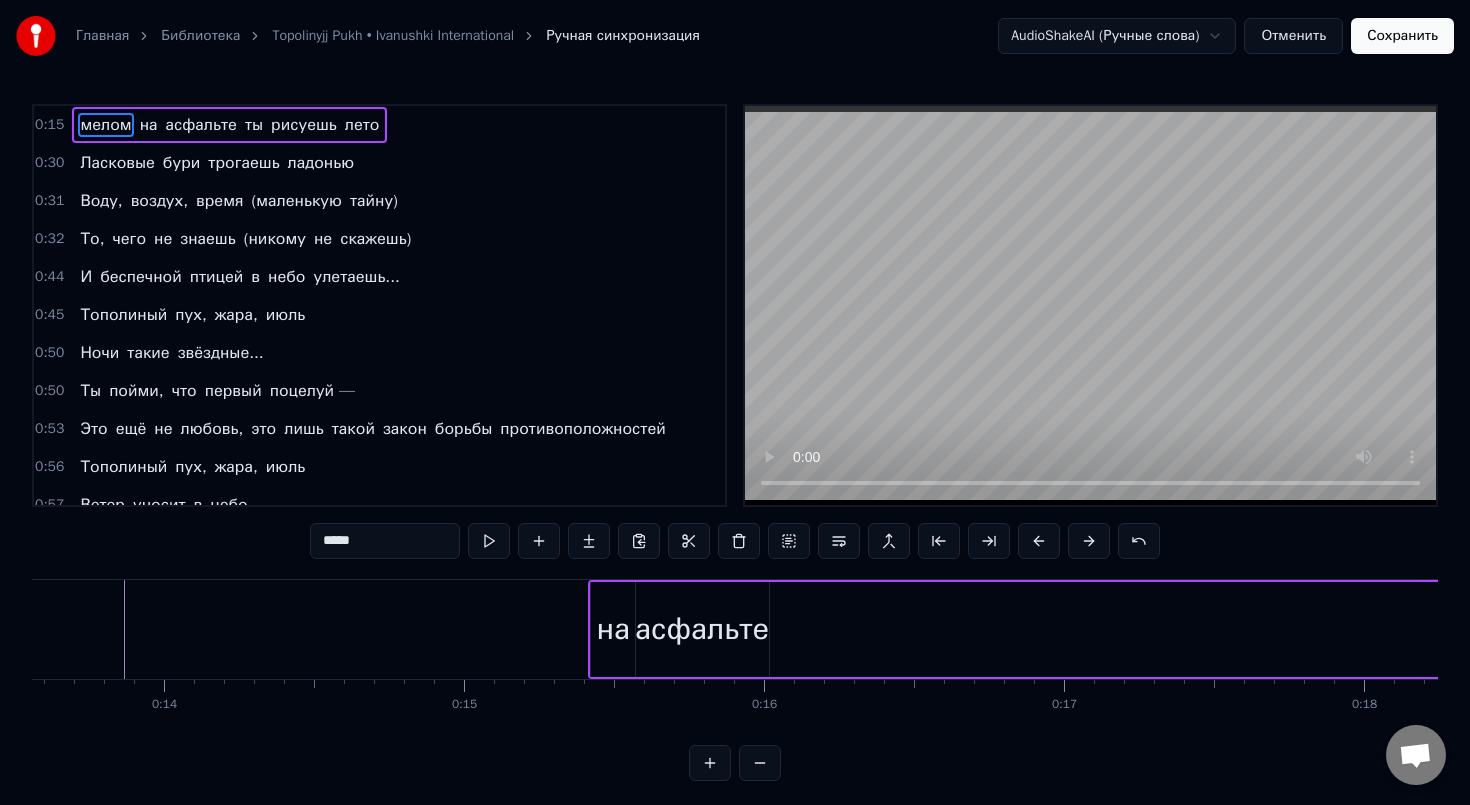 click on "мелом на асфальте ты рисуешь лето" at bounding box center [2820, 629] 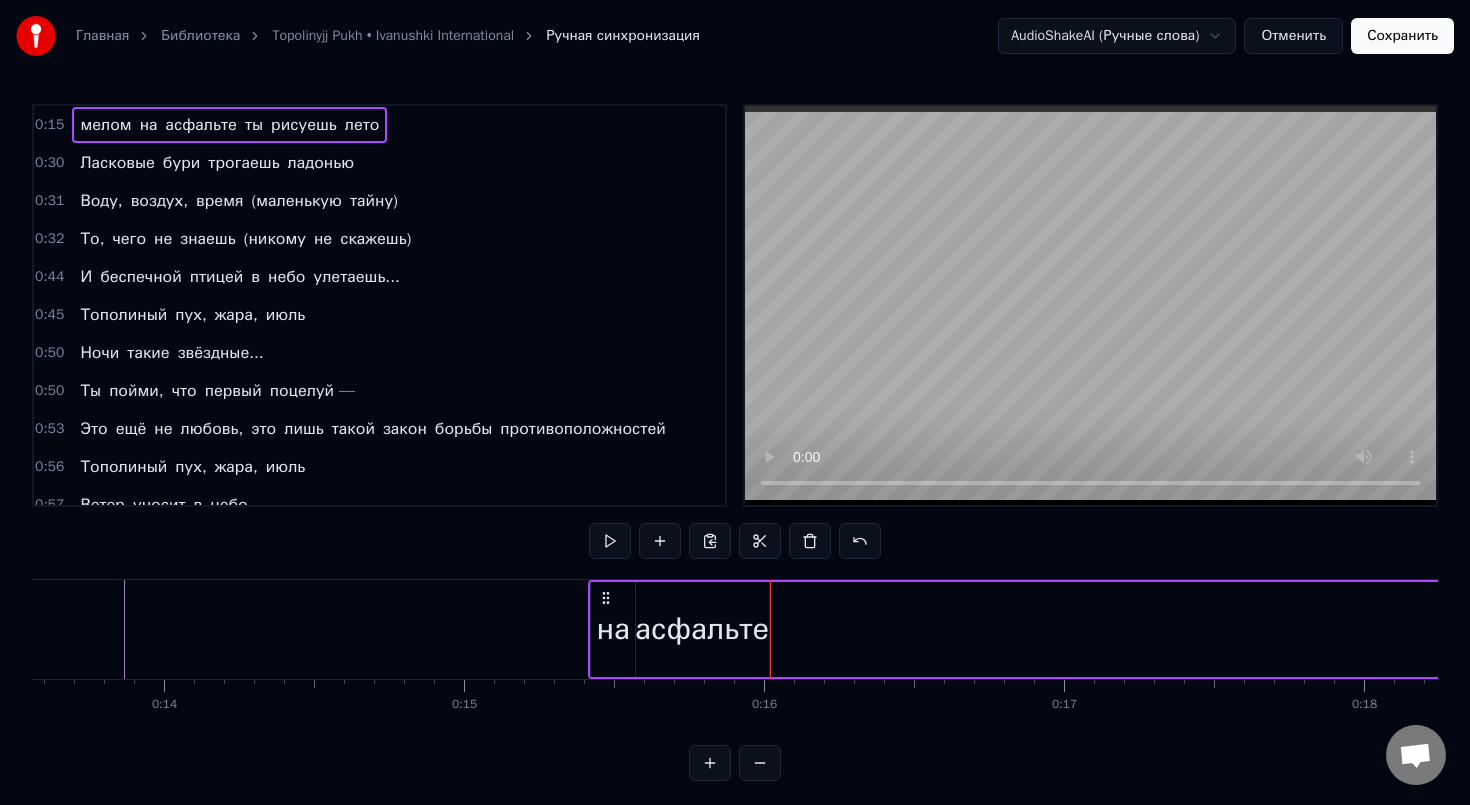 click on "мелом" at bounding box center [105, 125] 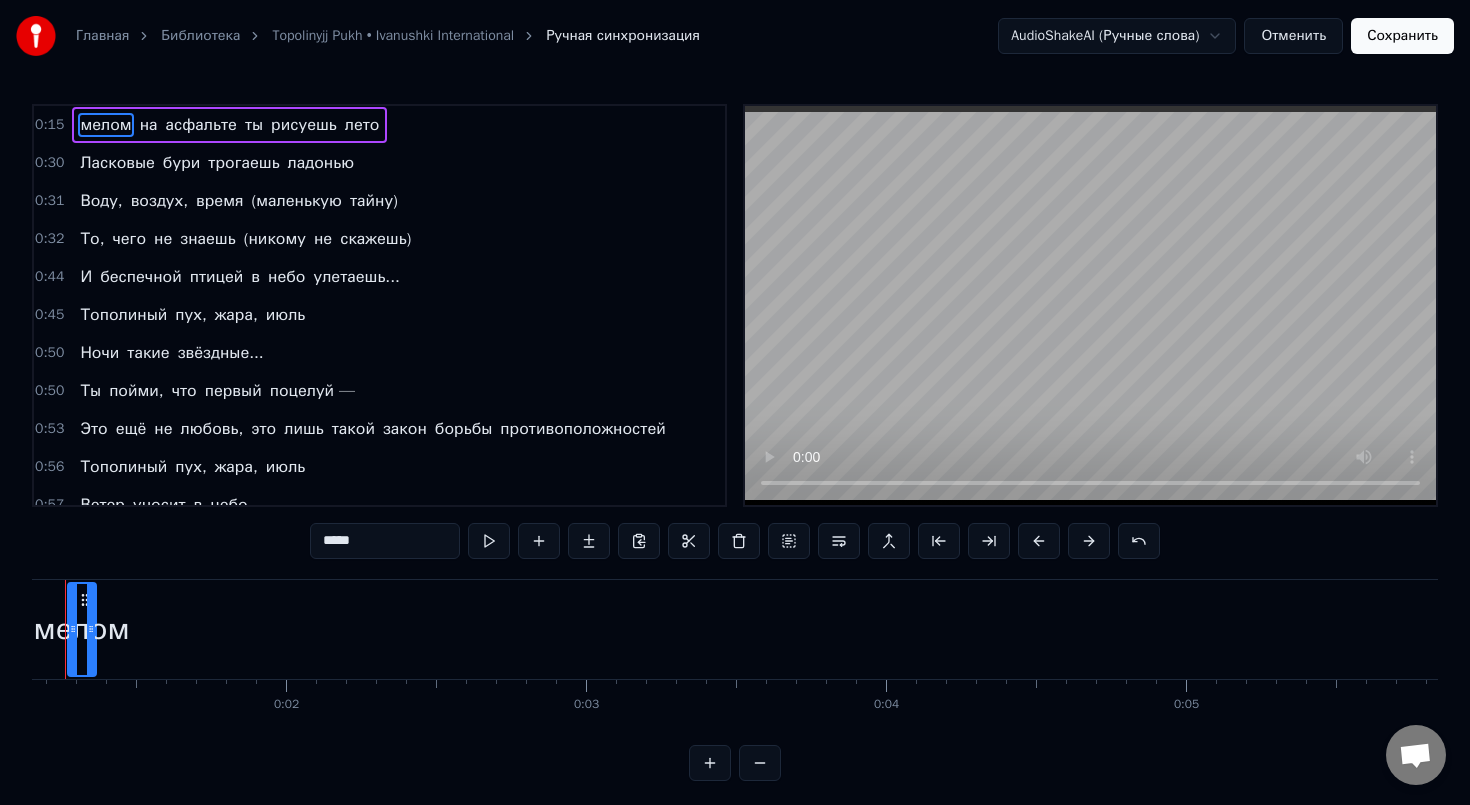 scroll, scrollTop: 0, scrollLeft: 278, axis: horizontal 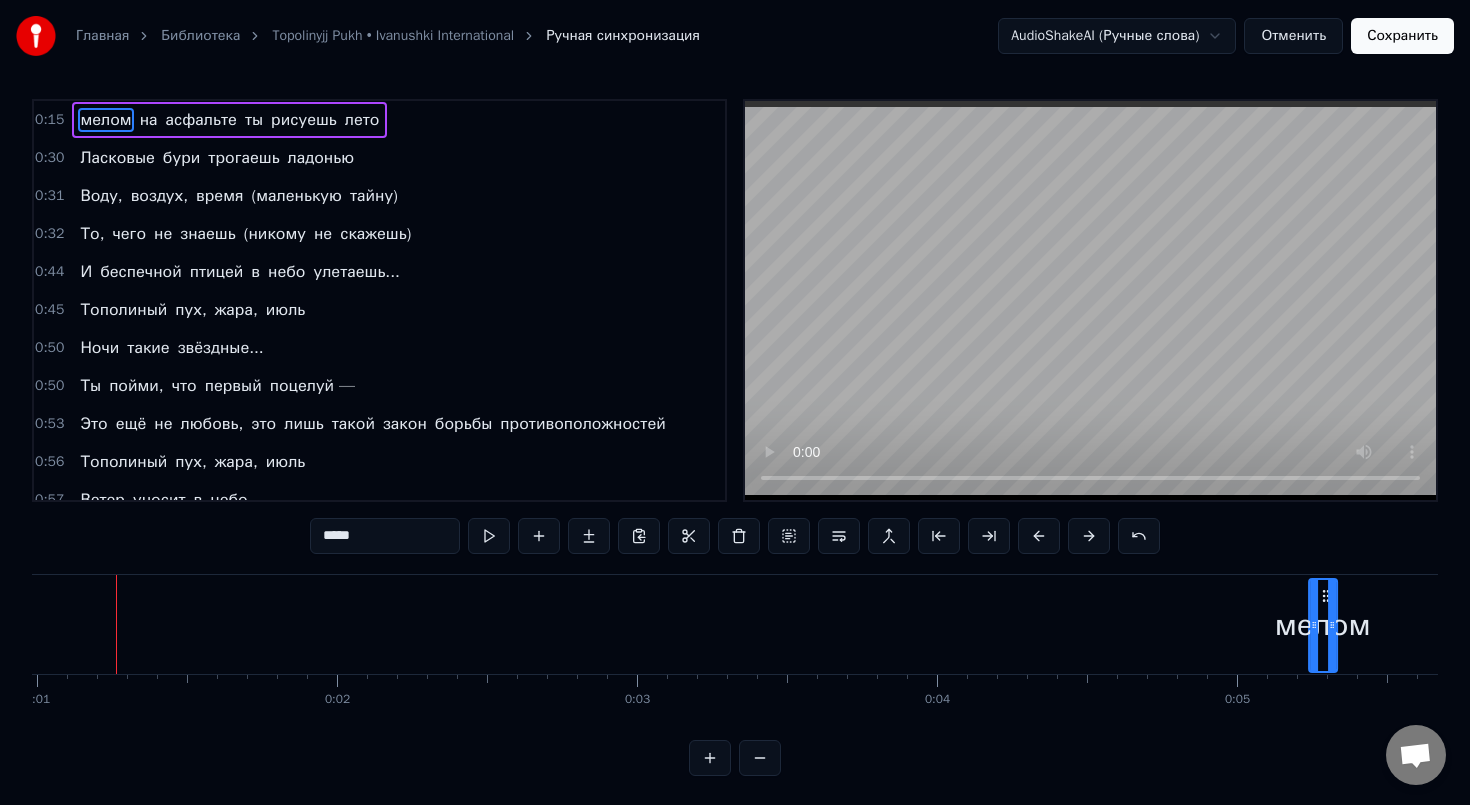drag, startPoint x: 149, startPoint y: 597, endPoint x: 1320, endPoint y: 647, distance: 1172.067 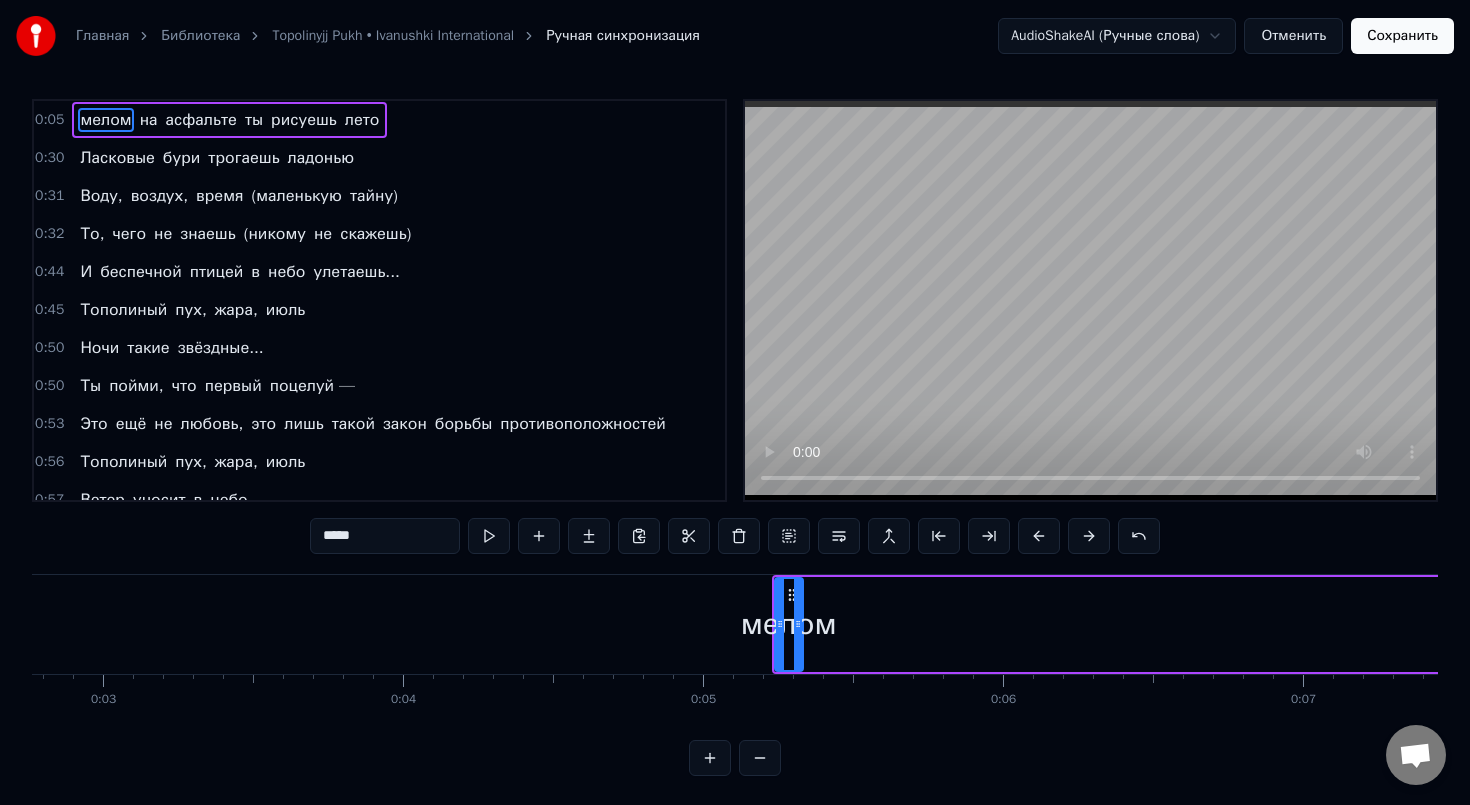 scroll, scrollTop: 0, scrollLeft: 834, axis: horizontal 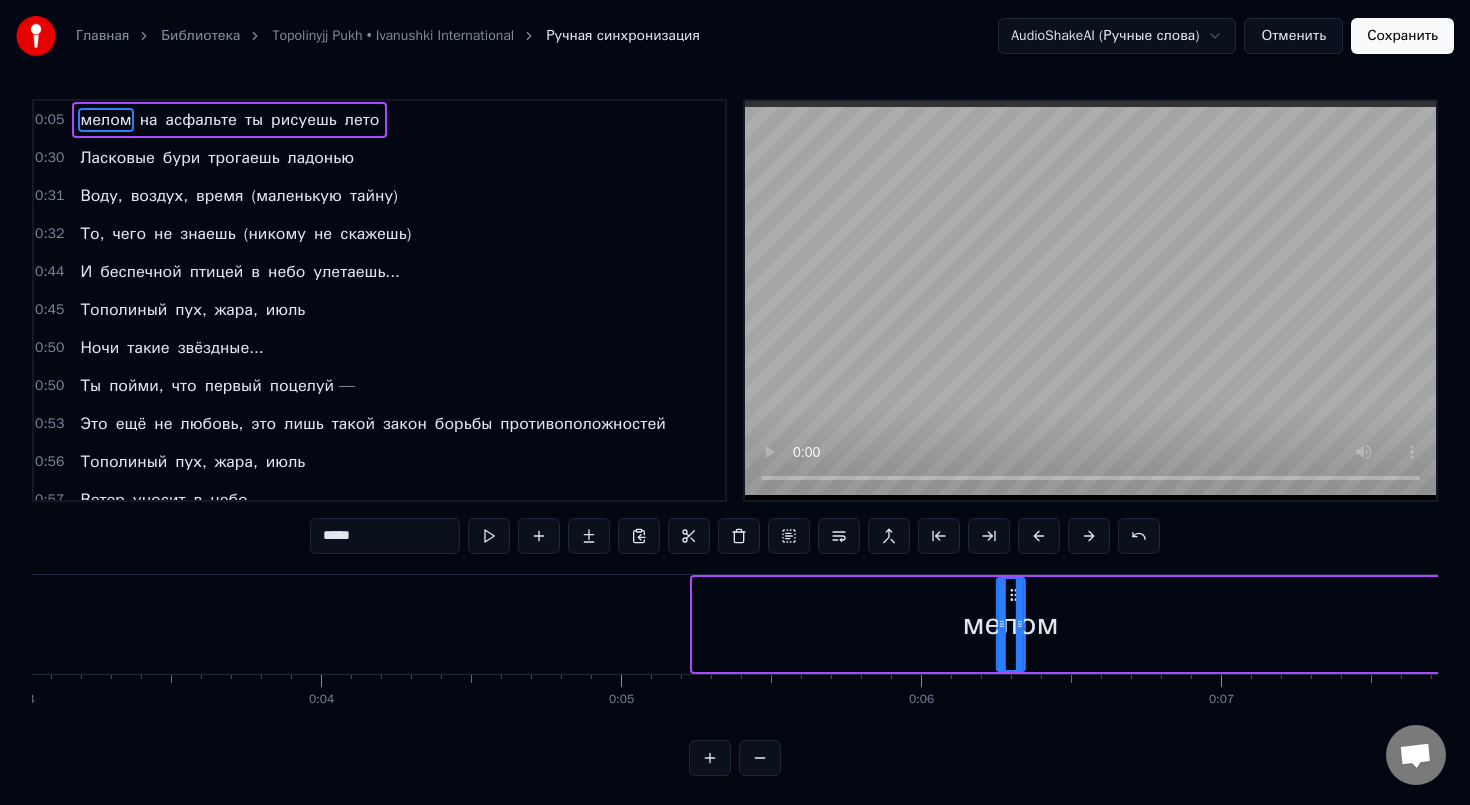 drag, startPoint x: 784, startPoint y: 594, endPoint x: 1340, endPoint y: 595, distance: 556.0009 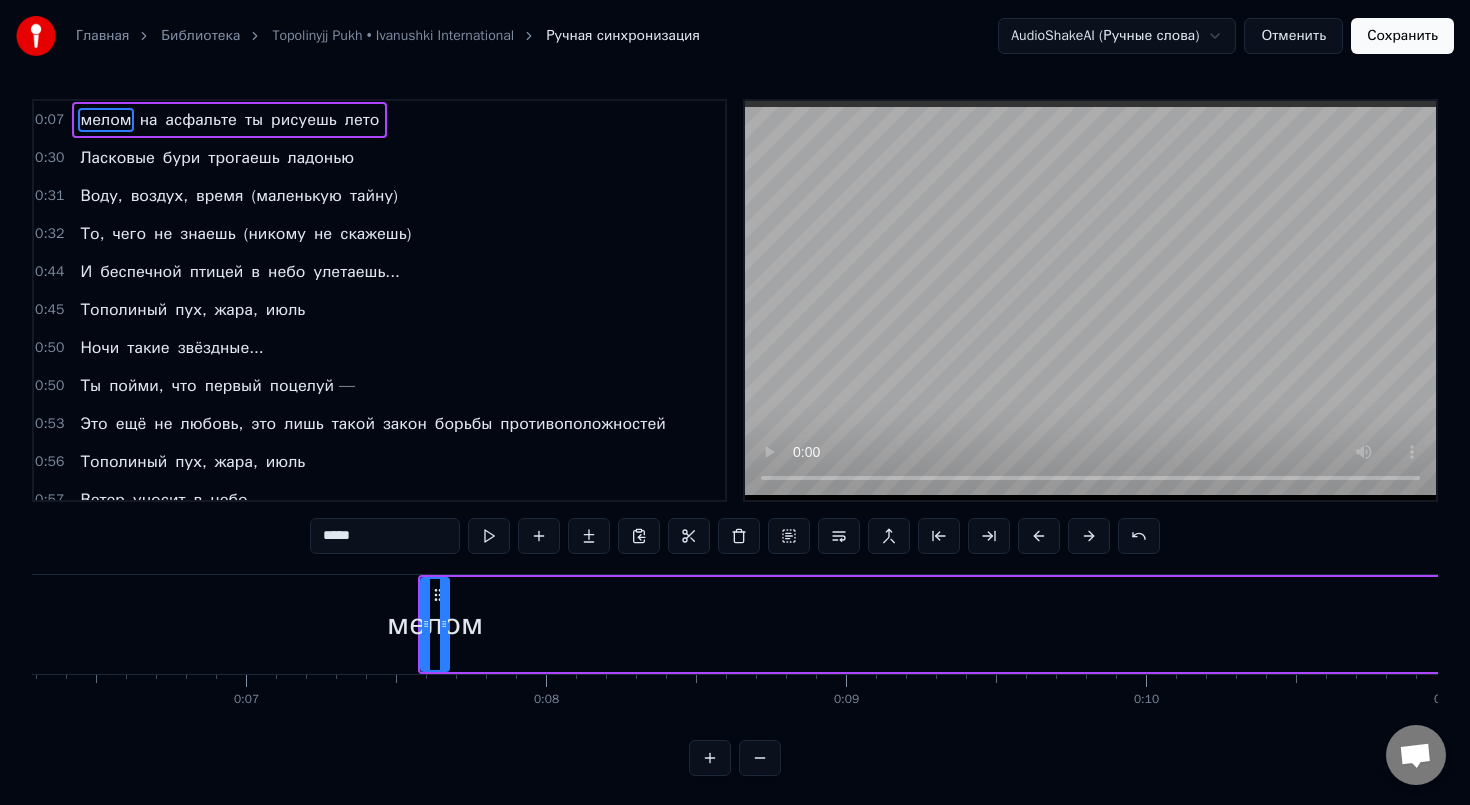 scroll, scrollTop: 0, scrollLeft: 1900, axis: horizontal 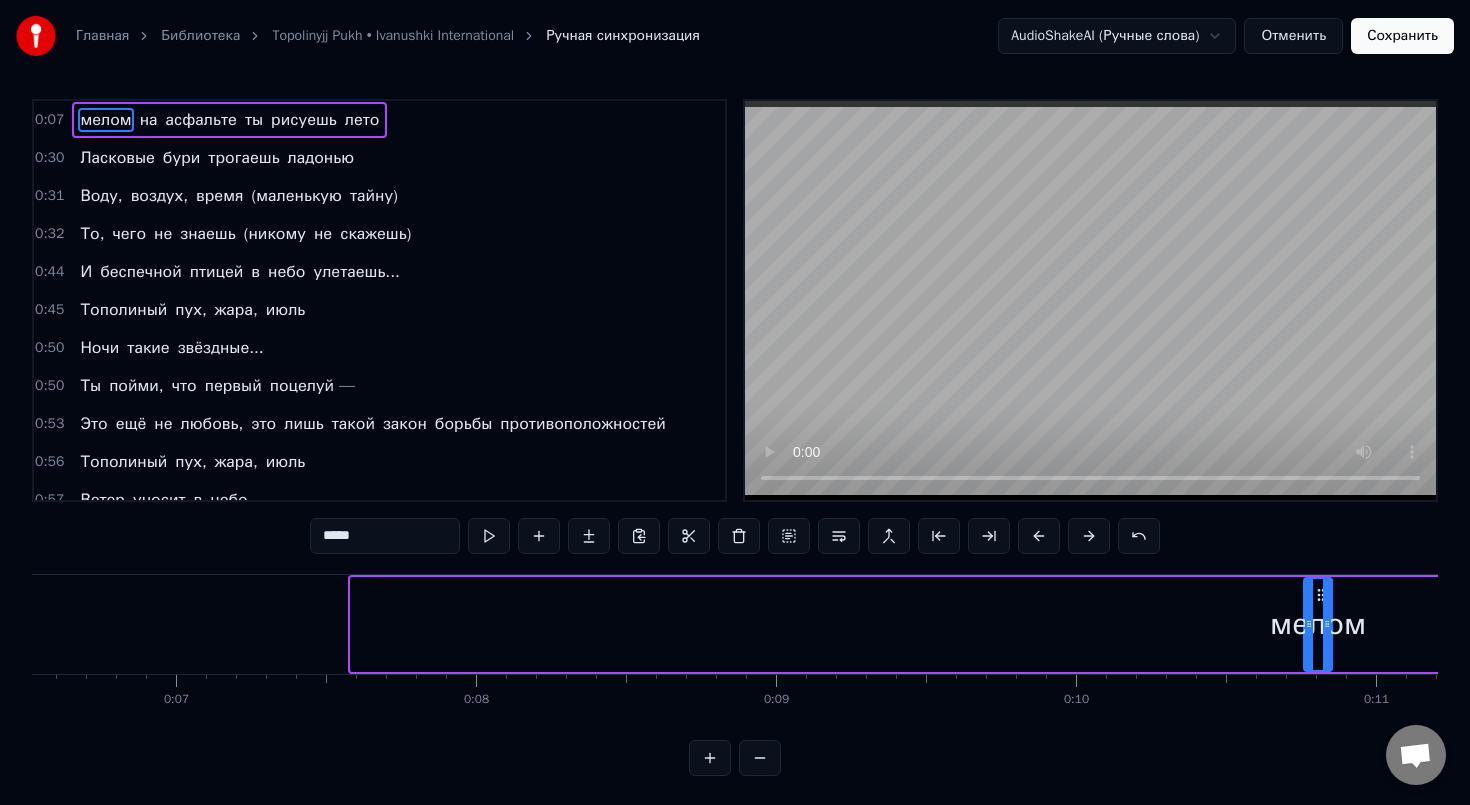 drag, startPoint x: 422, startPoint y: 594, endPoint x: 1291, endPoint y: 562, distance: 869.589 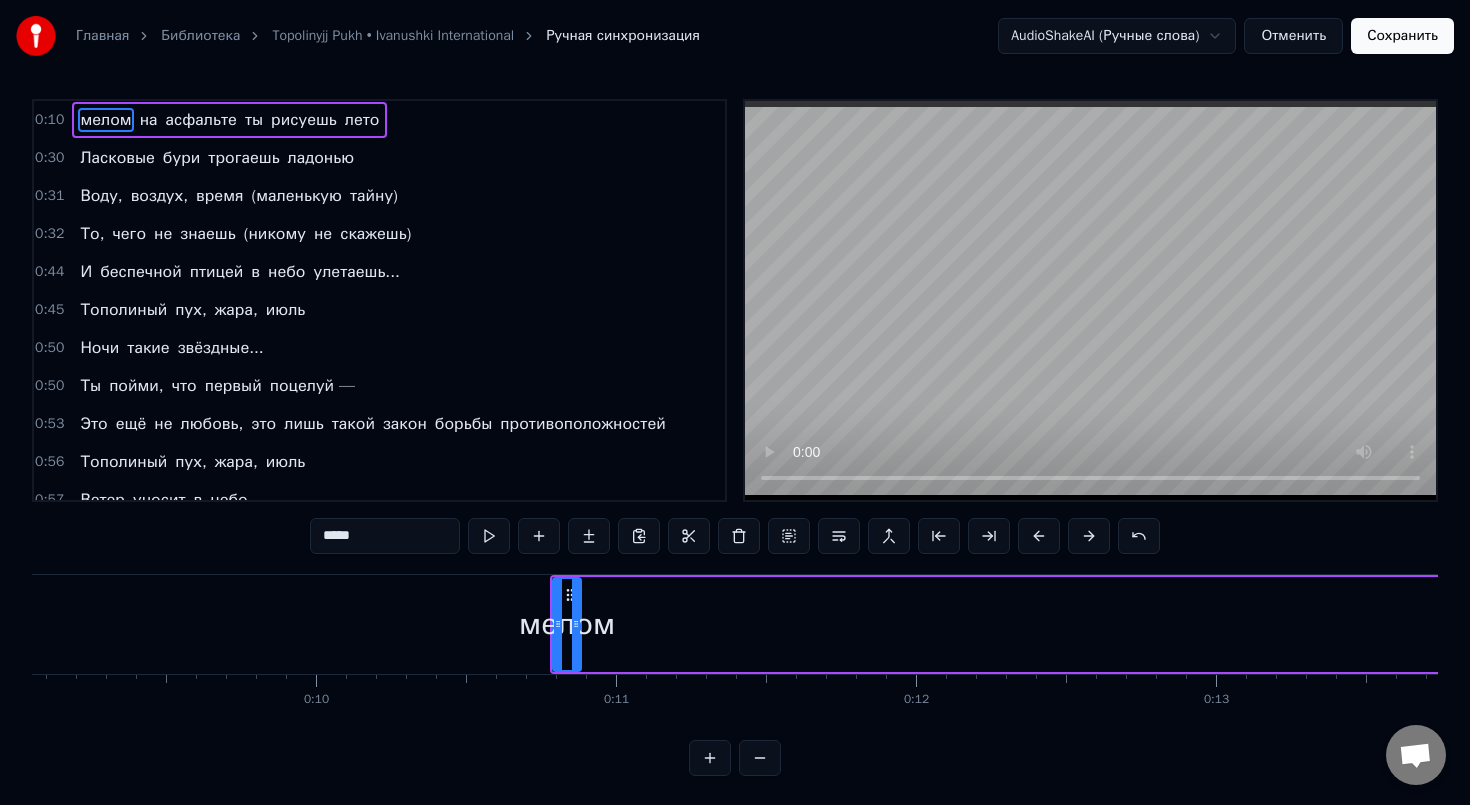 scroll, scrollTop: 0, scrollLeft: 2727, axis: horizontal 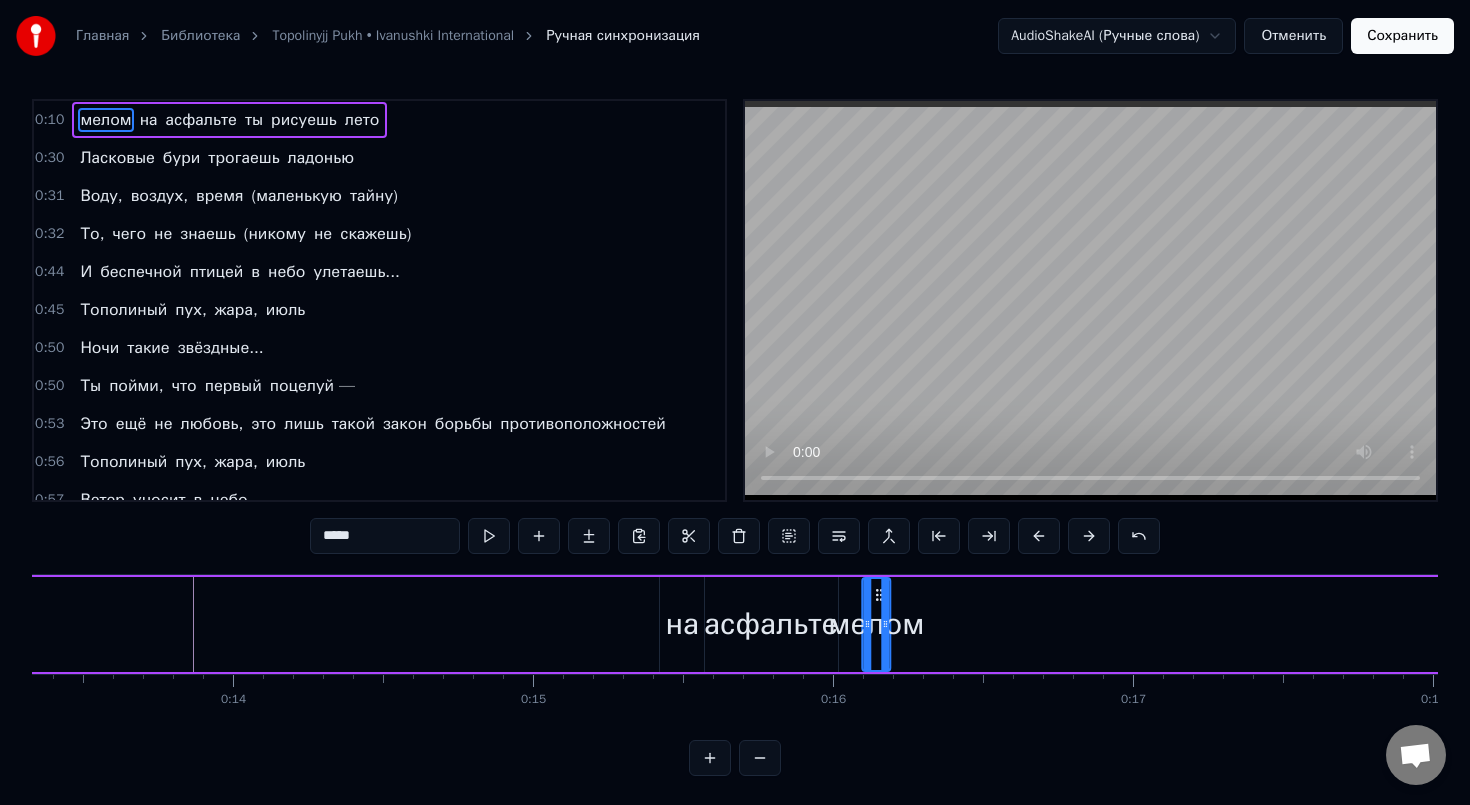 drag, startPoint x: 558, startPoint y: 593, endPoint x: 879, endPoint y: 638, distance: 324.13885 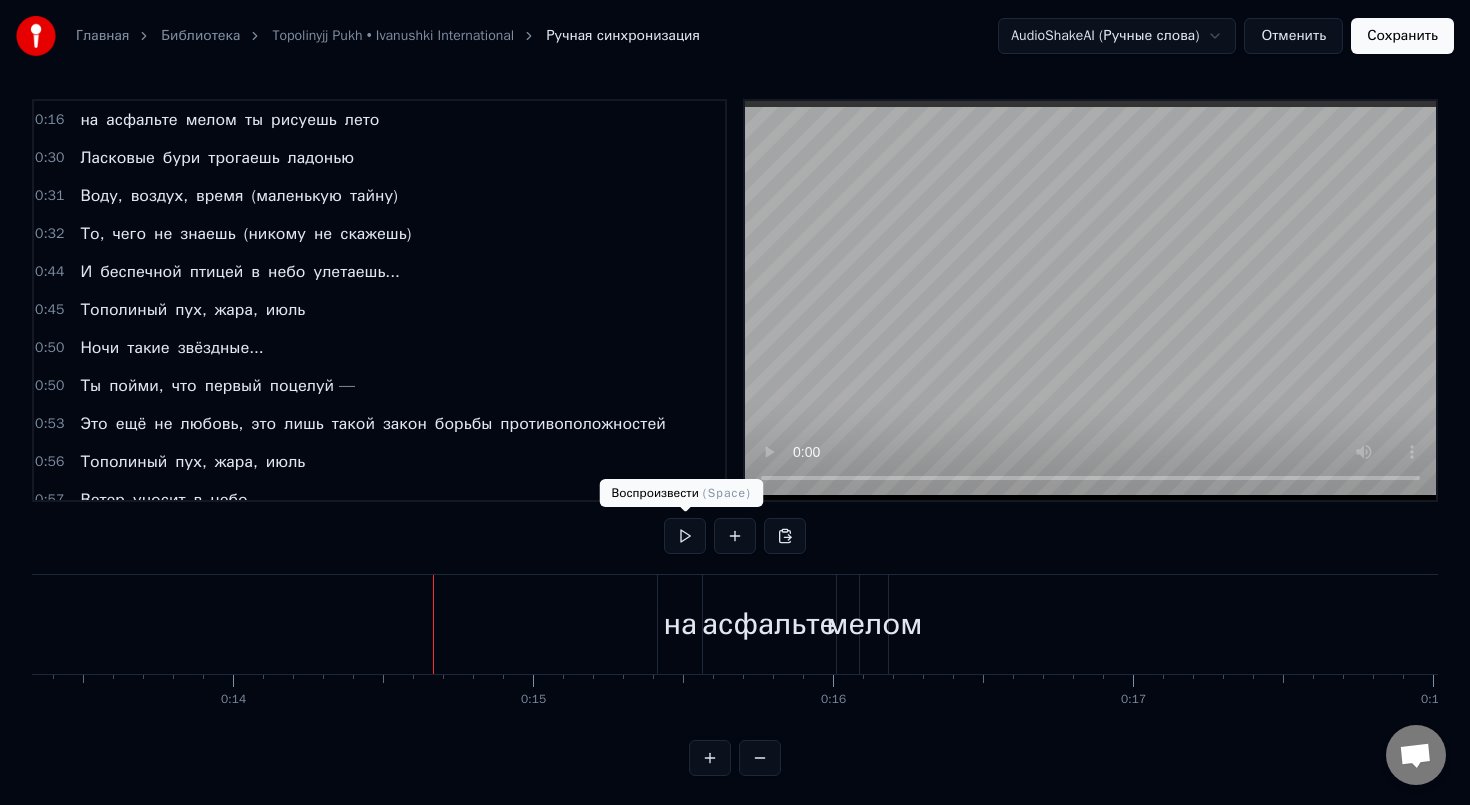 click at bounding box center [685, 536] 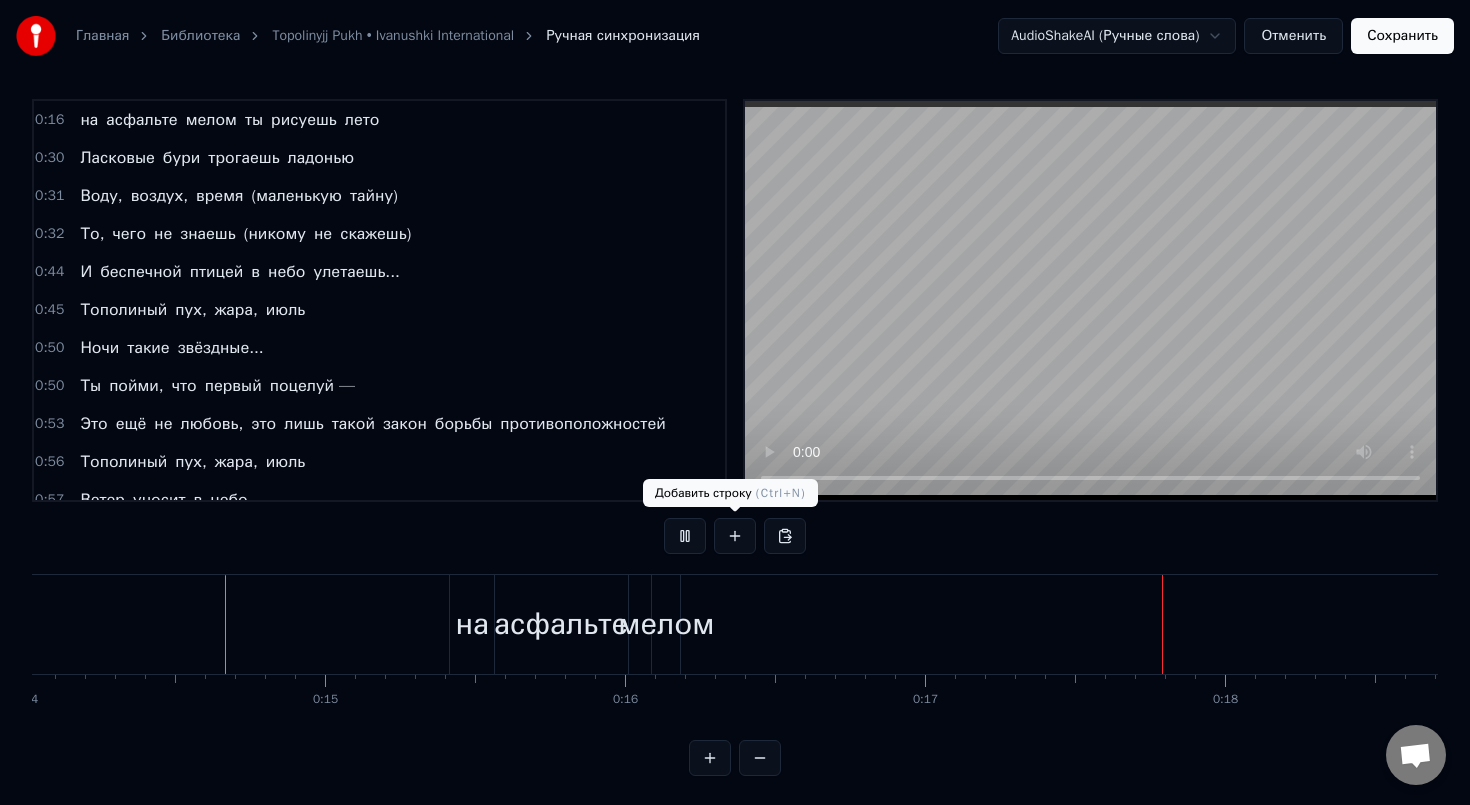 click at bounding box center [685, 536] 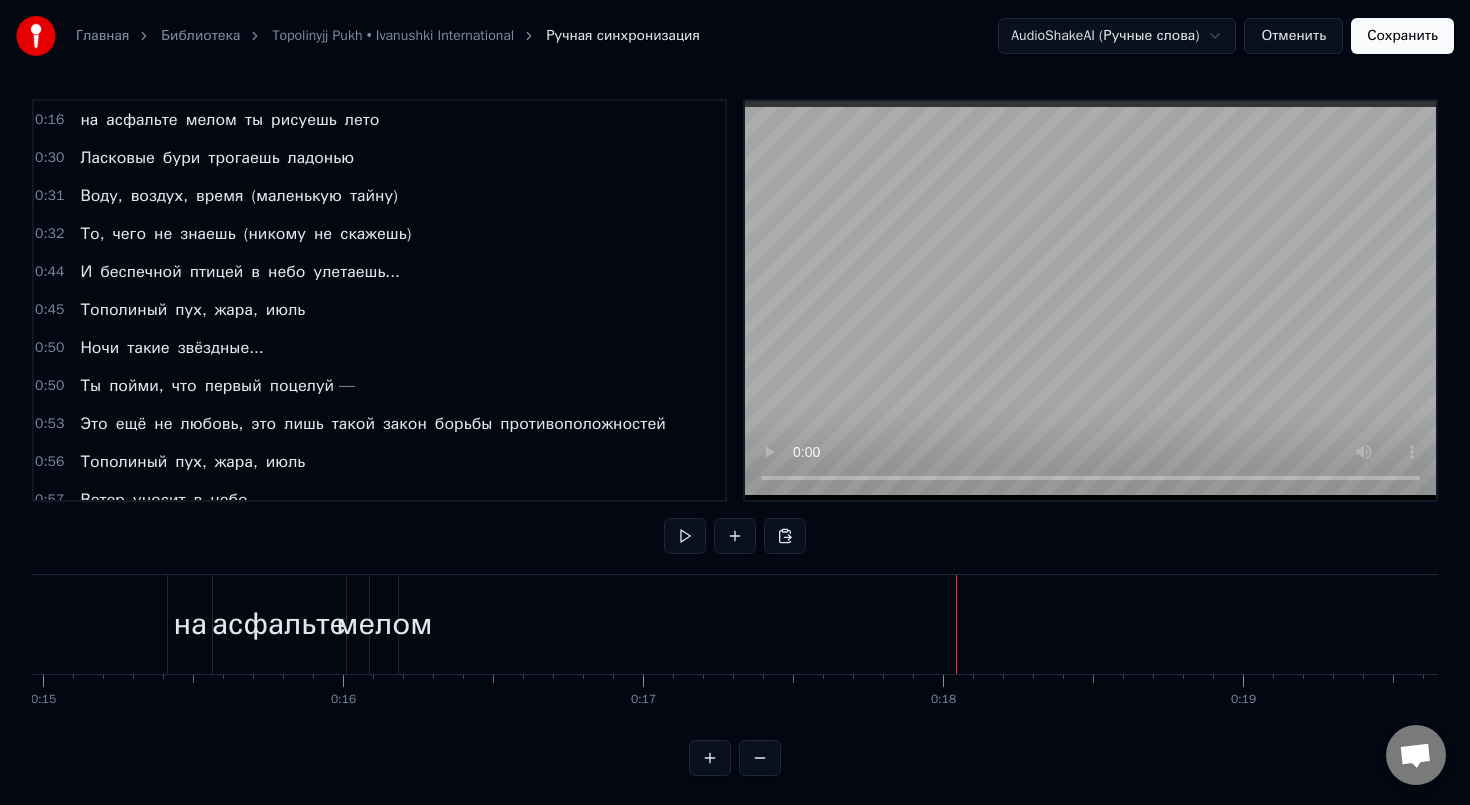 scroll, scrollTop: 0, scrollLeft: 4481, axis: horizontal 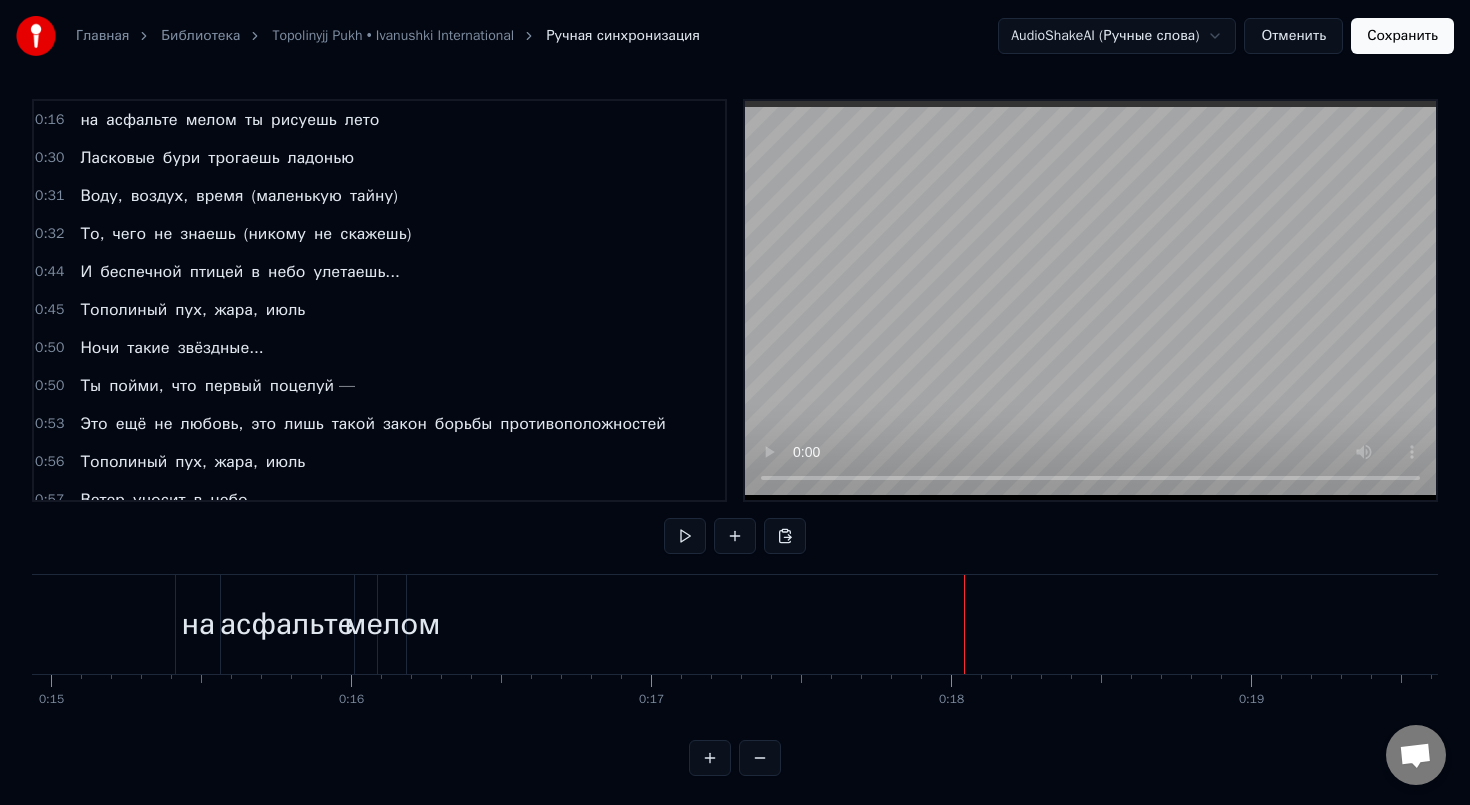 click on "мелом" at bounding box center (392, 624) 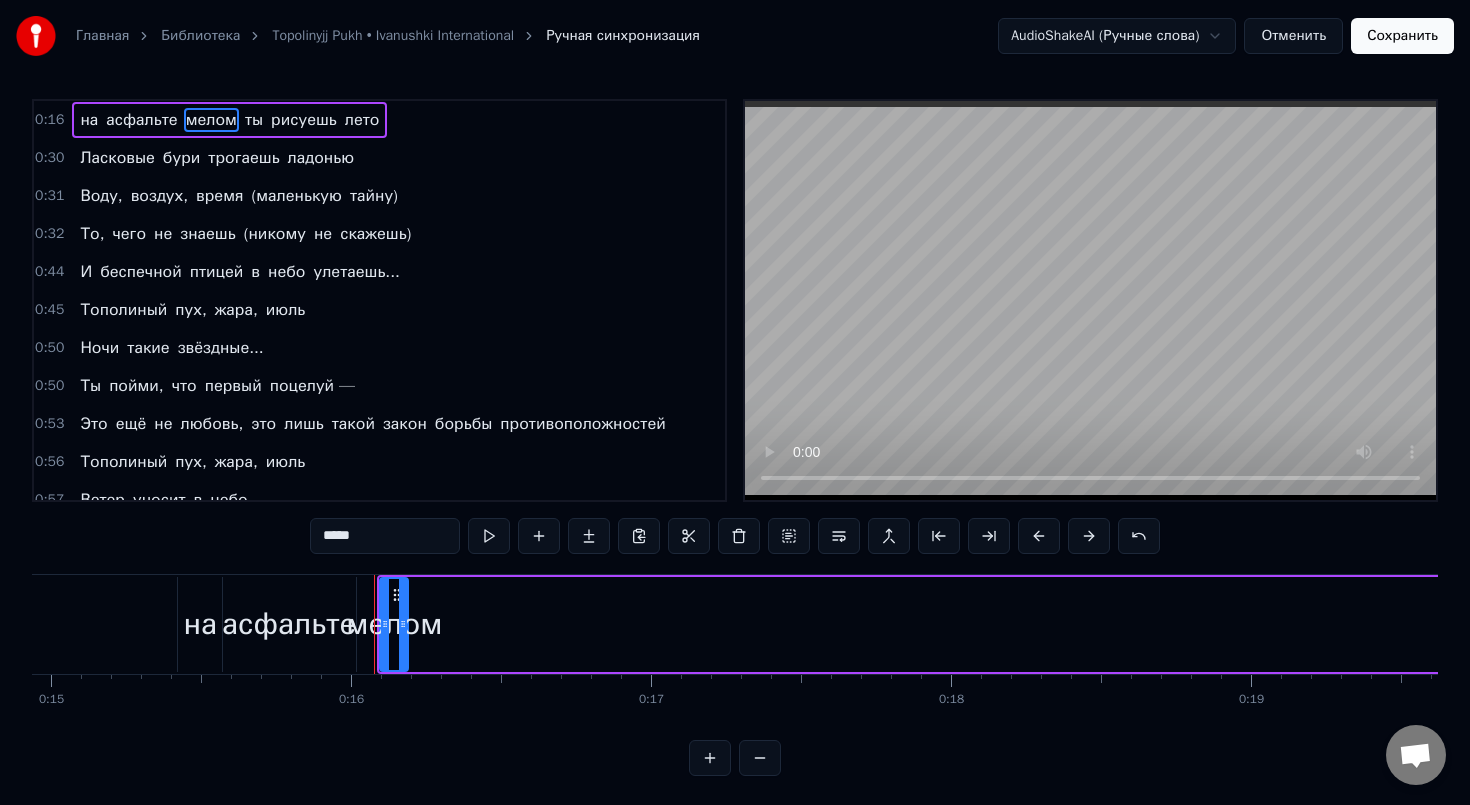 scroll, scrollTop: 0, scrollLeft: 0, axis: both 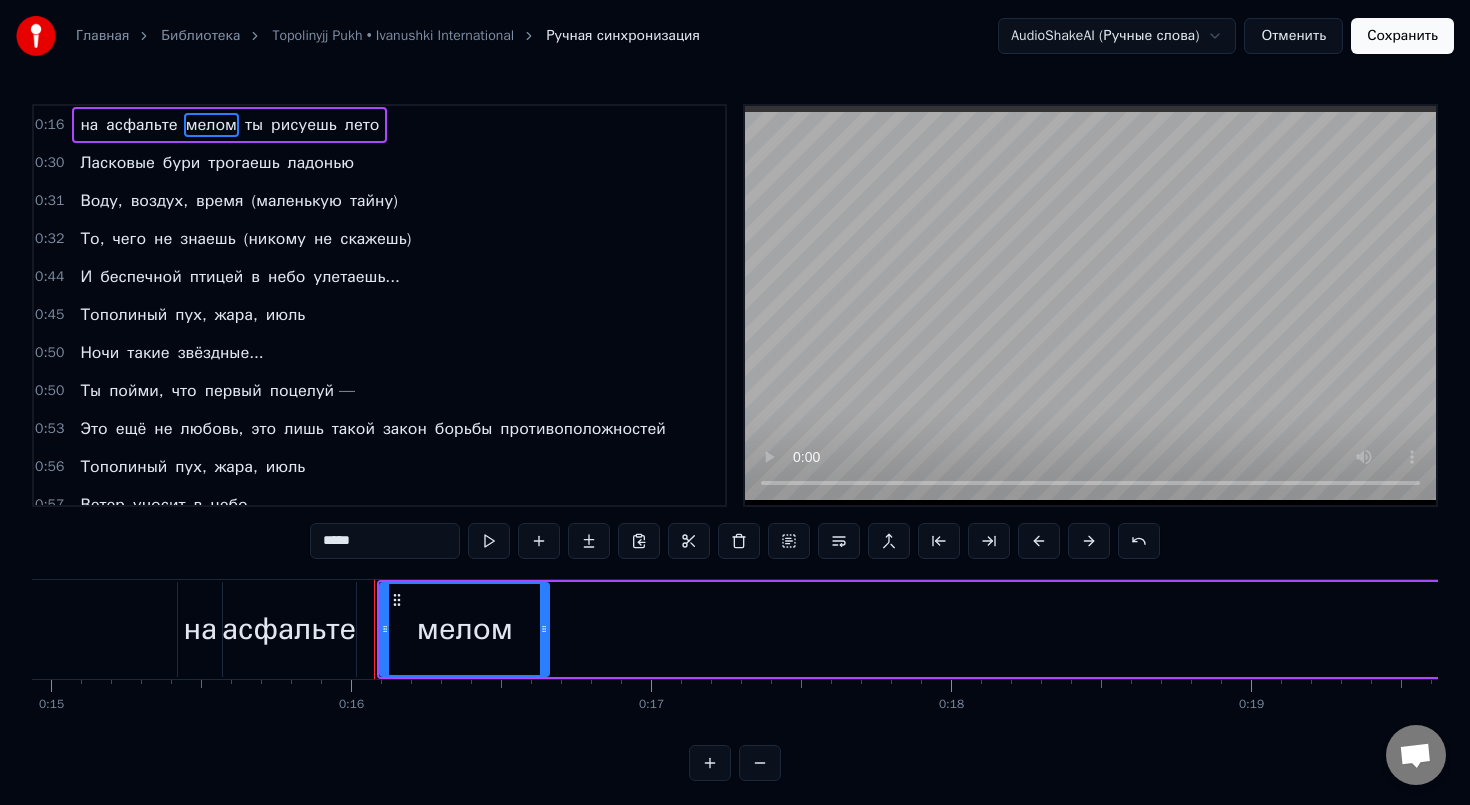 drag, startPoint x: 404, startPoint y: 633, endPoint x: 542, endPoint y: 625, distance: 138.23169 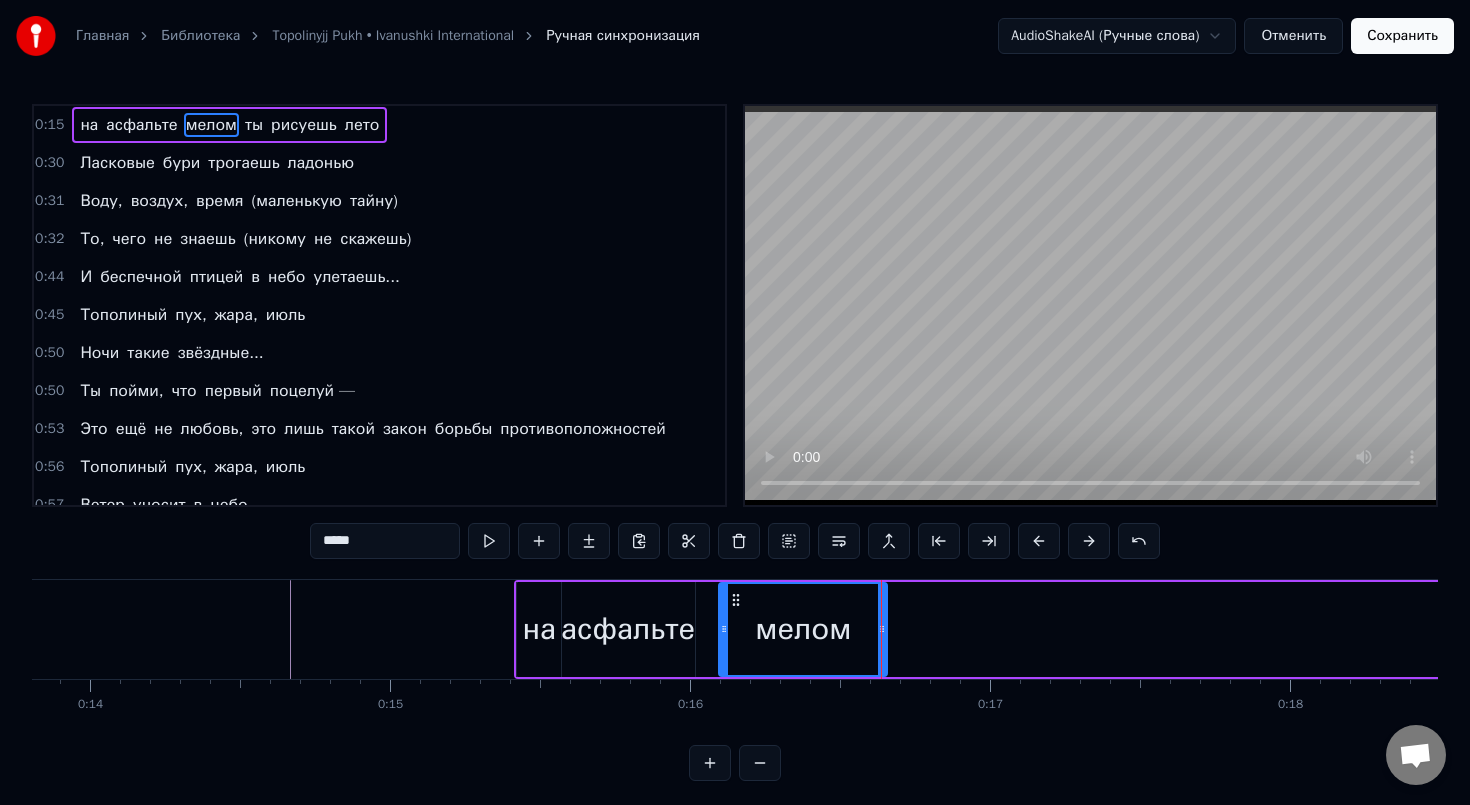scroll, scrollTop: 0, scrollLeft: 4143, axis: horizontal 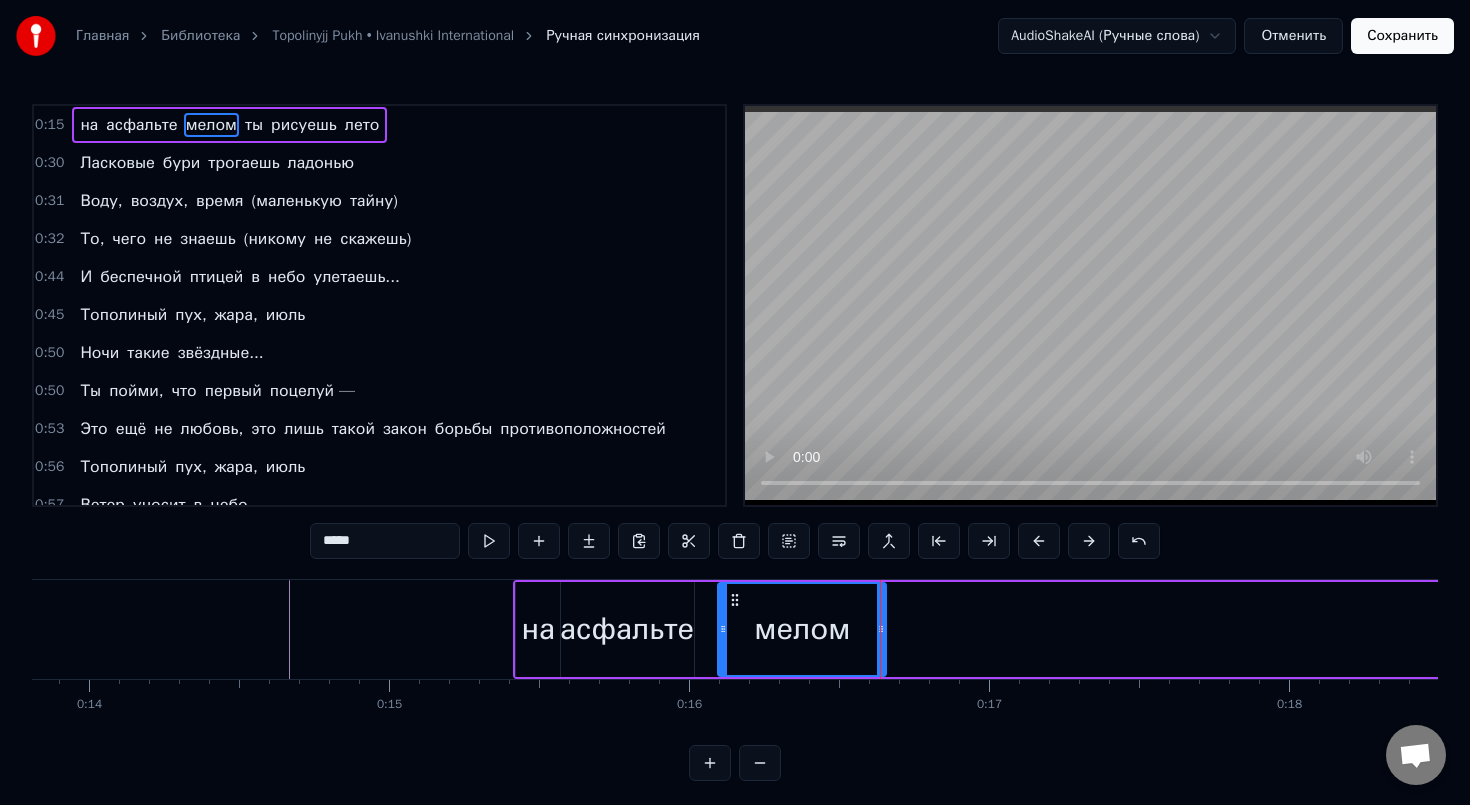 click at bounding box center (27616, 629) 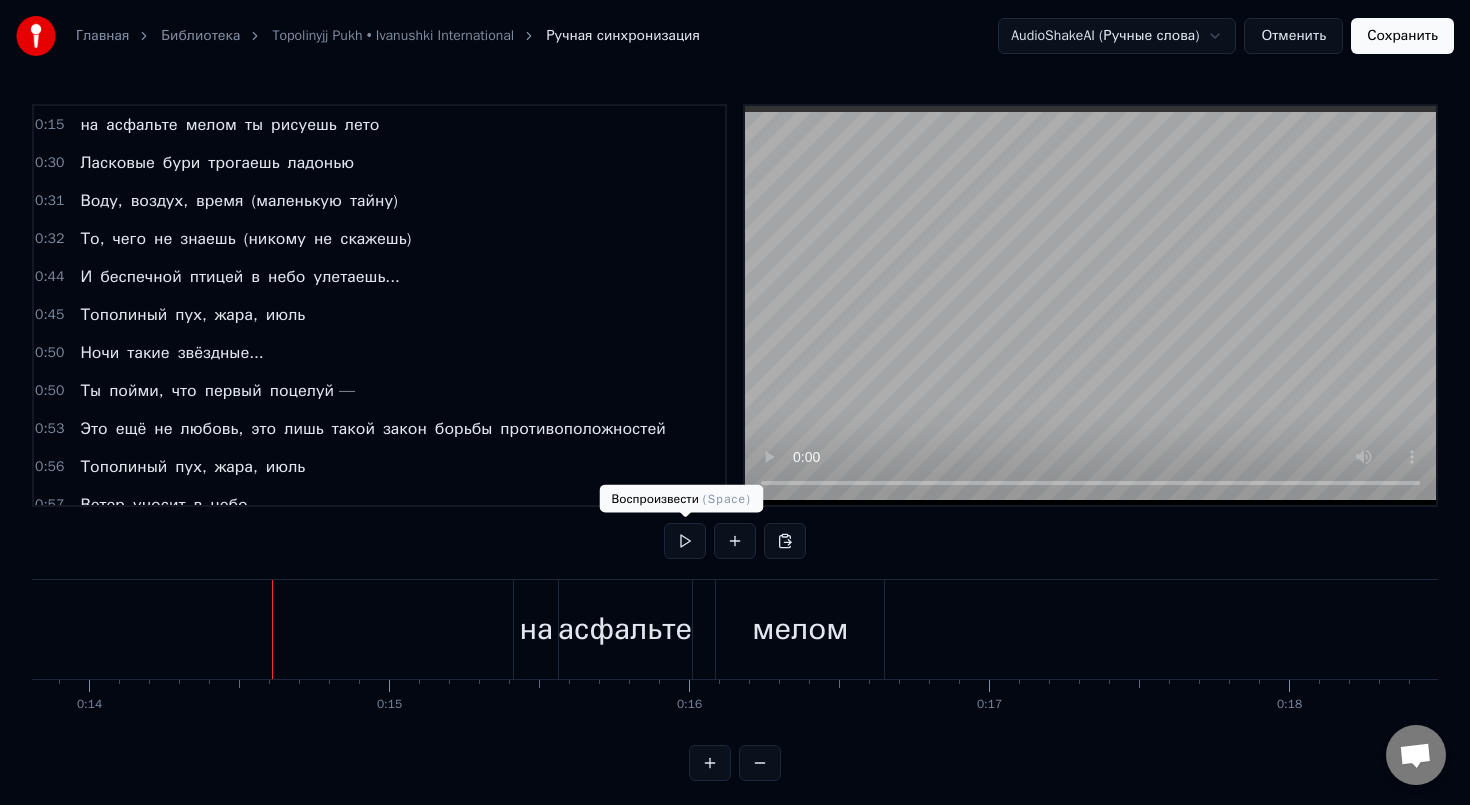 click at bounding box center (685, 541) 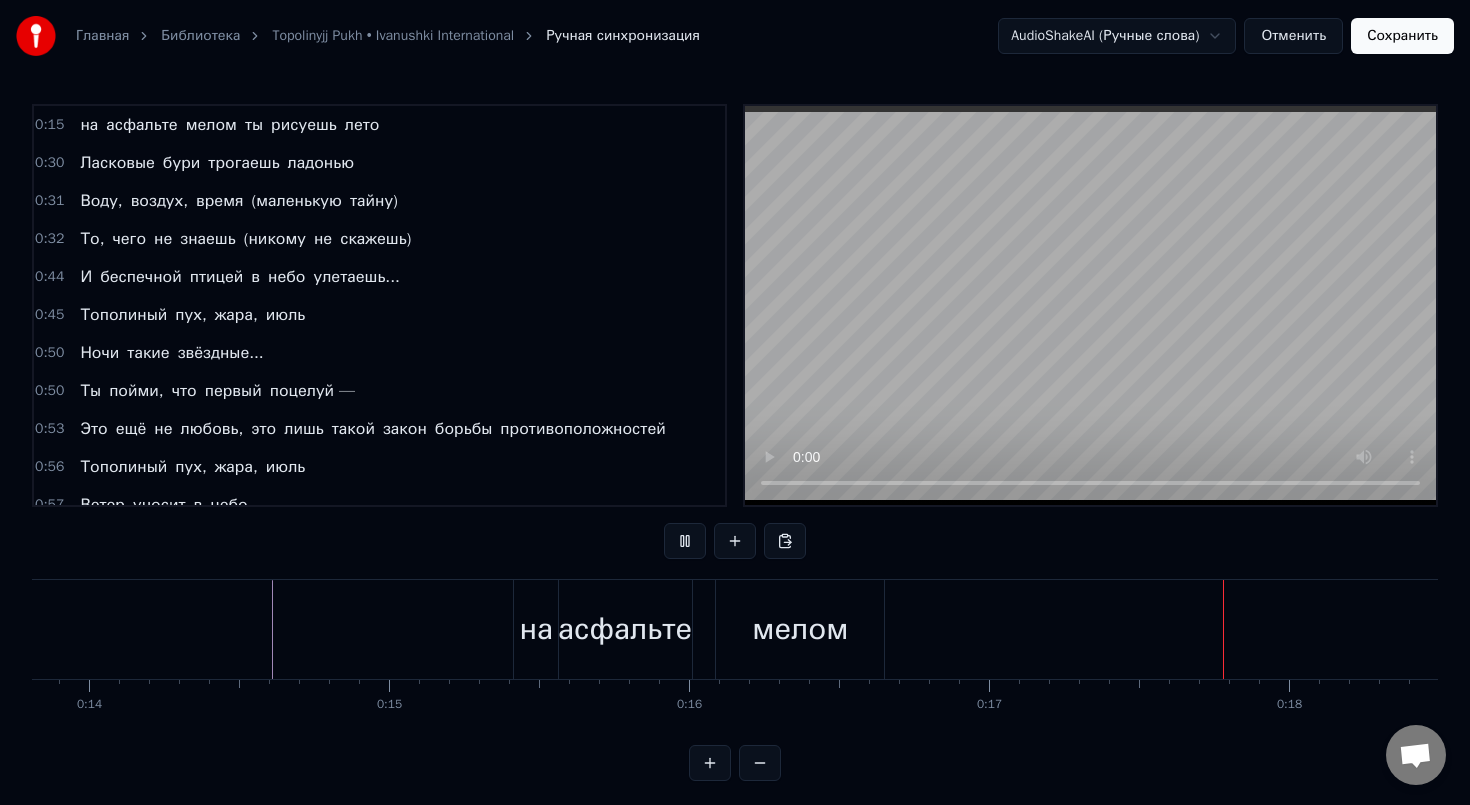 click at bounding box center (685, 541) 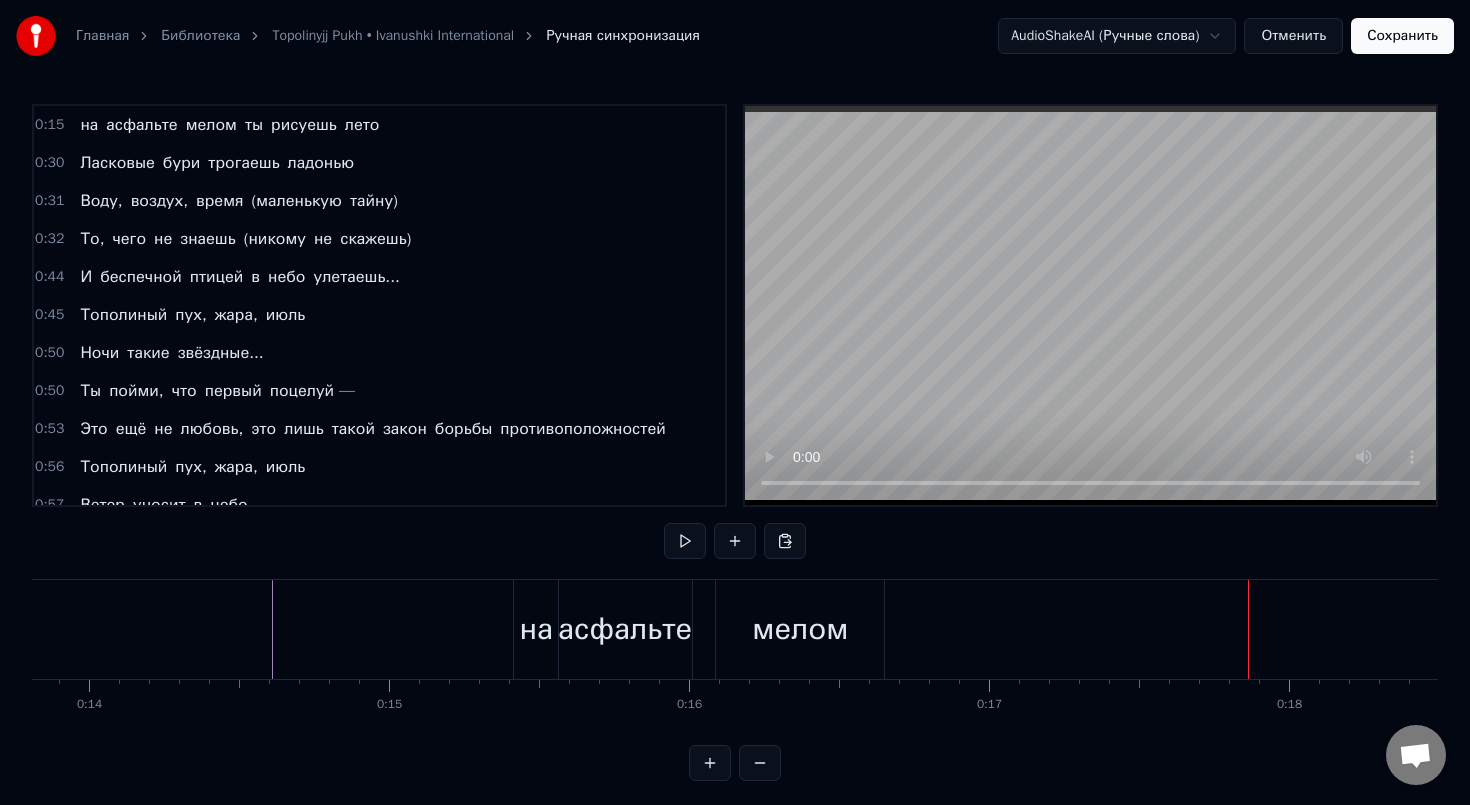 click at bounding box center (27616, 629) 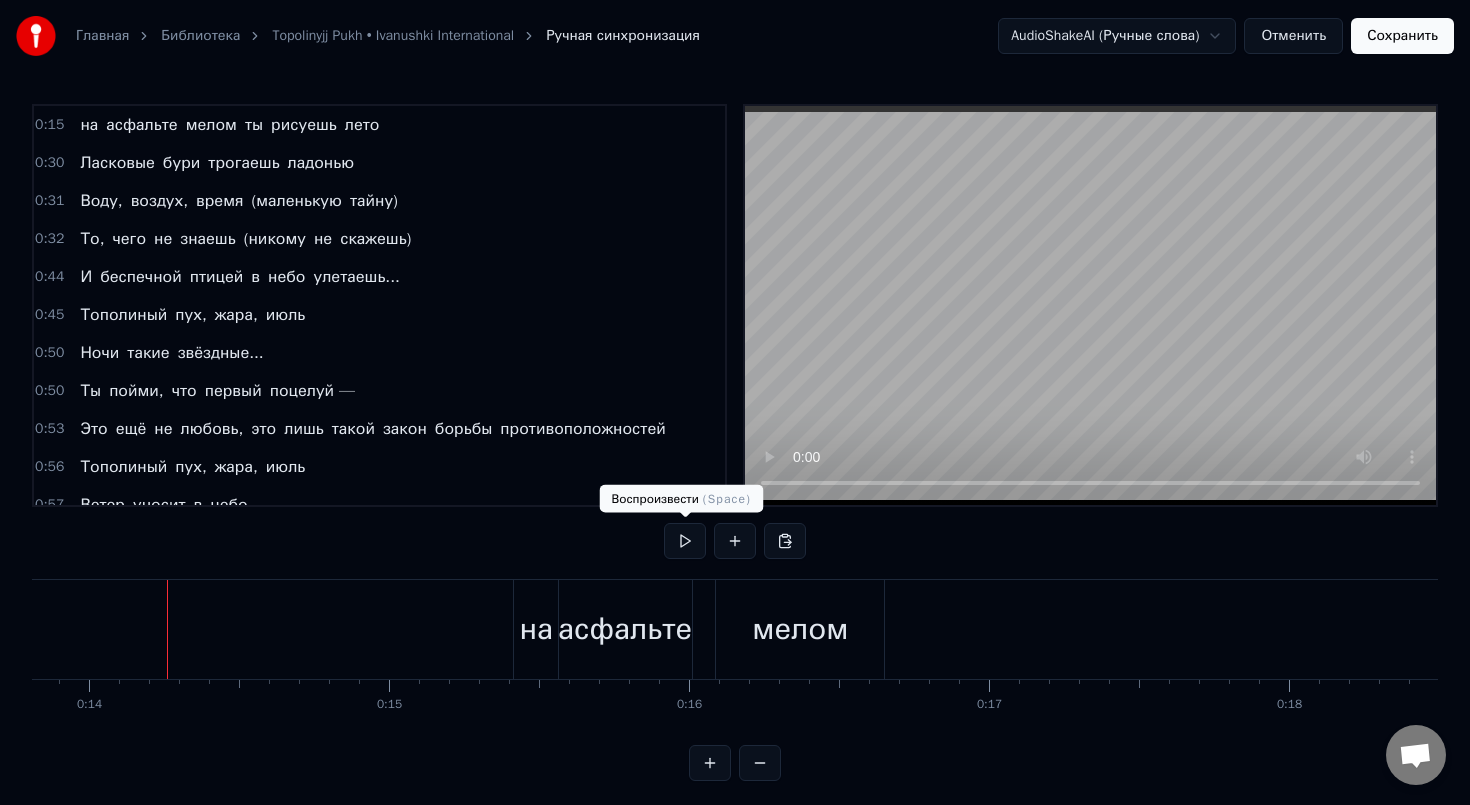 click at bounding box center [685, 541] 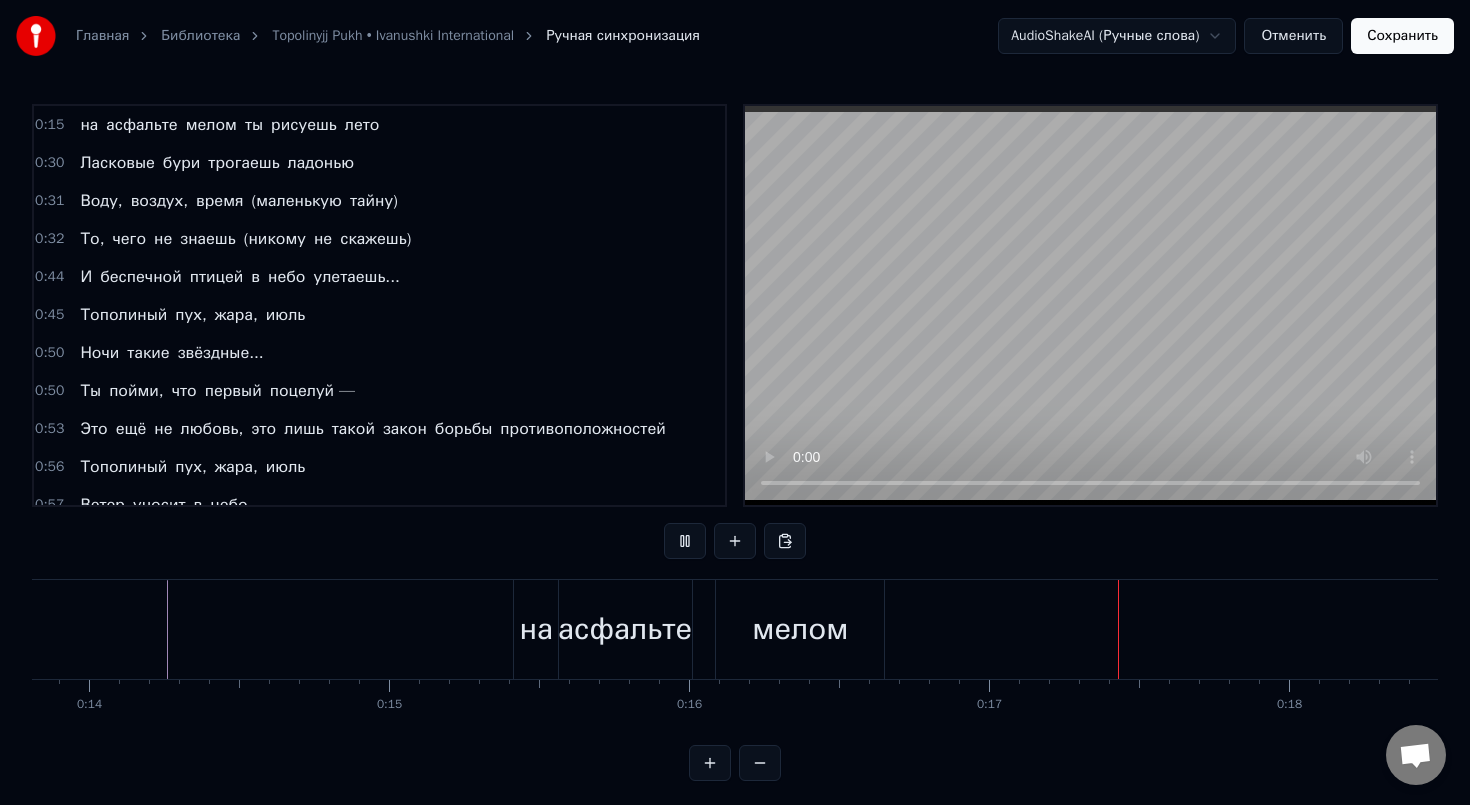 click at bounding box center (685, 541) 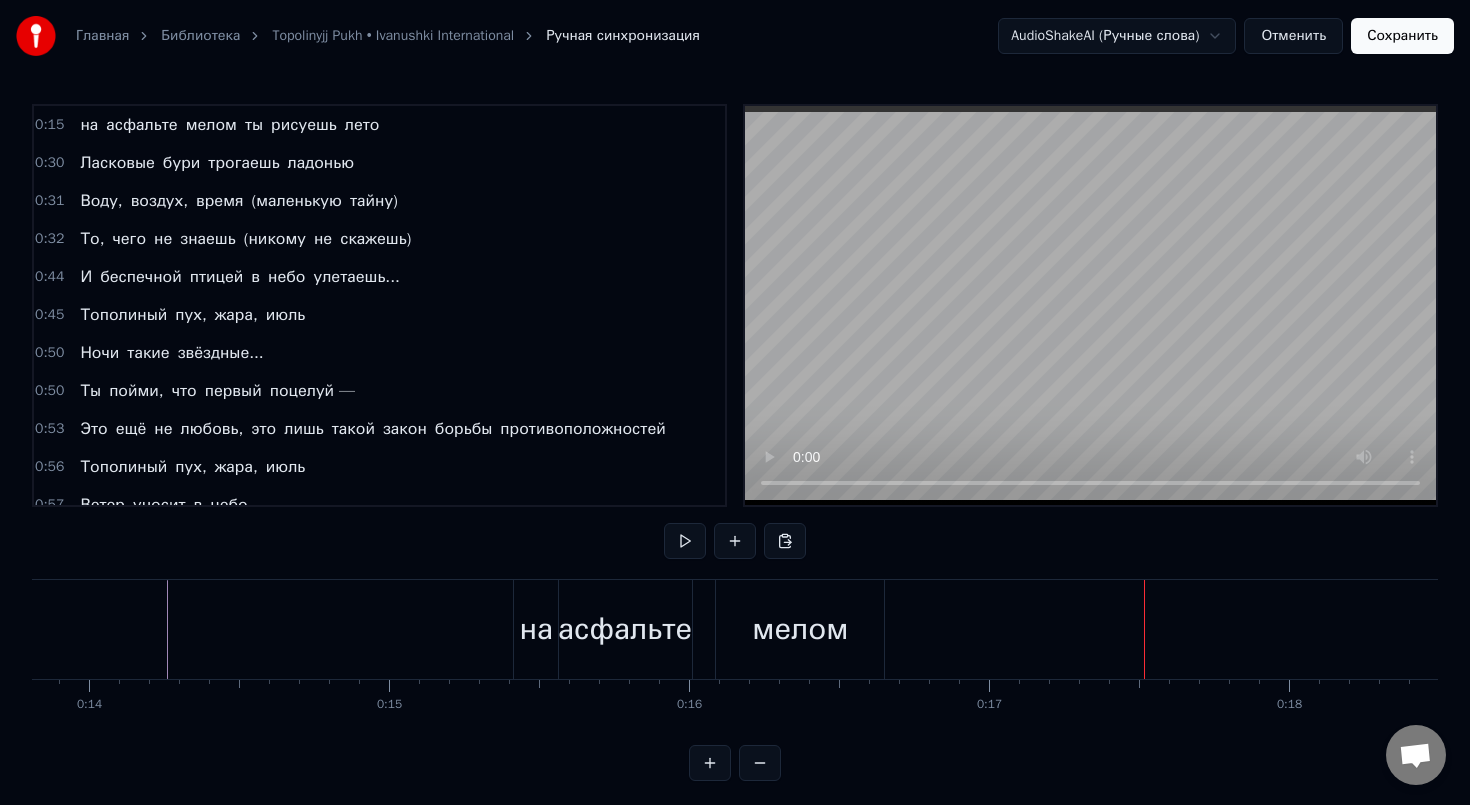 click on "мелом" at bounding box center (800, 629) 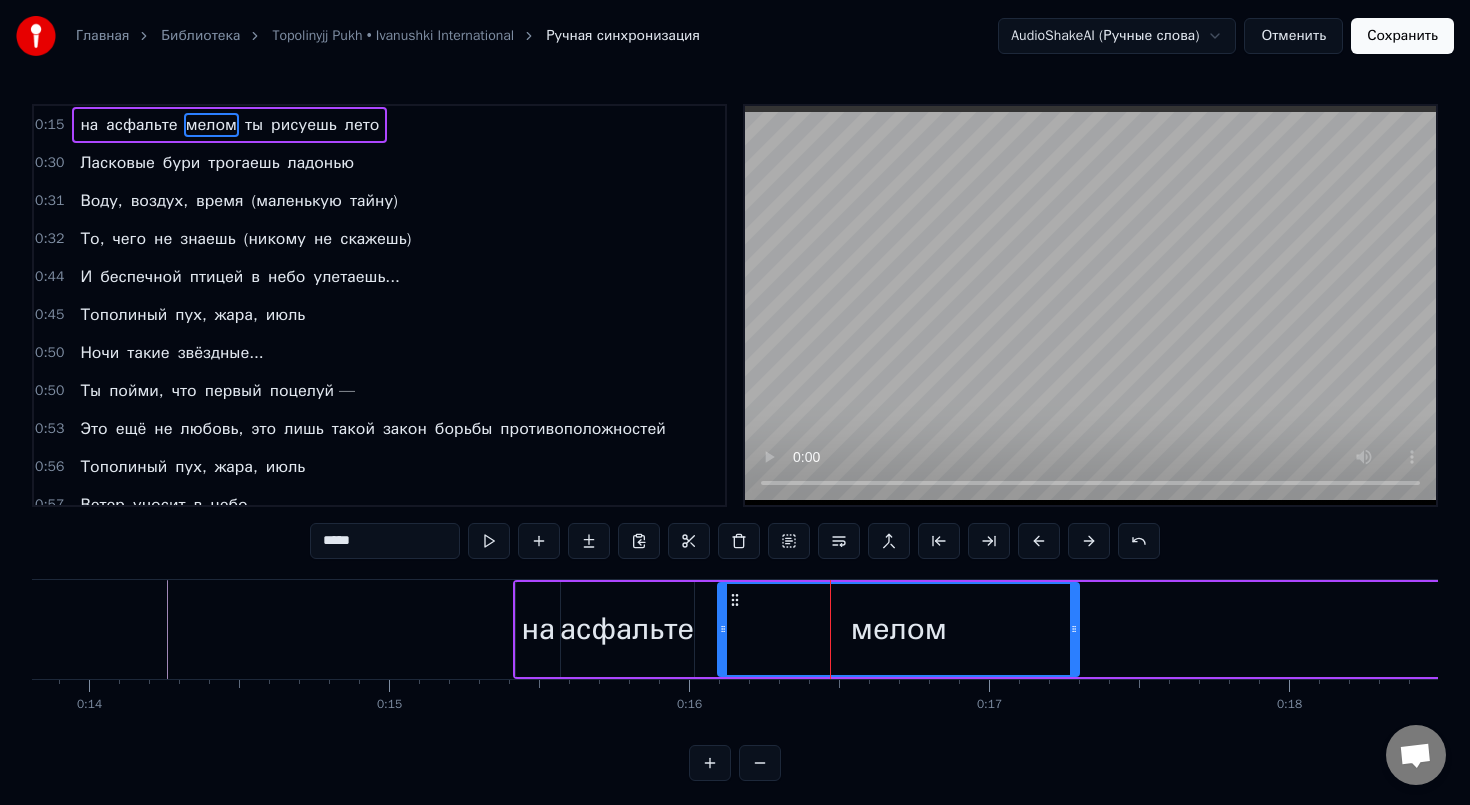 drag, startPoint x: 879, startPoint y: 643, endPoint x: 1071, endPoint y: 625, distance: 192.8419 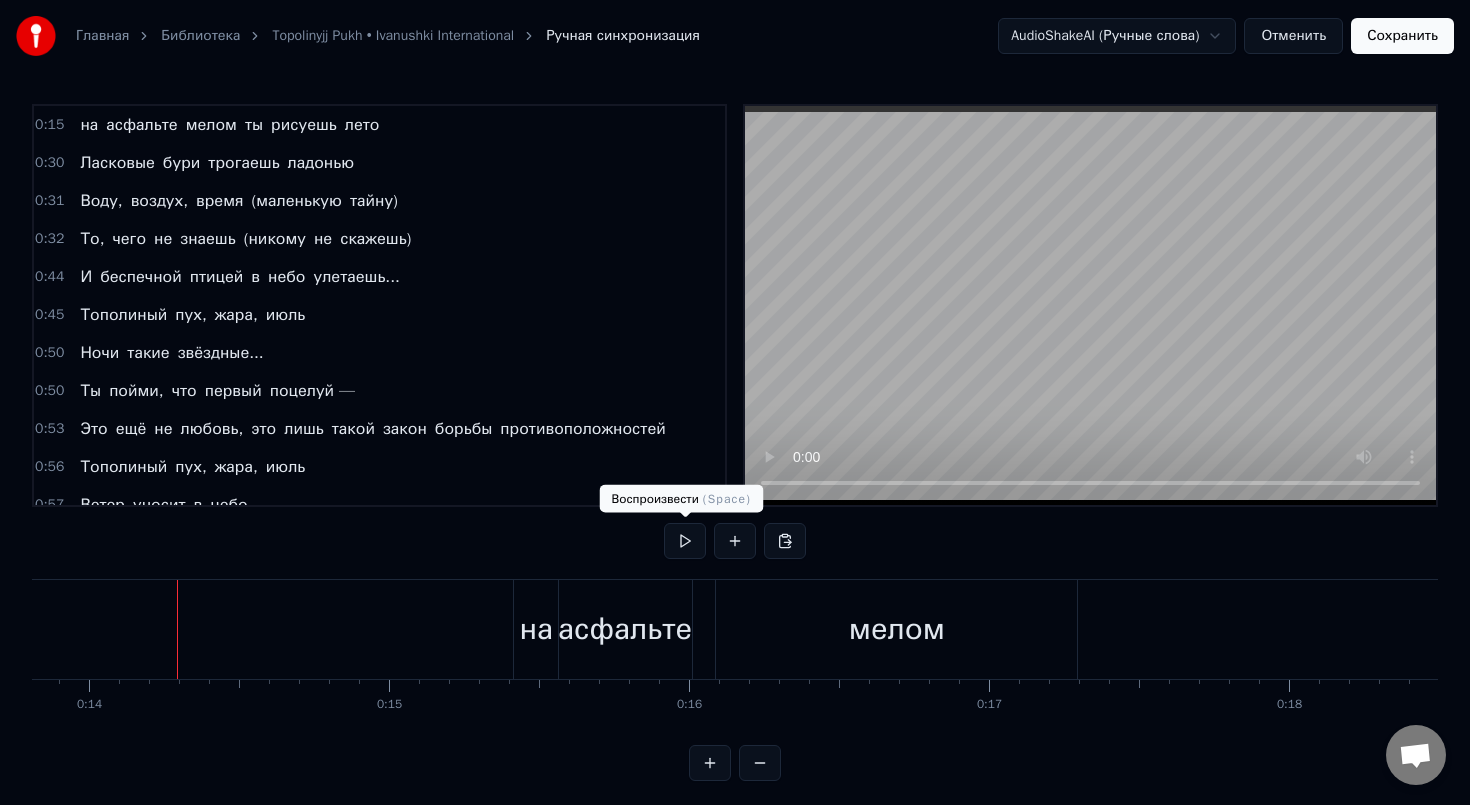 click at bounding box center (685, 541) 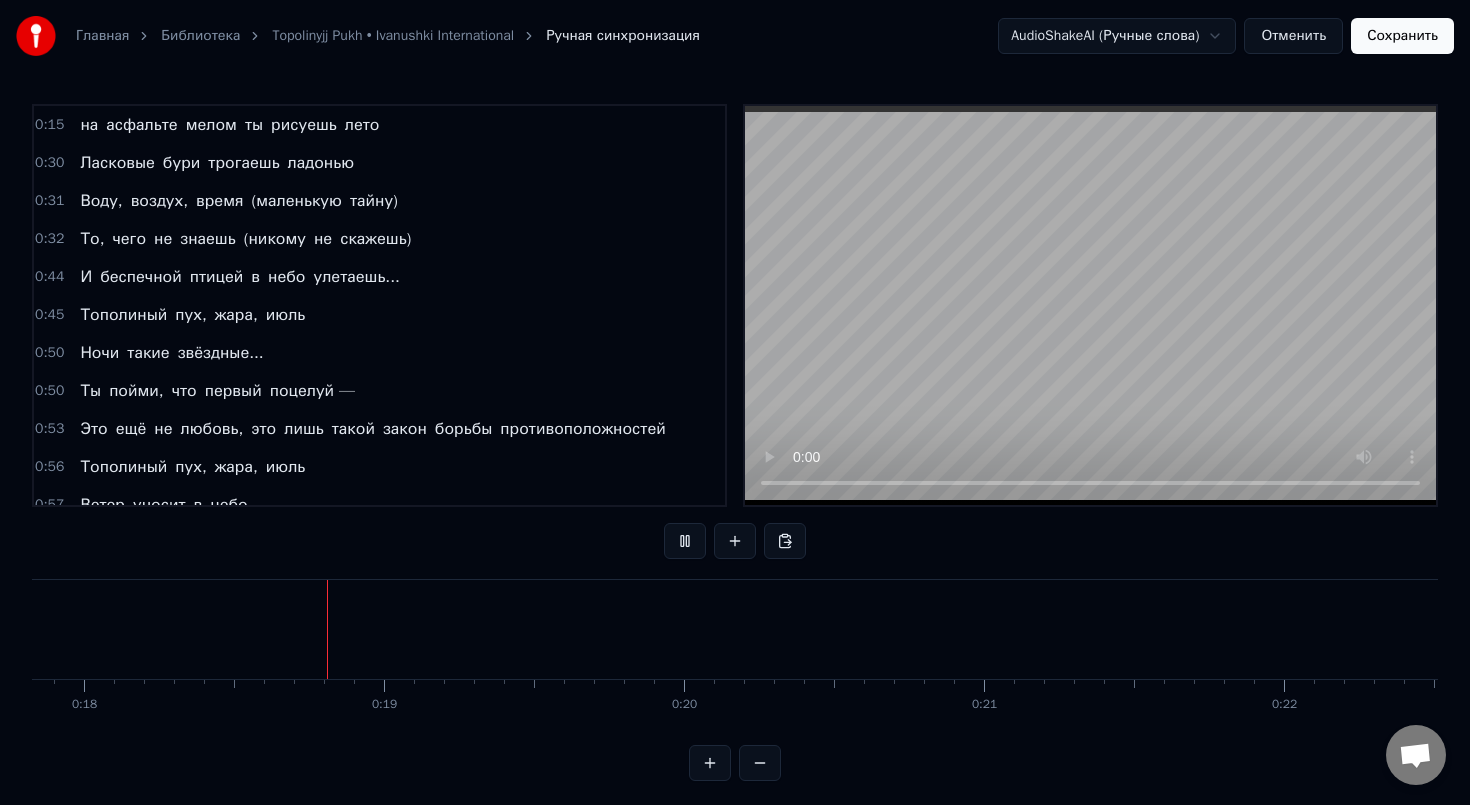 scroll, scrollTop: 0, scrollLeft: 5353, axis: horizontal 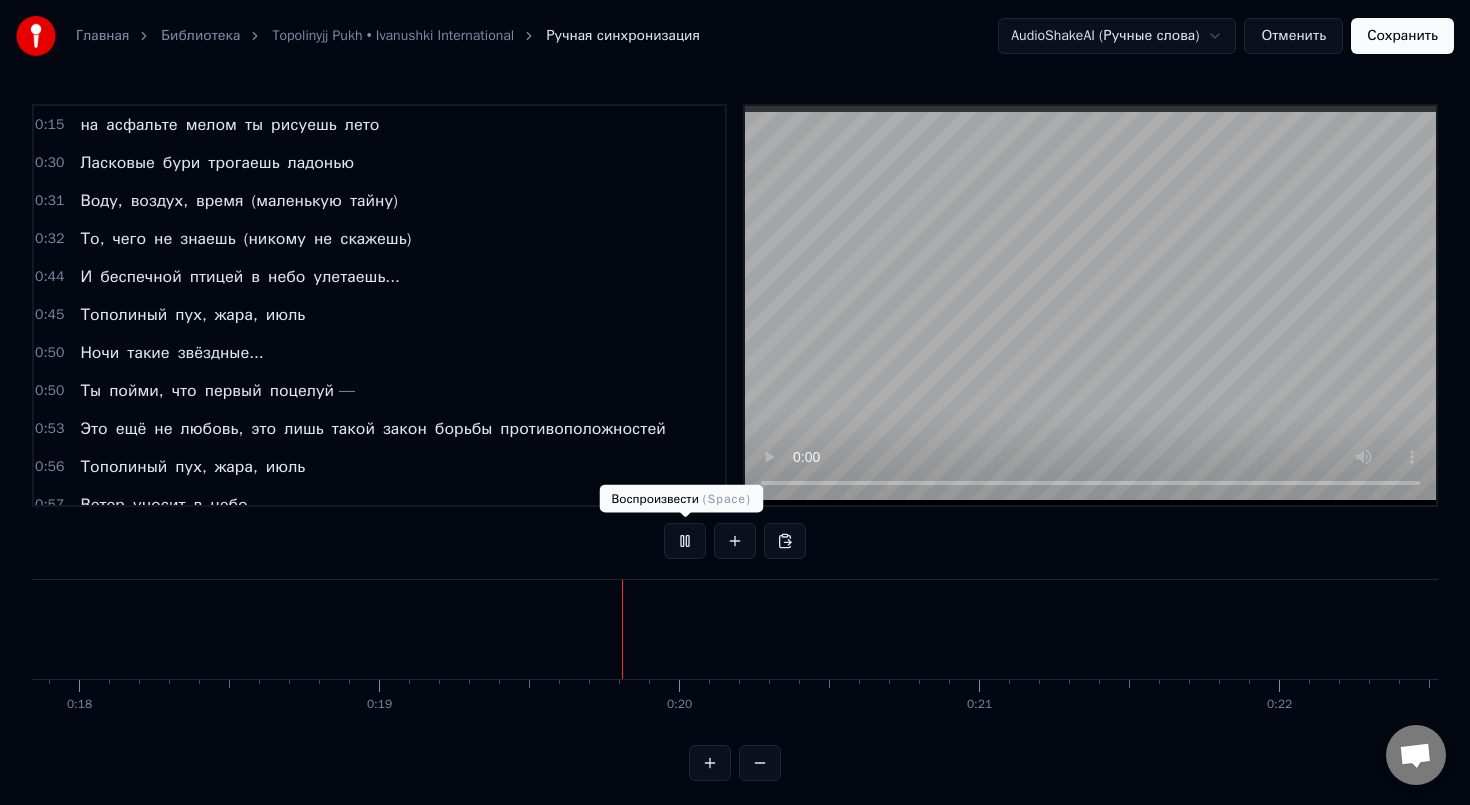 click at bounding box center (685, 541) 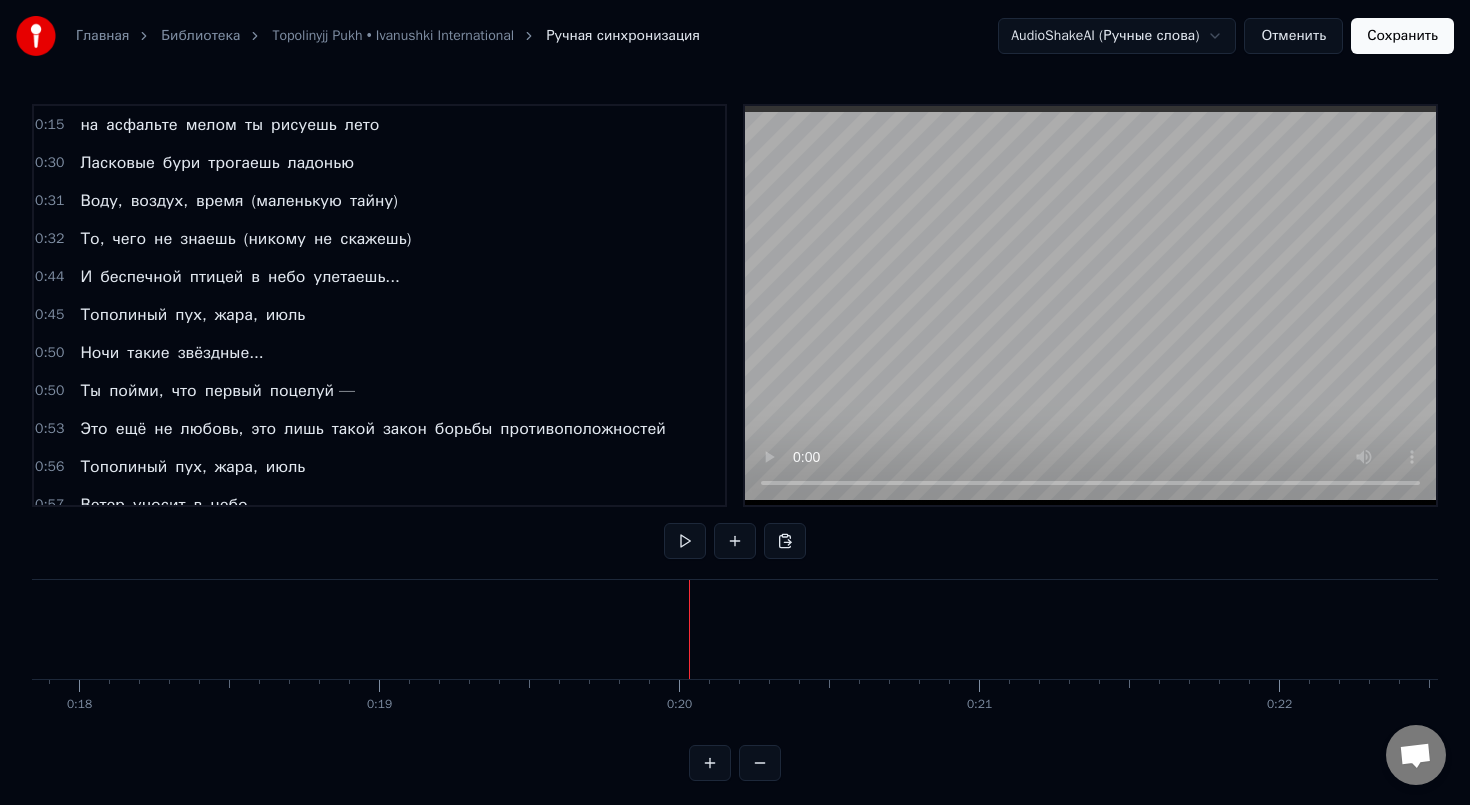 scroll, scrollTop: 3, scrollLeft: 0, axis: vertical 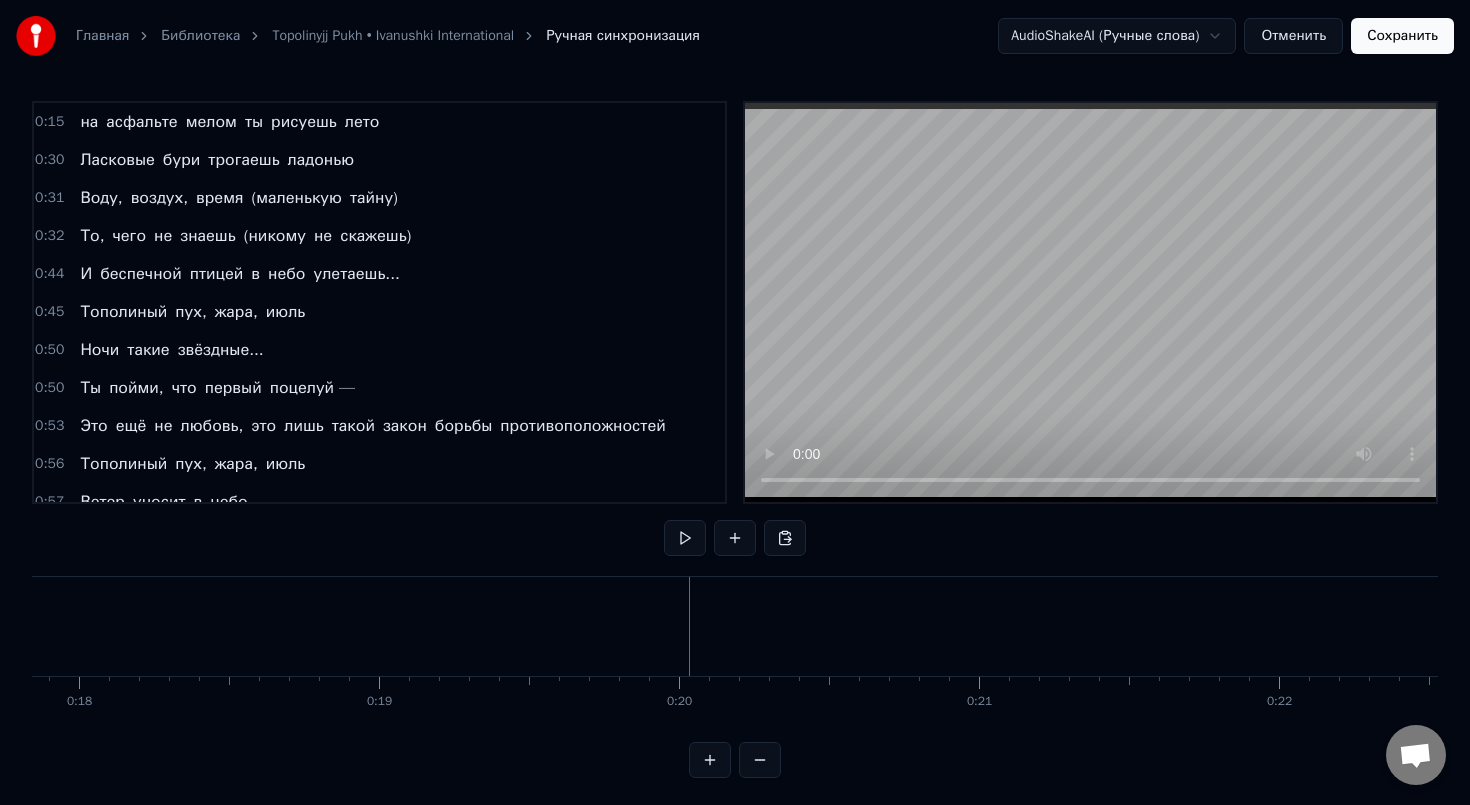 click on "на асфальте мелом ты рисуешь лето" at bounding box center (1535, 626) 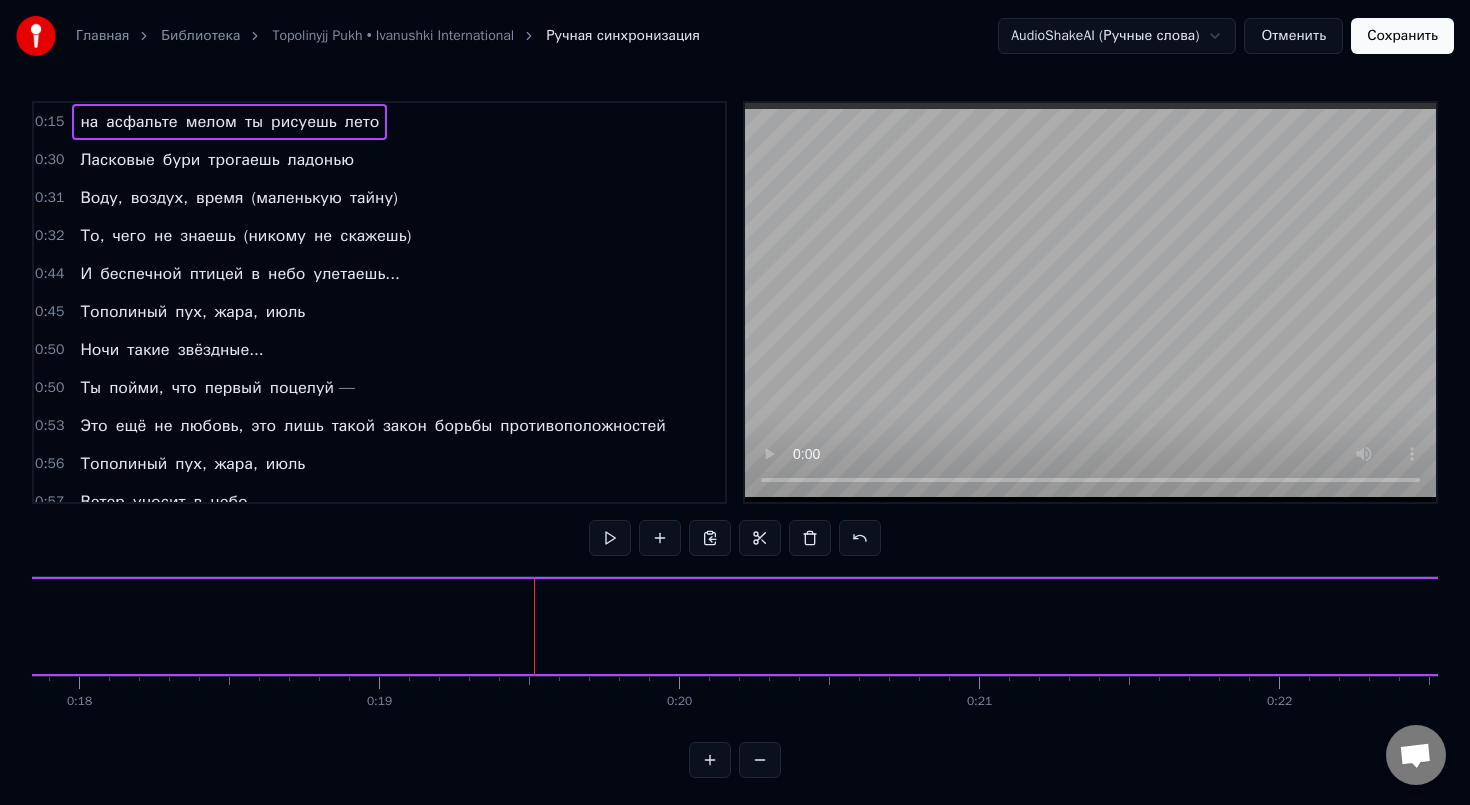 click on "ты" at bounding box center (254, 122) 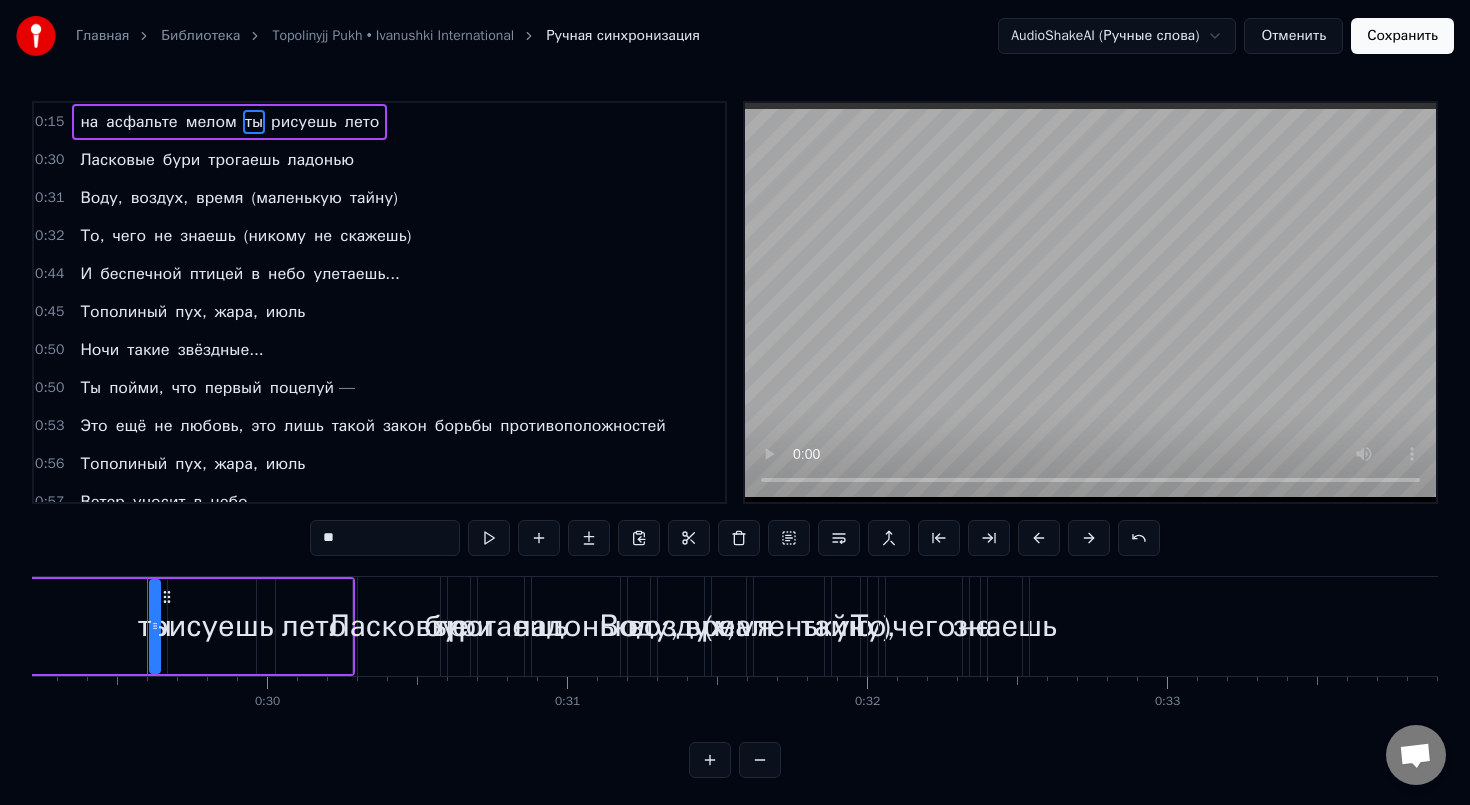 scroll, scrollTop: 0, scrollLeft: 8780, axis: horizontal 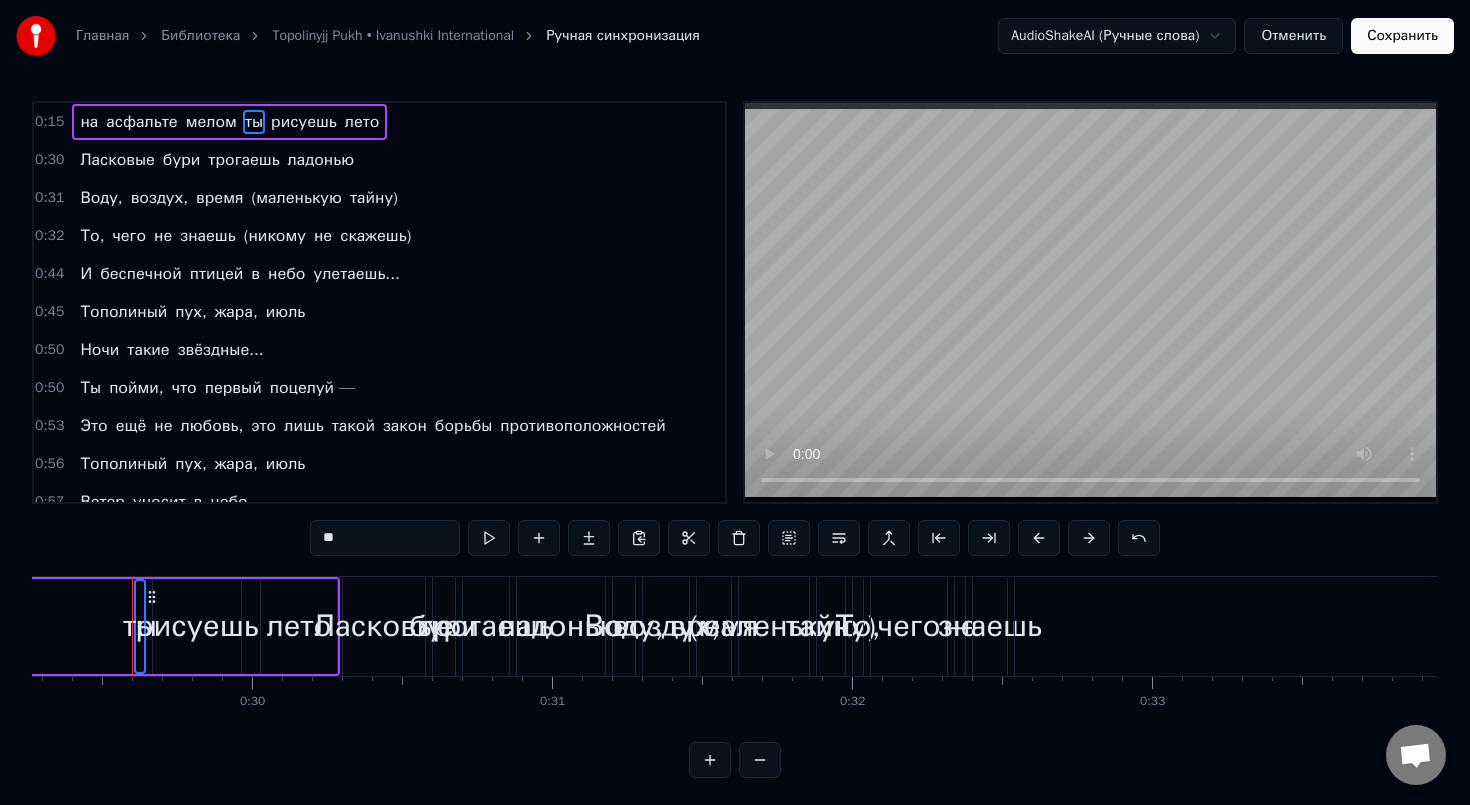 click on "рисуешь" at bounding box center (196, 626) 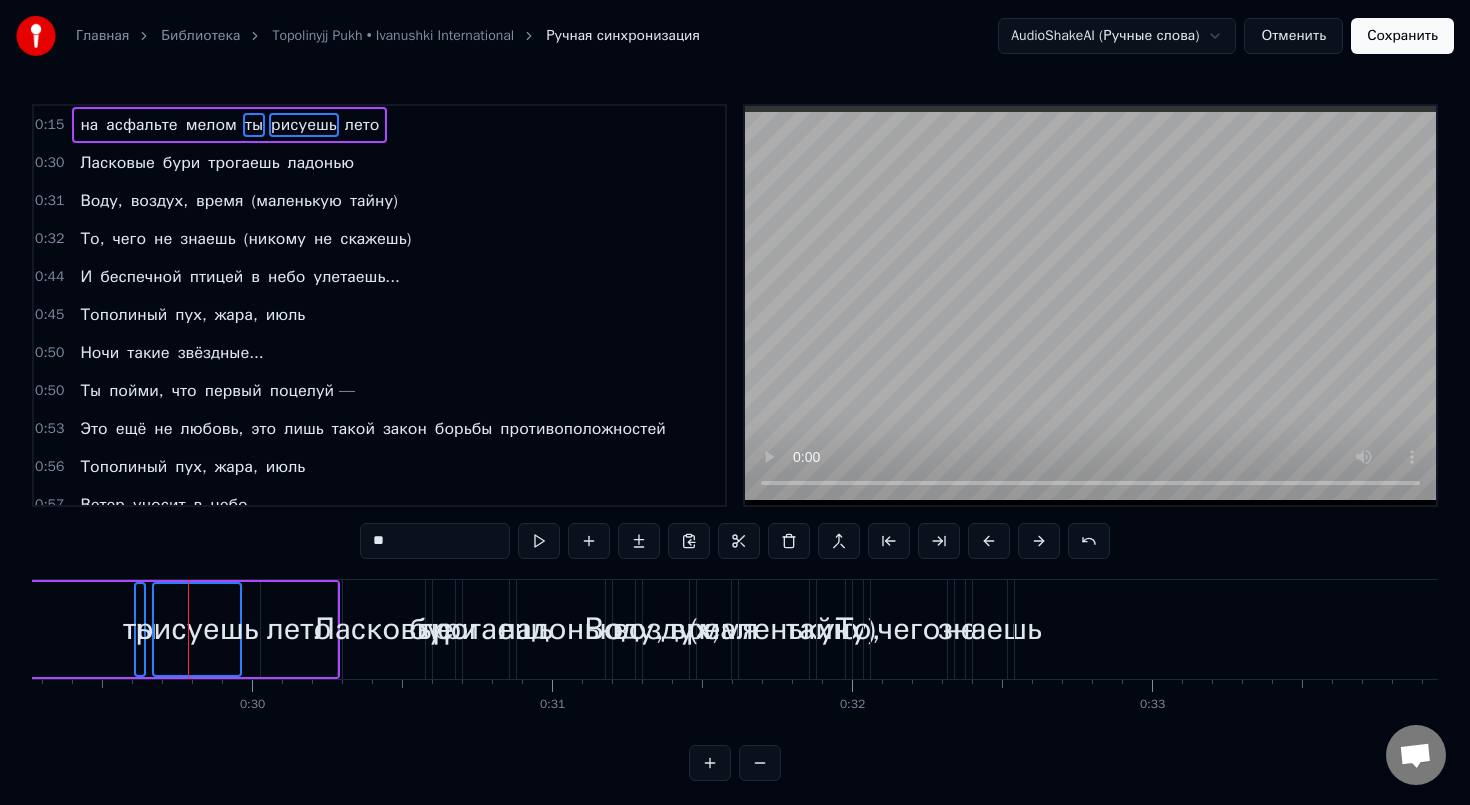 click on "лето" at bounding box center (298, 629) 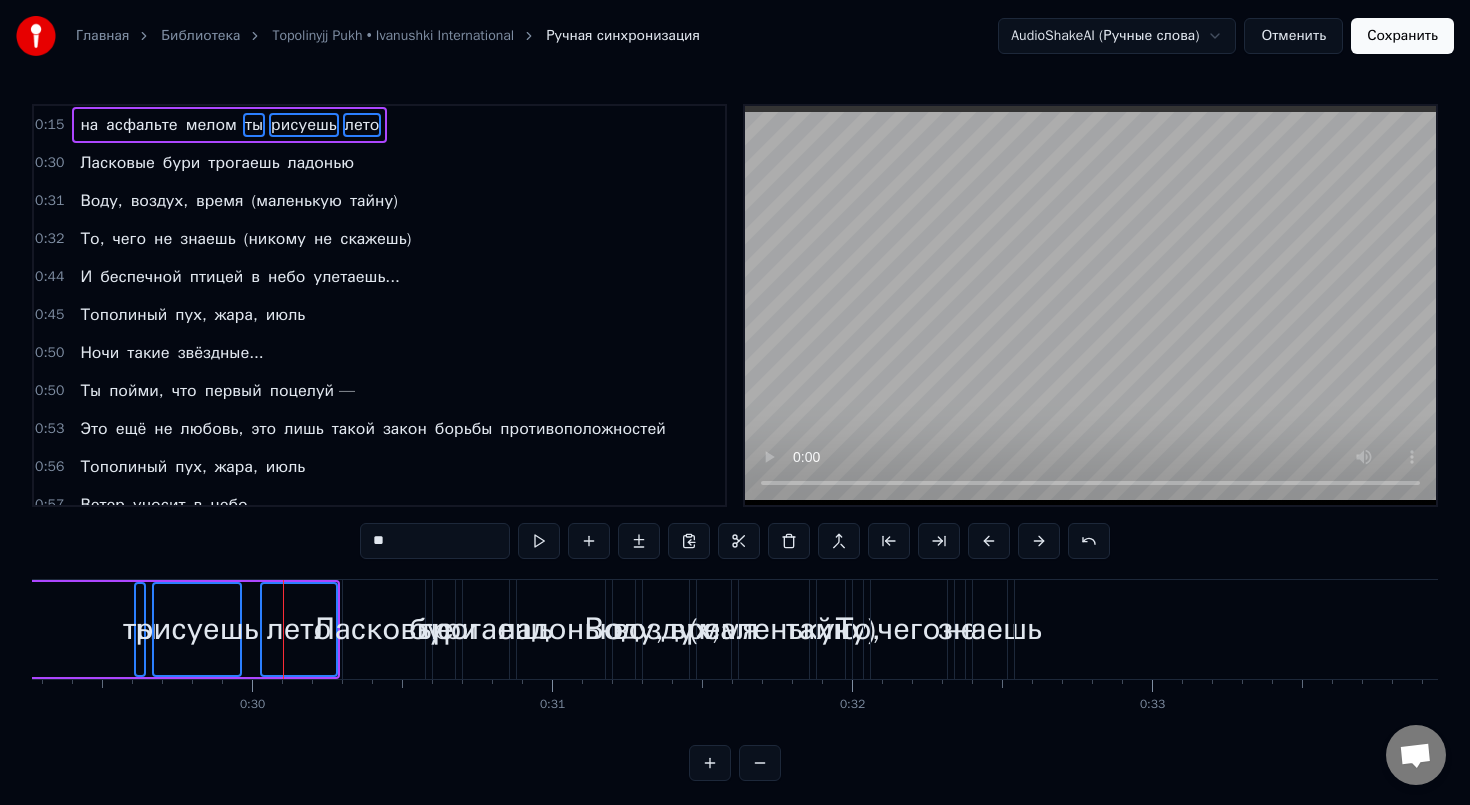drag, startPoint x: 140, startPoint y: 608, endPoint x: 9, endPoint y: 600, distance: 131.24405 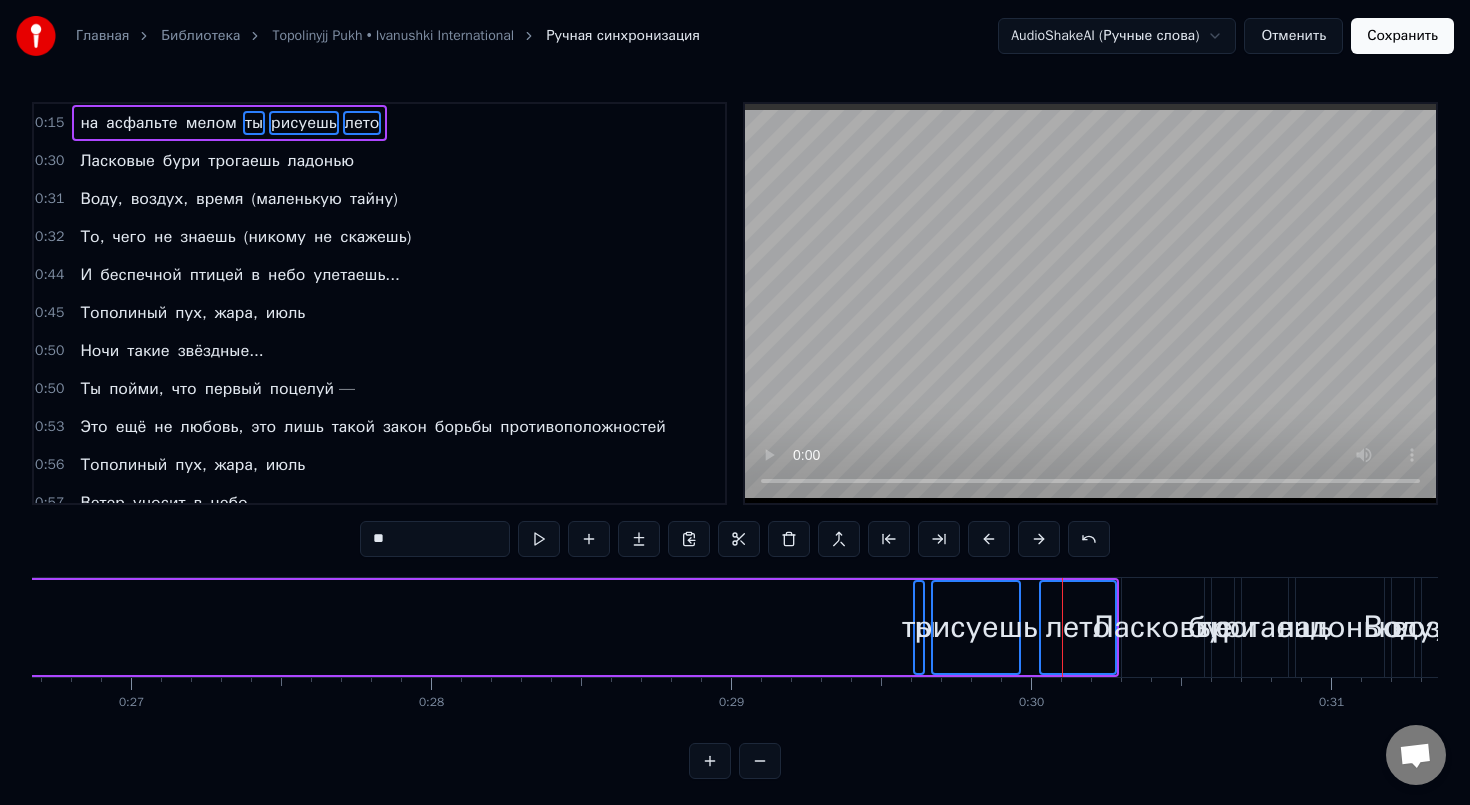 scroll, scrollTop: 0, scrollLeft: 7997, axis: horizontal 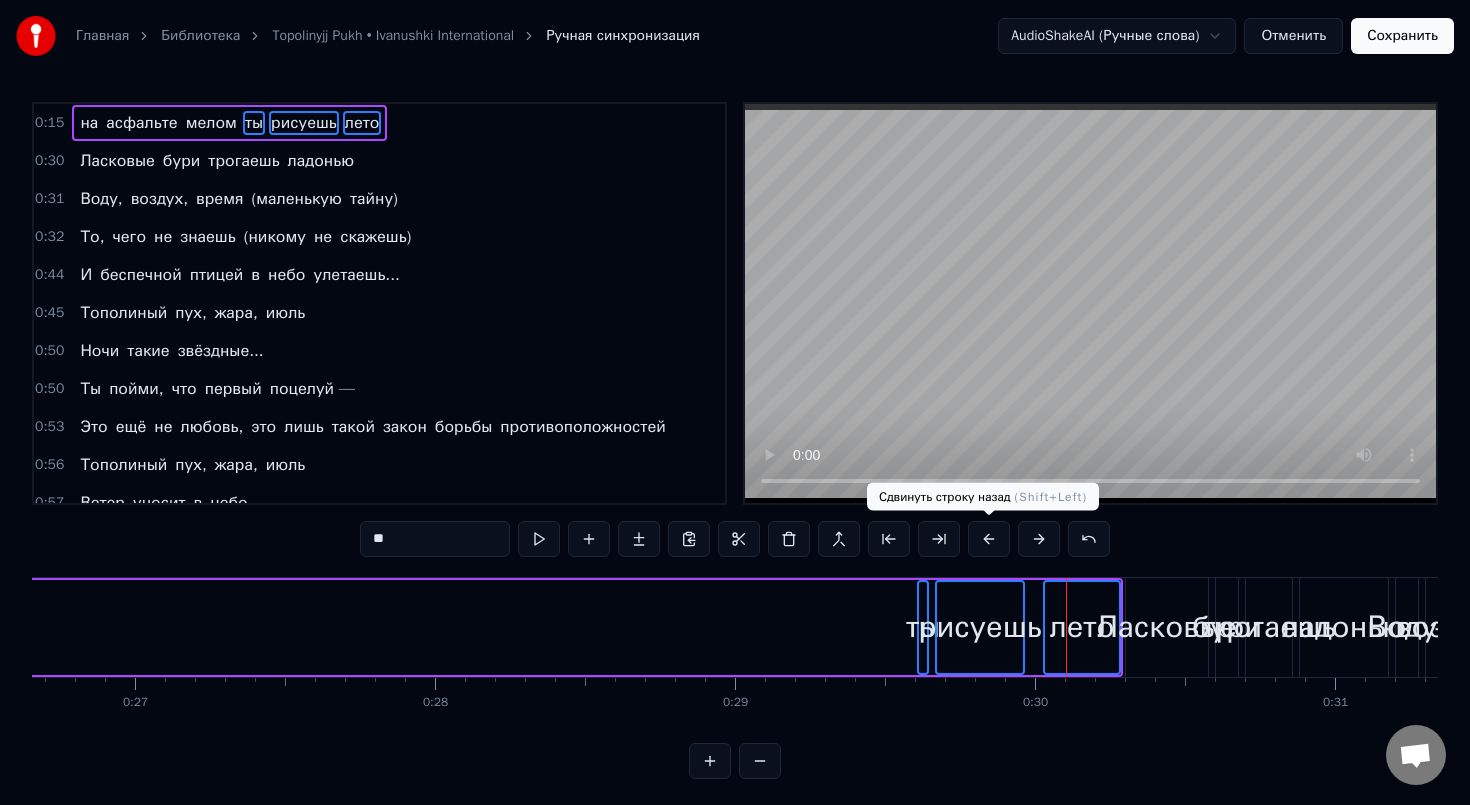 click at bounding box center (989, 539) 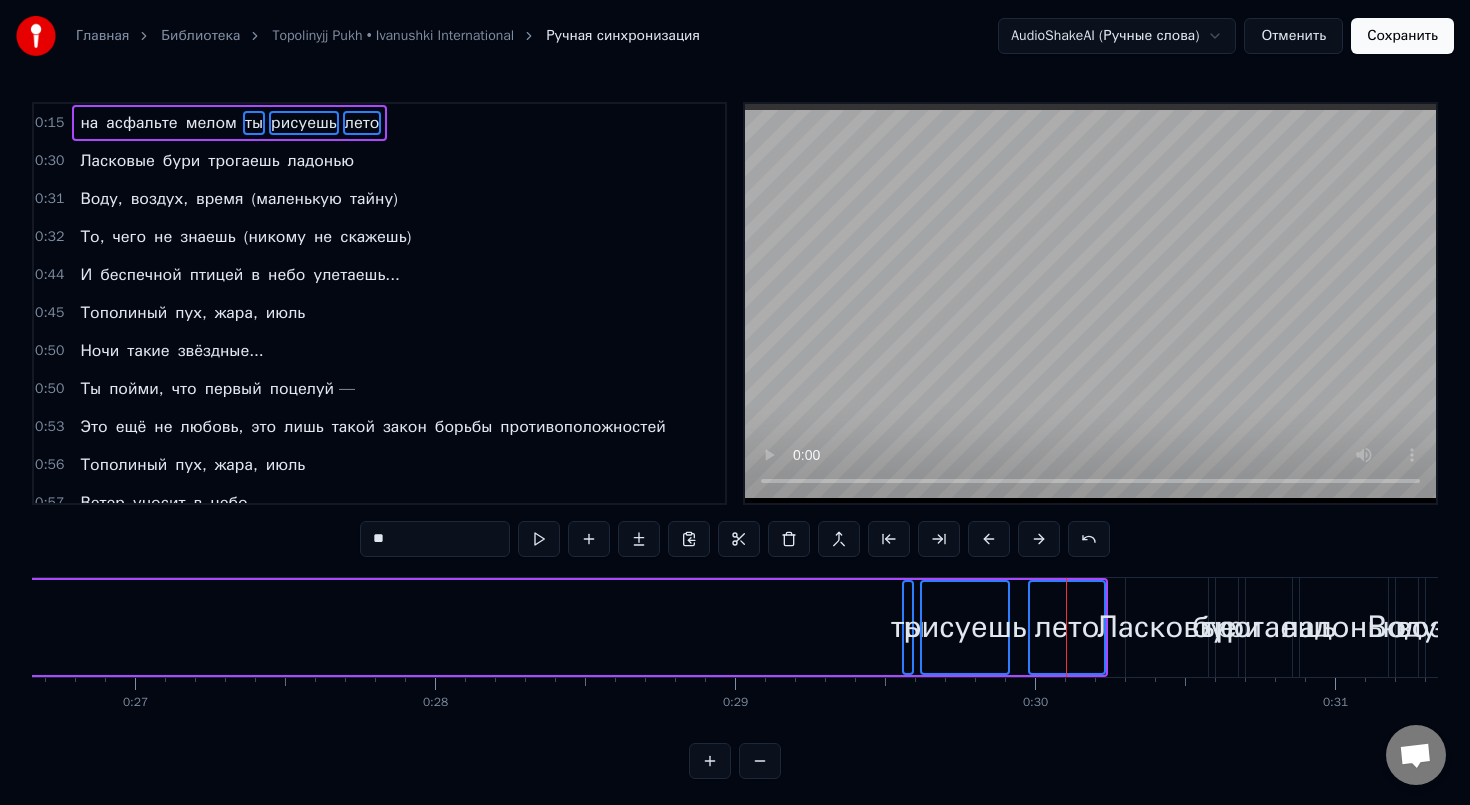 click at bounding box center [989, 539] 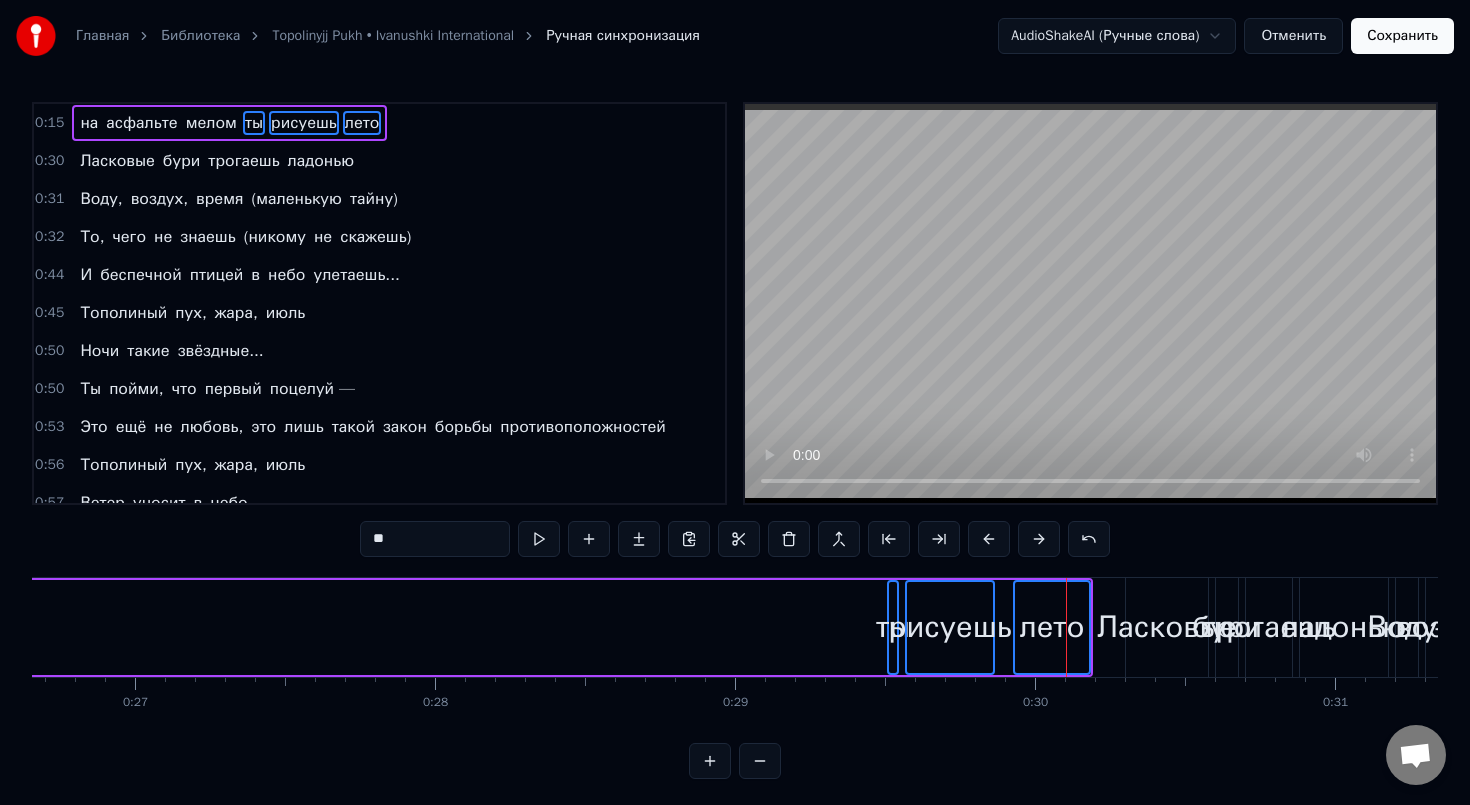 click at bounding box center (989, 539) 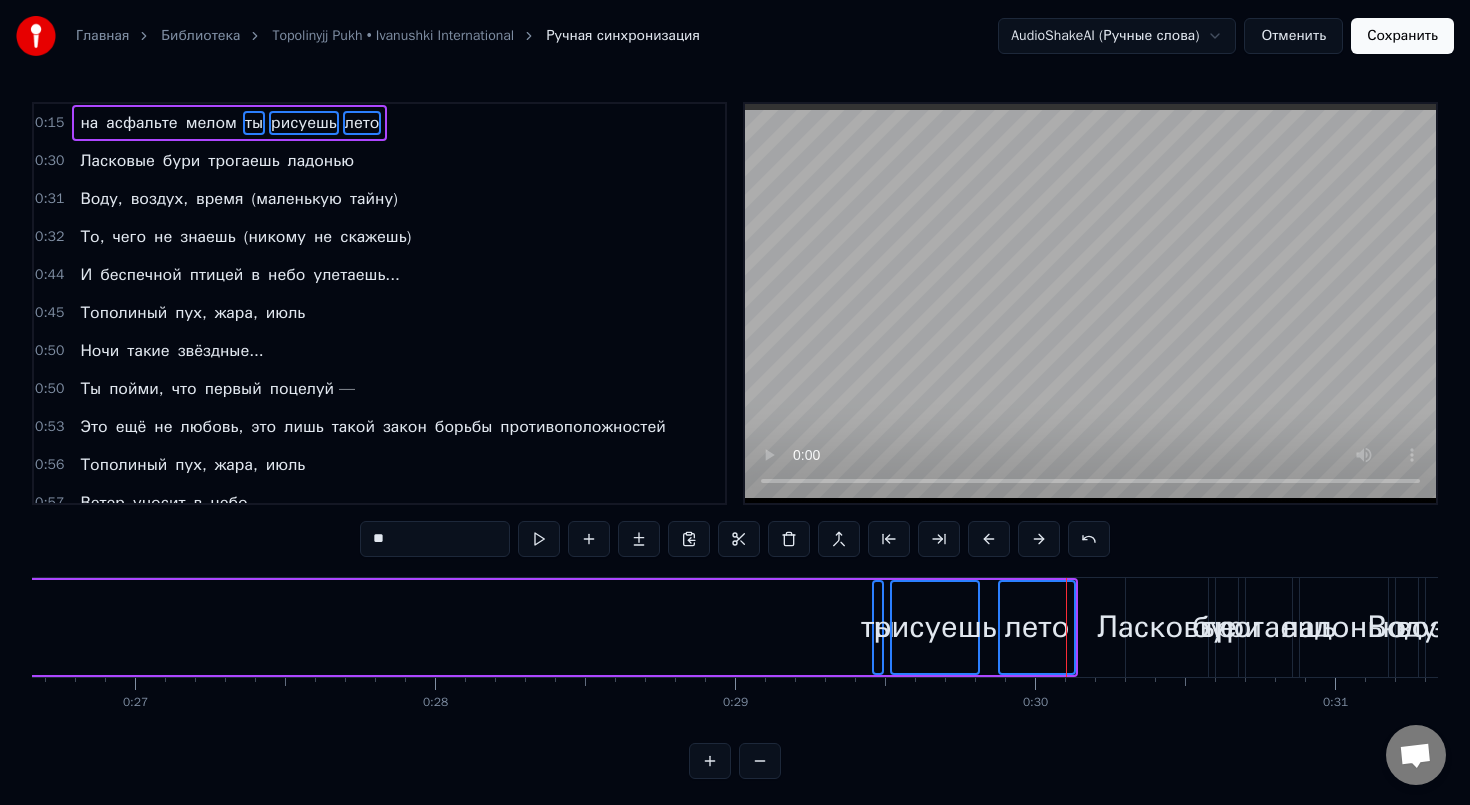 click at bounding box center [989, 539] 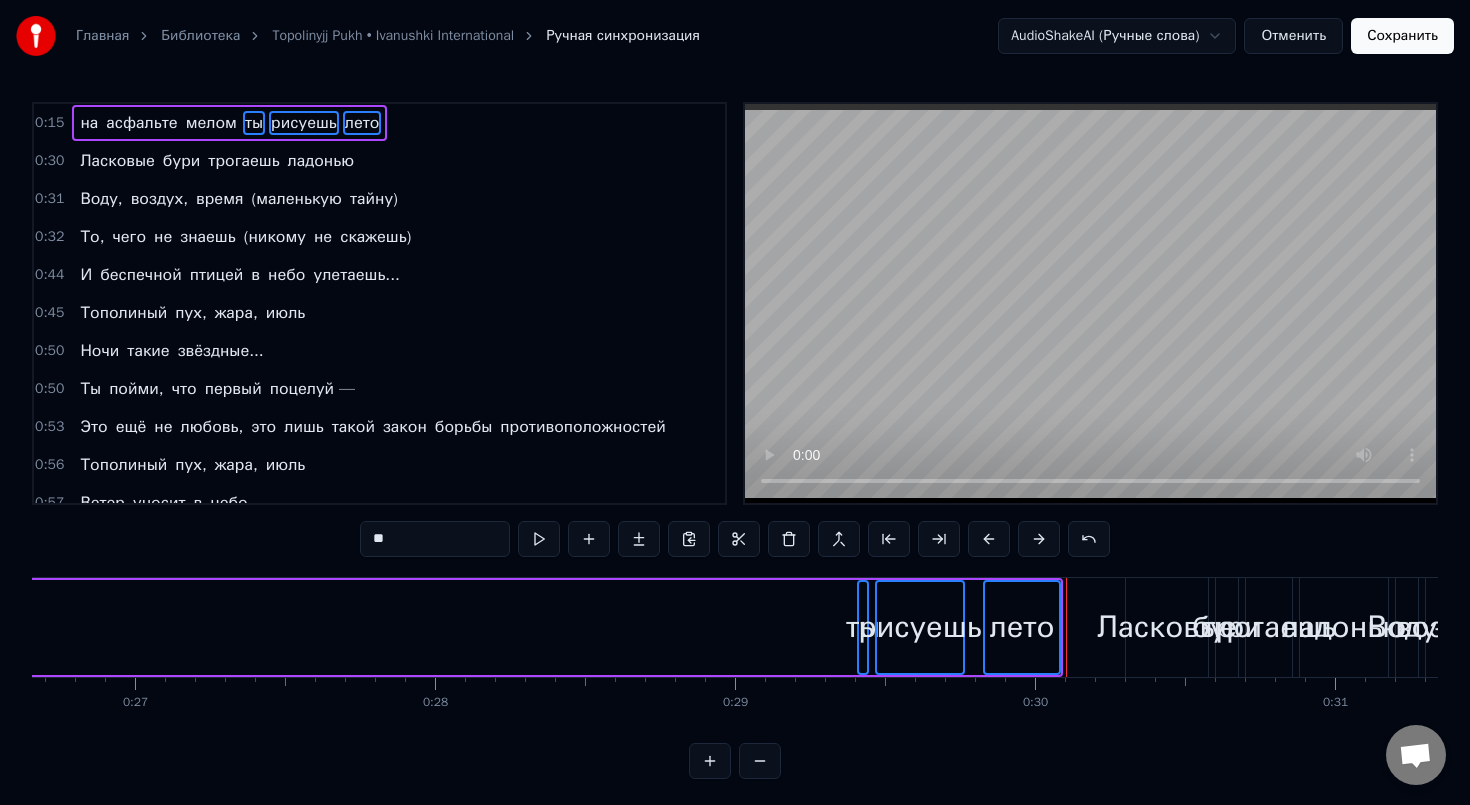 click at bounding box center [989, 539] 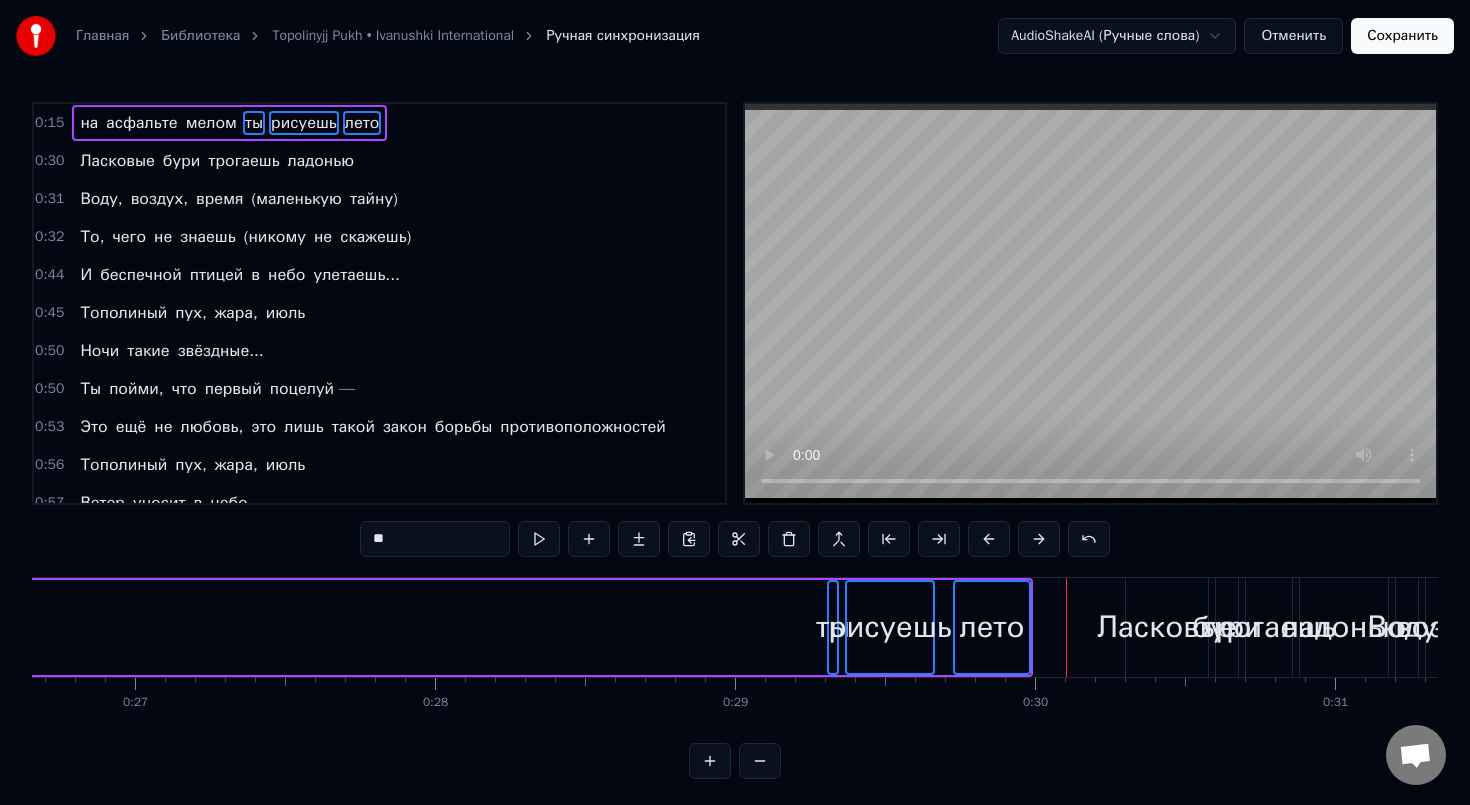 click at bounding box center [989, 539] 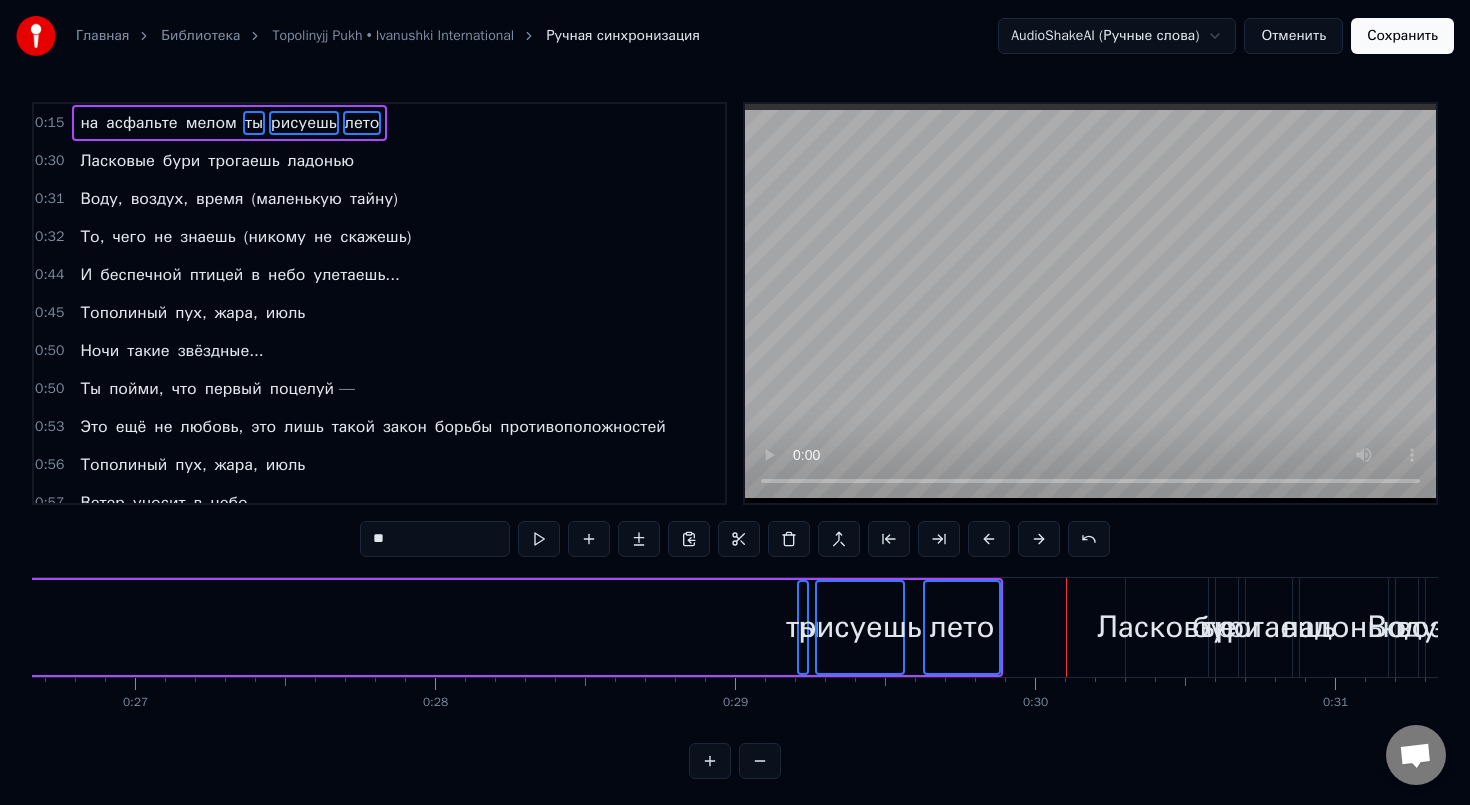 click at bounding box center (989, 539) 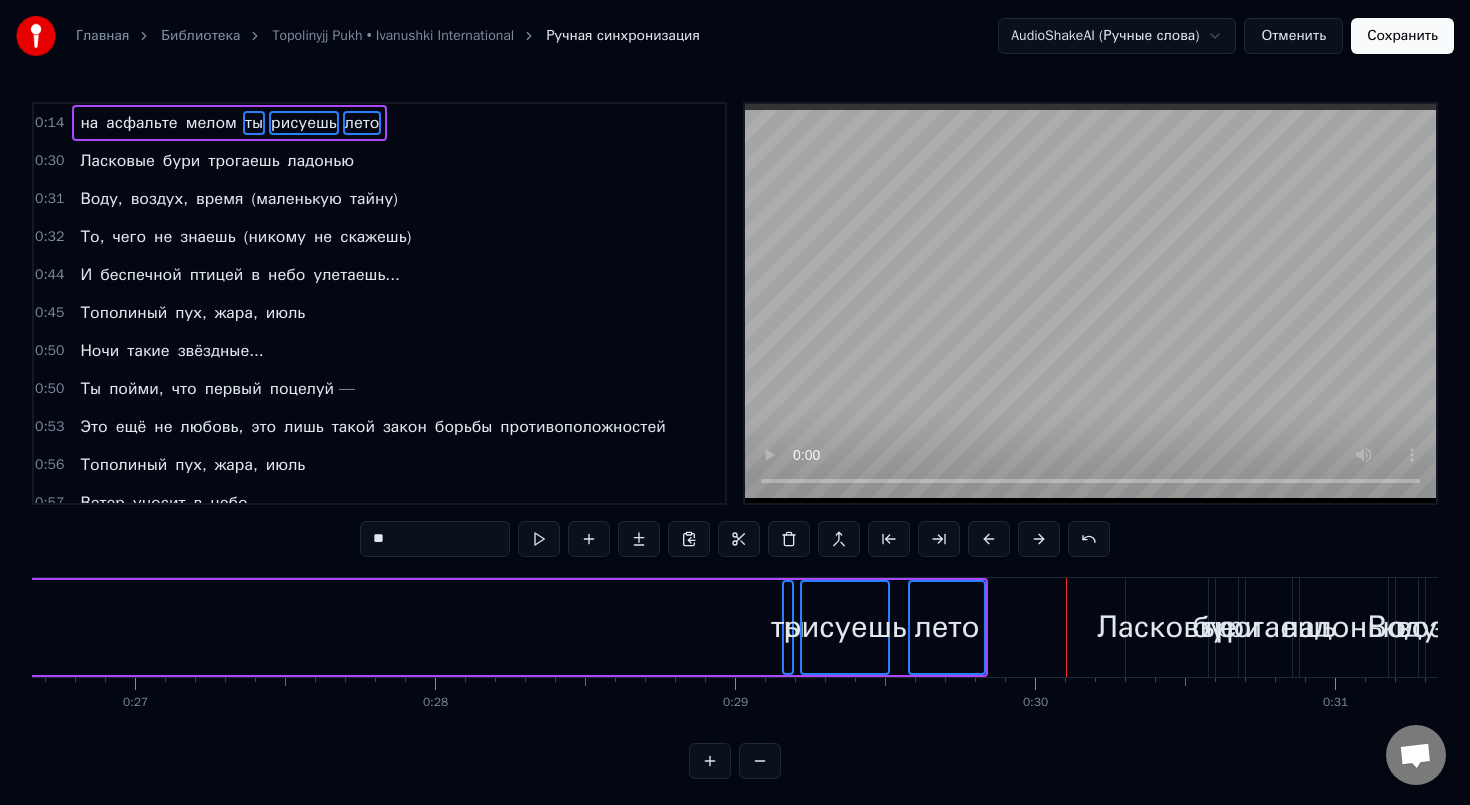 click at bounding box center (989, 539) 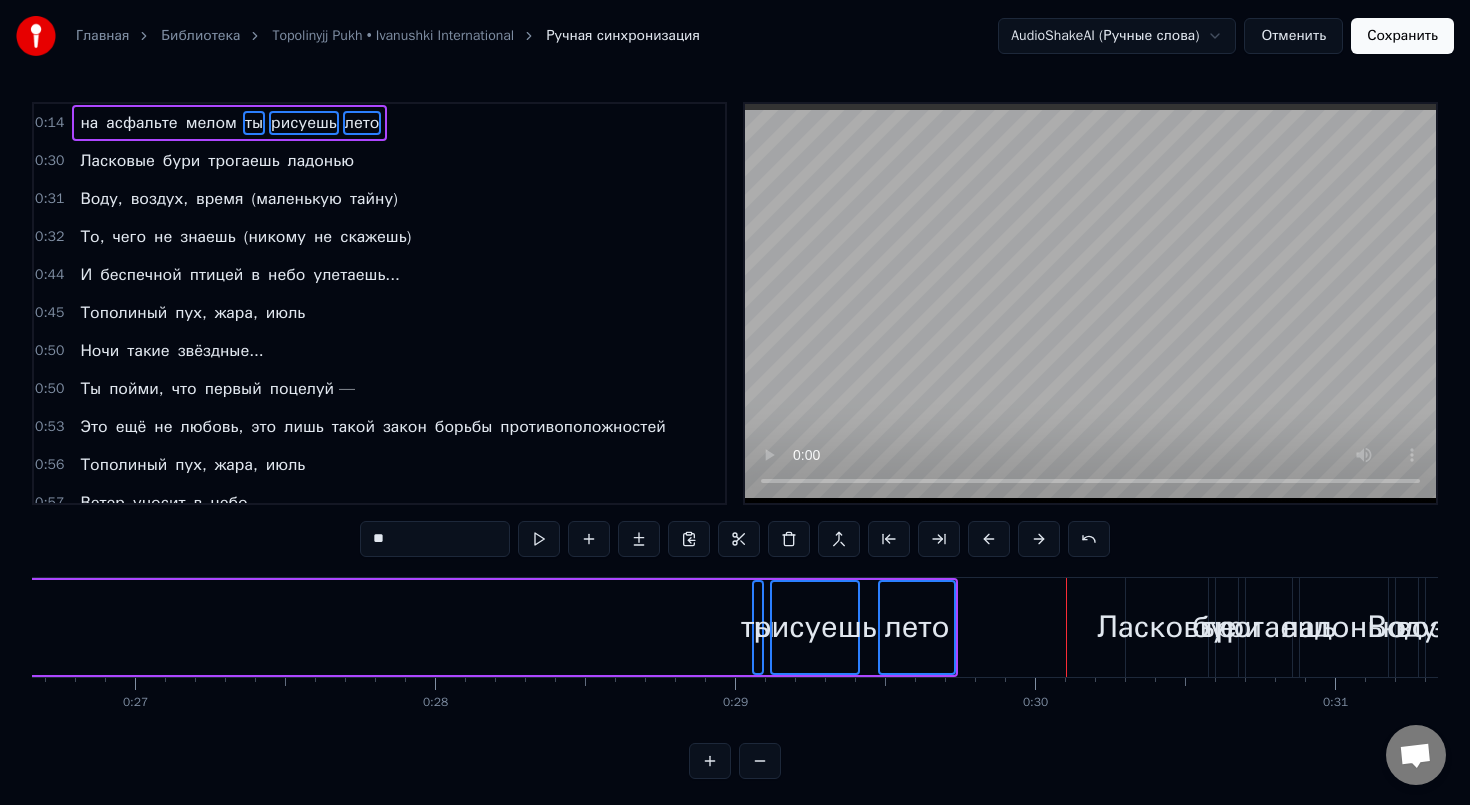 click at bounding box center [989, 539] 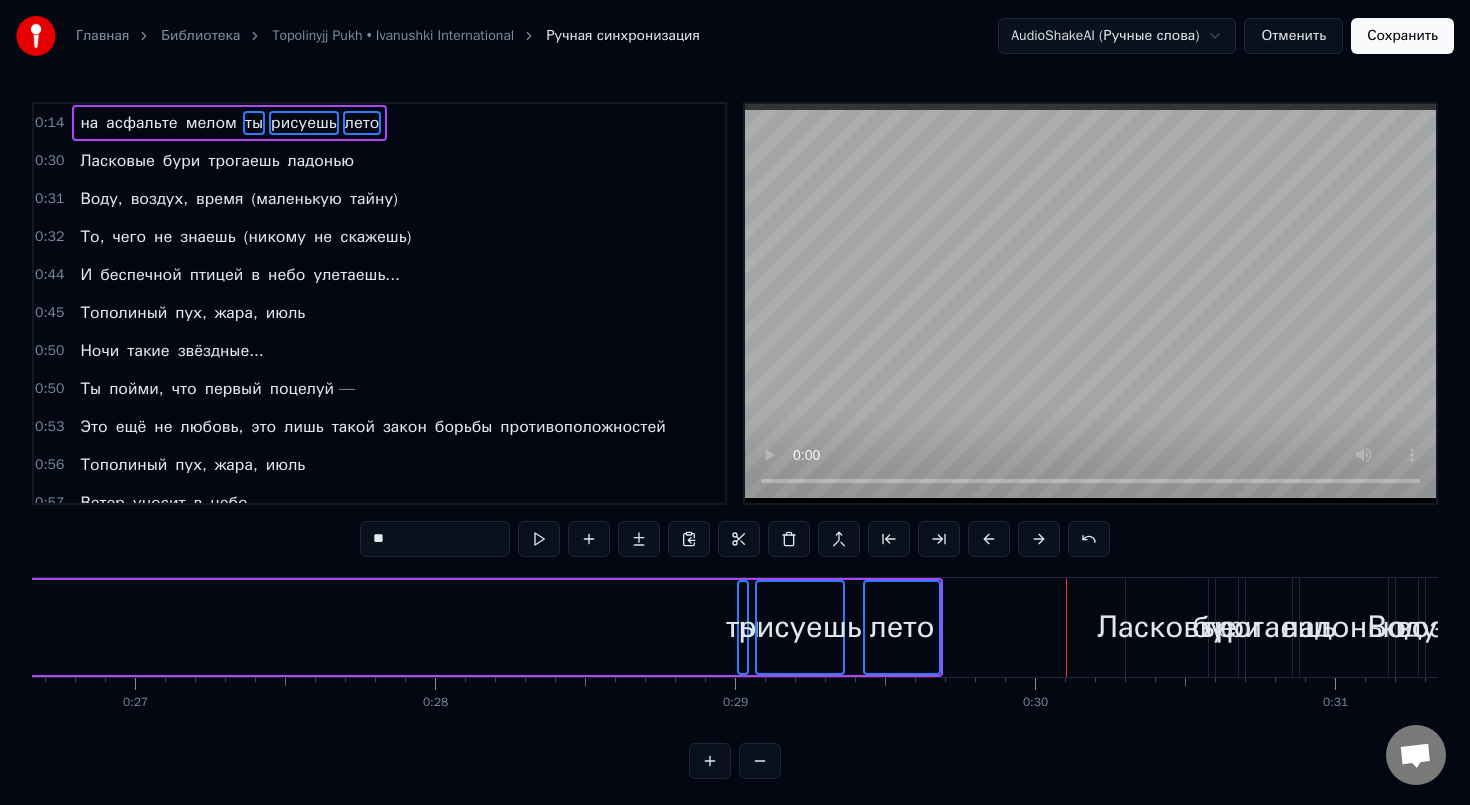 click at bounding box center (989, 539) 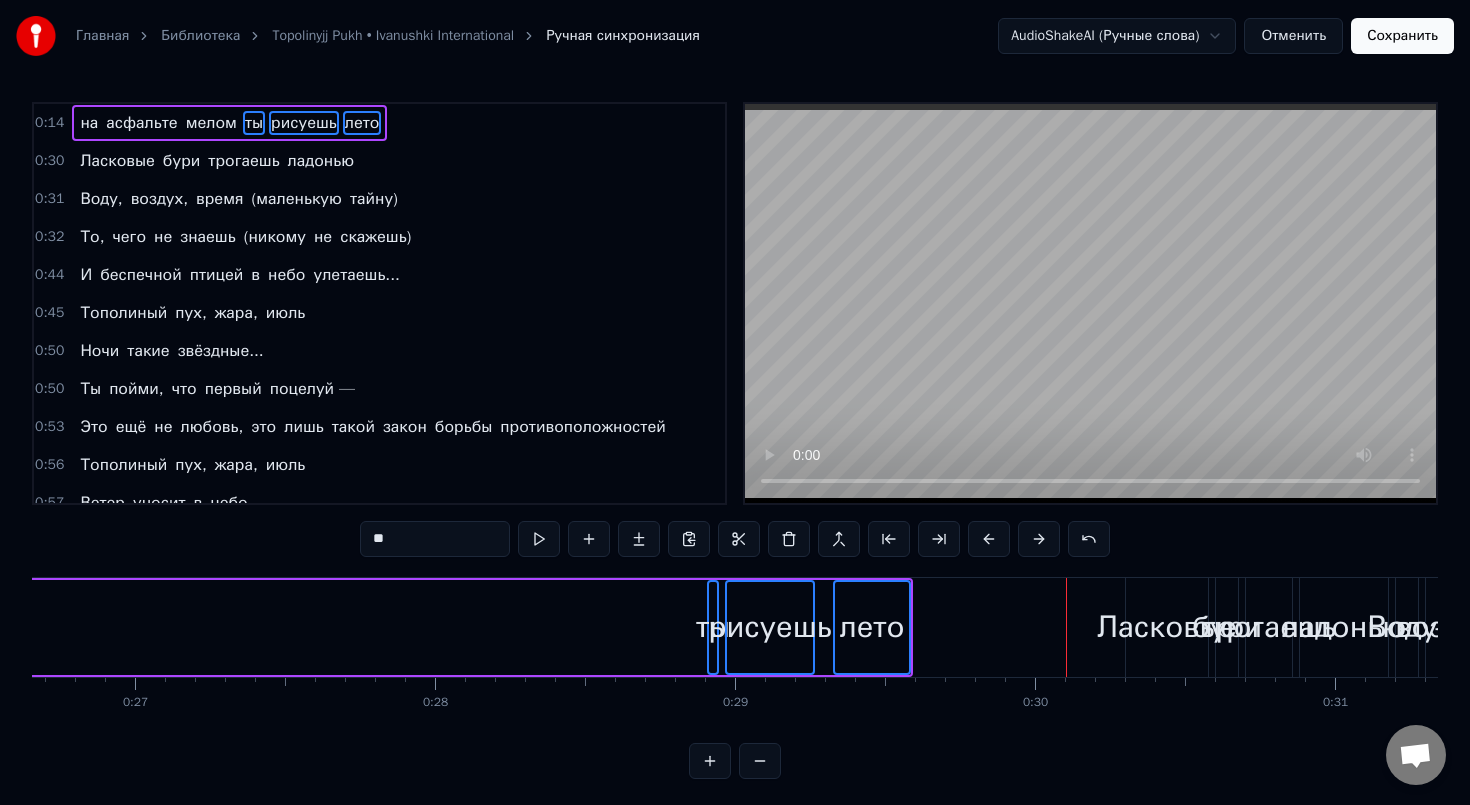 click at bounding box center [989, 539] 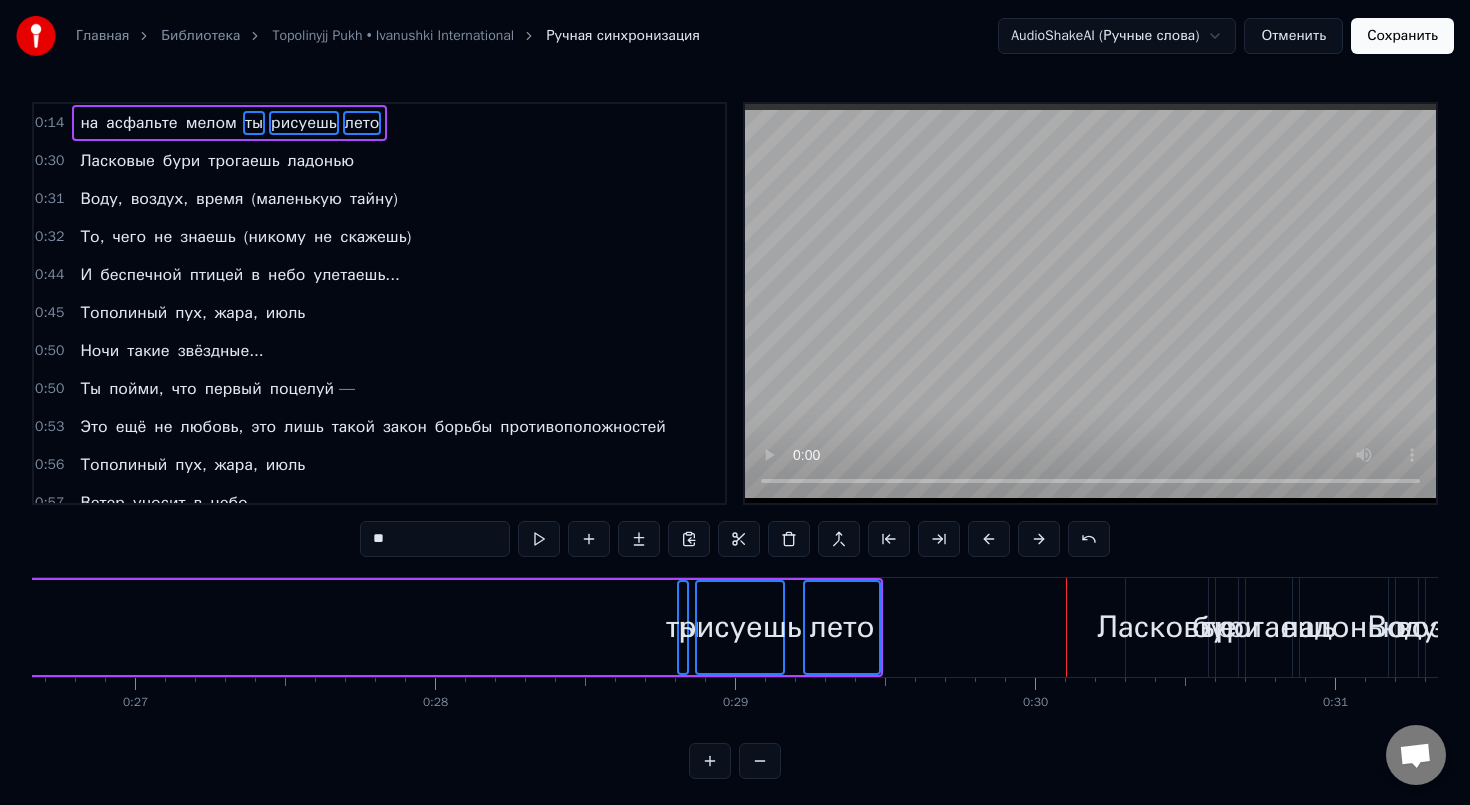 click at bounding box center (989, 539) 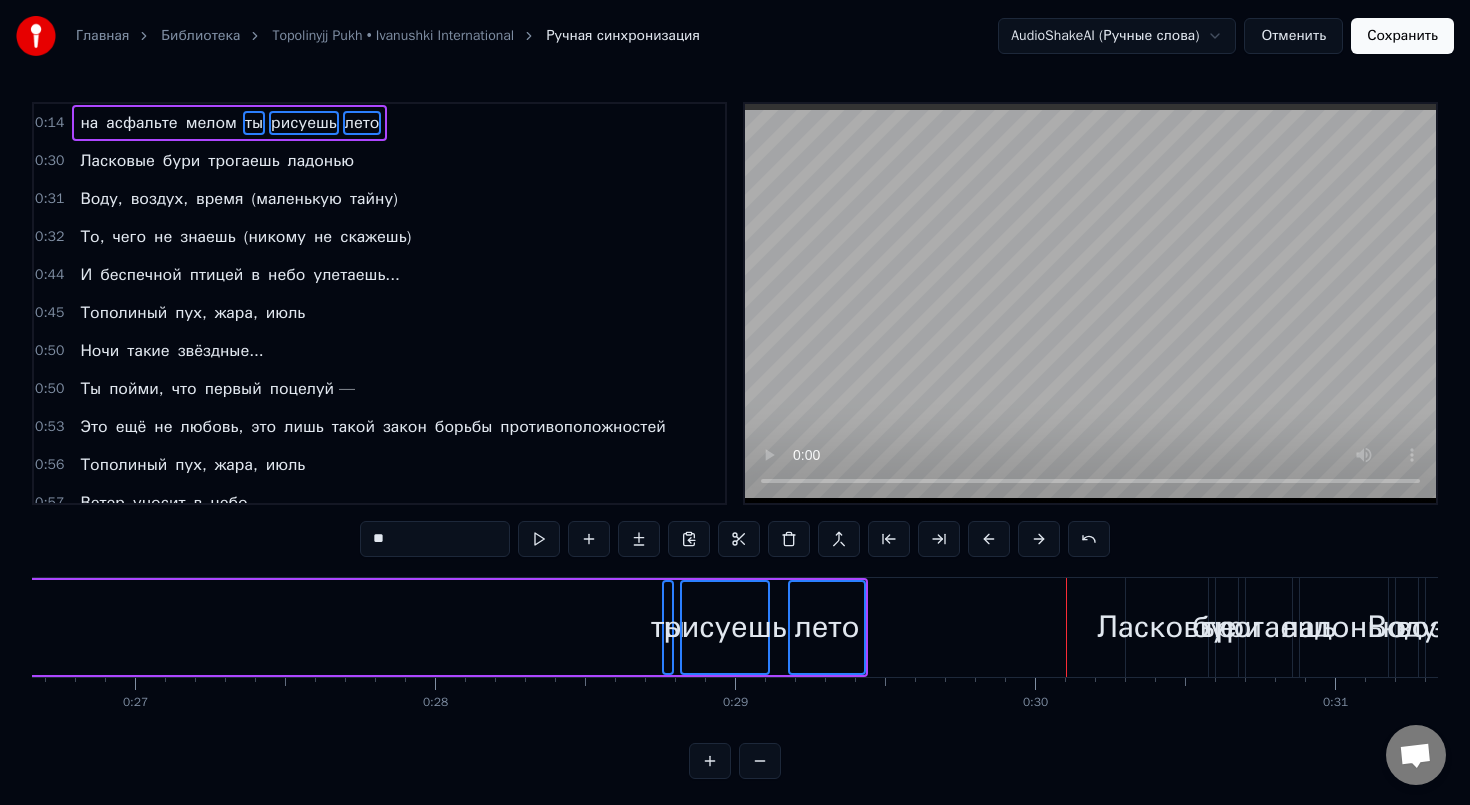 click at bounding box center (989, 539) 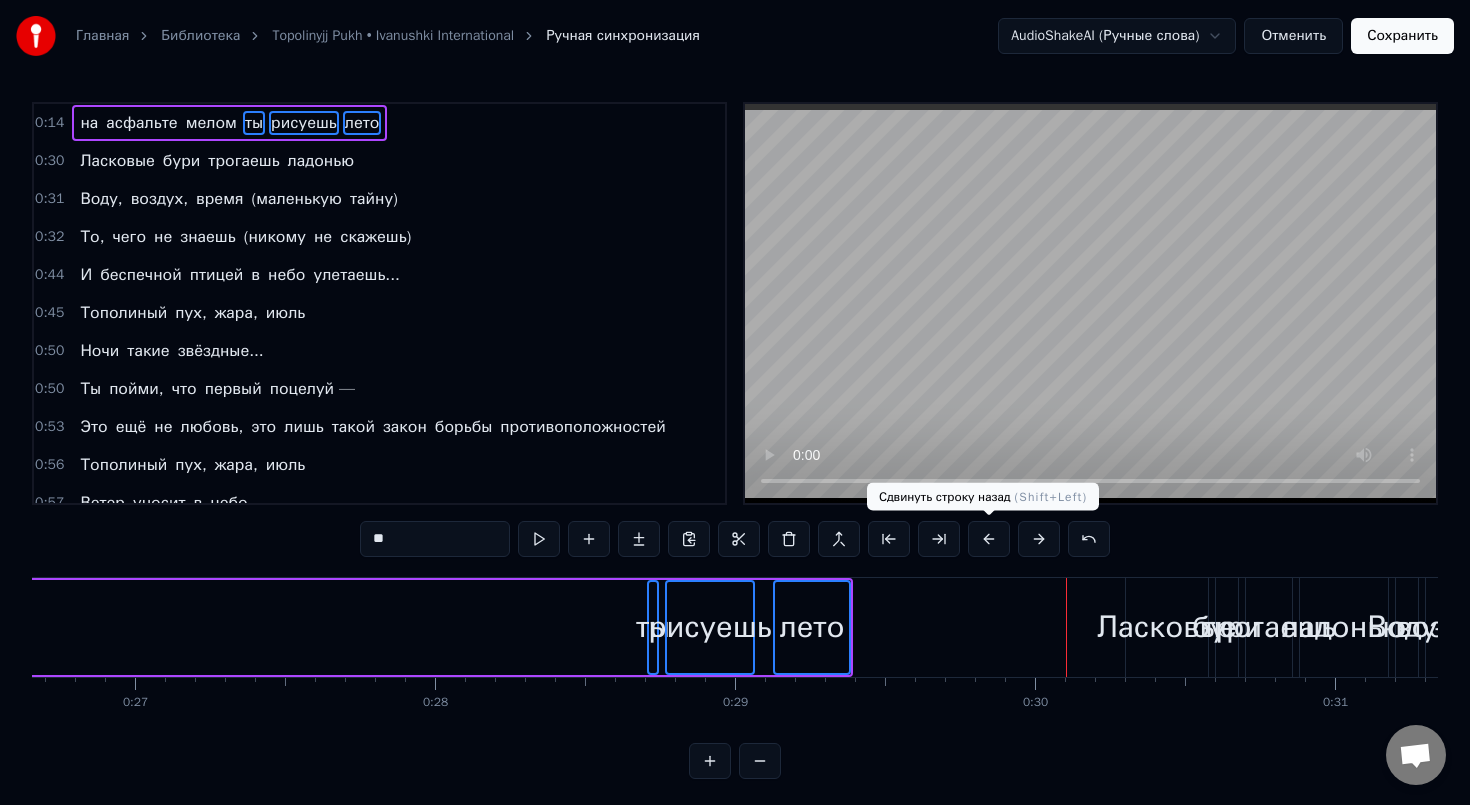 click at bounding box center (989, 539) 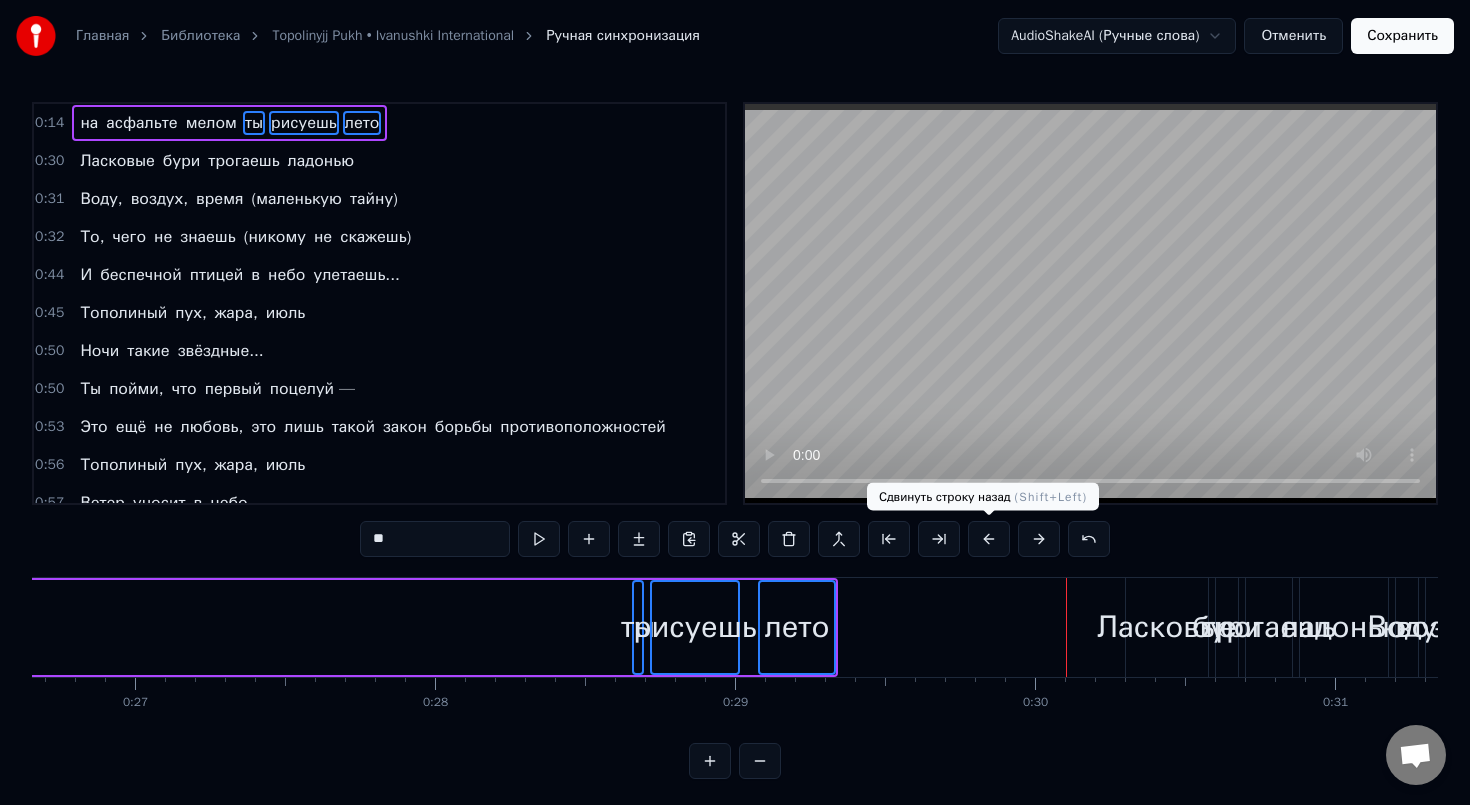 click at bounding box center [989, 539] 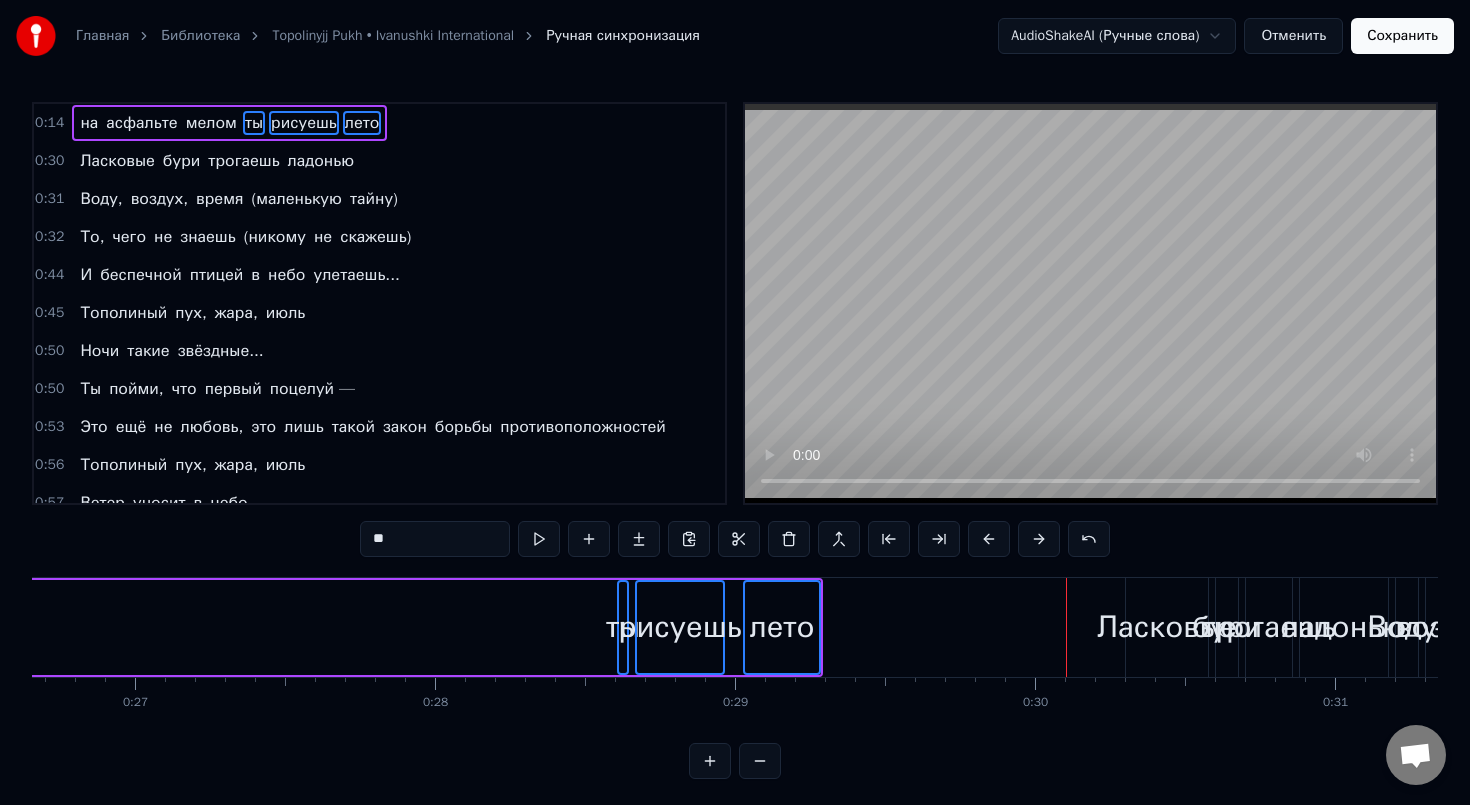 click at bounding box center [989, 539] 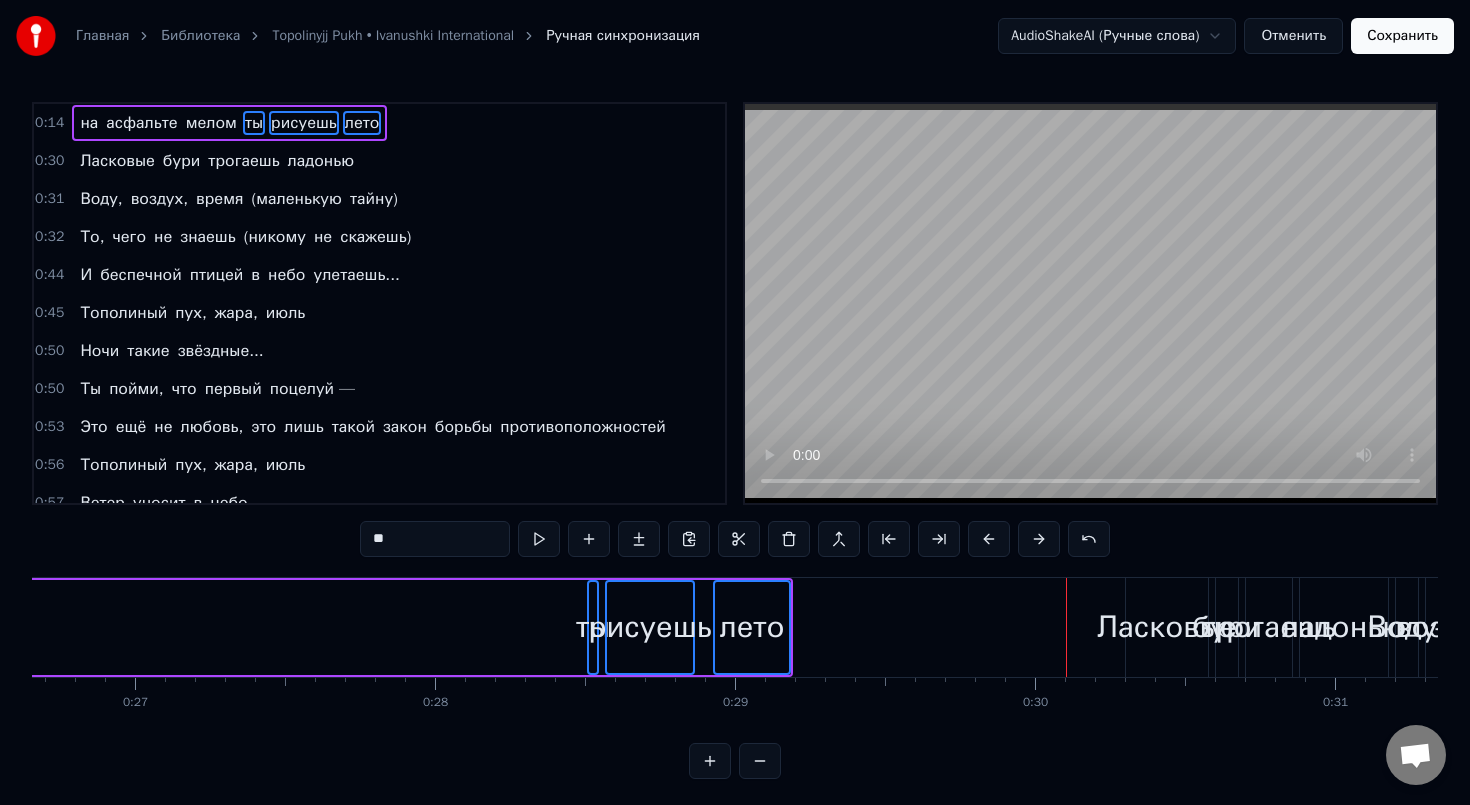 click at bounding box center [989, 539] 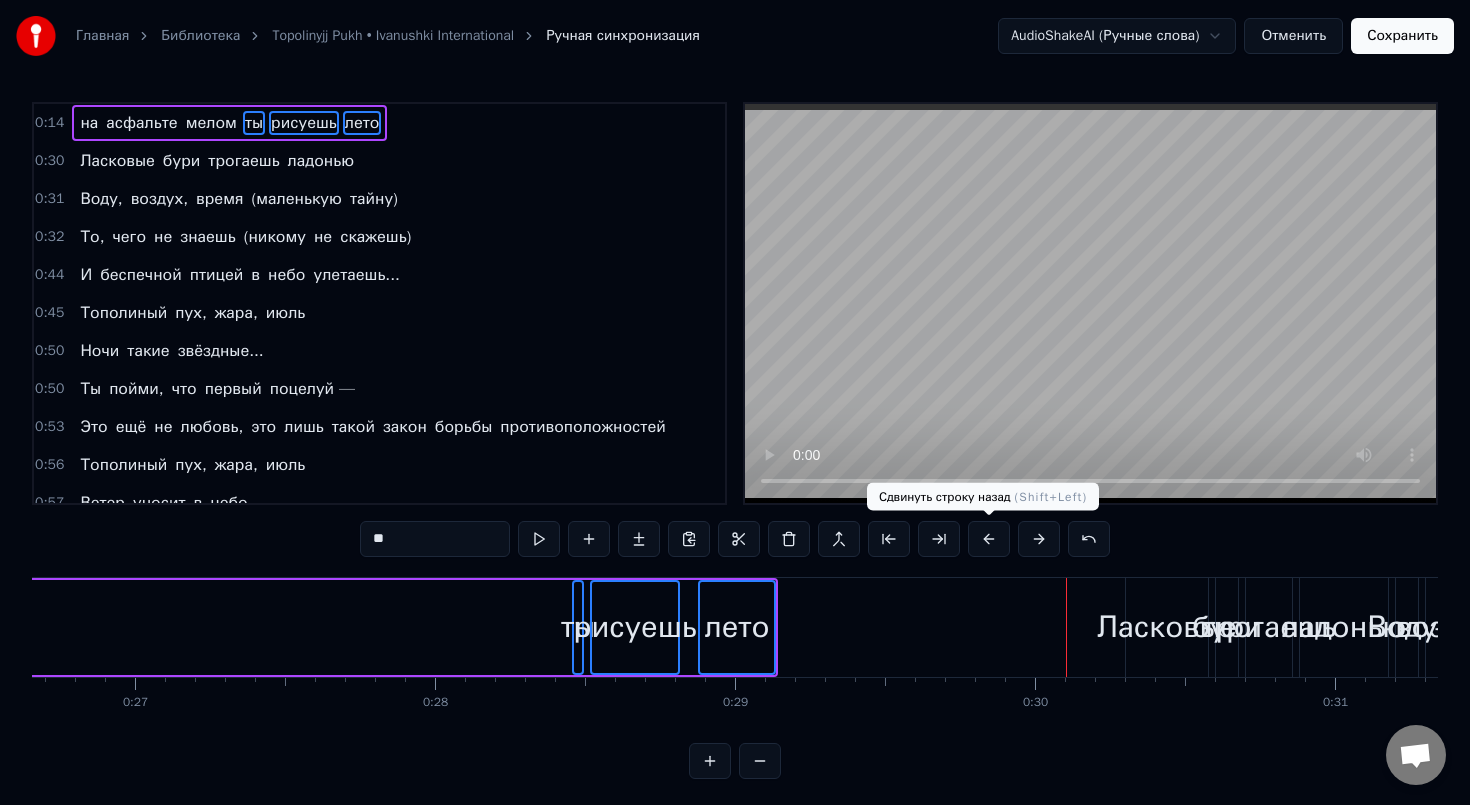 type 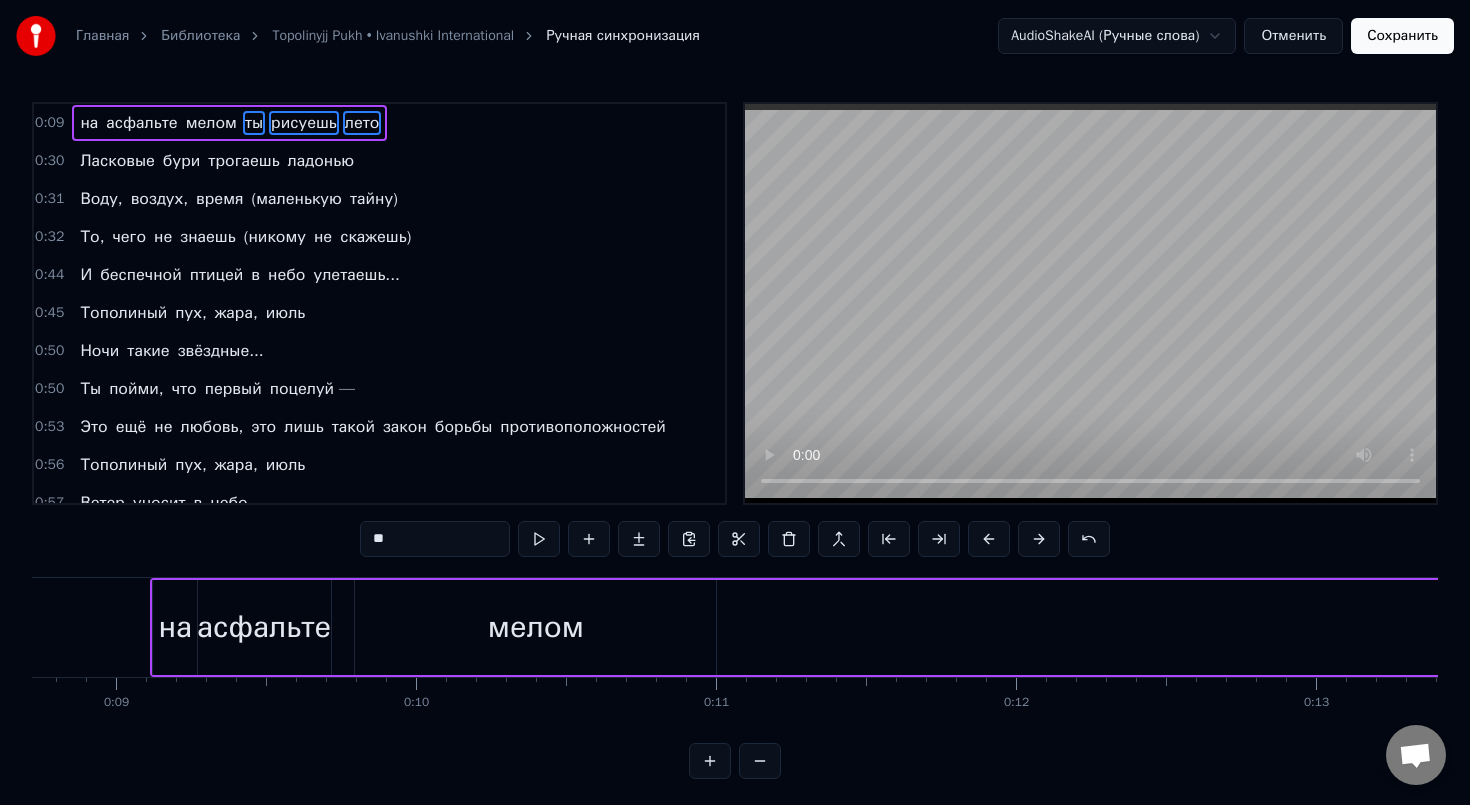 scroll, scrollTop: 0, scrollLeft: 2614, axis: horizontal 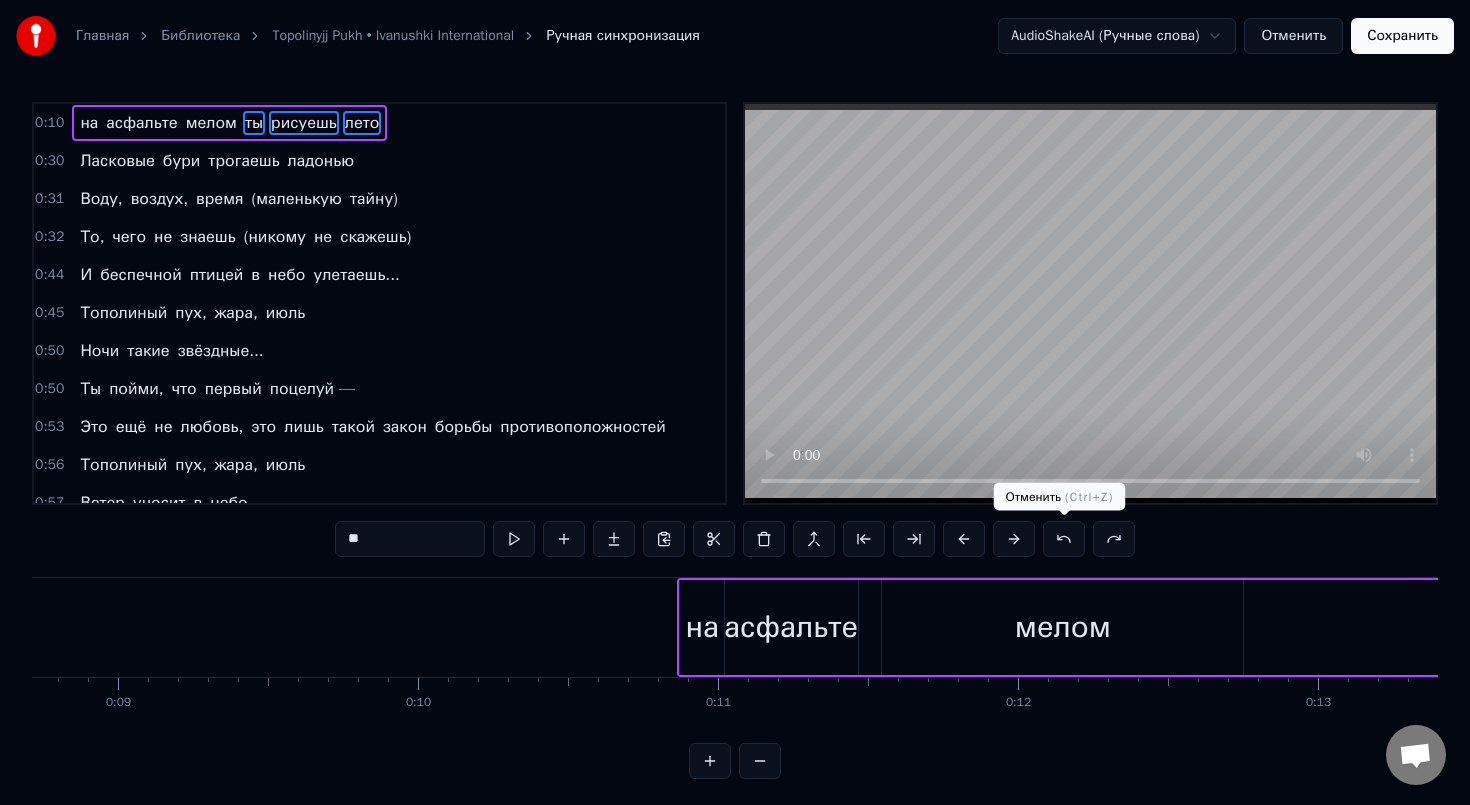 click at bounding box center [1064, 539] 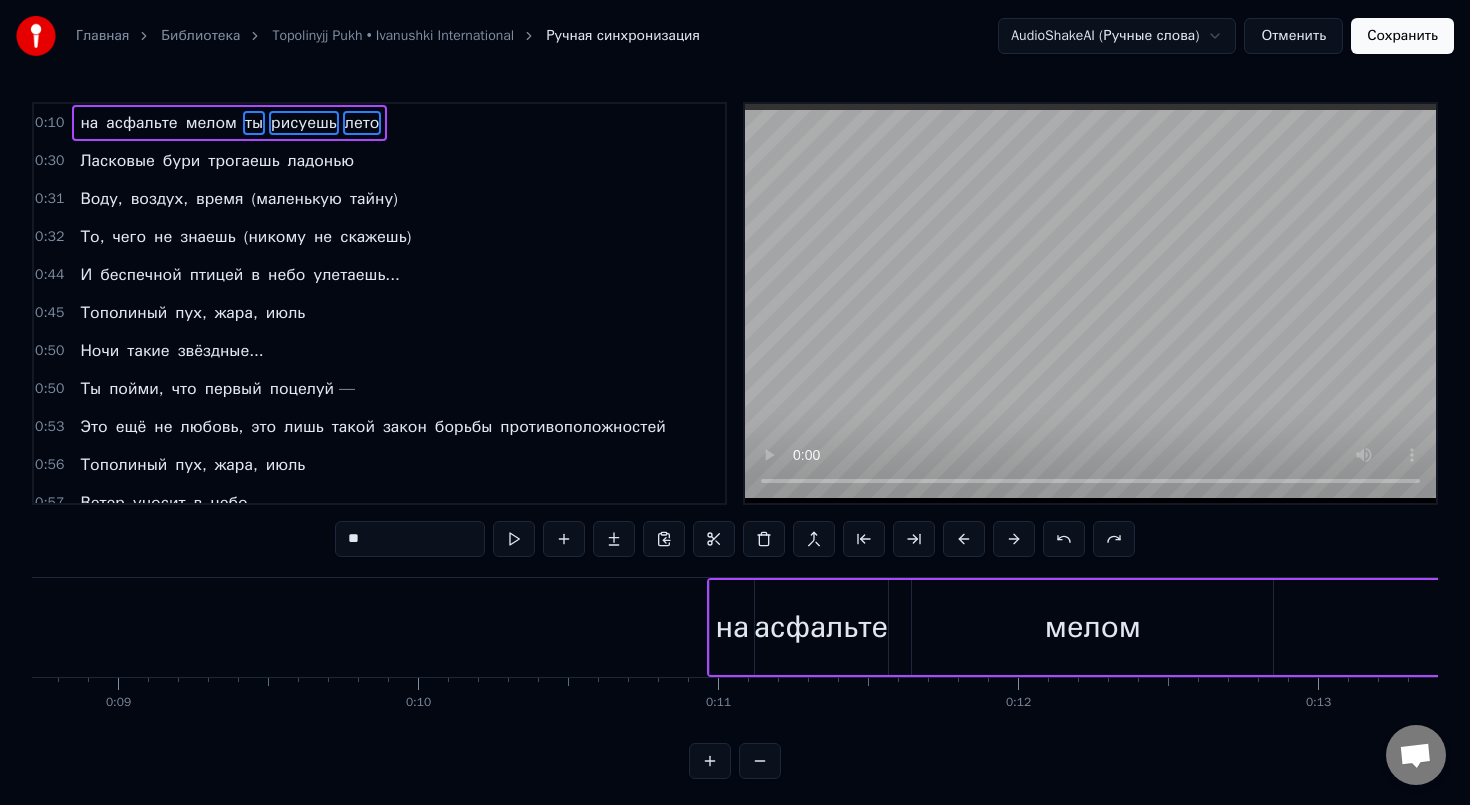 click at bounding box center (1064, 539) 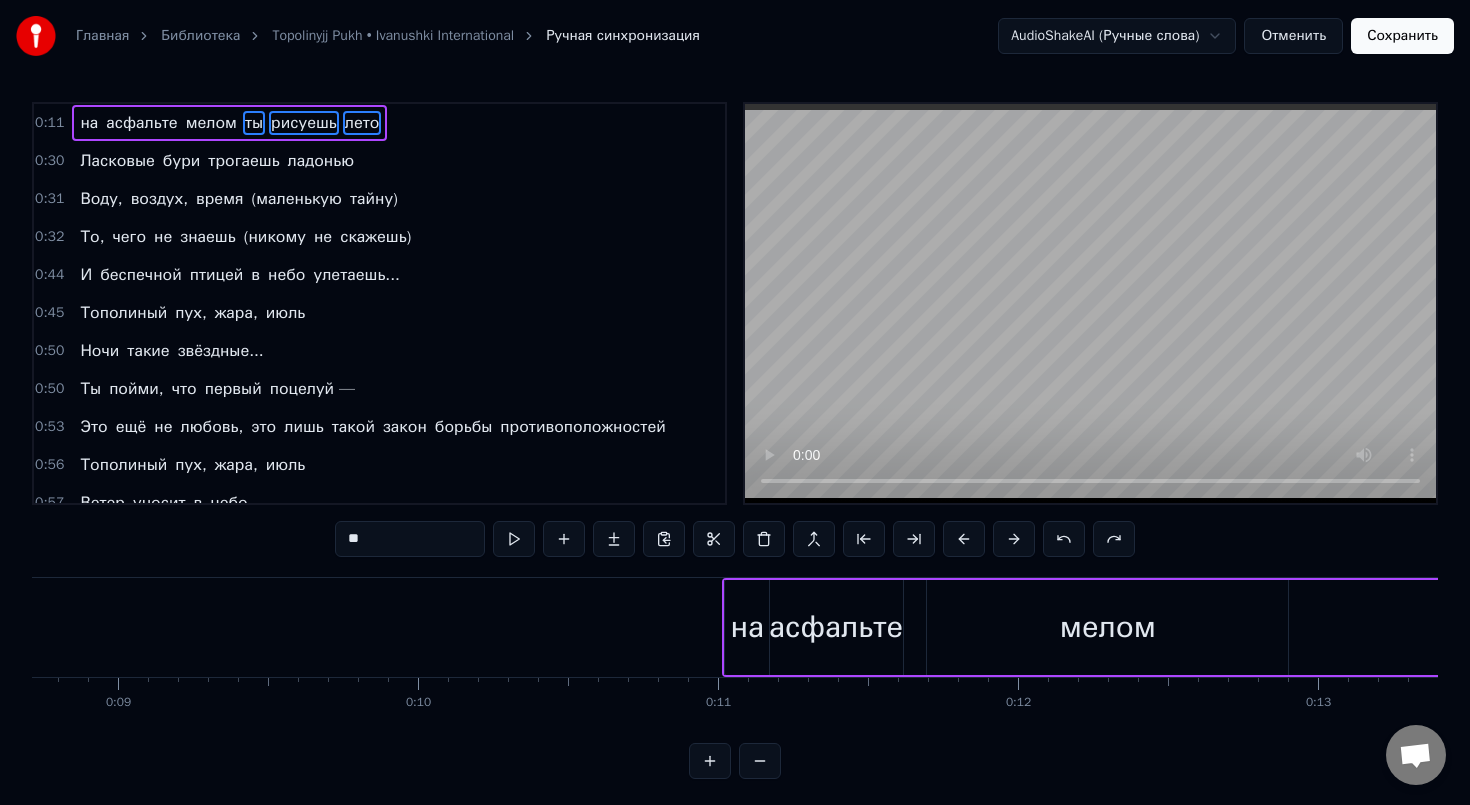 click at bounding box center [1064, 539] 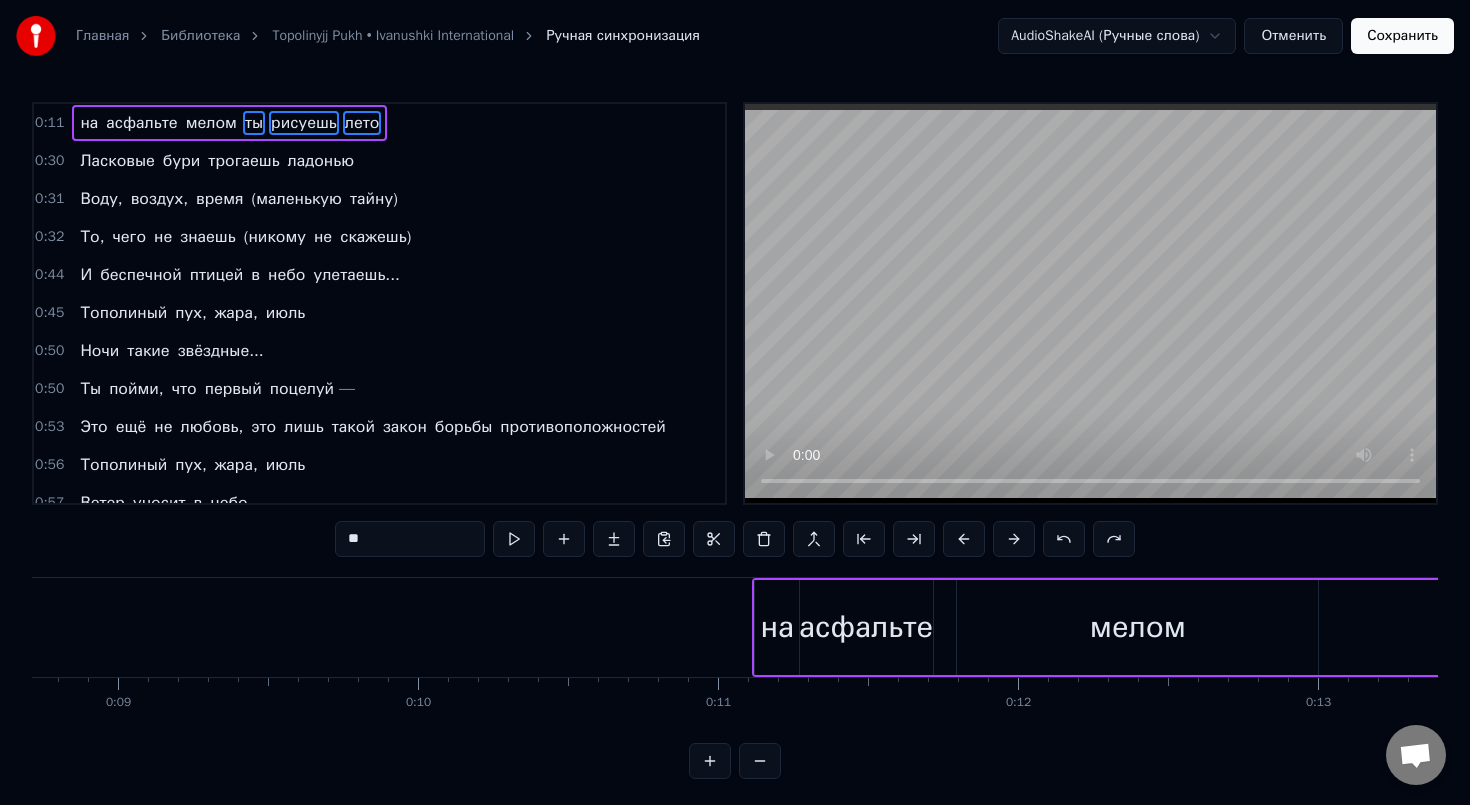 click at bounding box center (1064, 539) 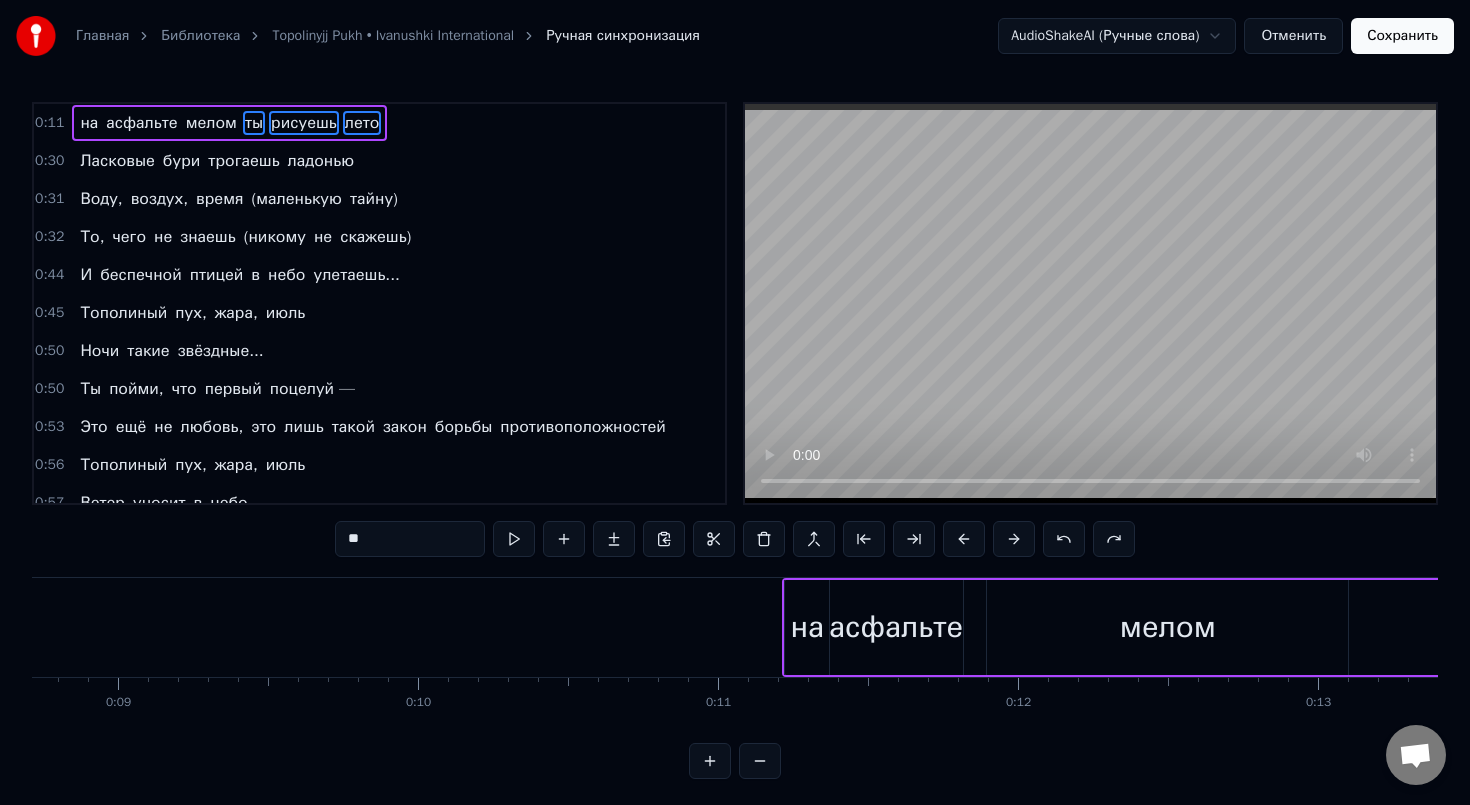 click at bounding box center [1064, 539] 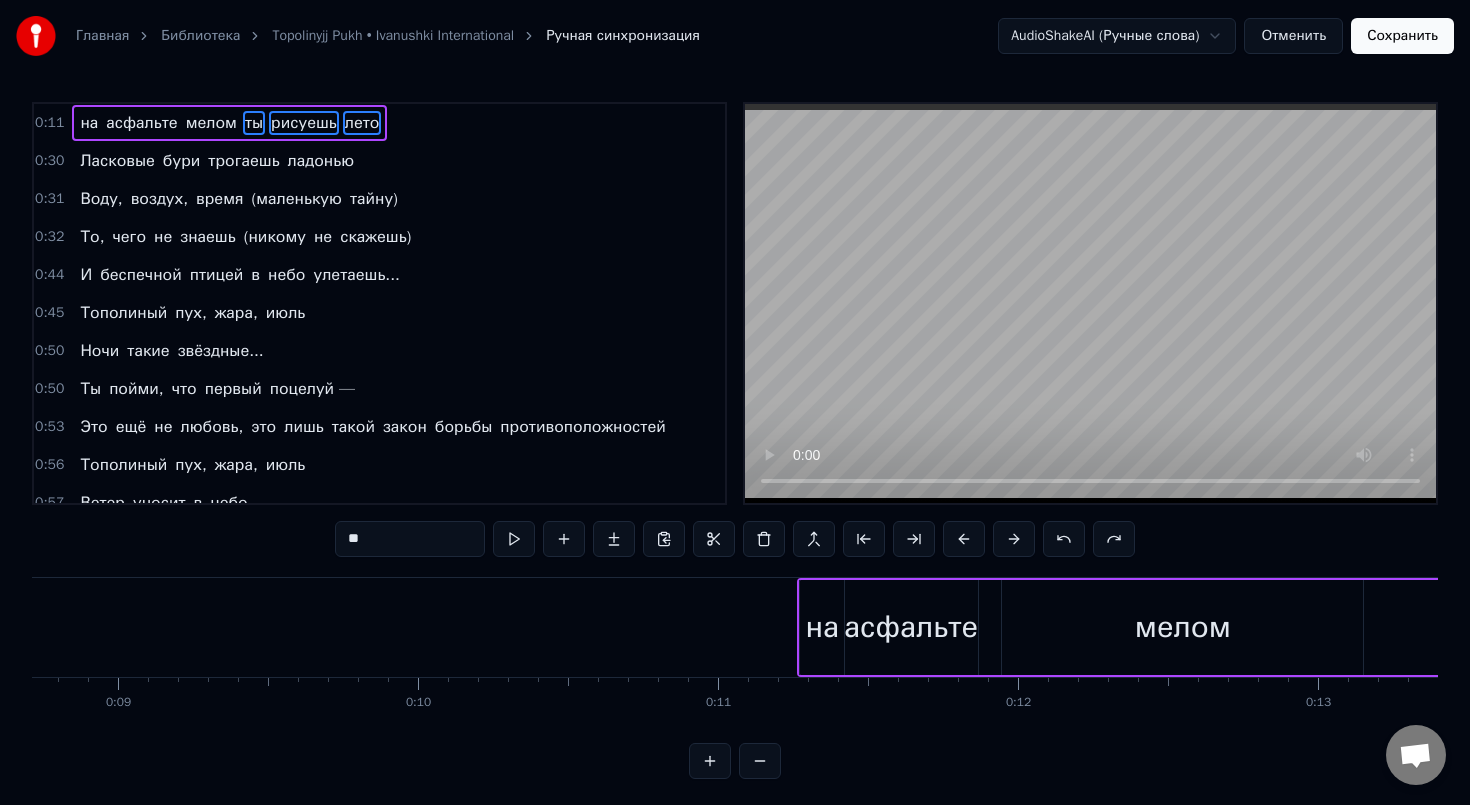 click at bounding box center (1064, 539) 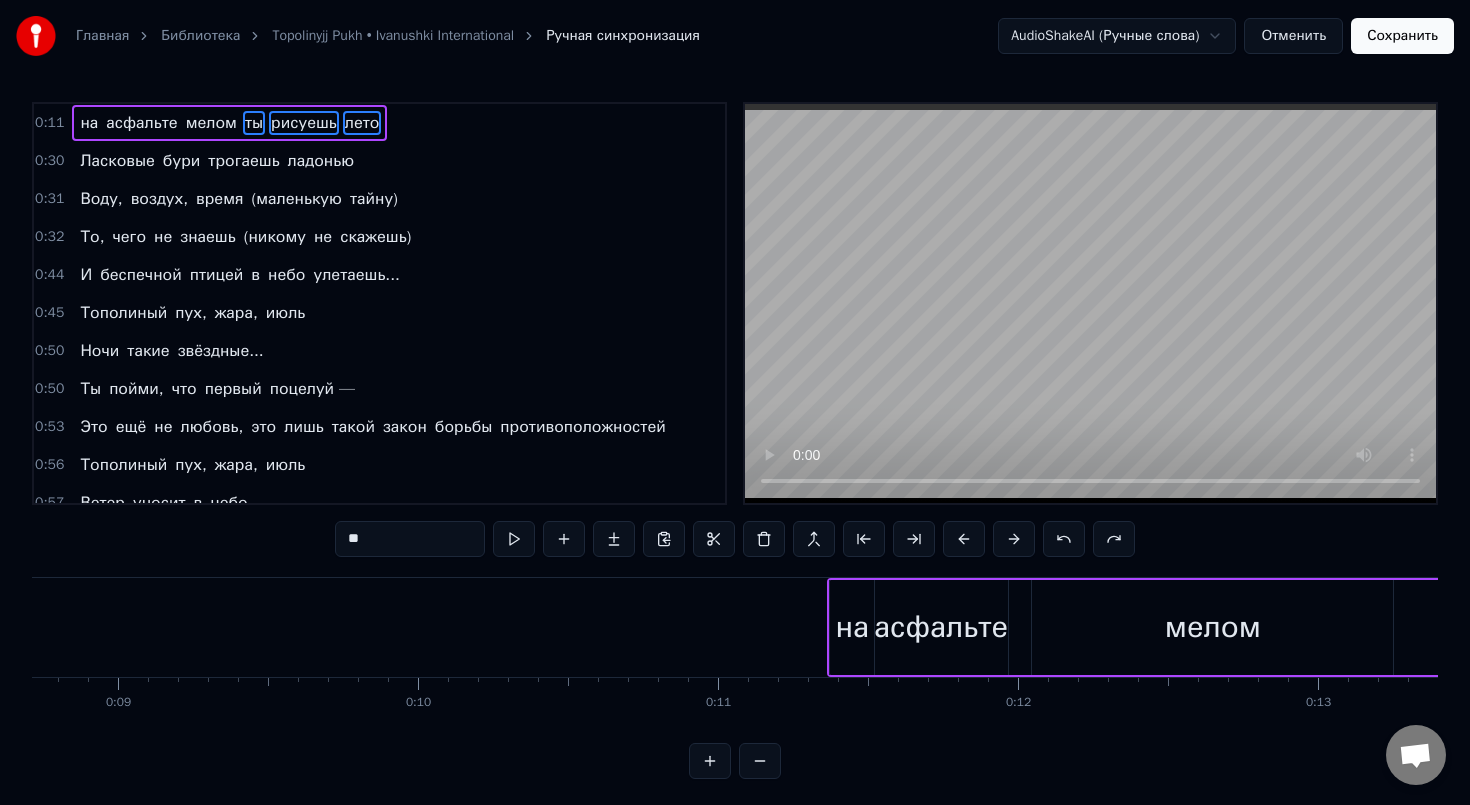 click at bounding box center (1064, 539) 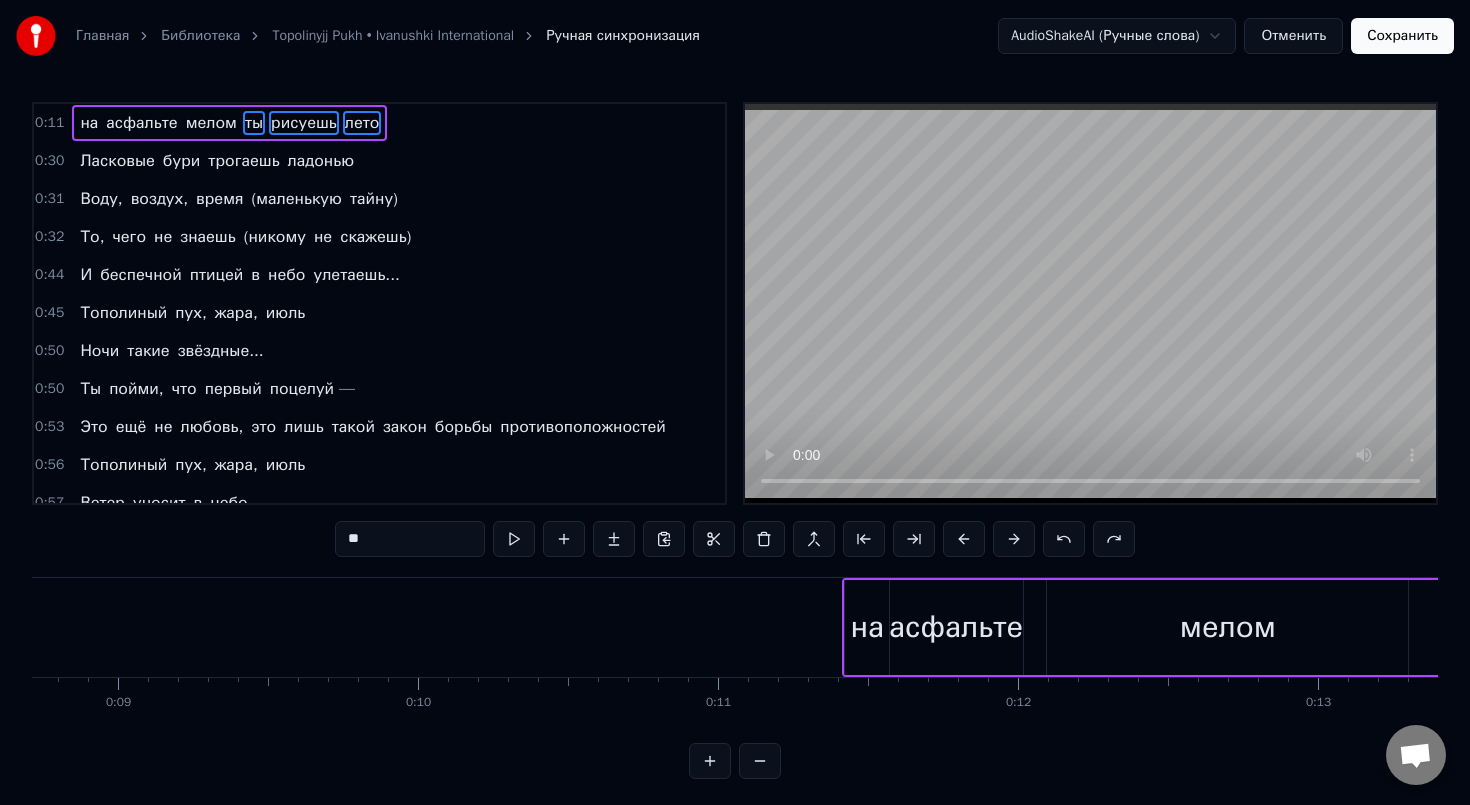 click at bounding box center [1064, 539] 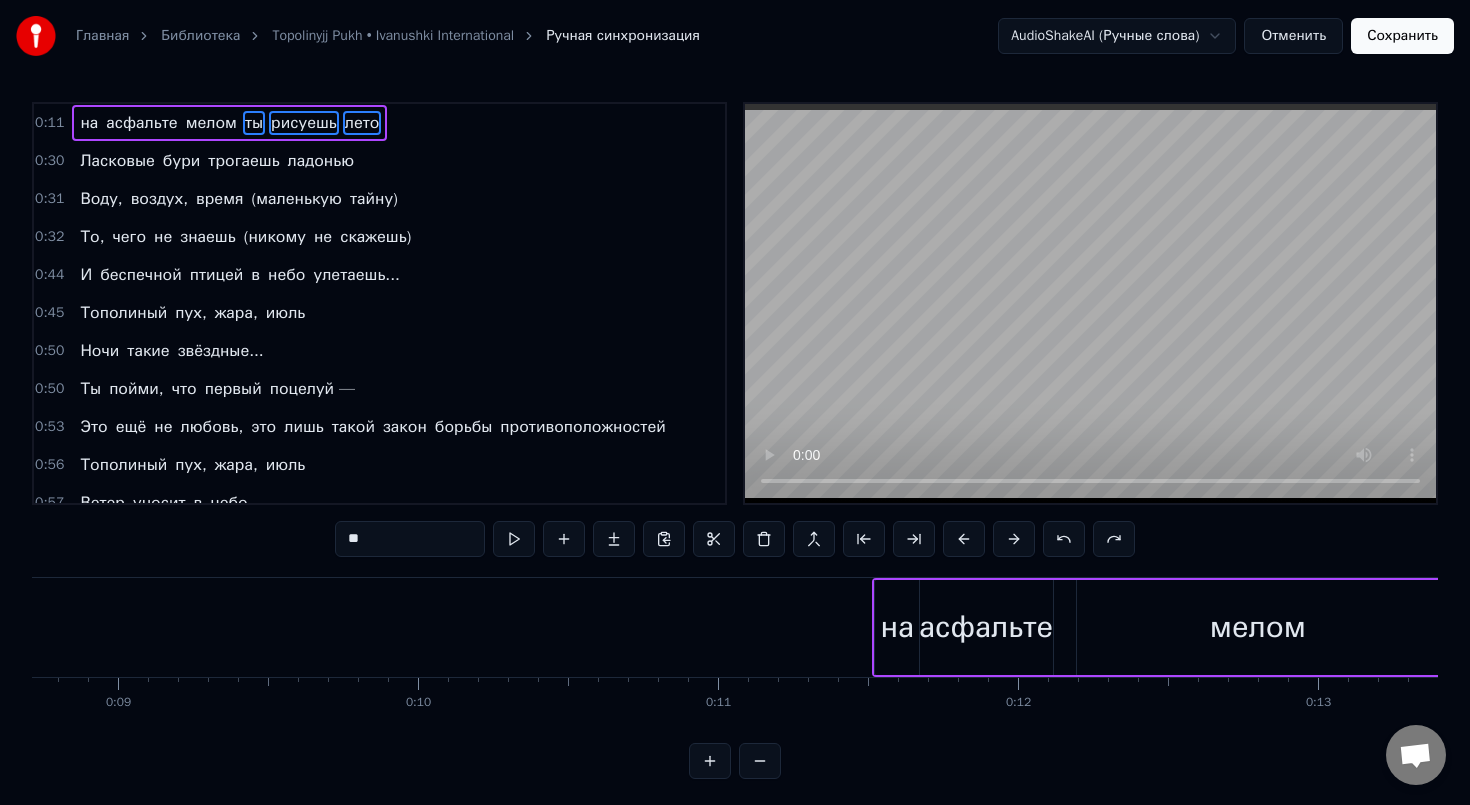 click at bounding box center (1064, 539) 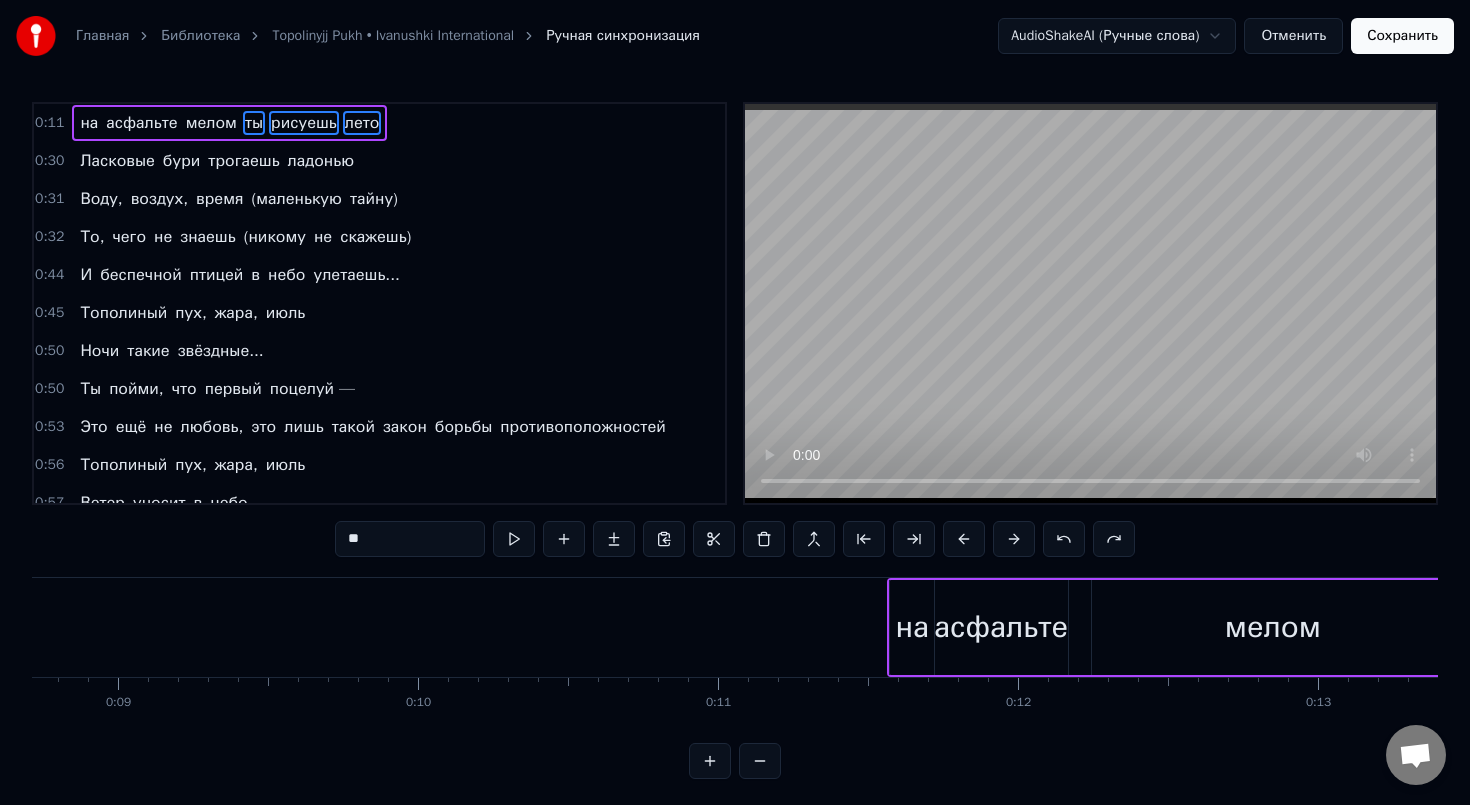 click at bounding box center [1064, 539] 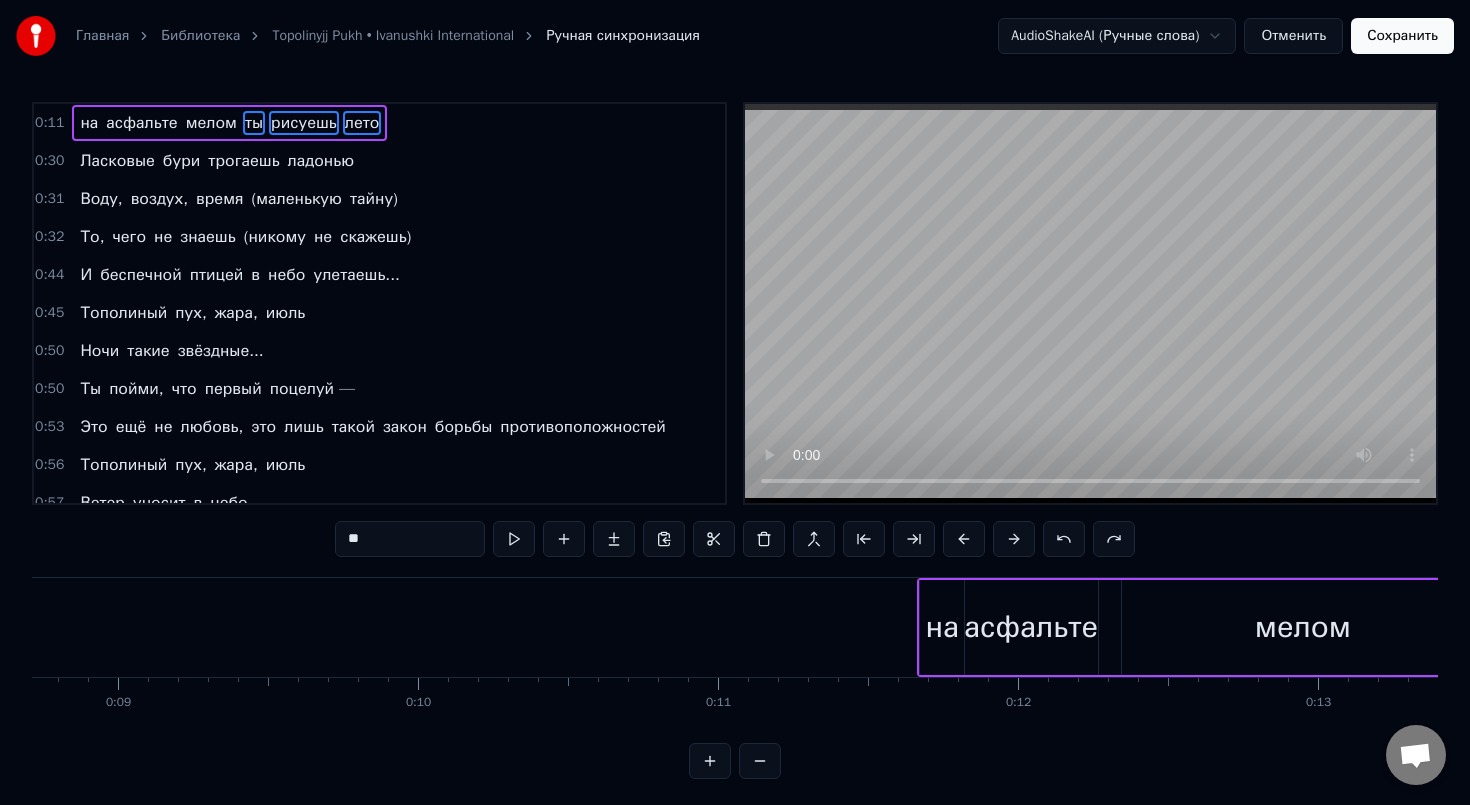 click at bounding box center [1064, 539] 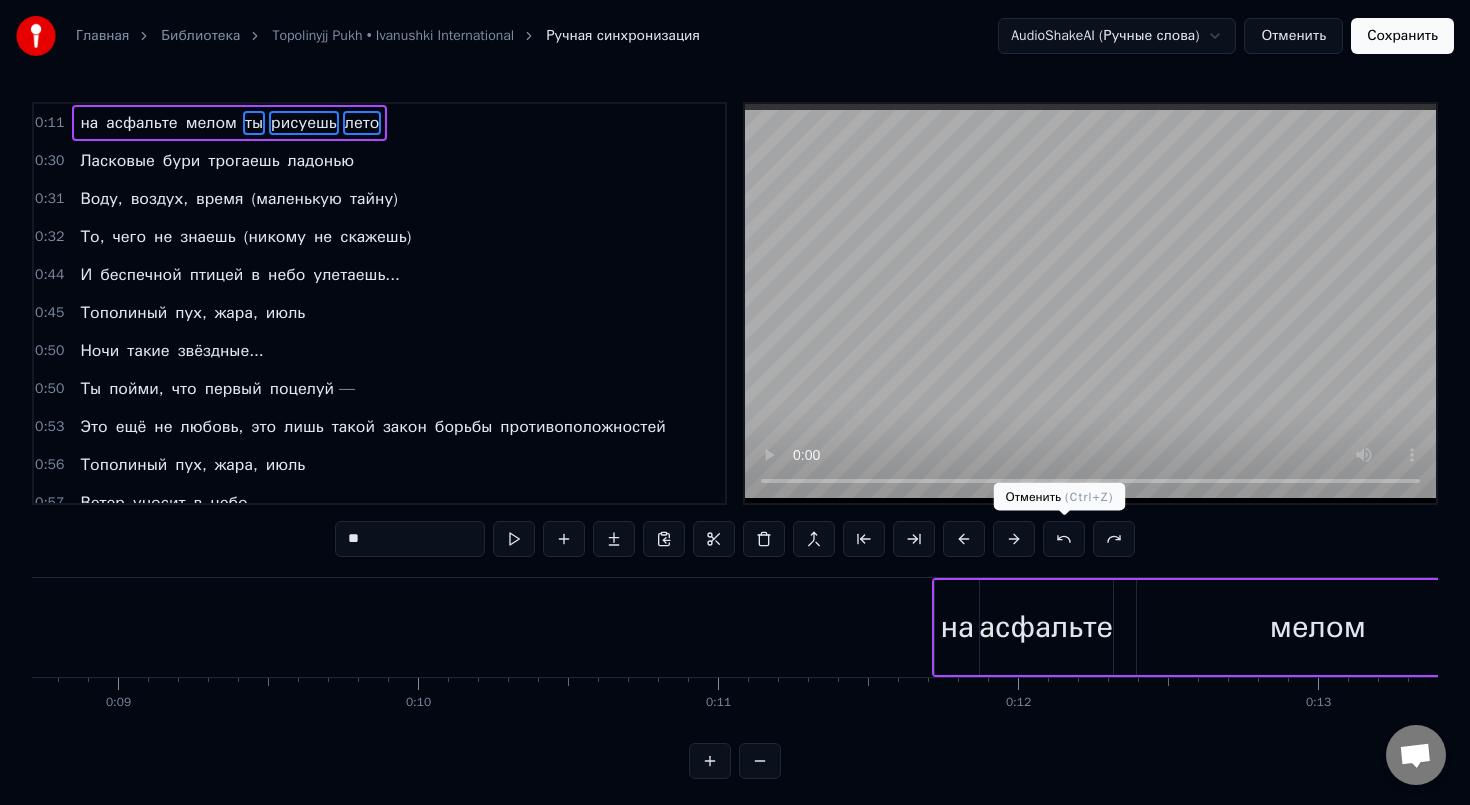 click at bounding box center [1064, 539] 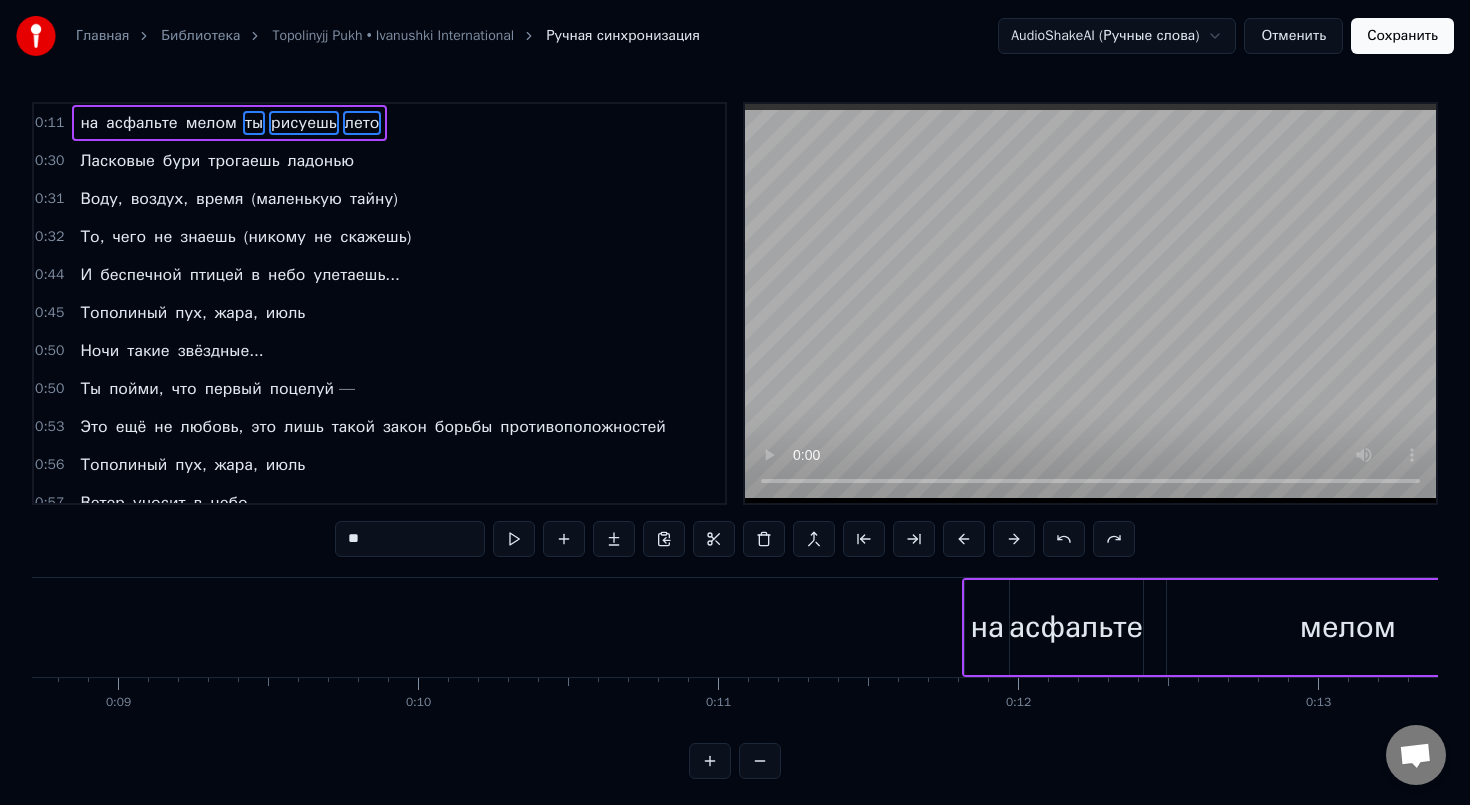 click at bounding box center (1064, 539) 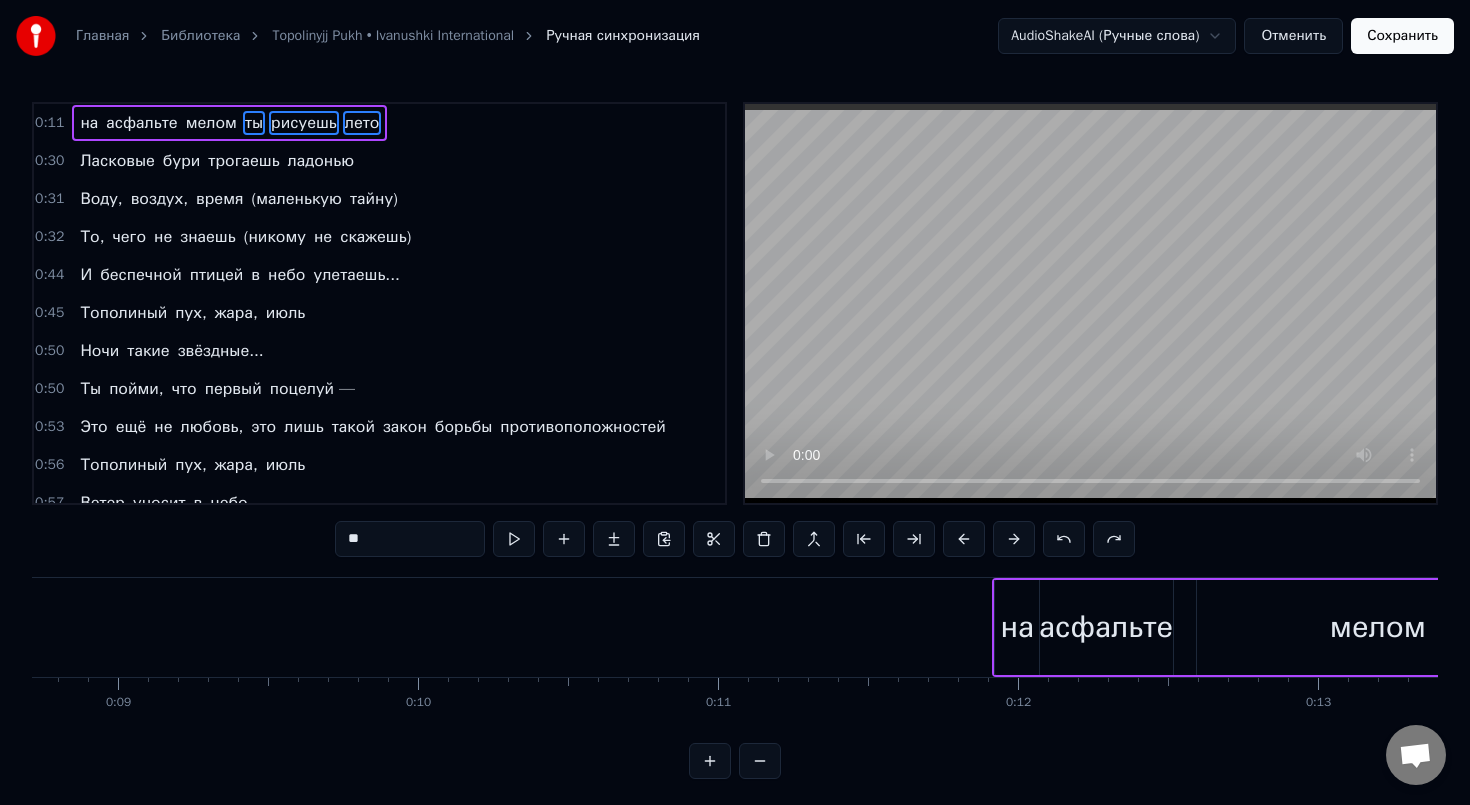 click at bounding box center (1064, 539) 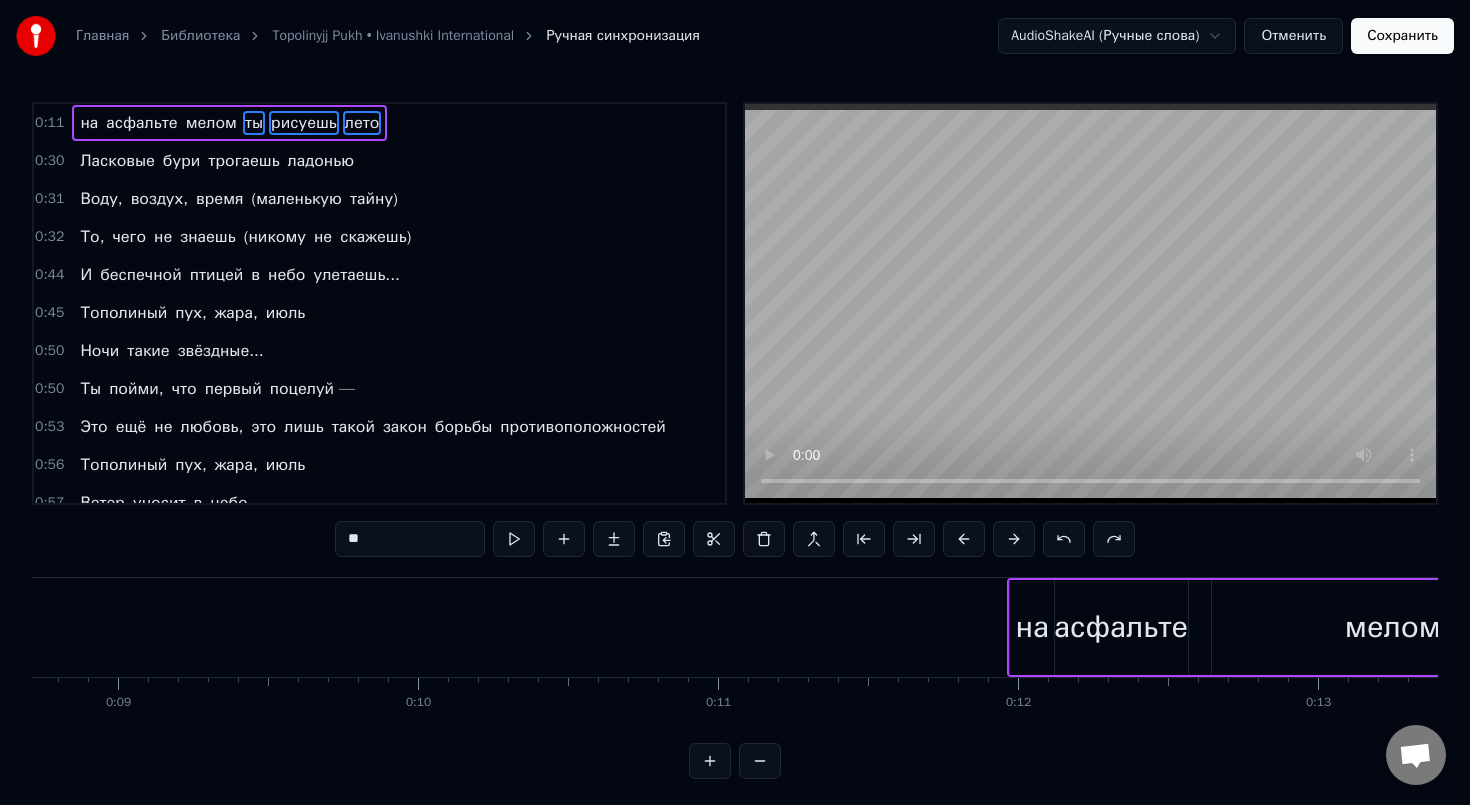 click at bounding box center [1064, 539] 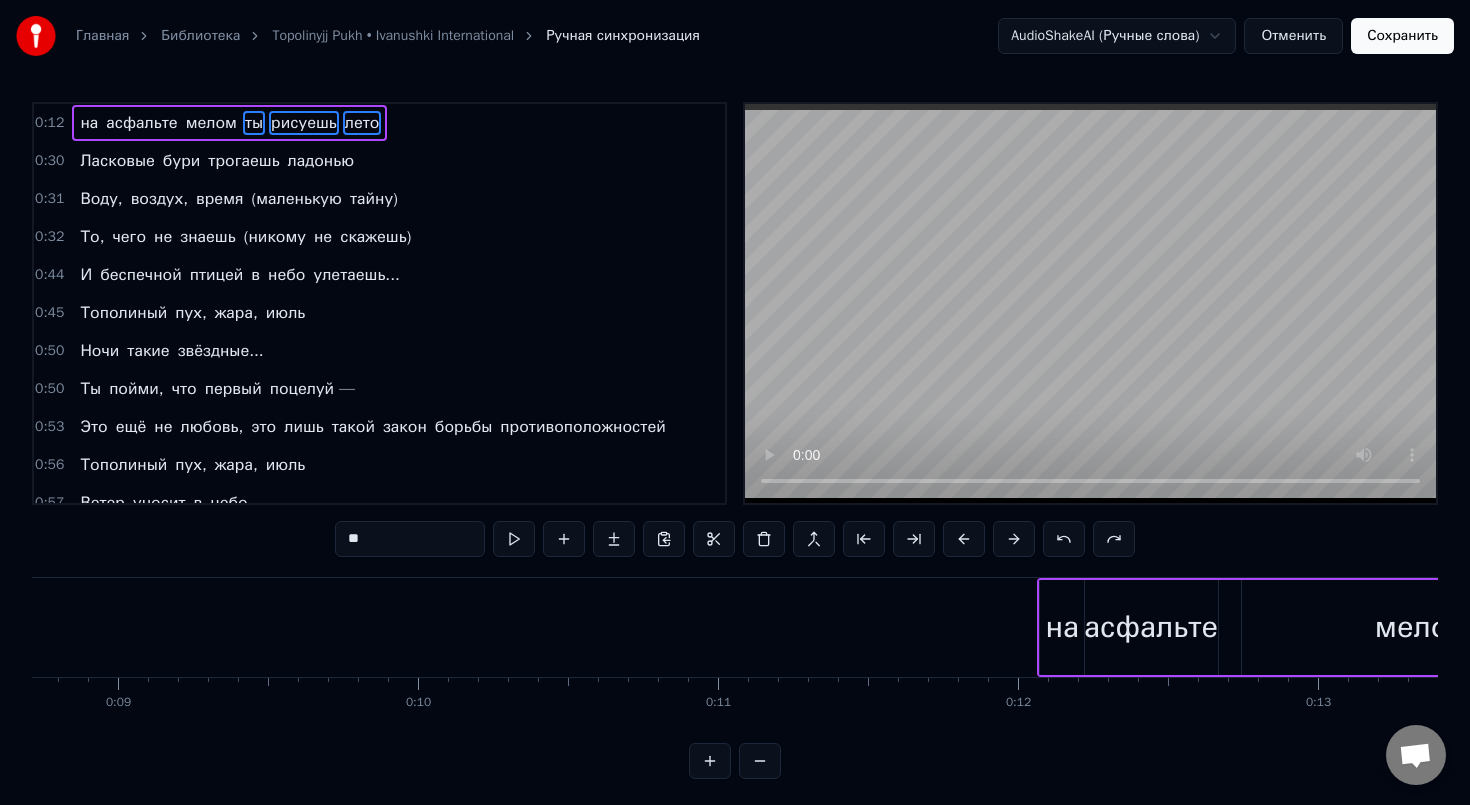click at bounding box center (1064, 539) 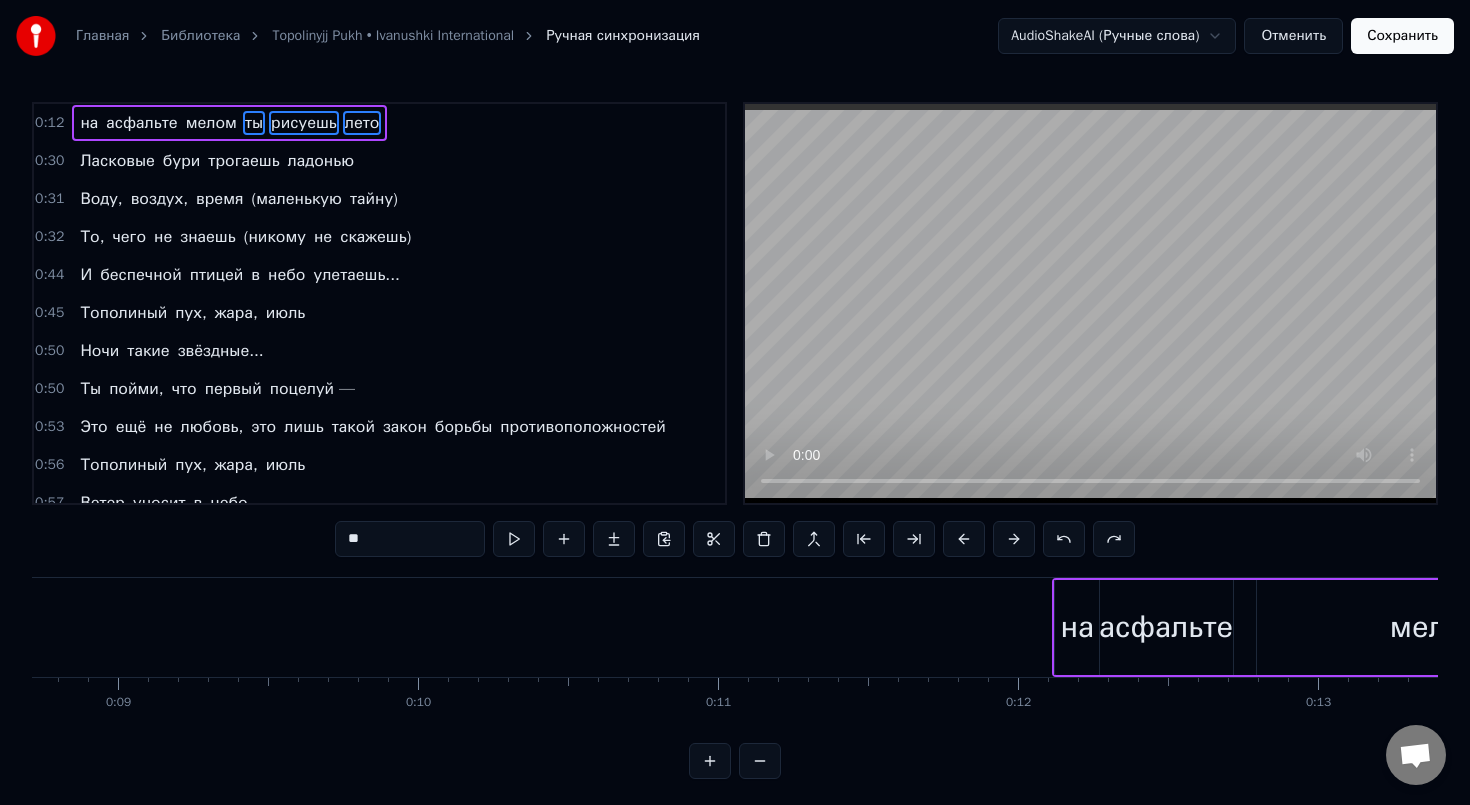 click at bounding box center [1064, 539] 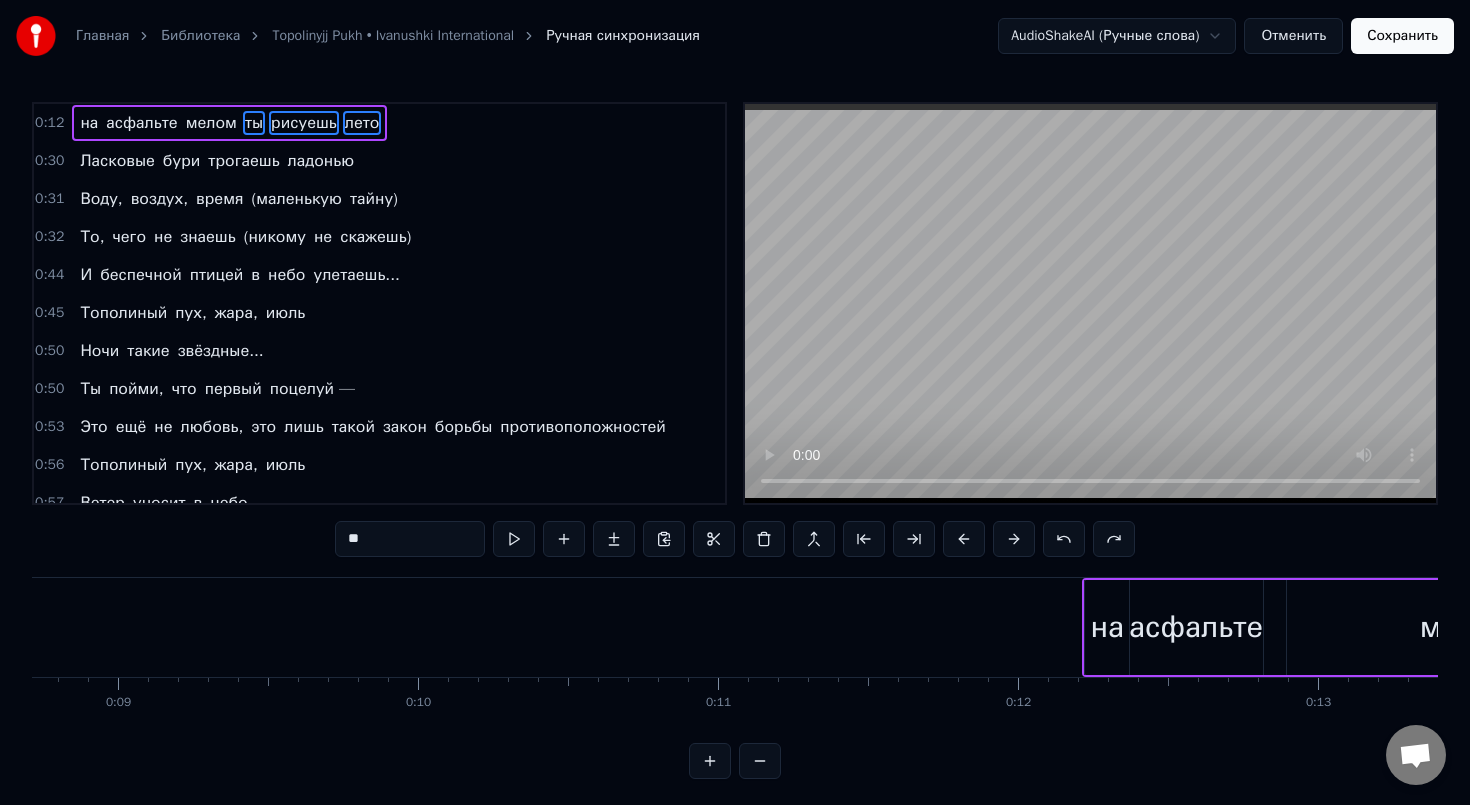 click at bounding box center (1064, 539) 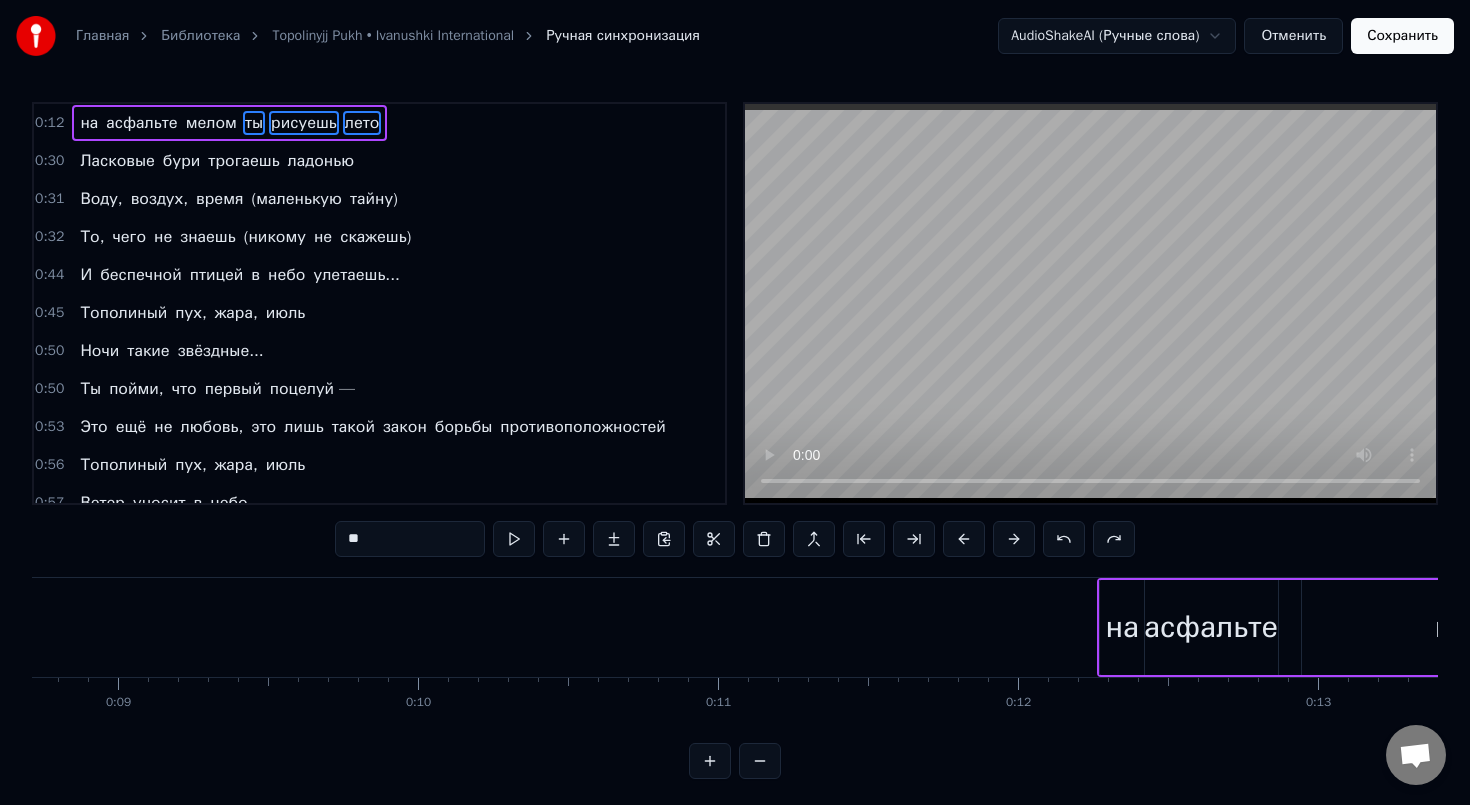 click at bounding box center (1064, 539) 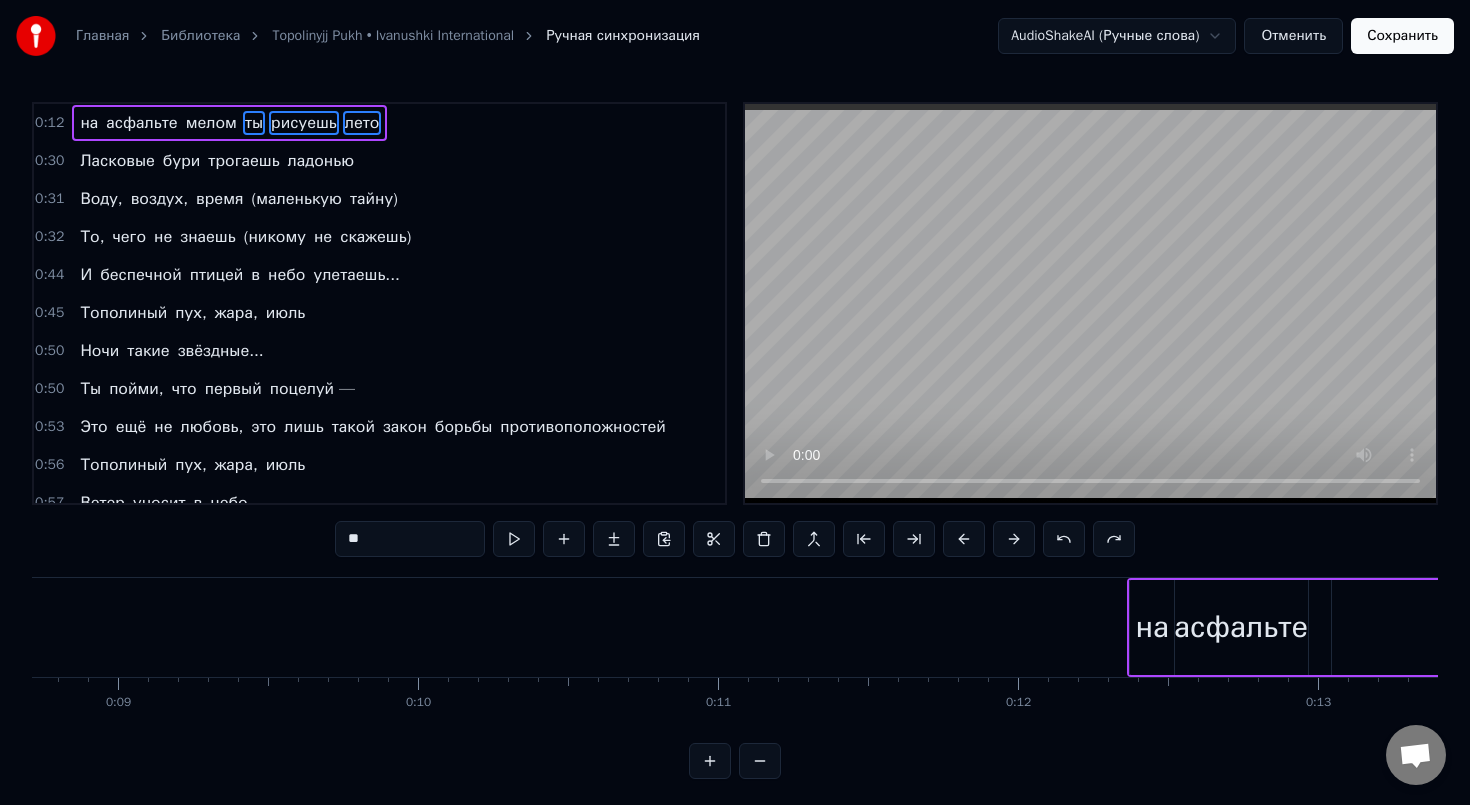 click at bounding box center [1064, 539] 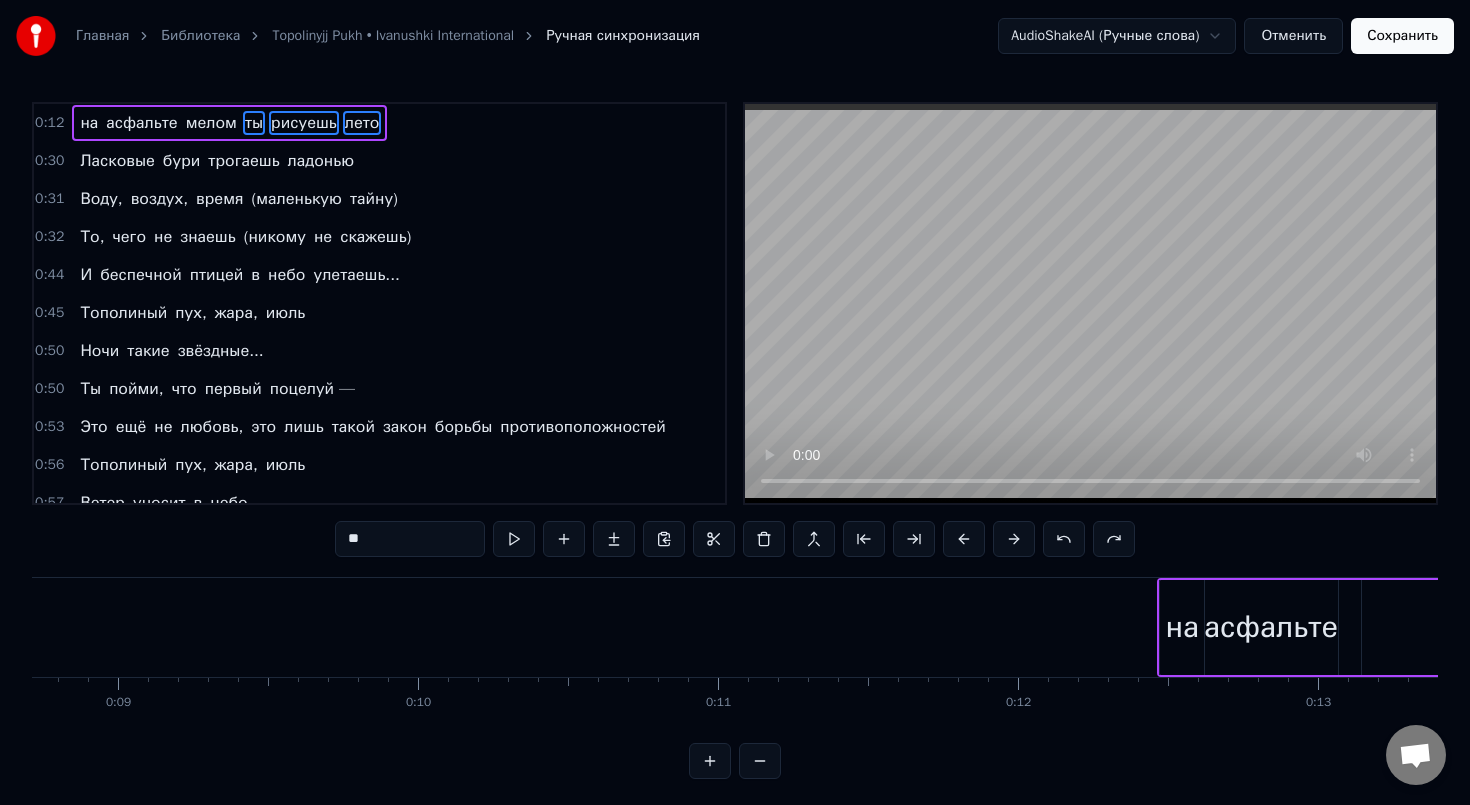 click at bounding box center [1064, 539] 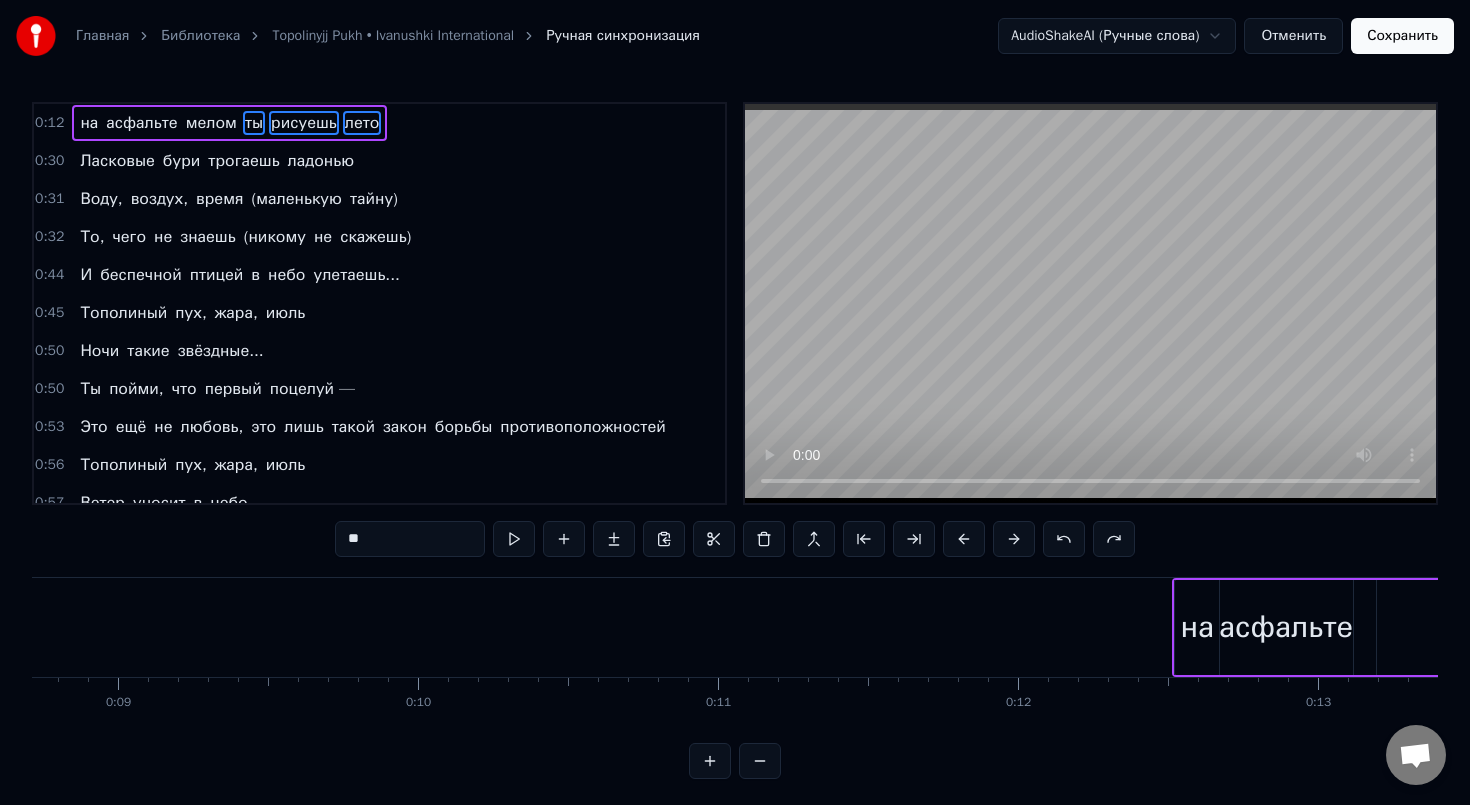 click at bounding box center [1064, 539] 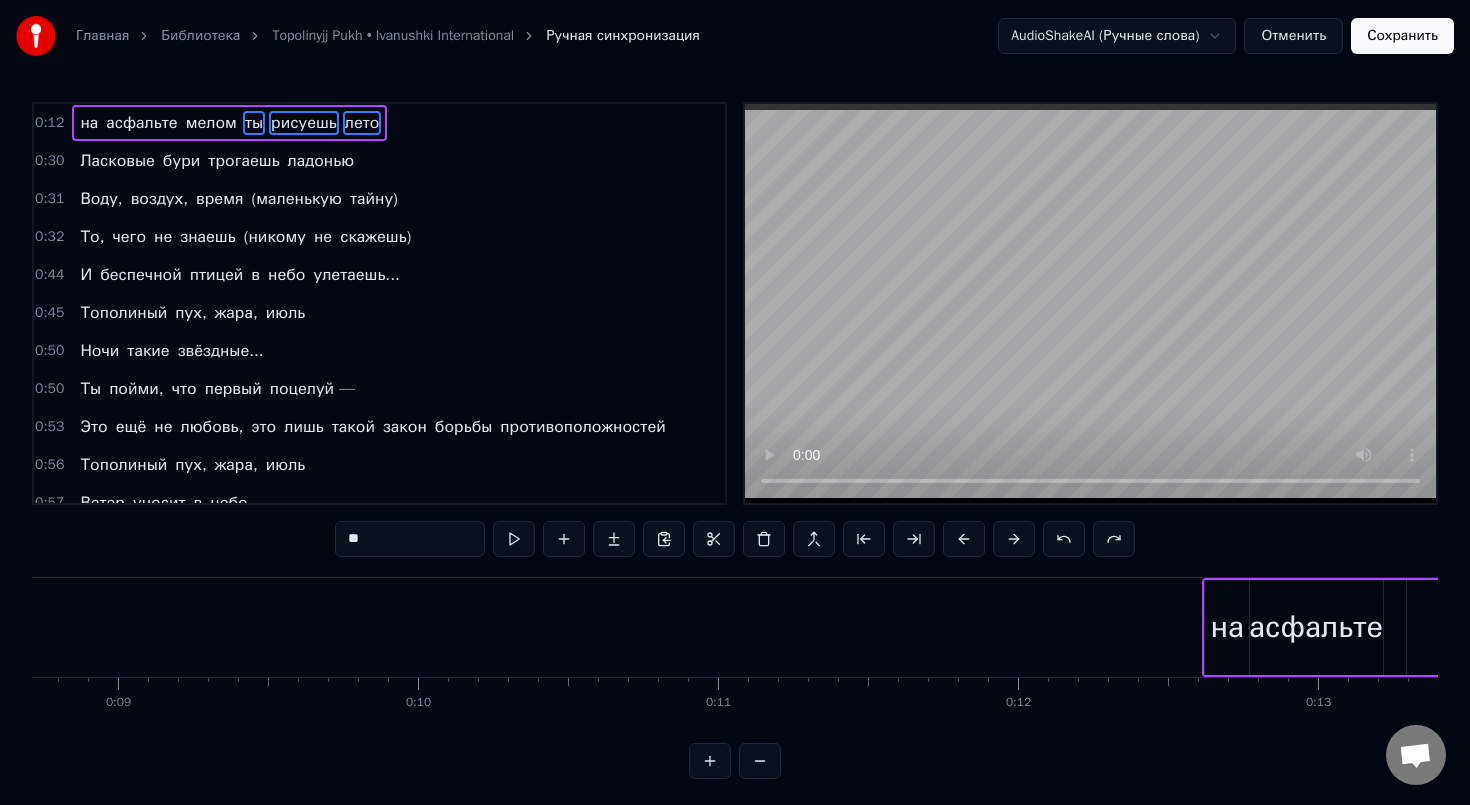 click at bounding box center [1064, 539] 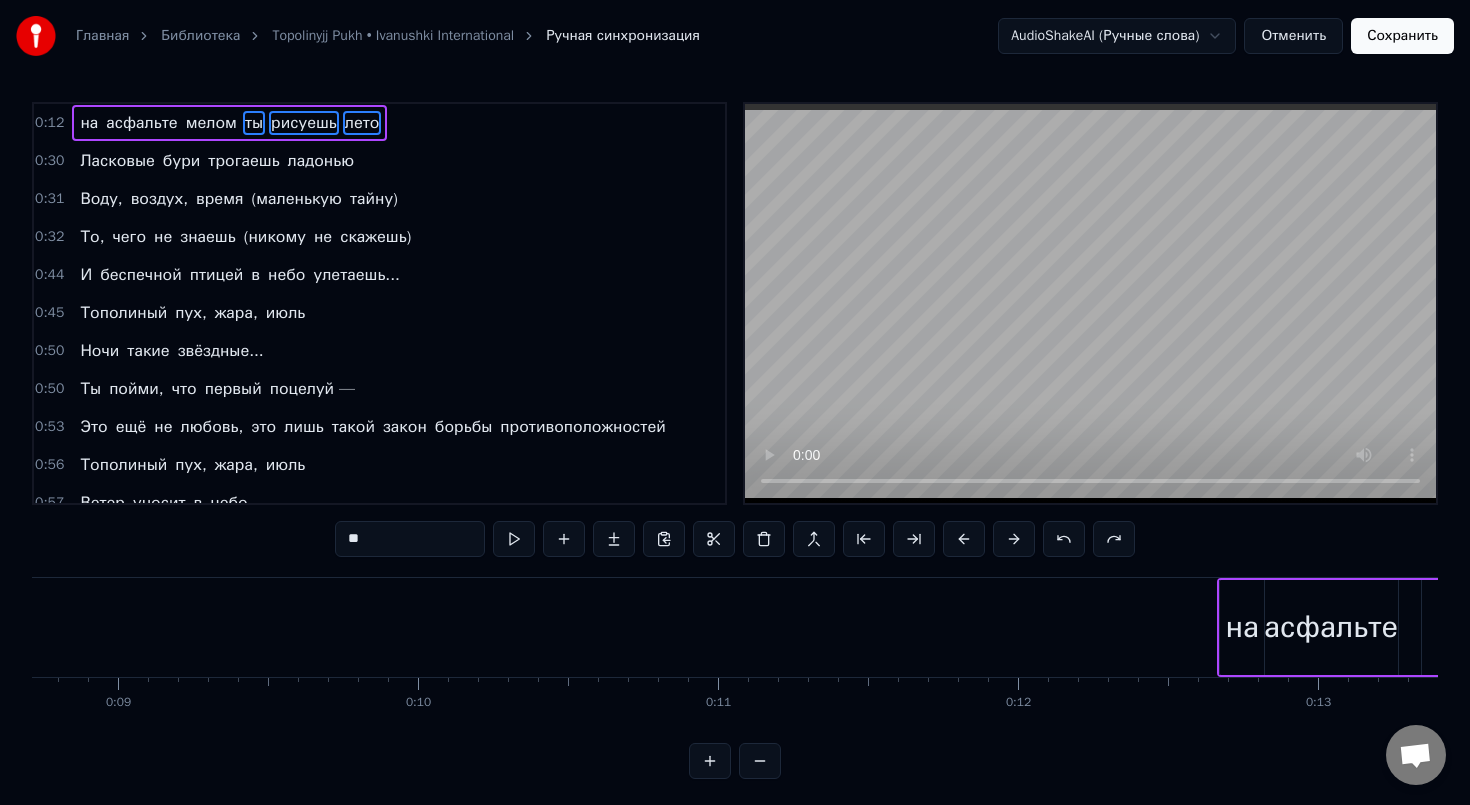 click at bounding box center [1064, 539] 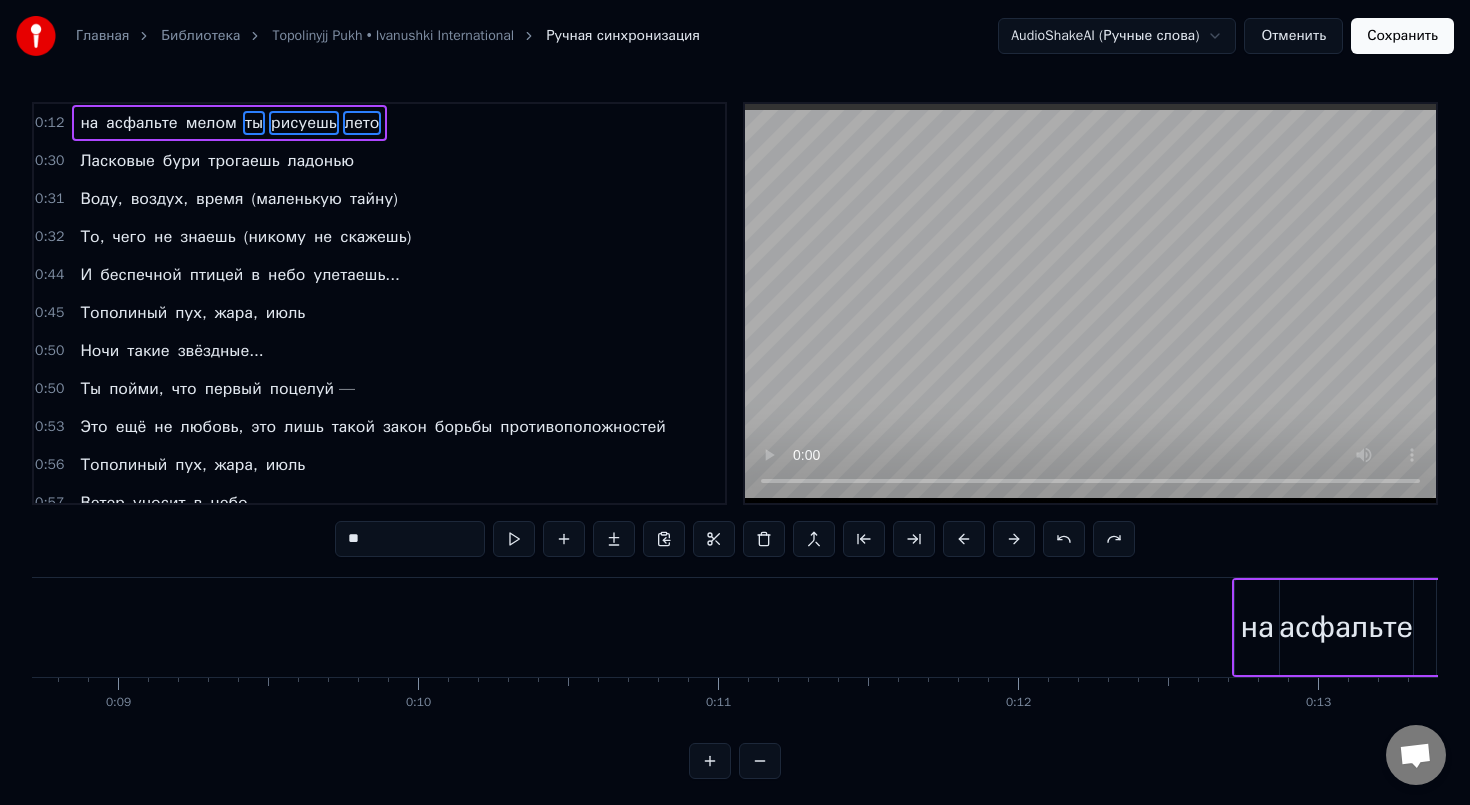 click at bounding box center [1064, 539] 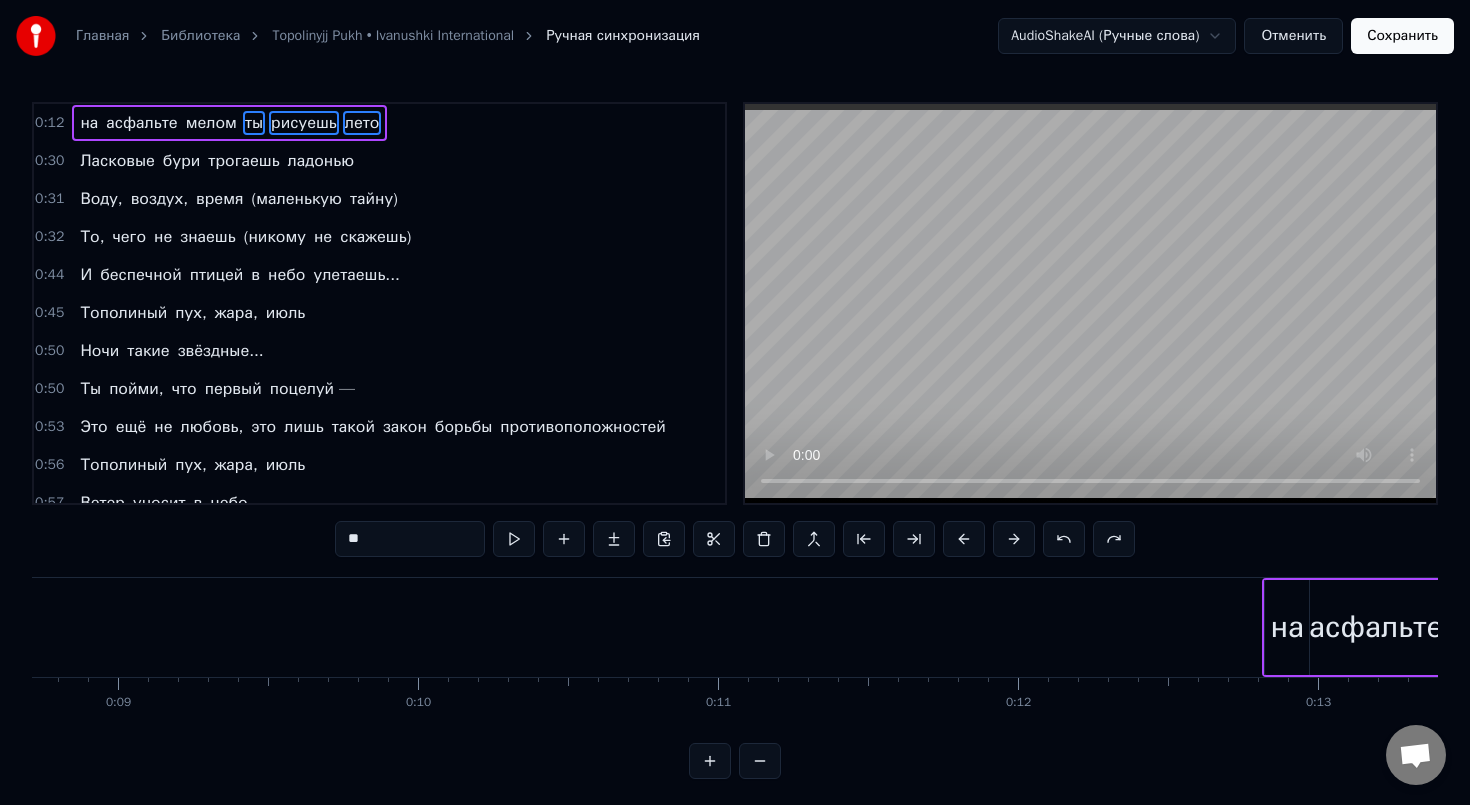 click at bounding box center [1064, 539] 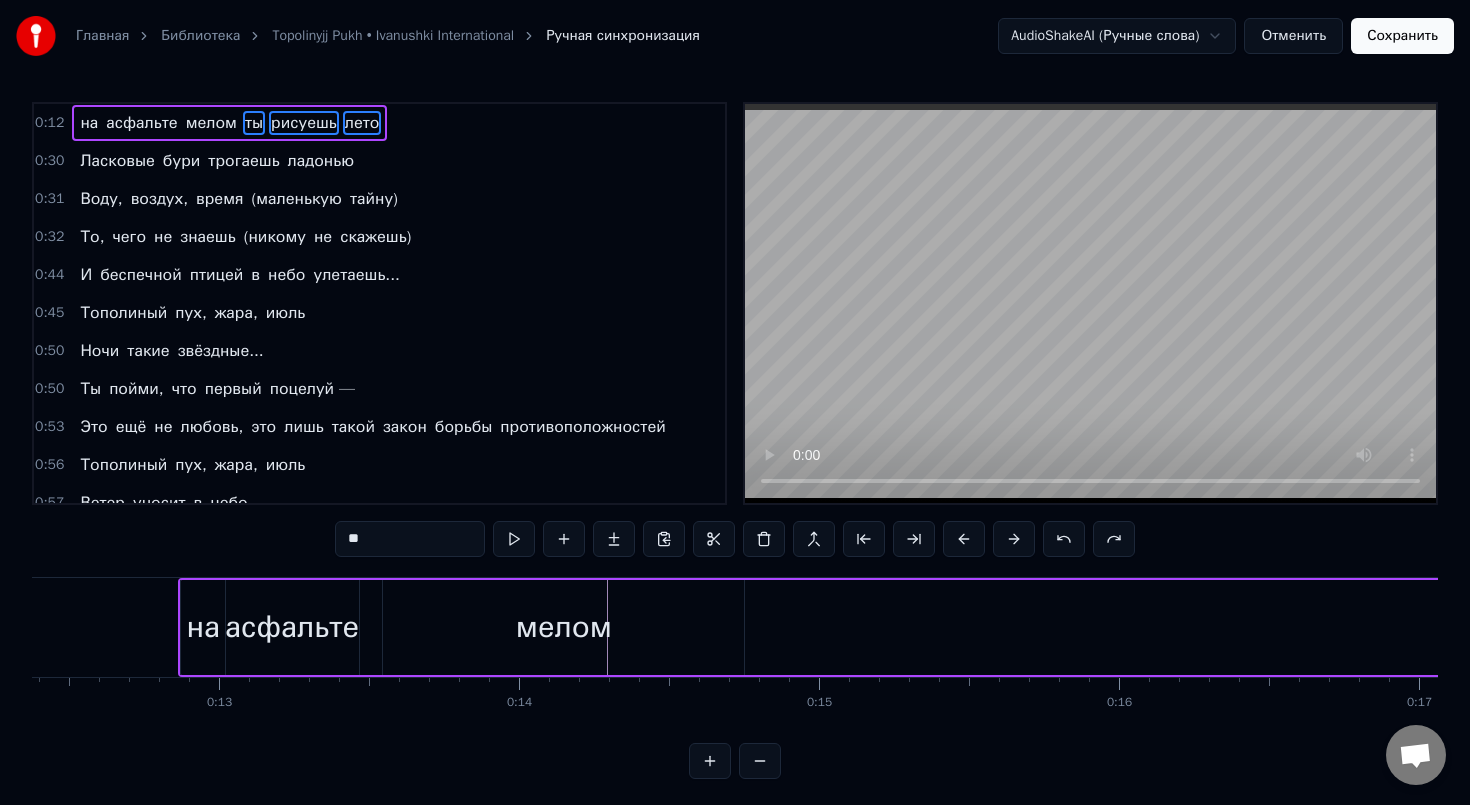 scroll, scrollTop: 0, scrollLeft: 3712, axis: horizontal 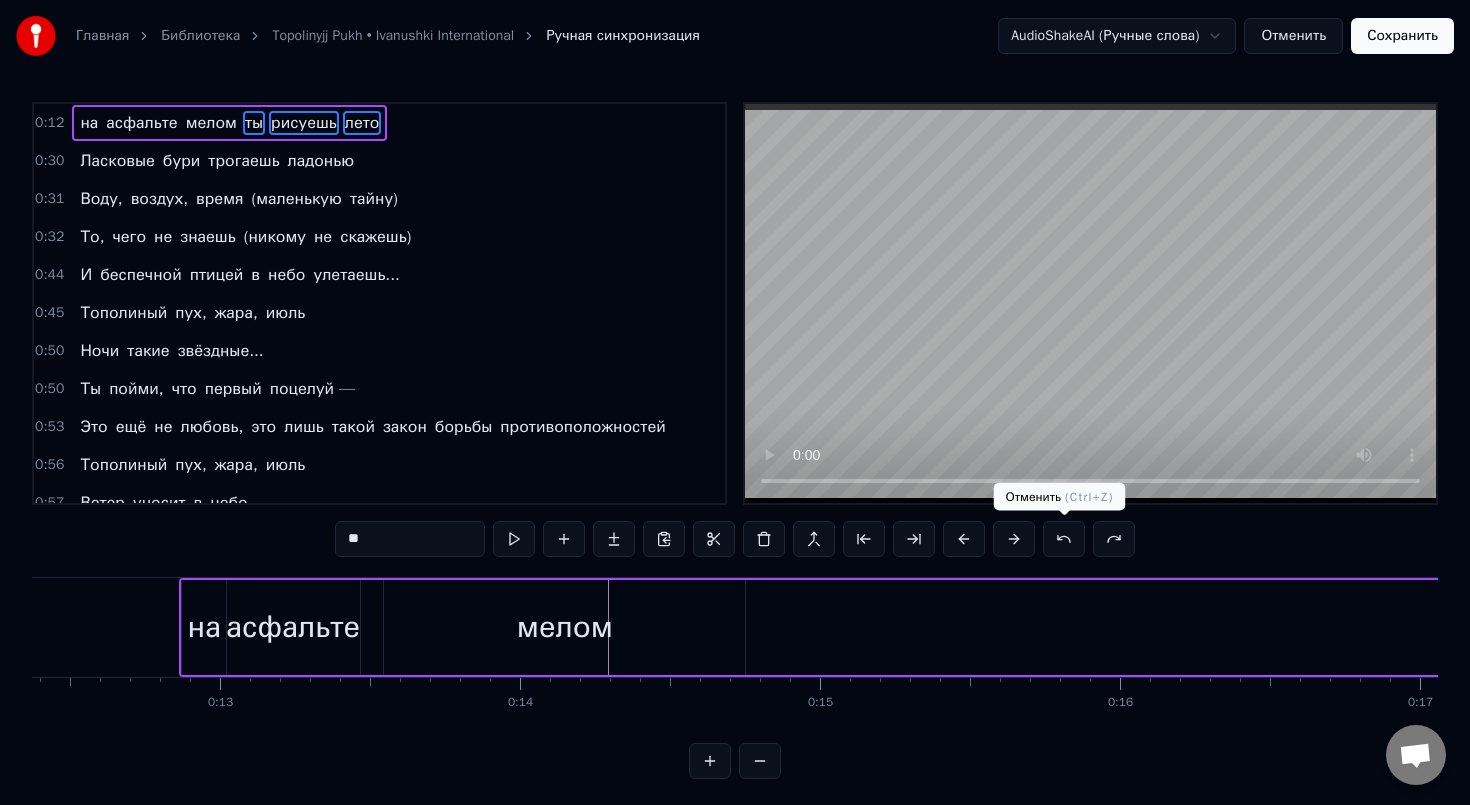 click at bounding box center (1064, 539) 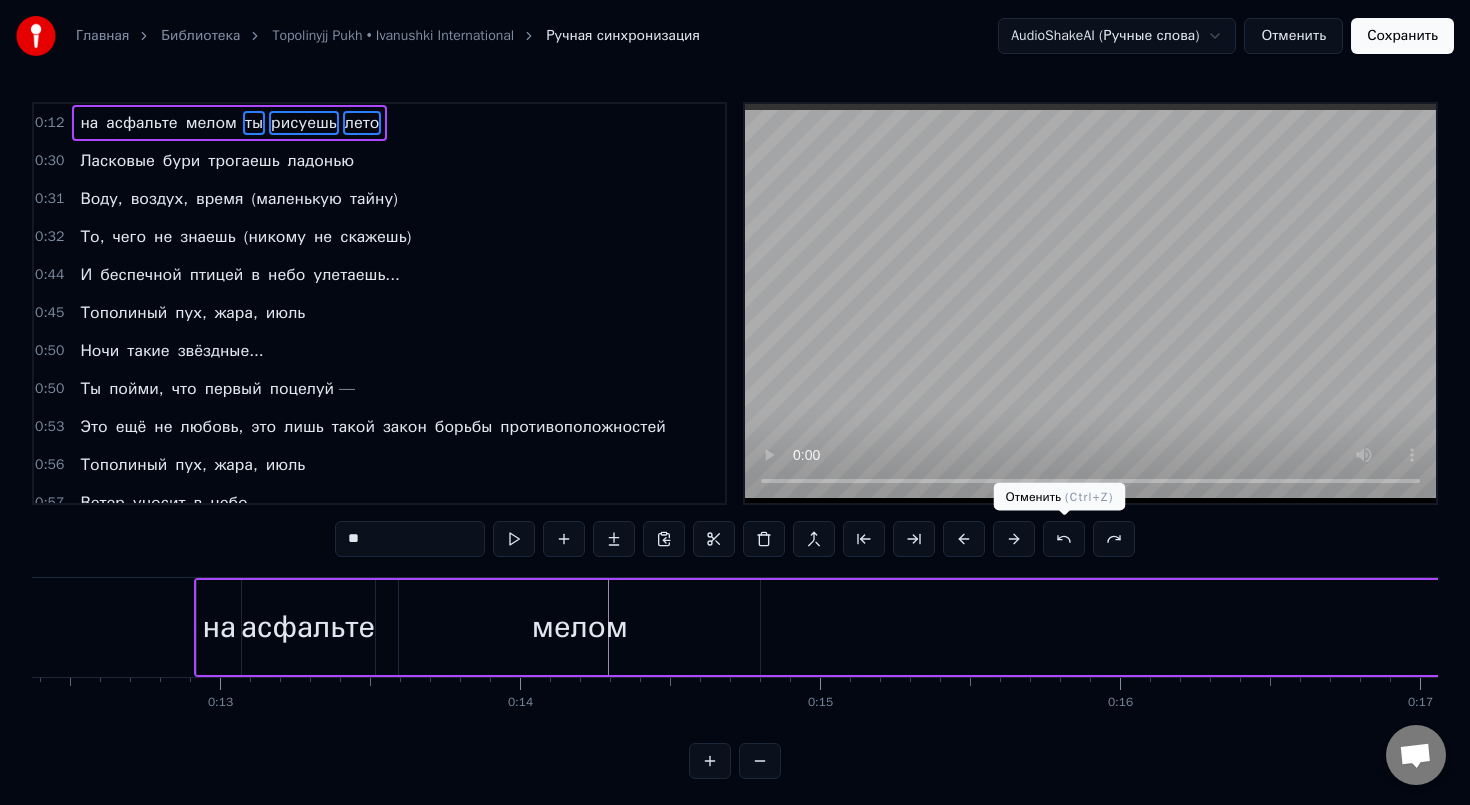 click at bounding box center (1064, 539) 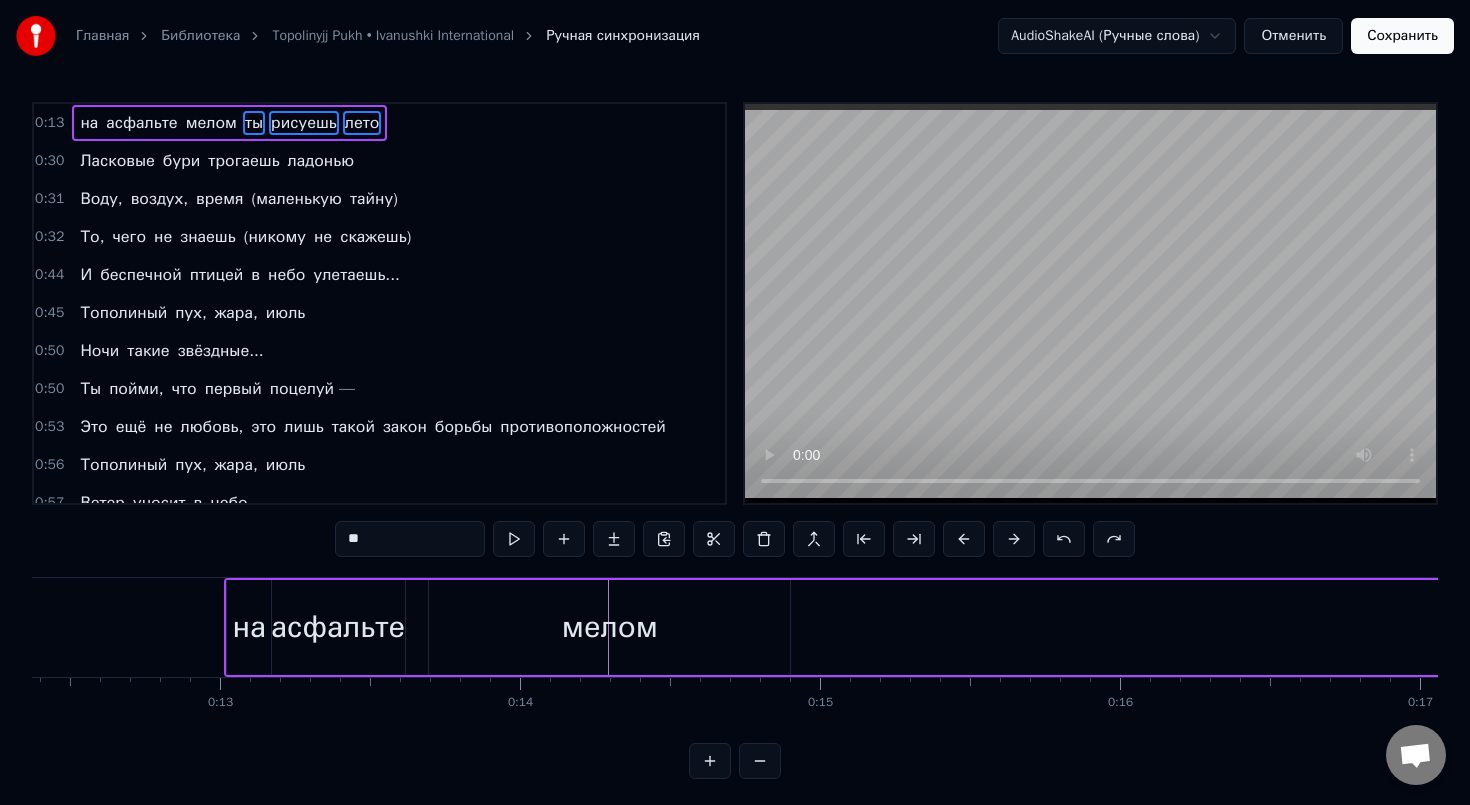click at bounding box center [1064, 539] 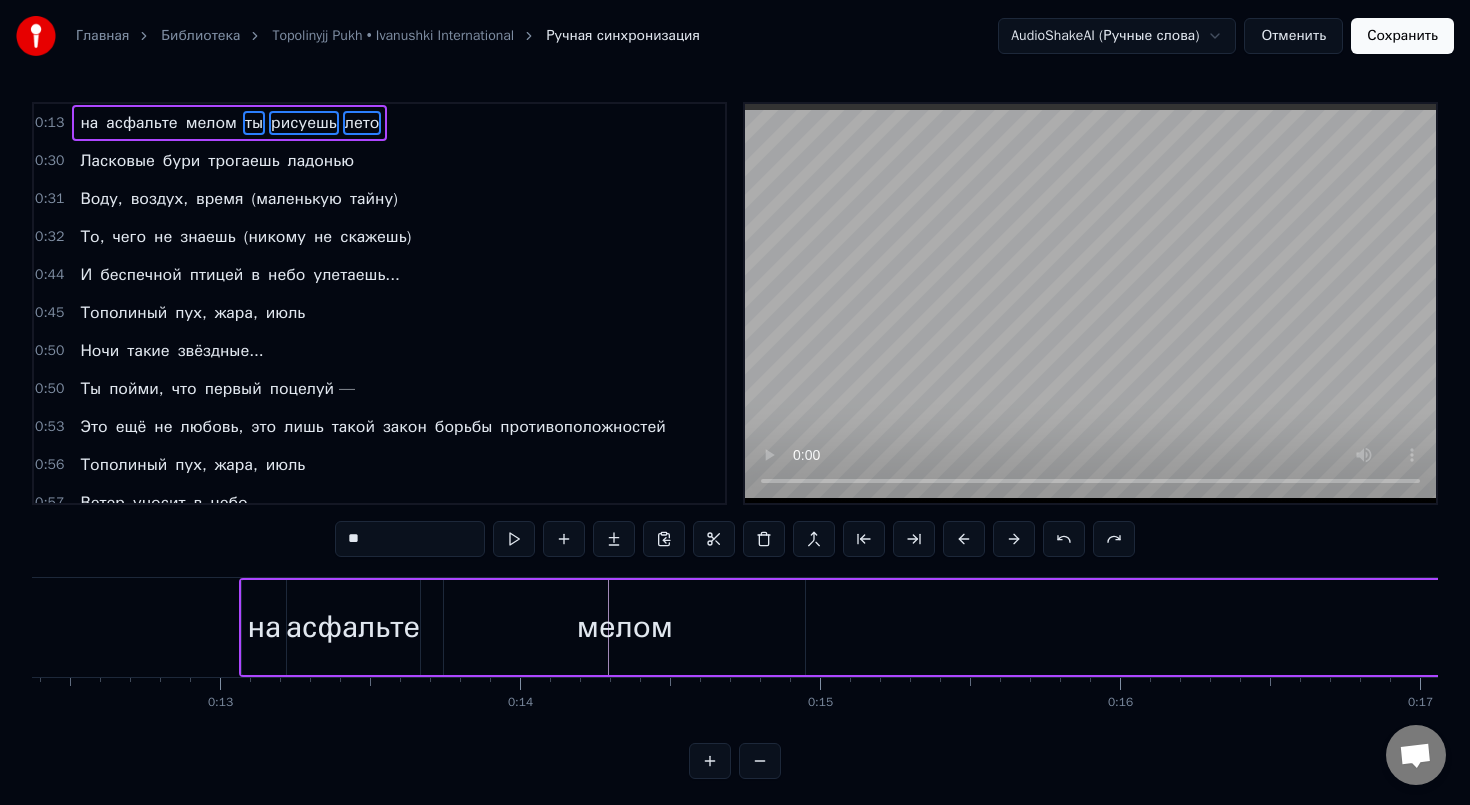 click at bounding box center [1064, 539] 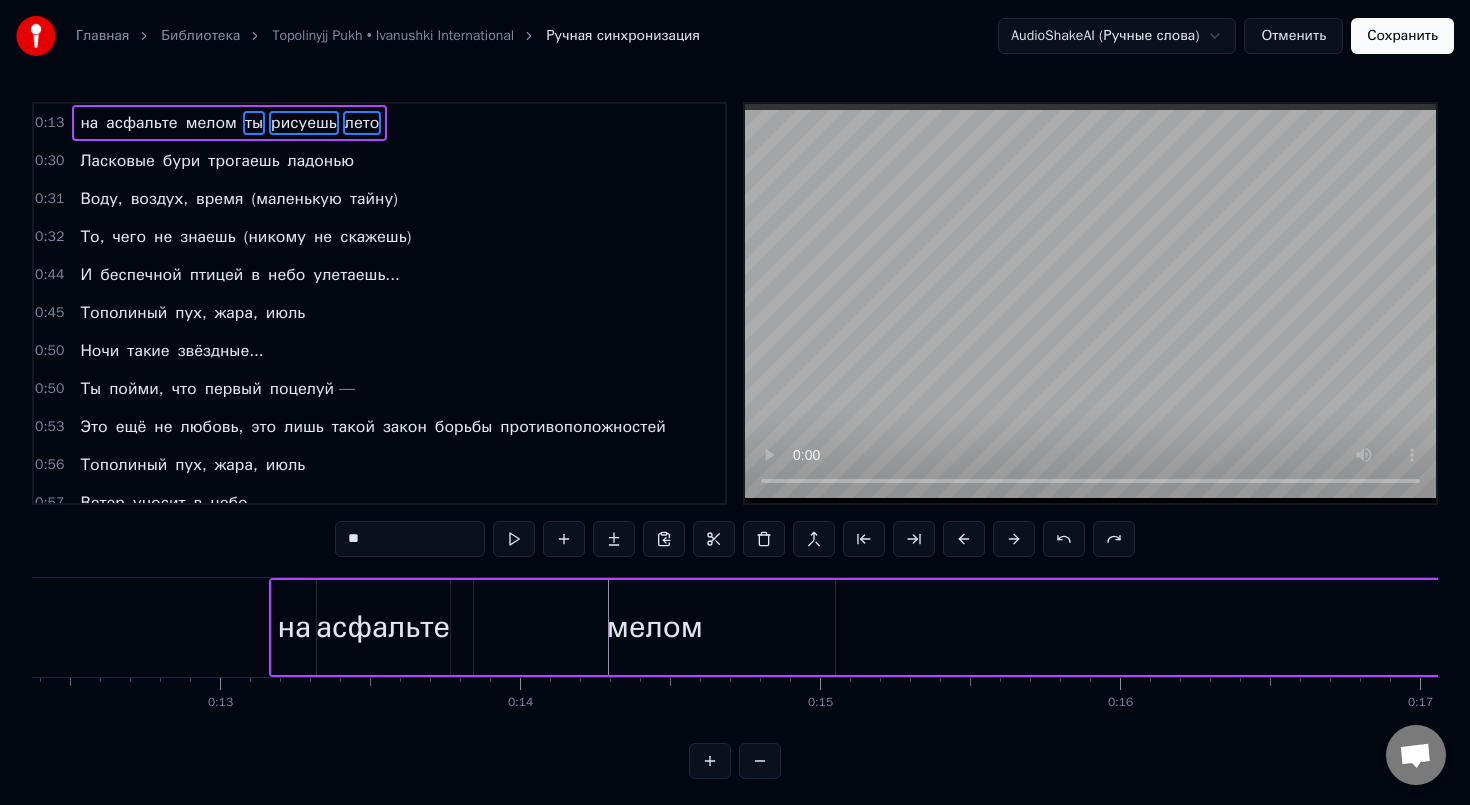 click at bounding box center (1064, 539) 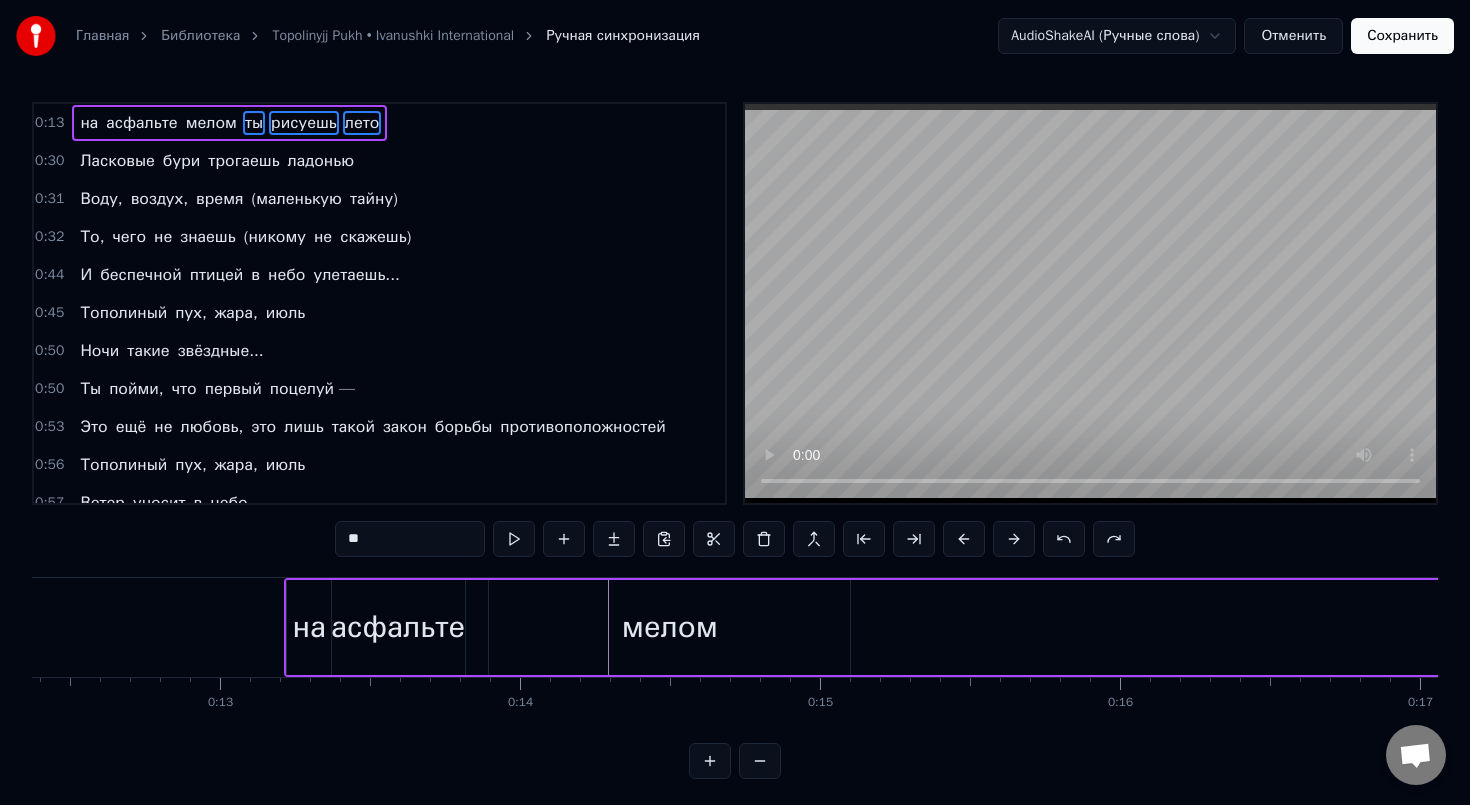 click at bounding box center [1064, 539] 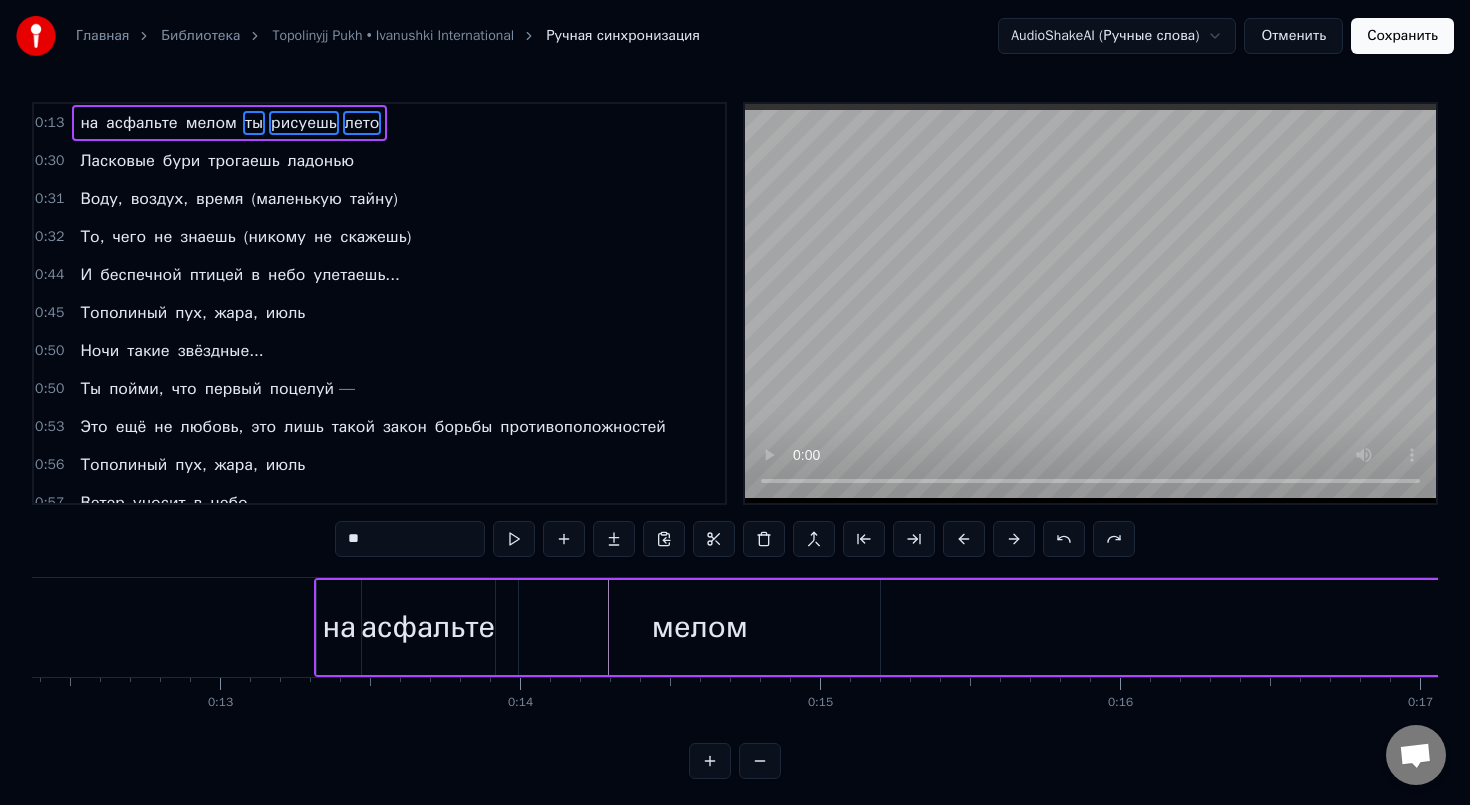 click at bounding box center [1064, 539] 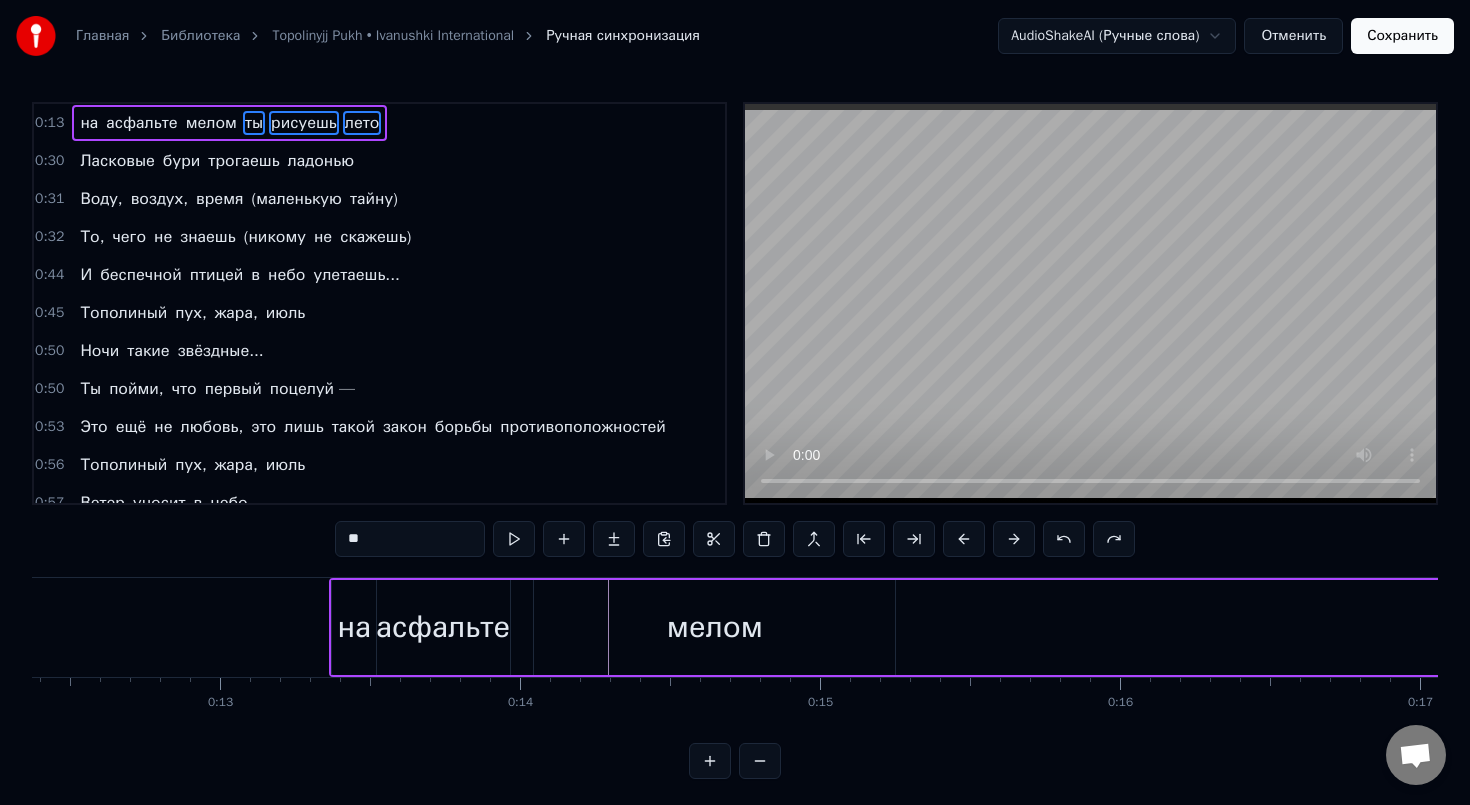 click at bounding box center (1064, 539) 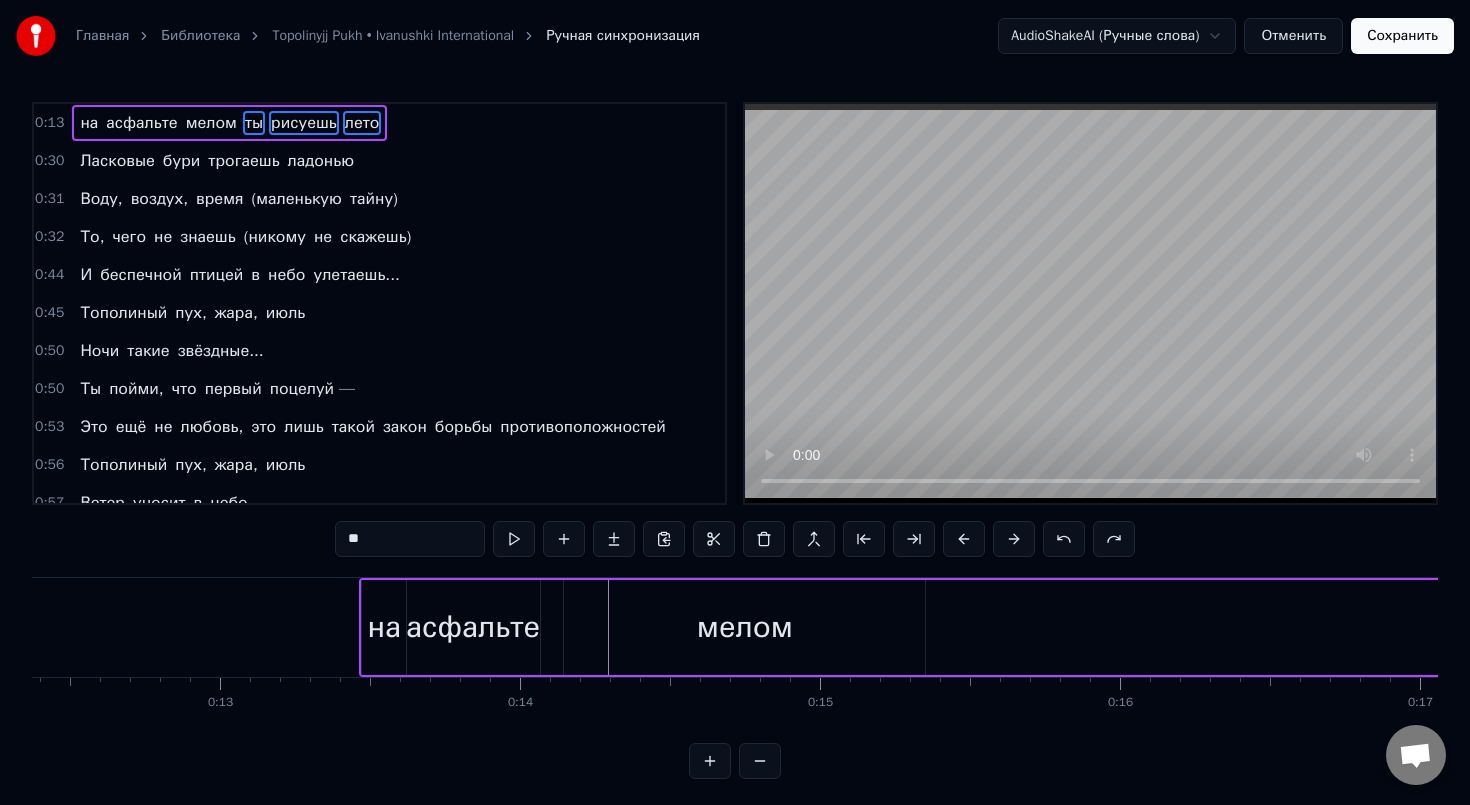 click at bounding box center (1064, 539) 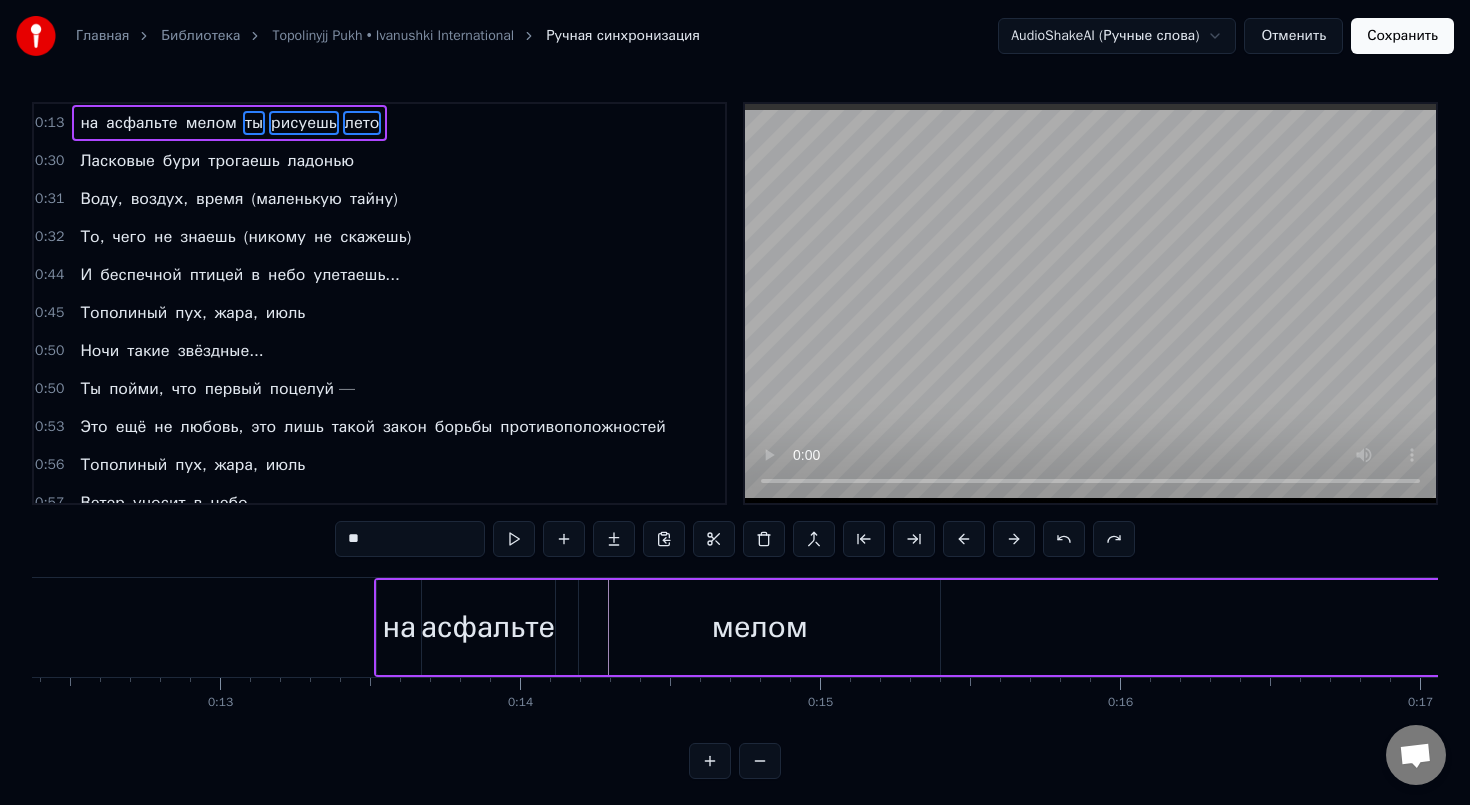 click at bounding box center [1064, 539] 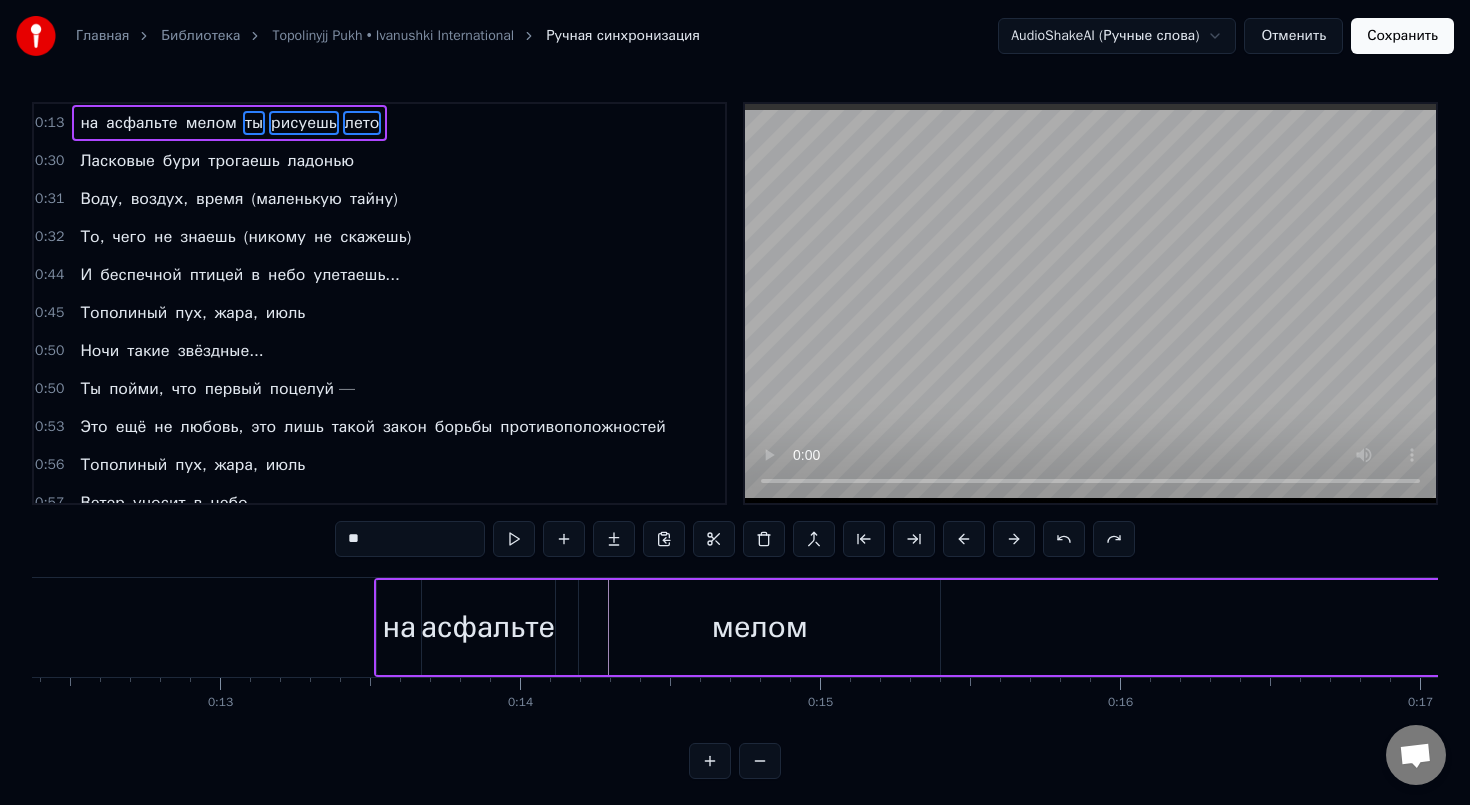 click at bounding box center [1064, 539] 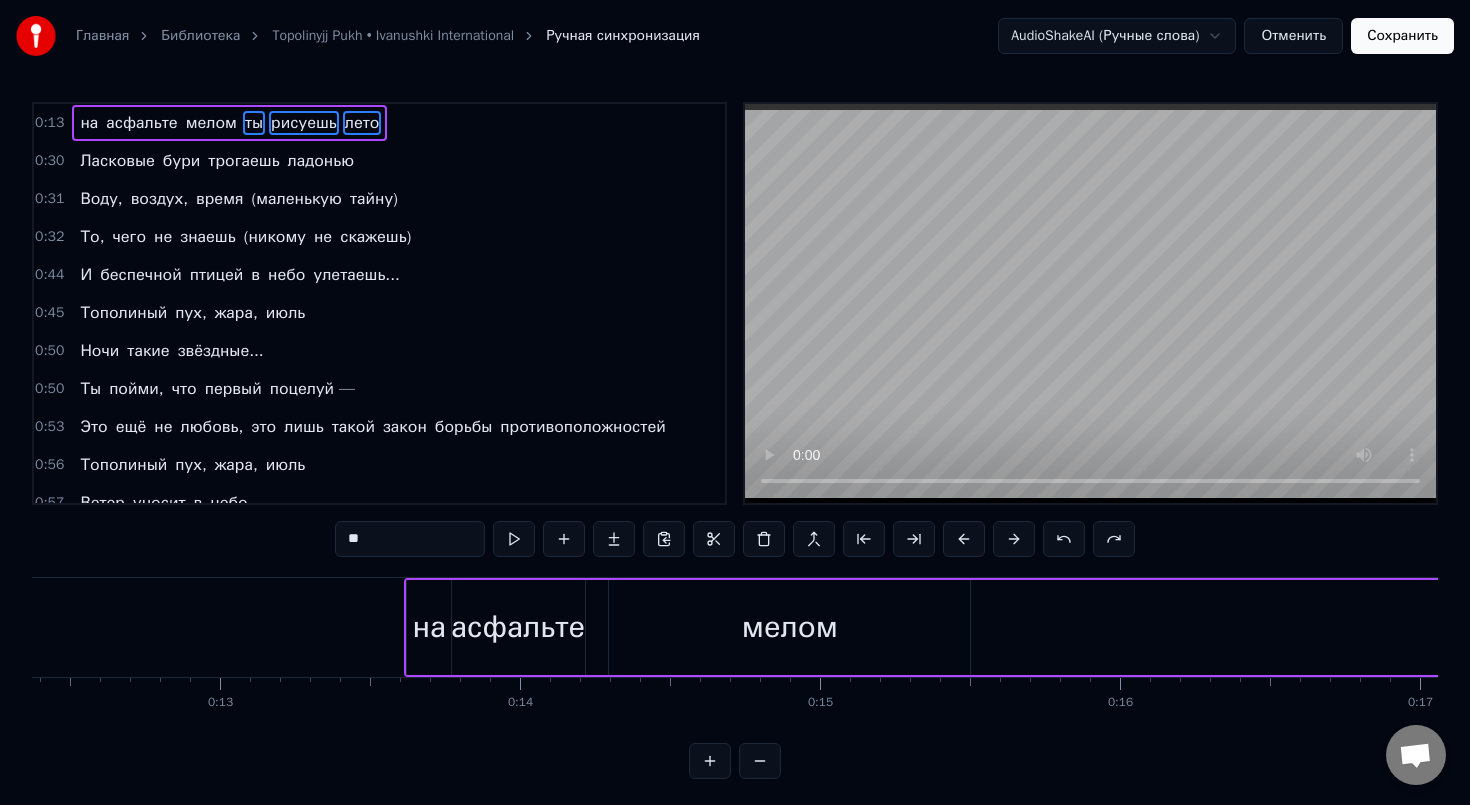 click at bounding box center (1064, 539) 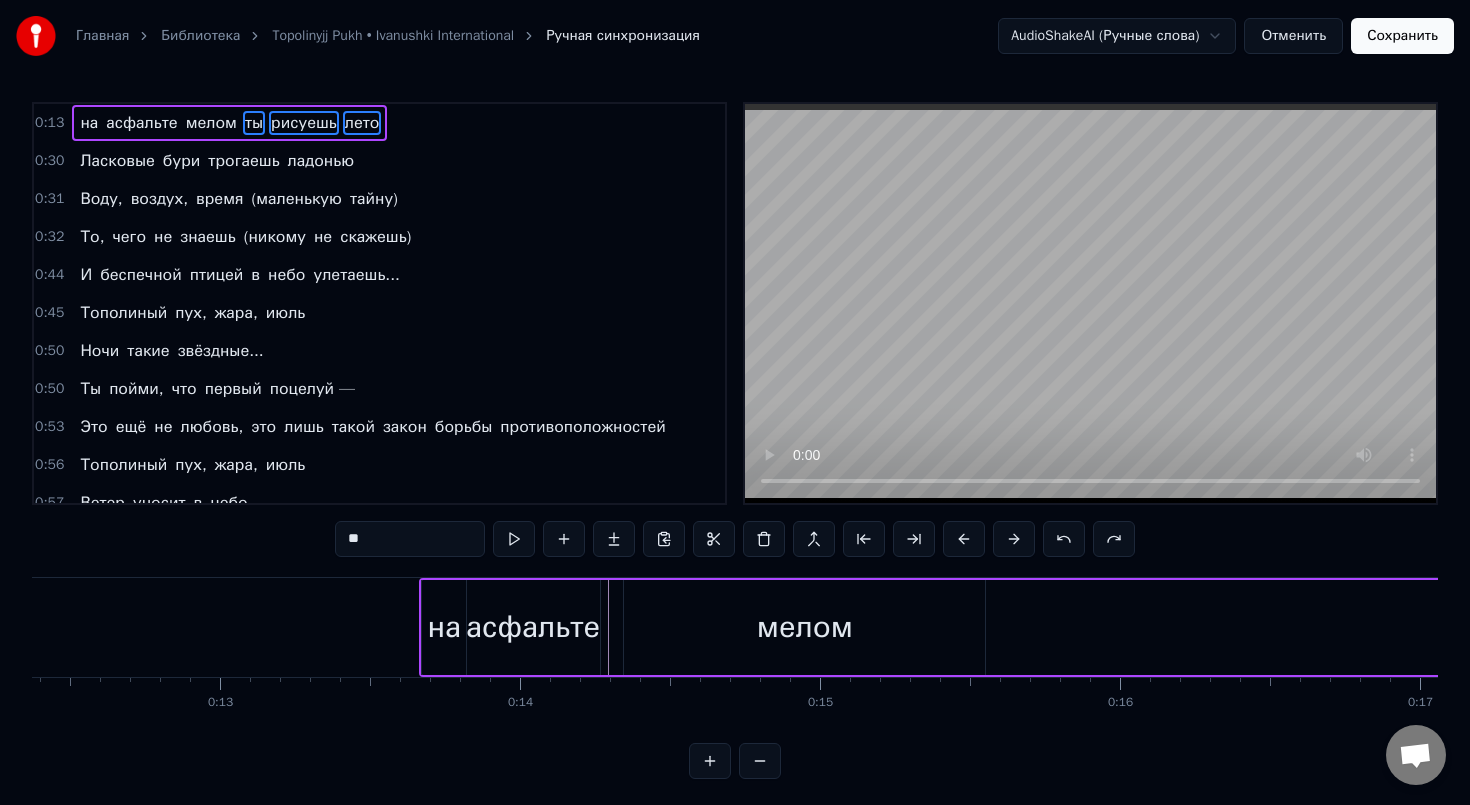 click at bounding box center (1064, 539) 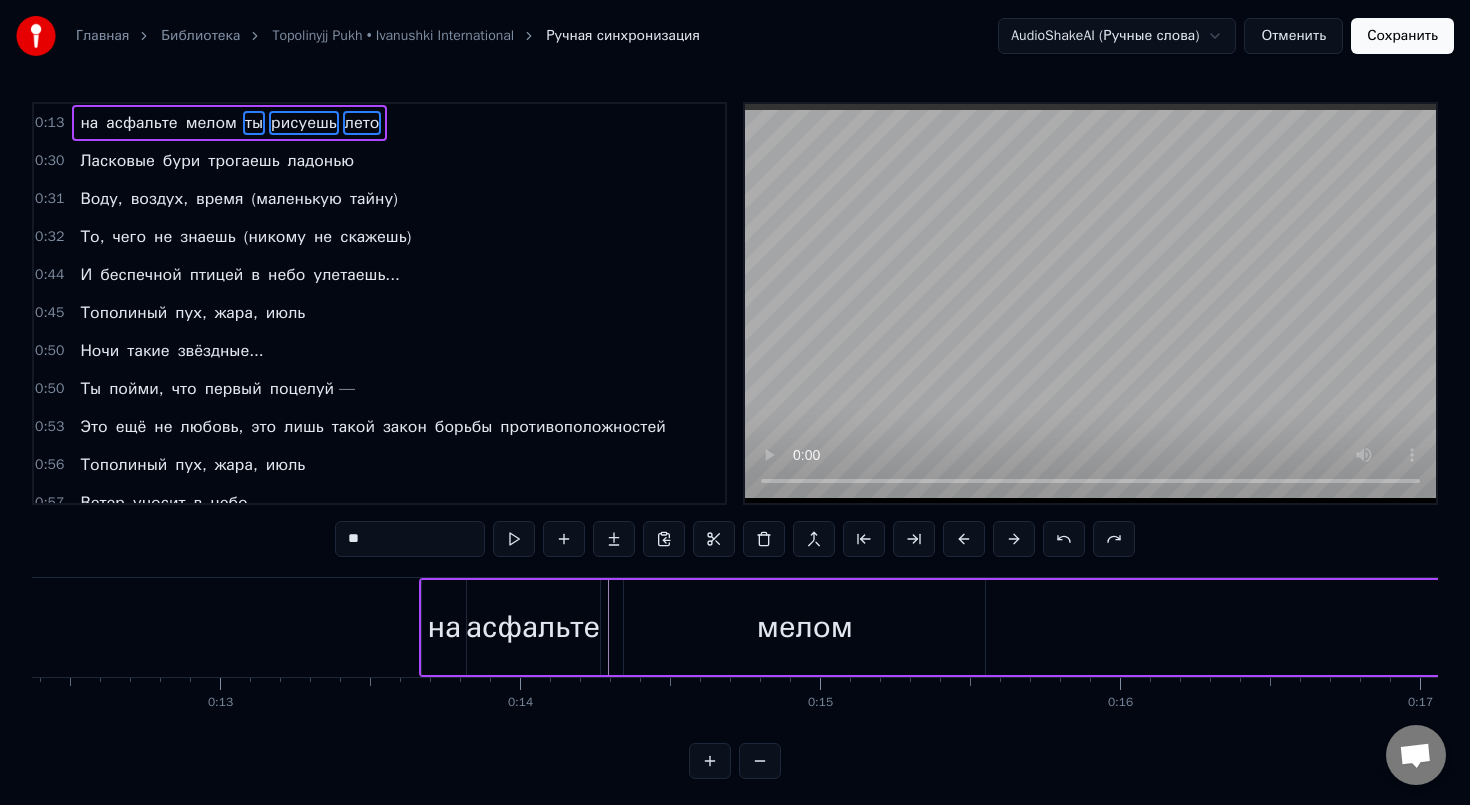 click at bounding box center (1064, 539) 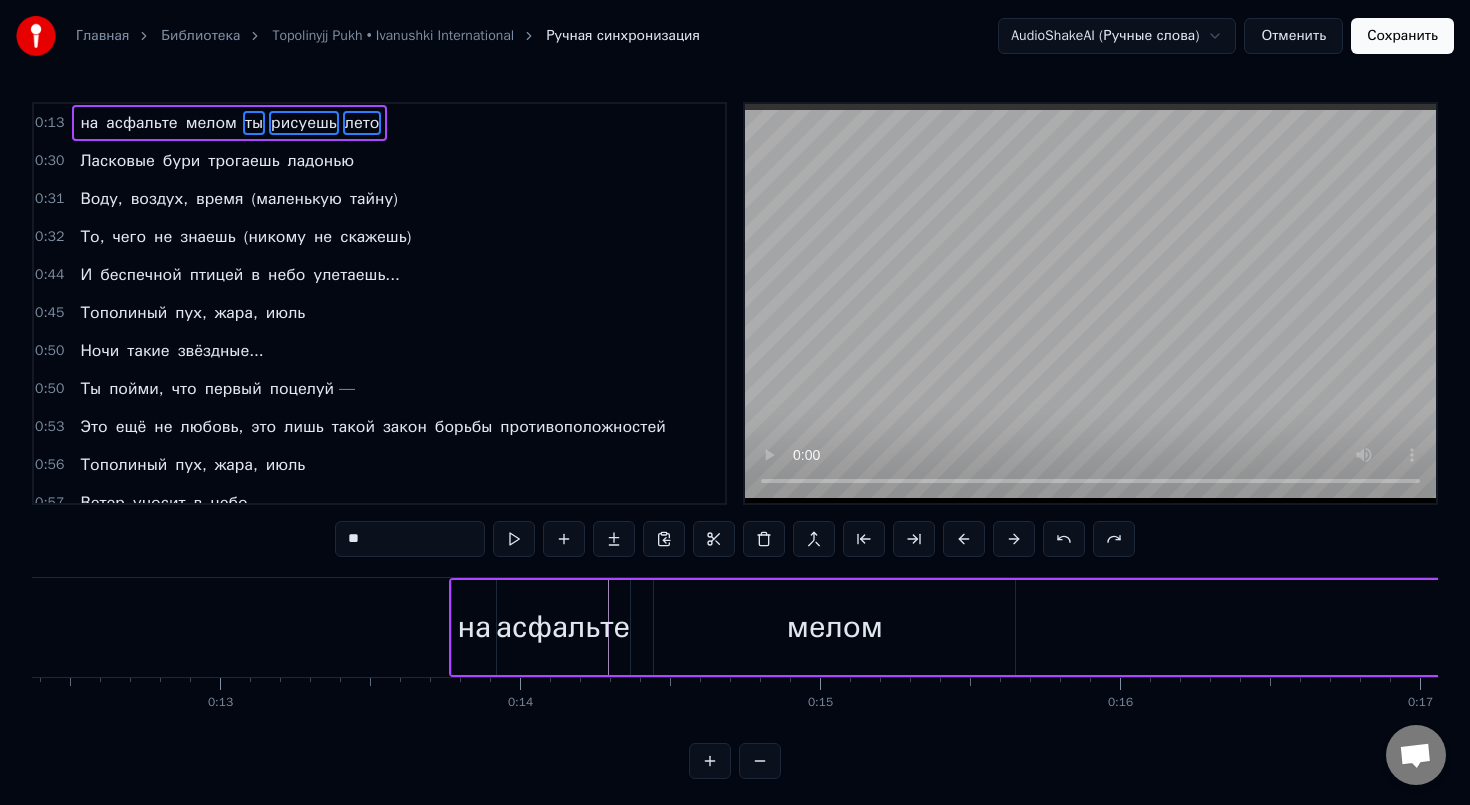 click at bounding box center [1064, 539] 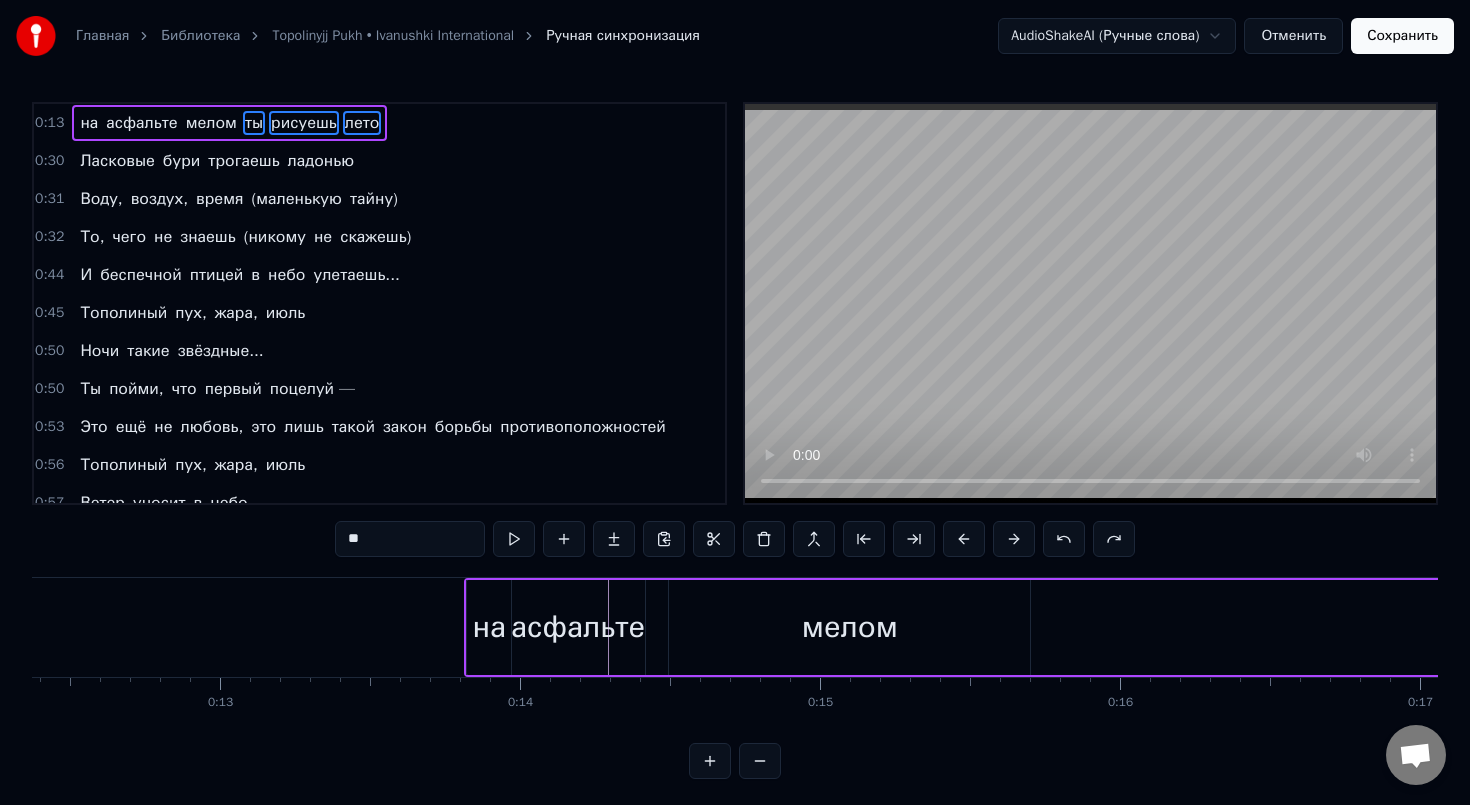 click at bounding box center (1064, 539) 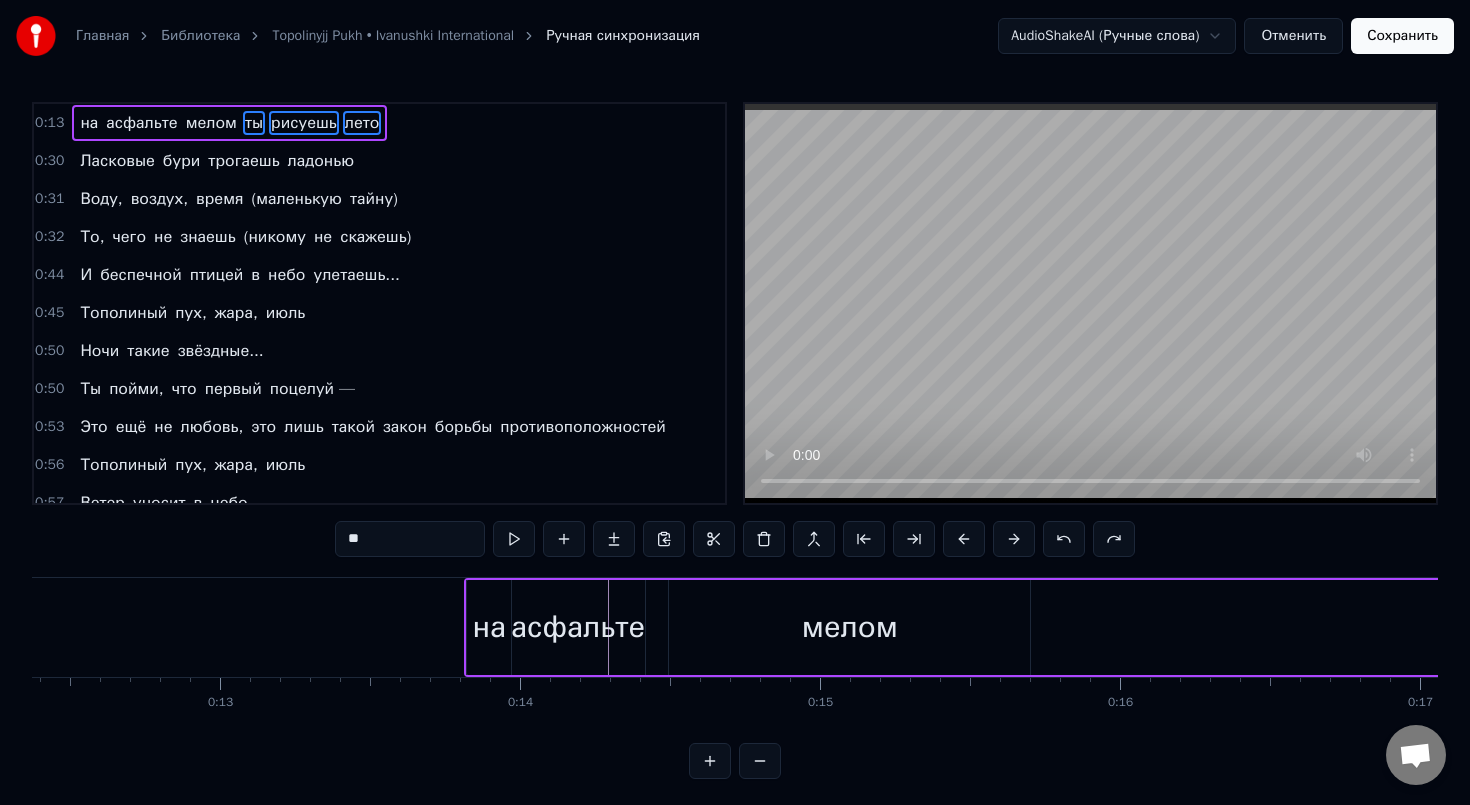 click at bounding box center [1064, 539] 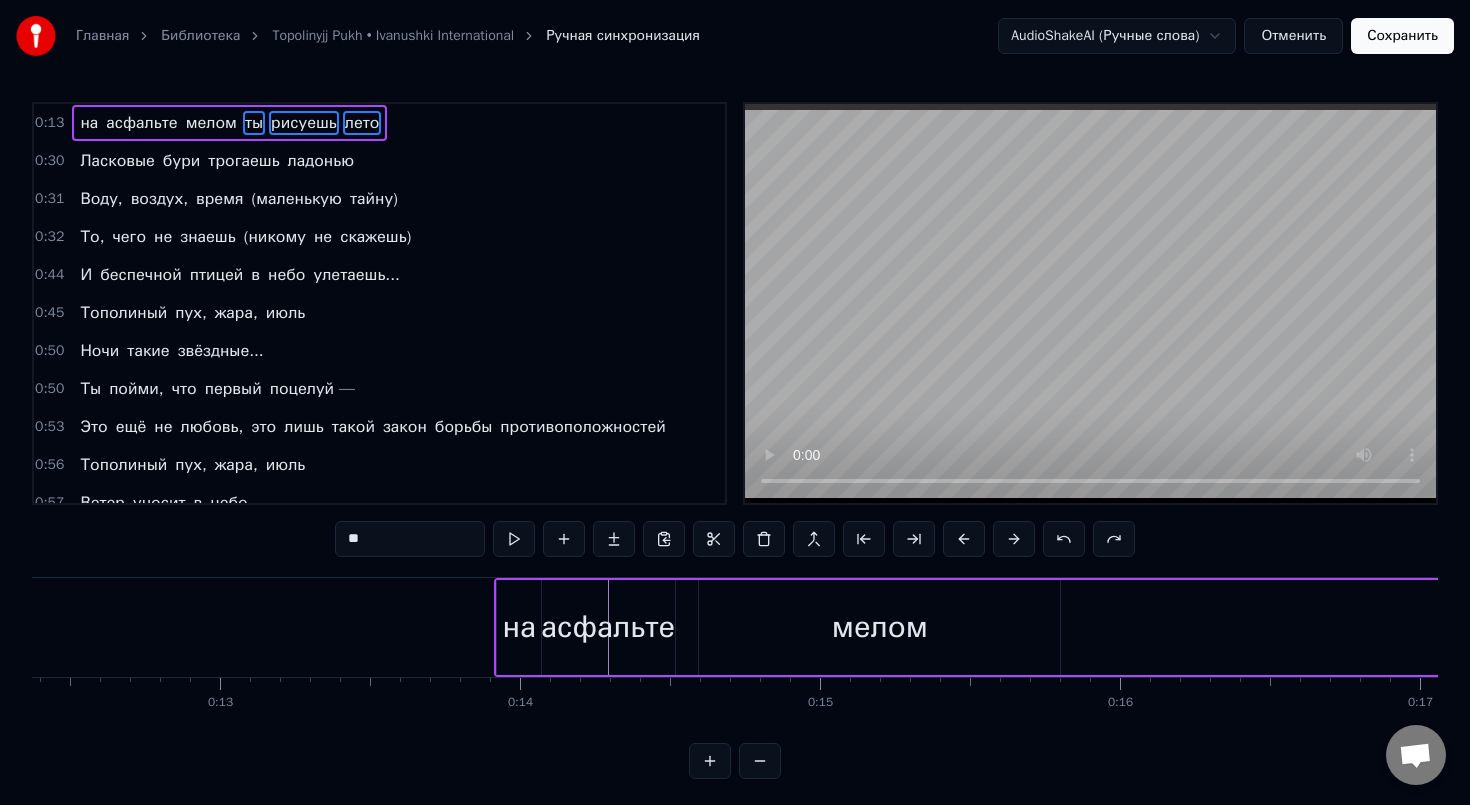click at bounding box center [1064, 539] 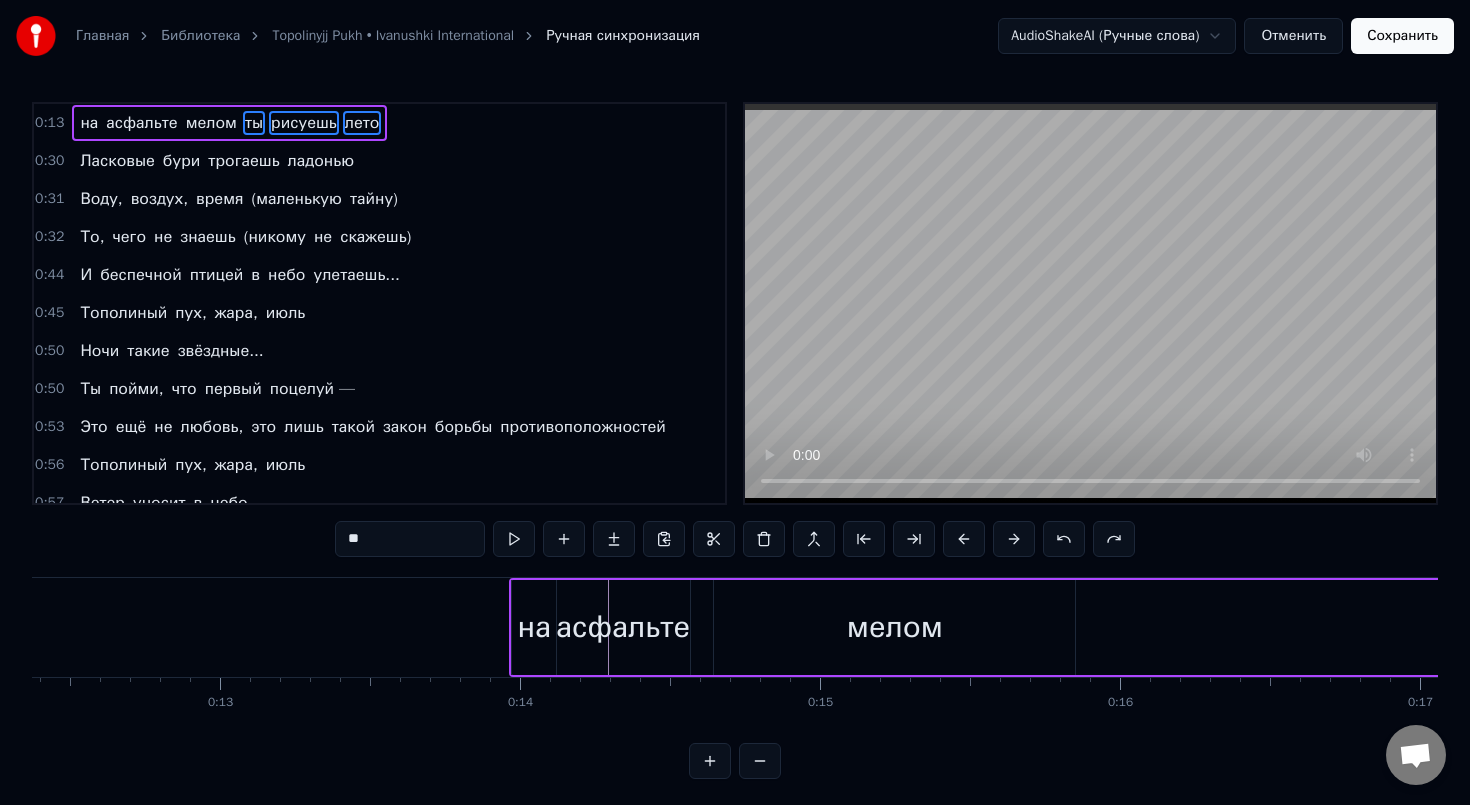 click at bounding box center (1064, 539) 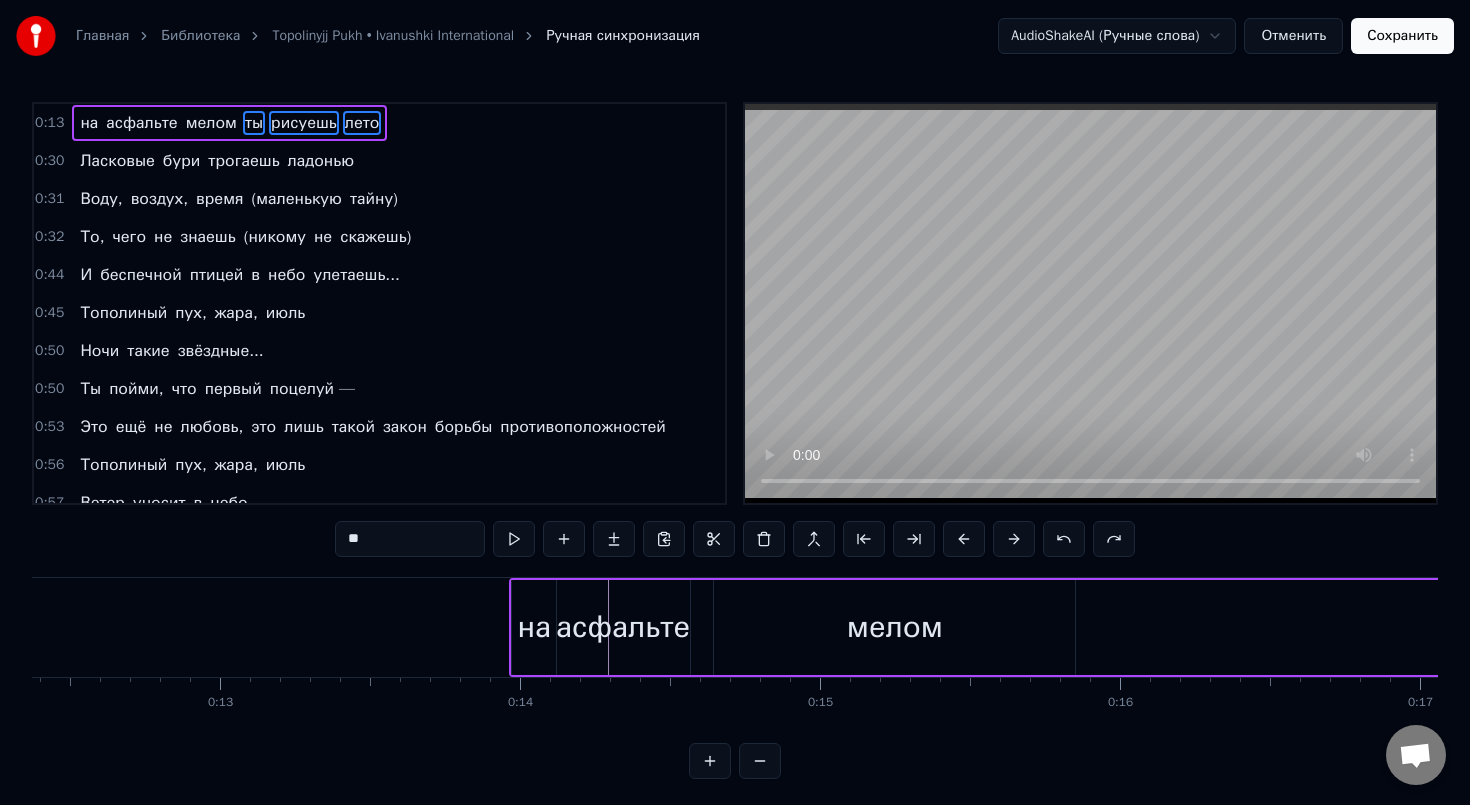 click at bounding box center (1064, 539) 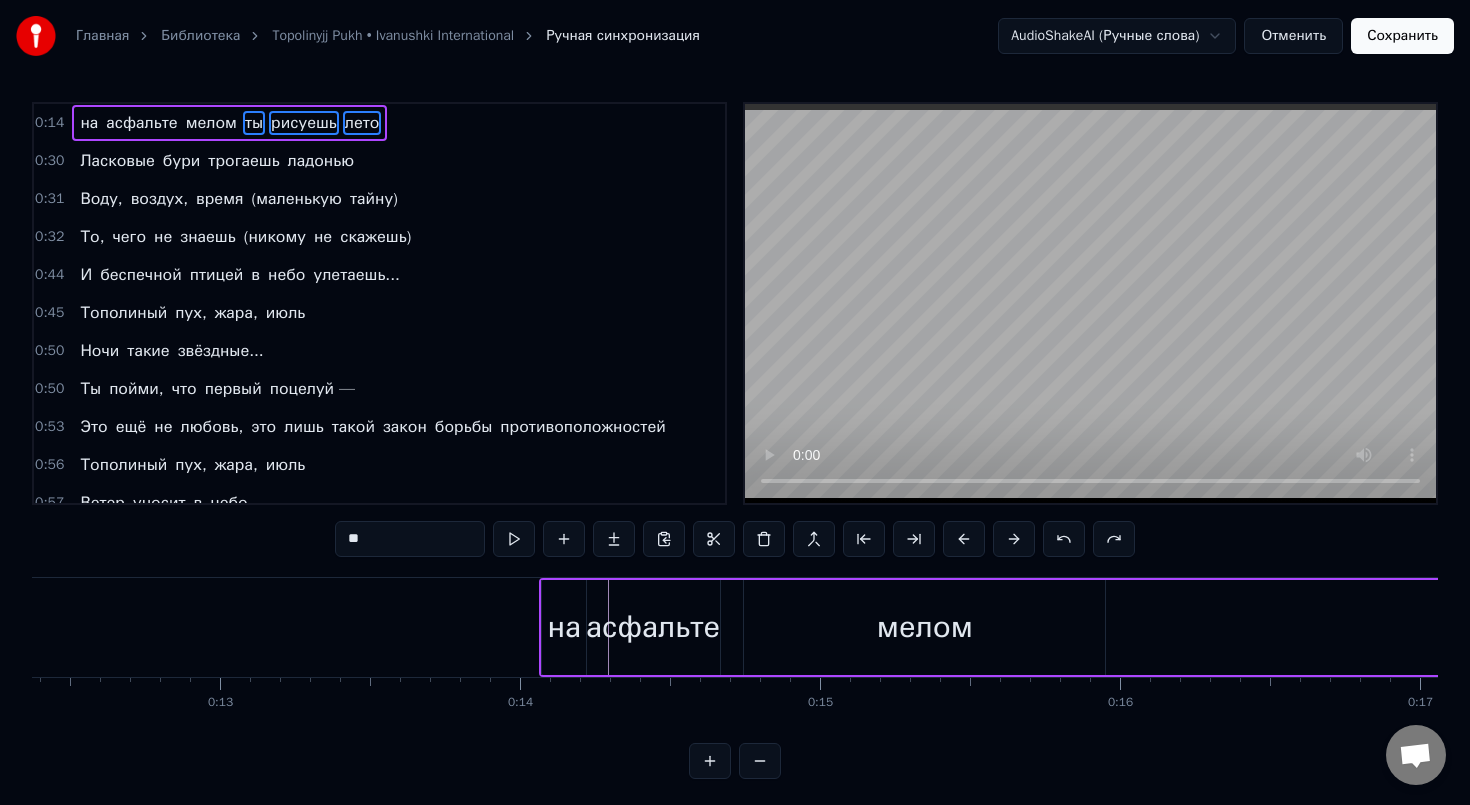 click at bounding box center (1064, 539) 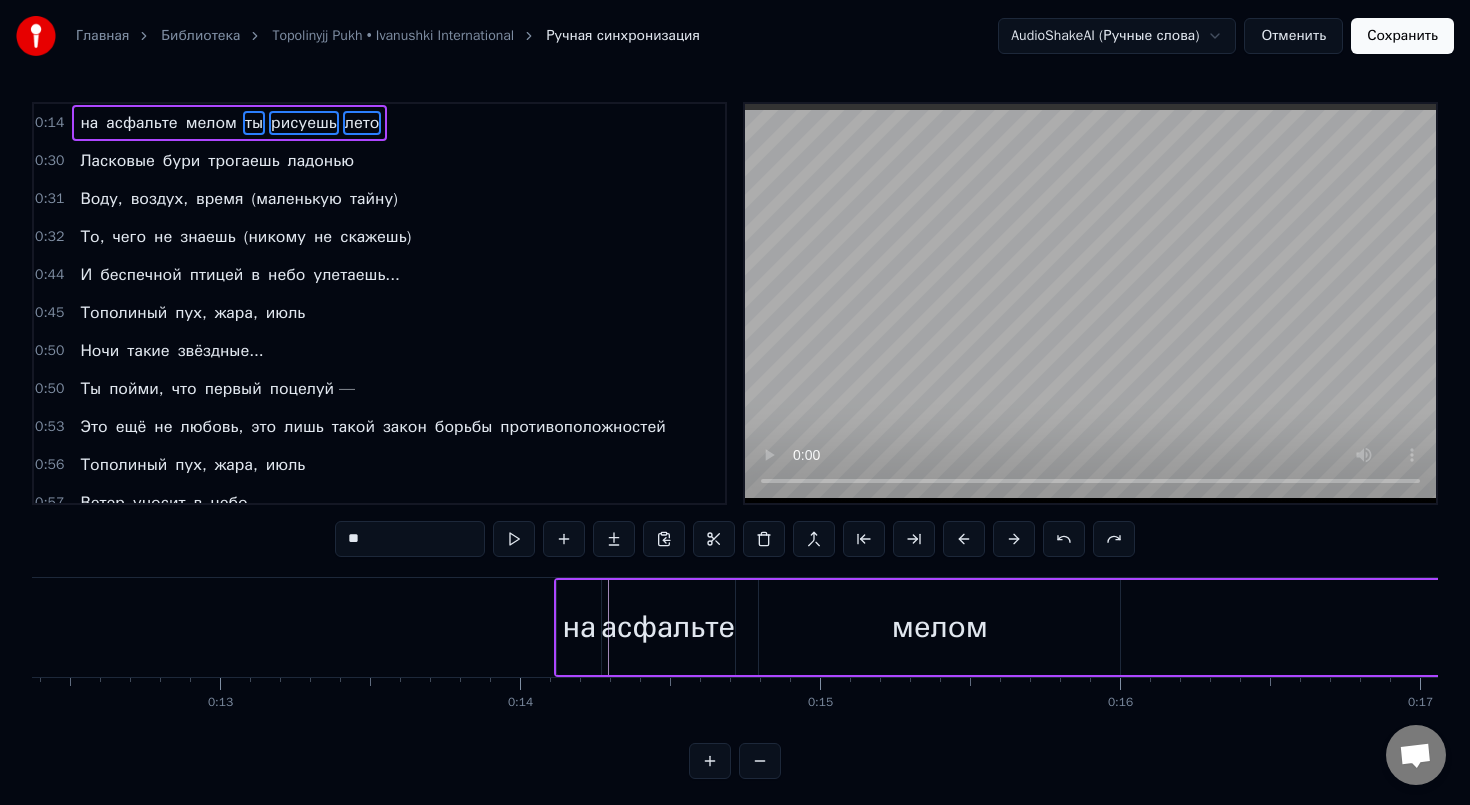 click at bounding box center [1064, 539] 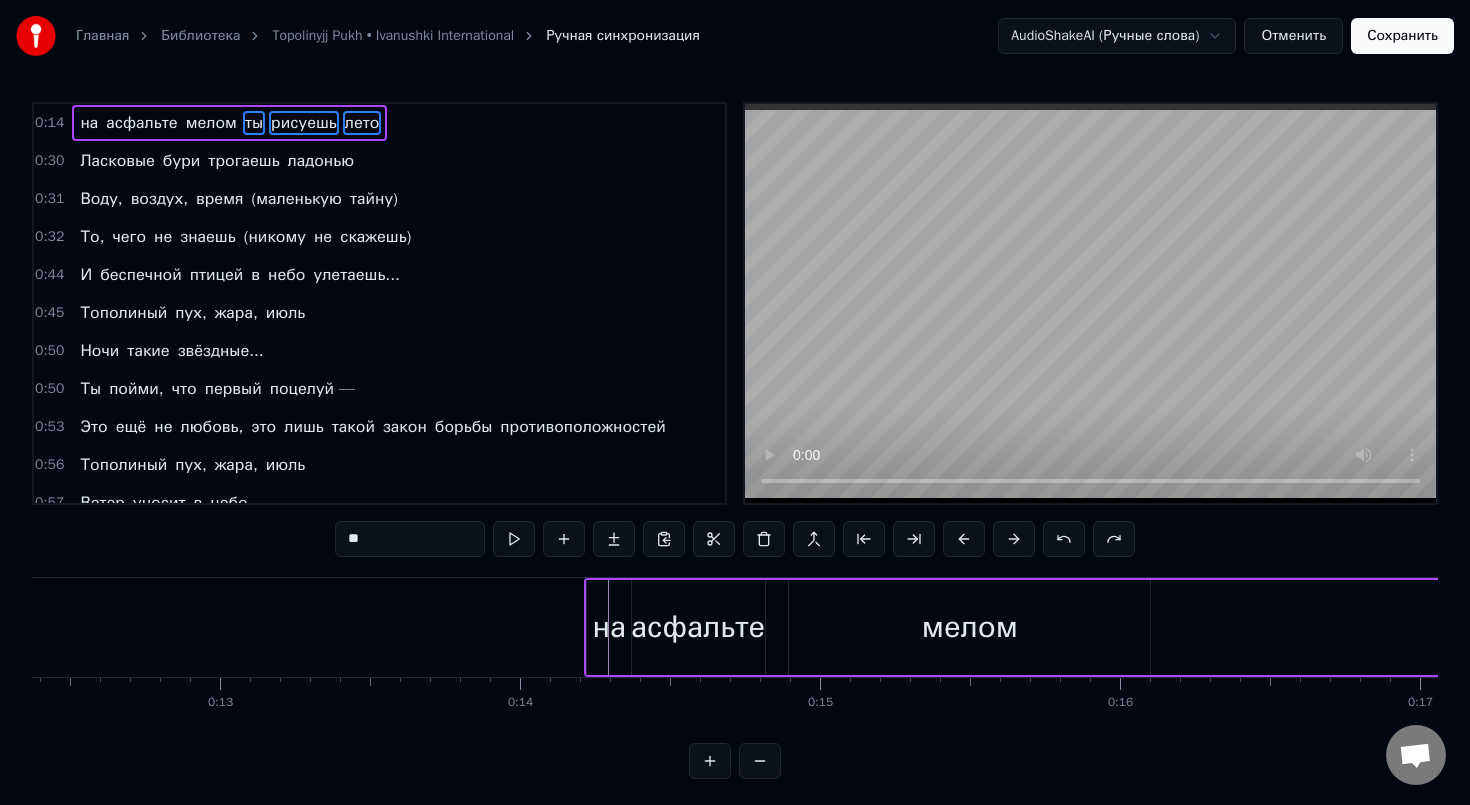 click at bounding box center (1064, 539) 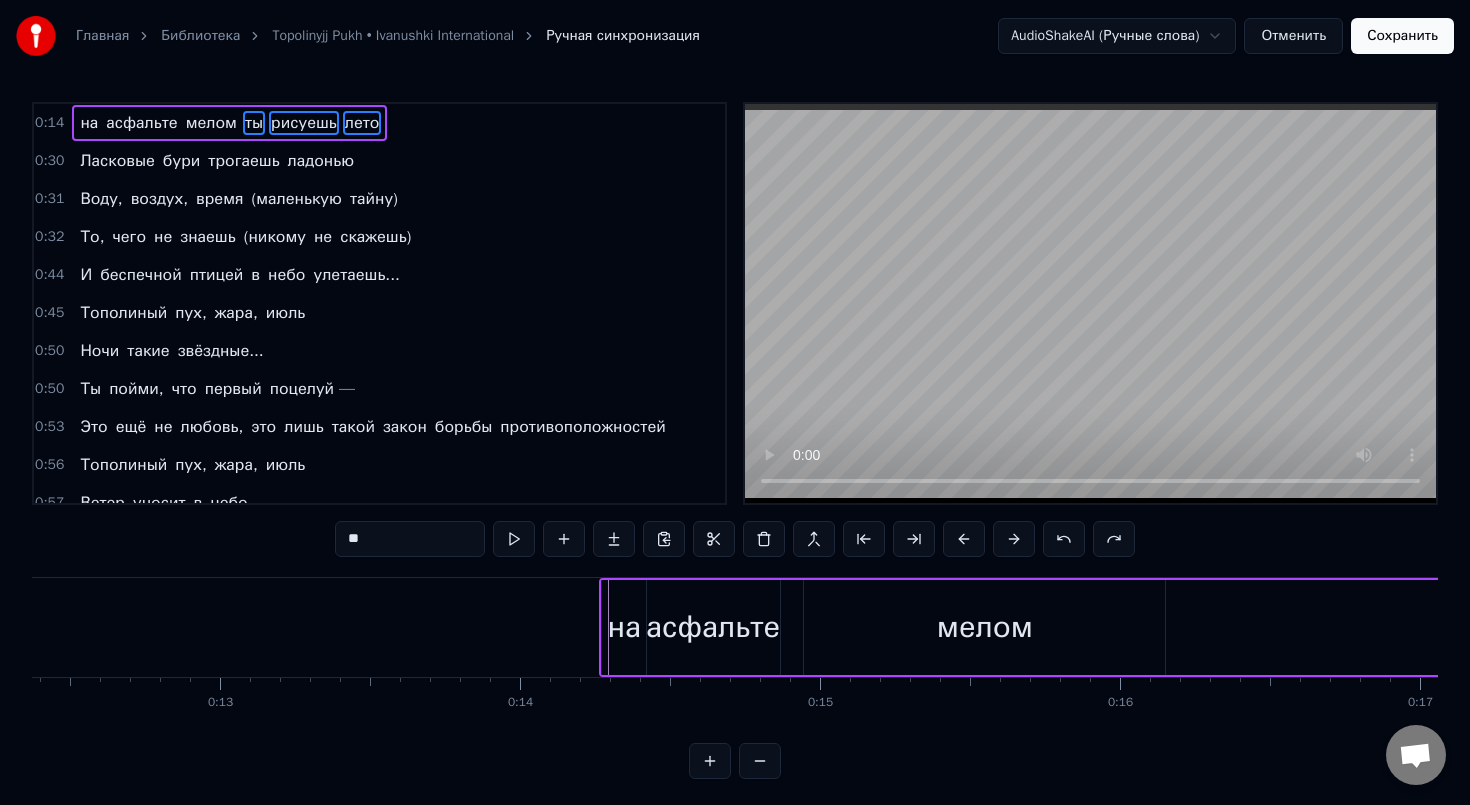 click at bounding box center [1064, 539] 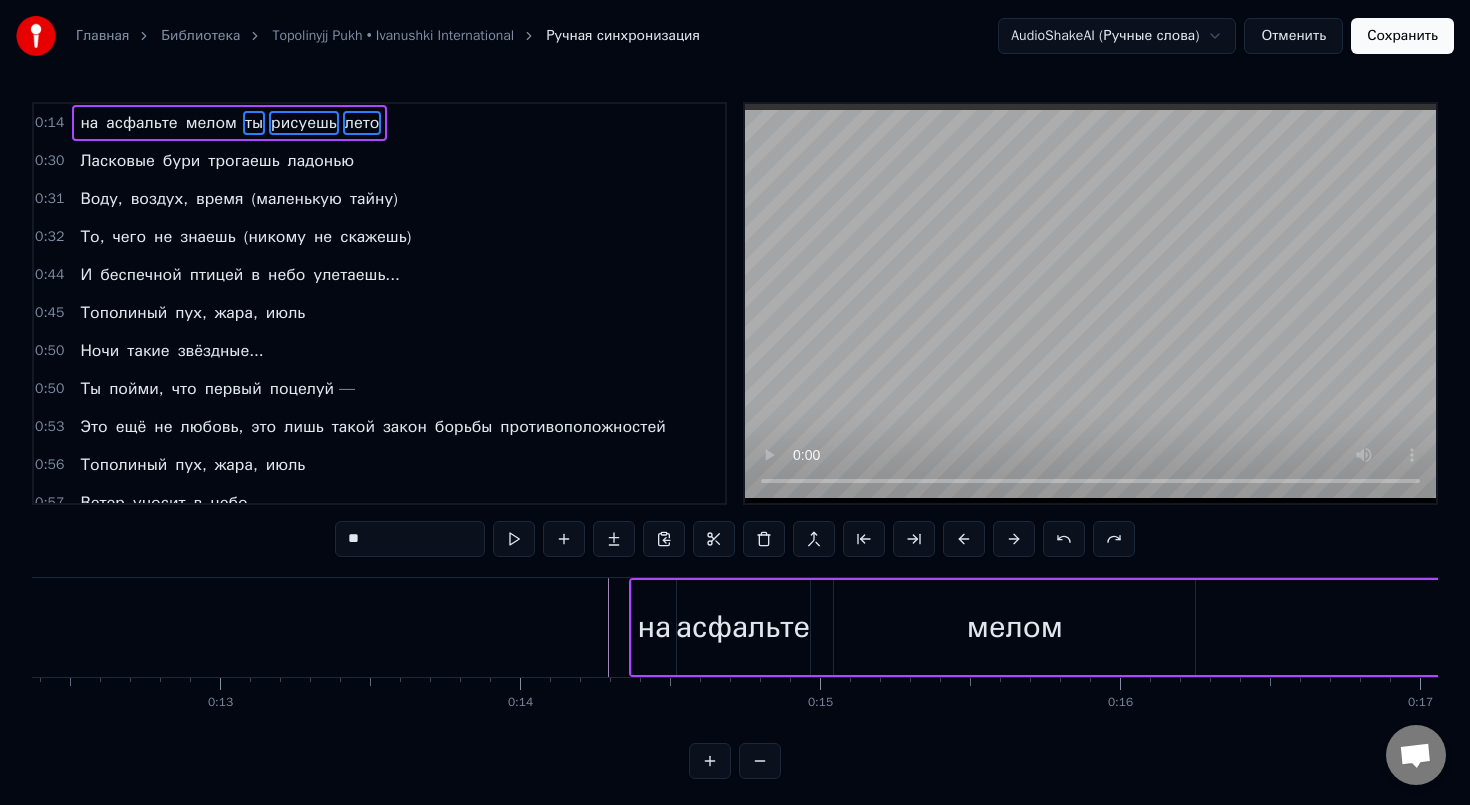 click at bounding box center [1064, 539] 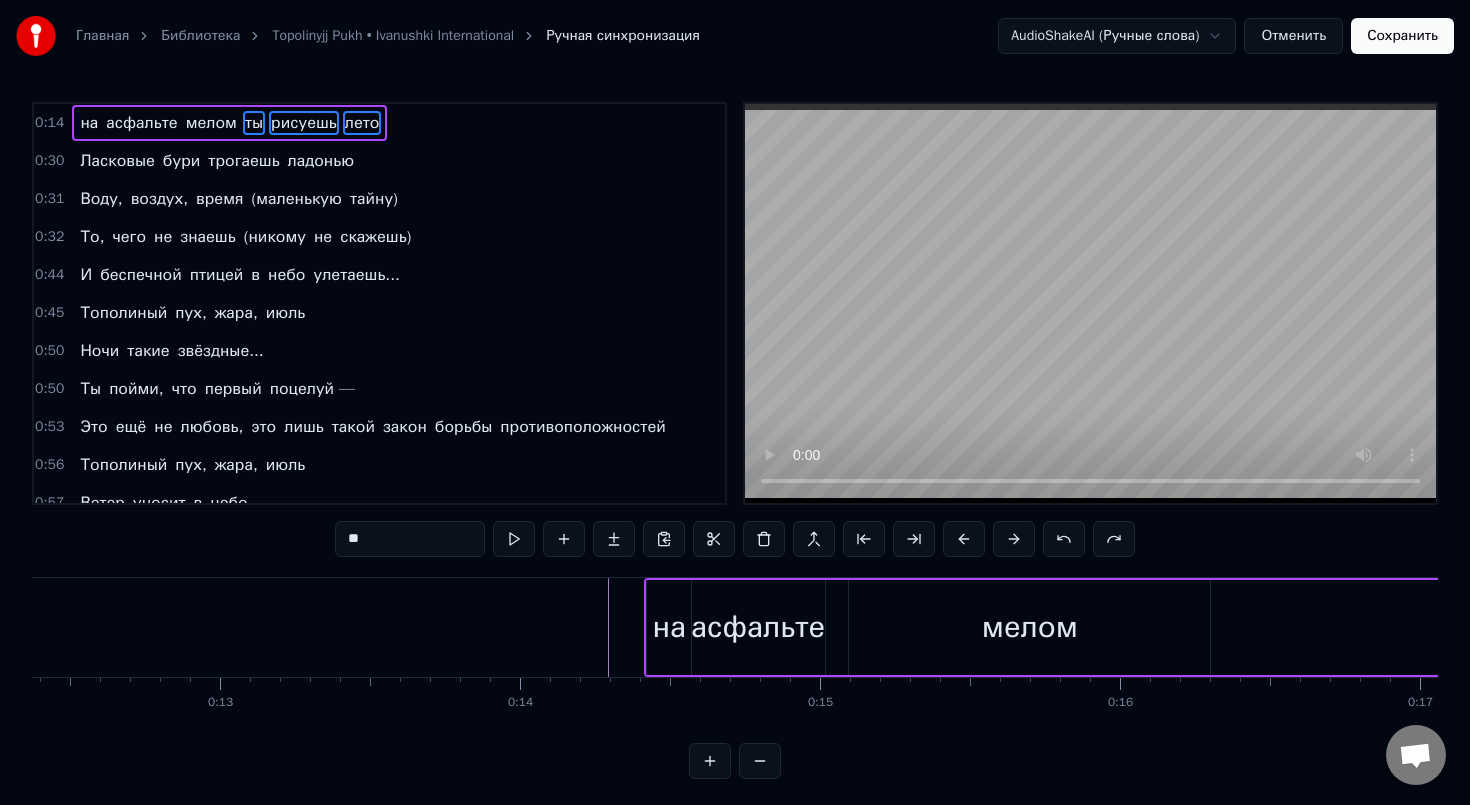 click at bounding box center (1064, 539) 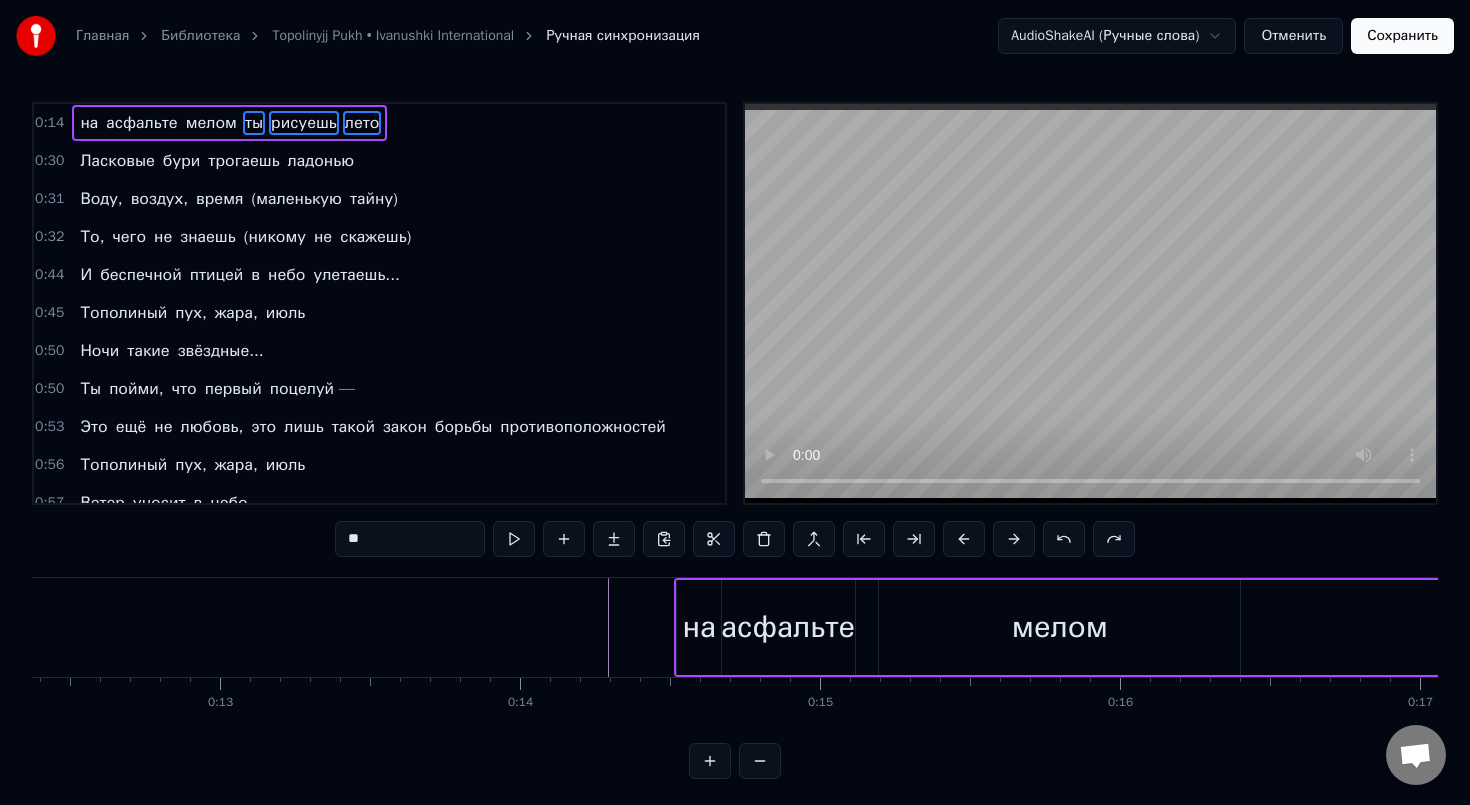 click at bounding box center [1064, 539] 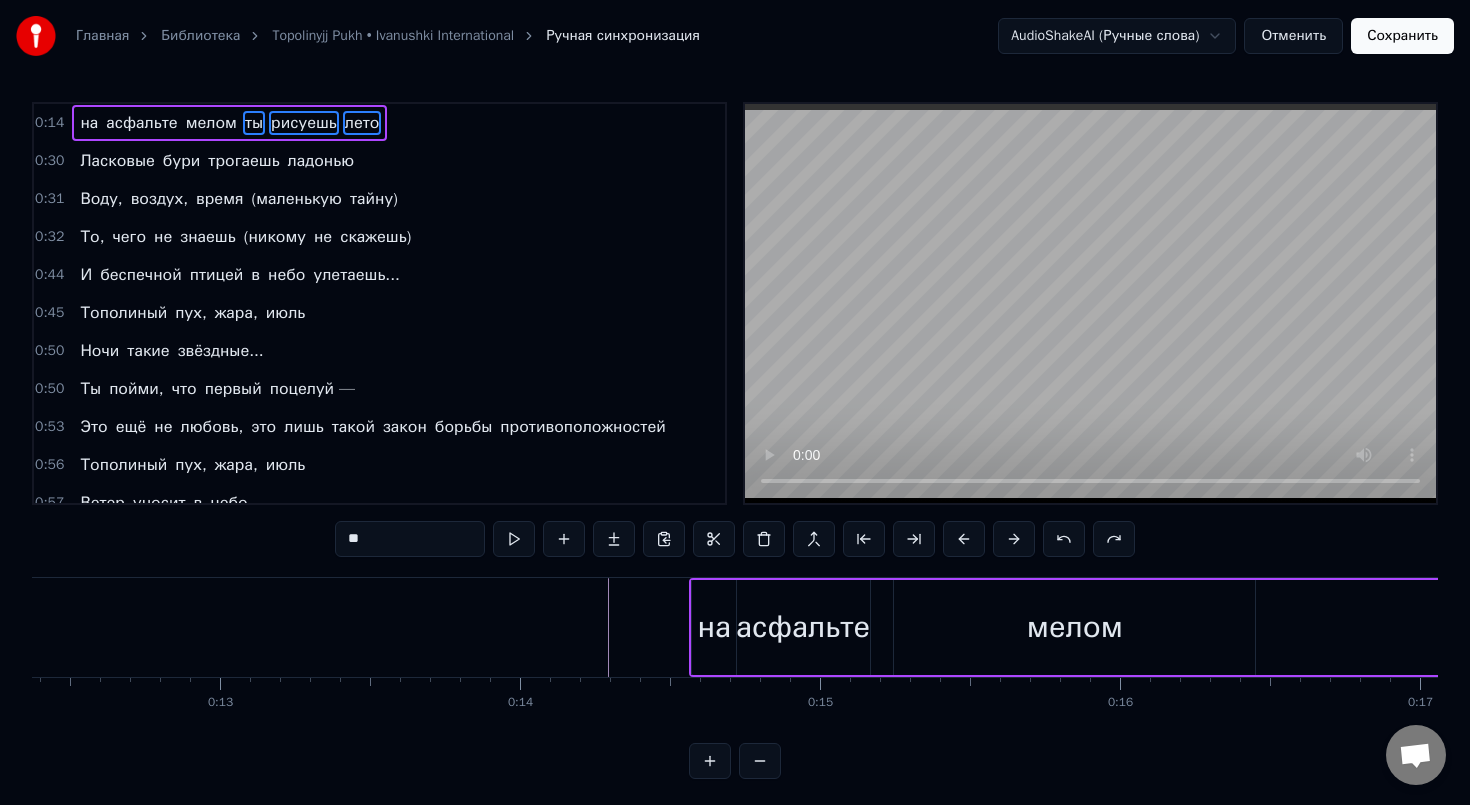 click at bounding box center (1064, 539) 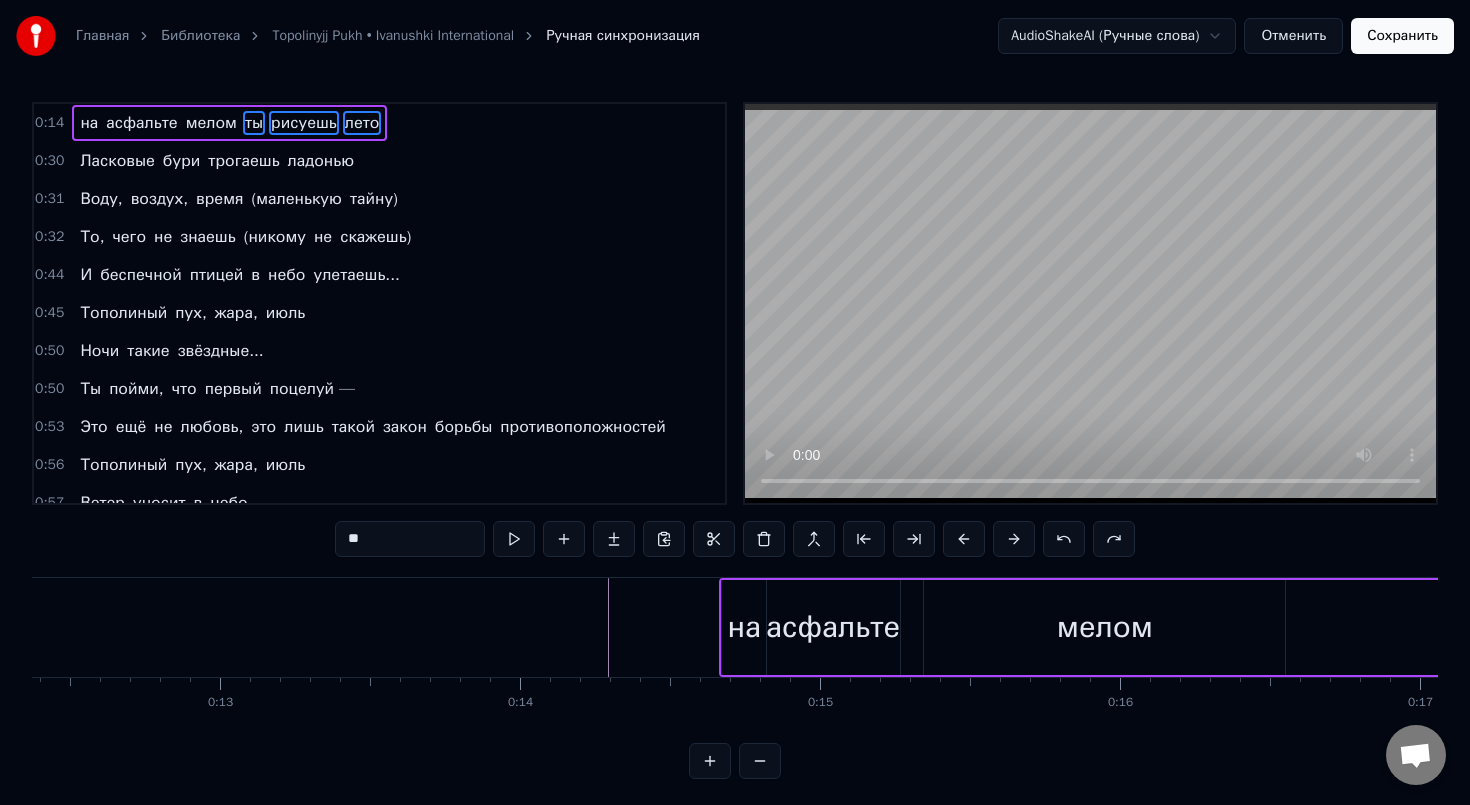 click at bounding box center (1064, 539) 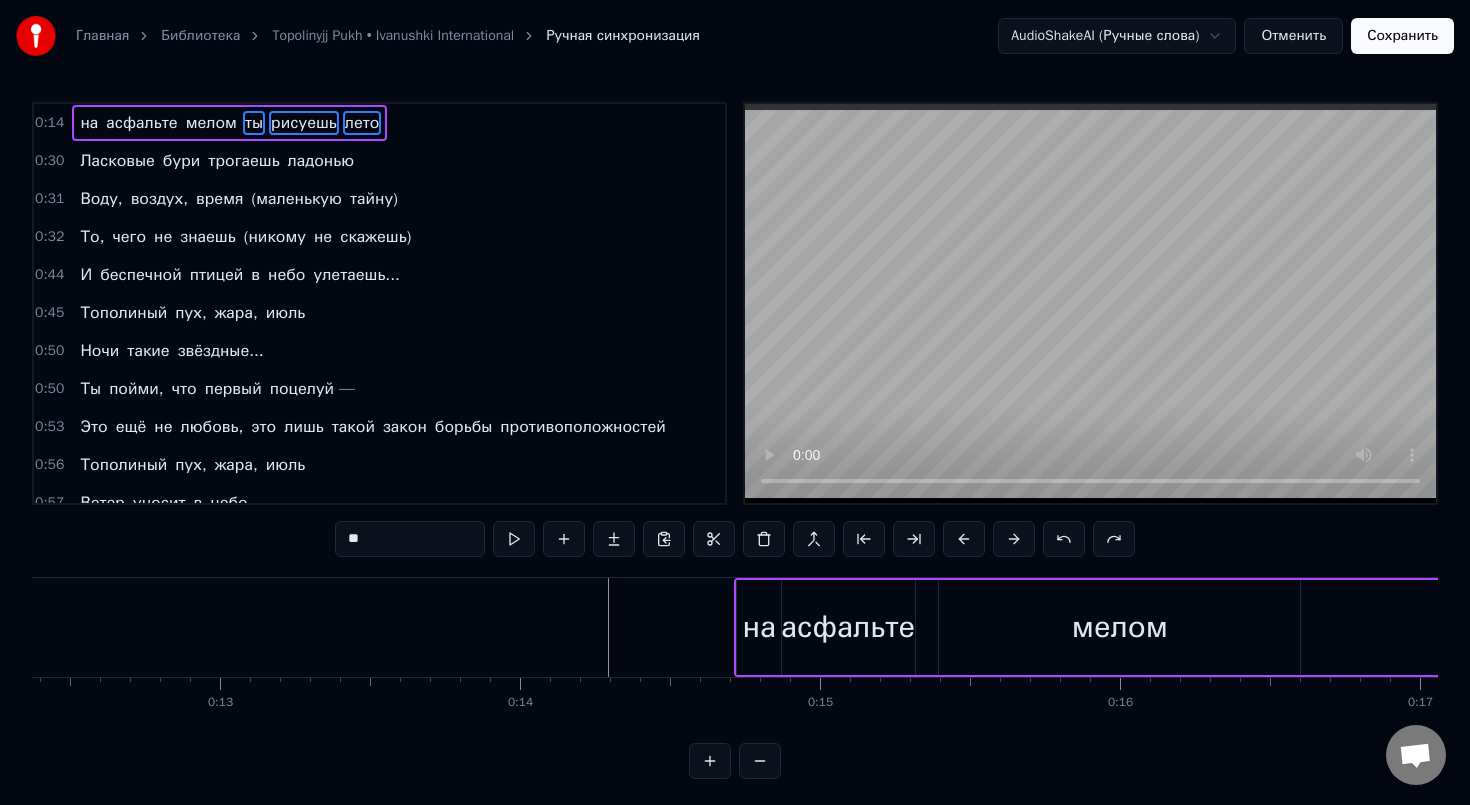 click at bounding box center (1064, 539) 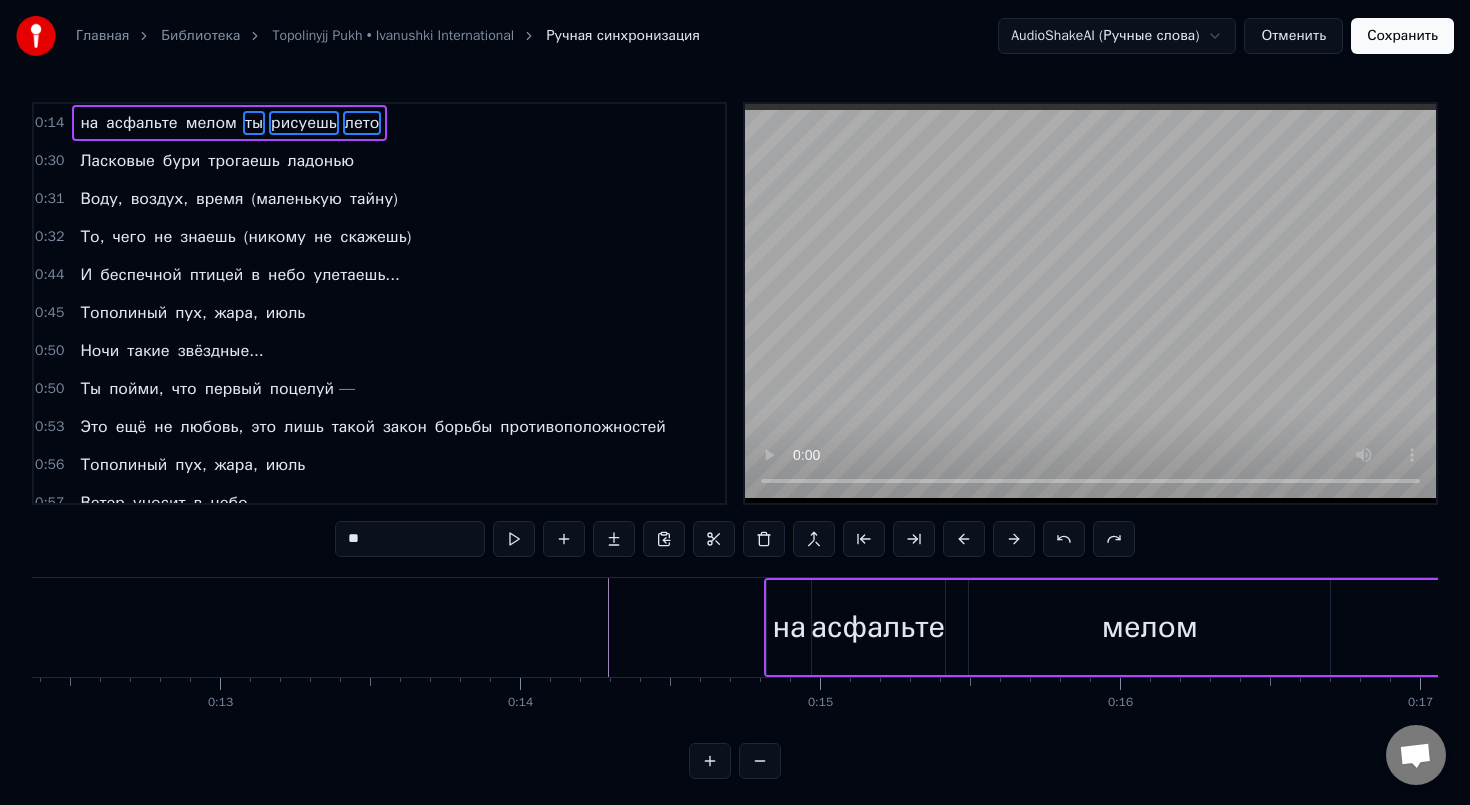 click at bounding box center [1064, 539] 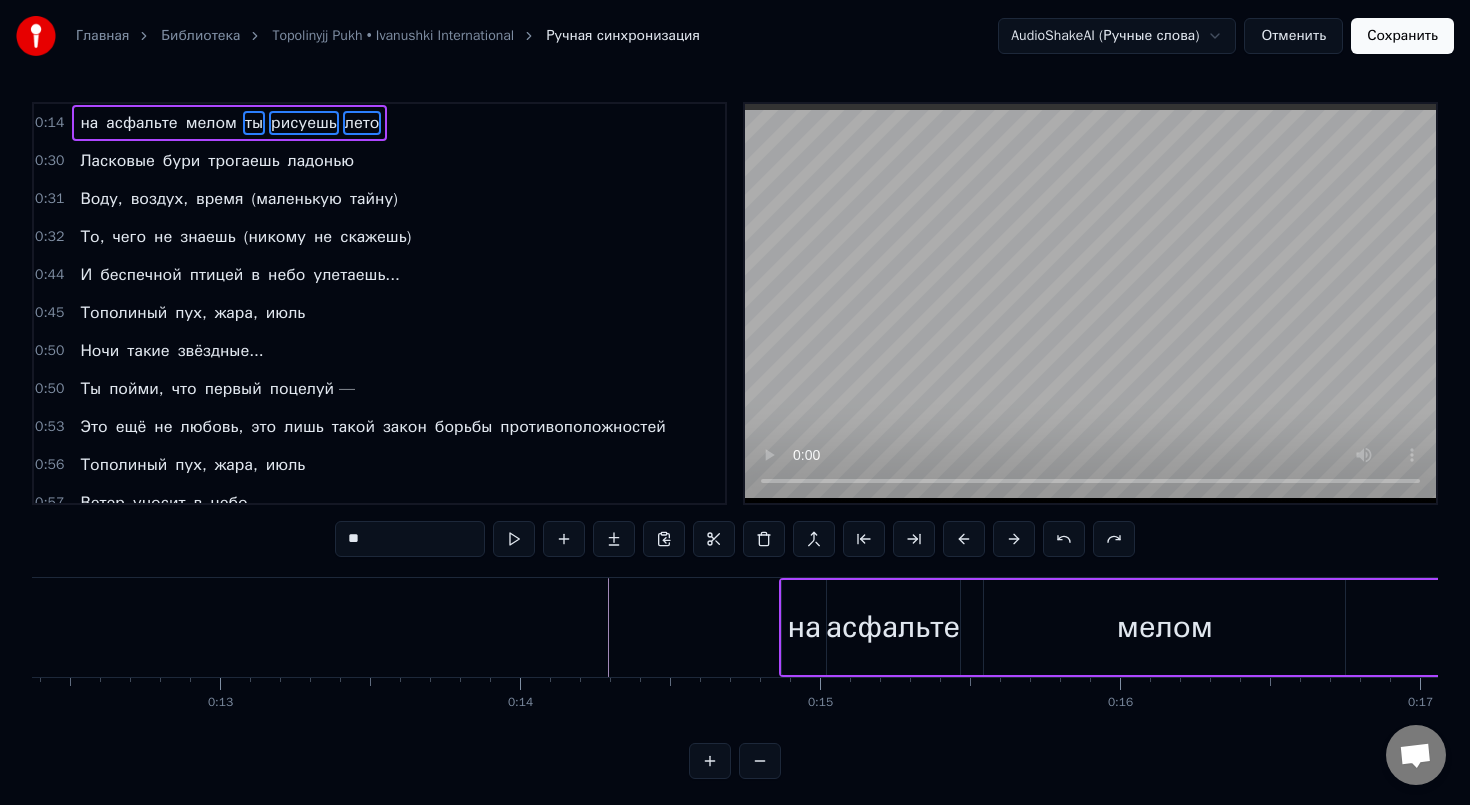 click at bounding box center [1064, 539] 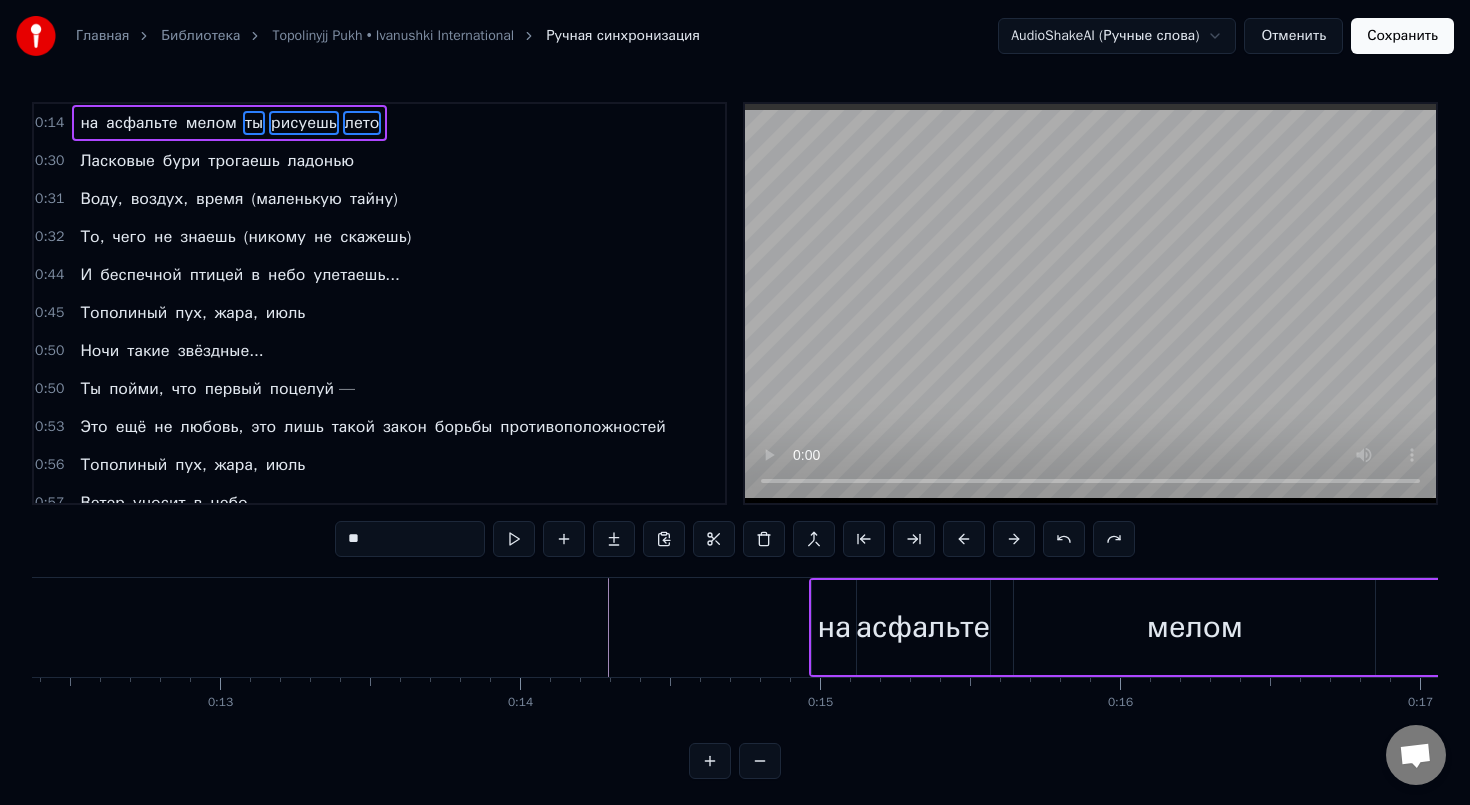 click at bounding box center [1064, 539] 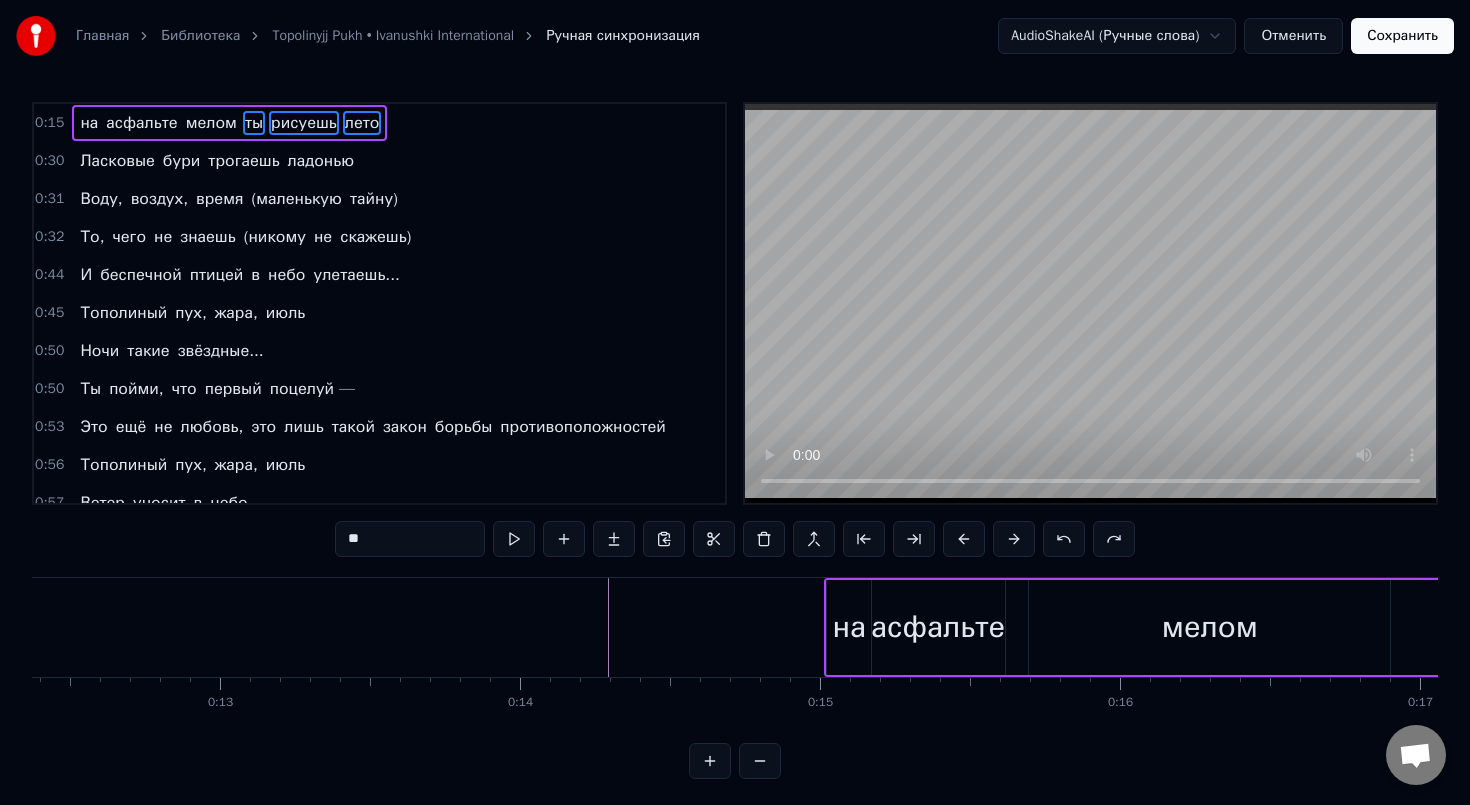 click at bounding box center (1064, 539) 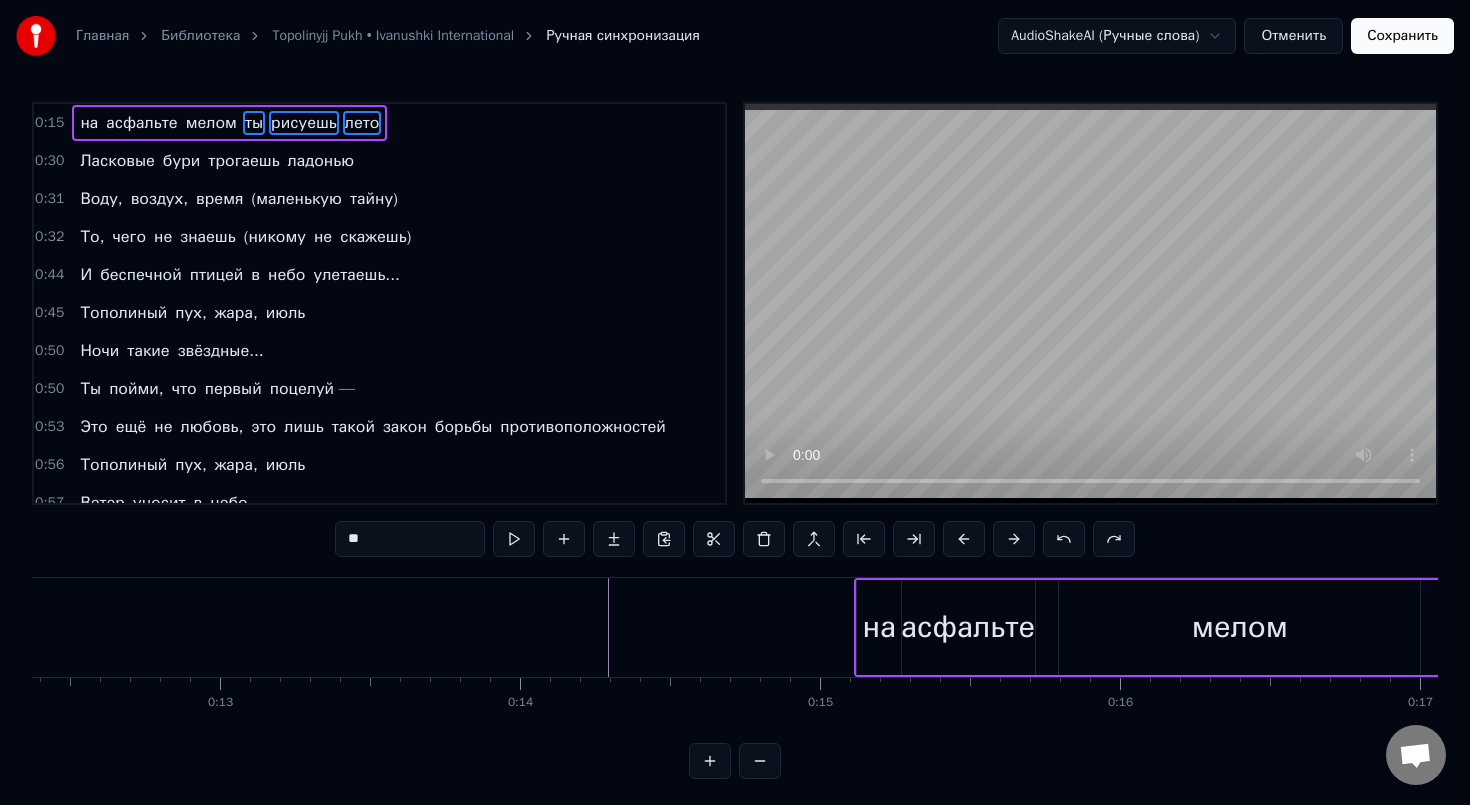 click at bounding box center (1064, 539) 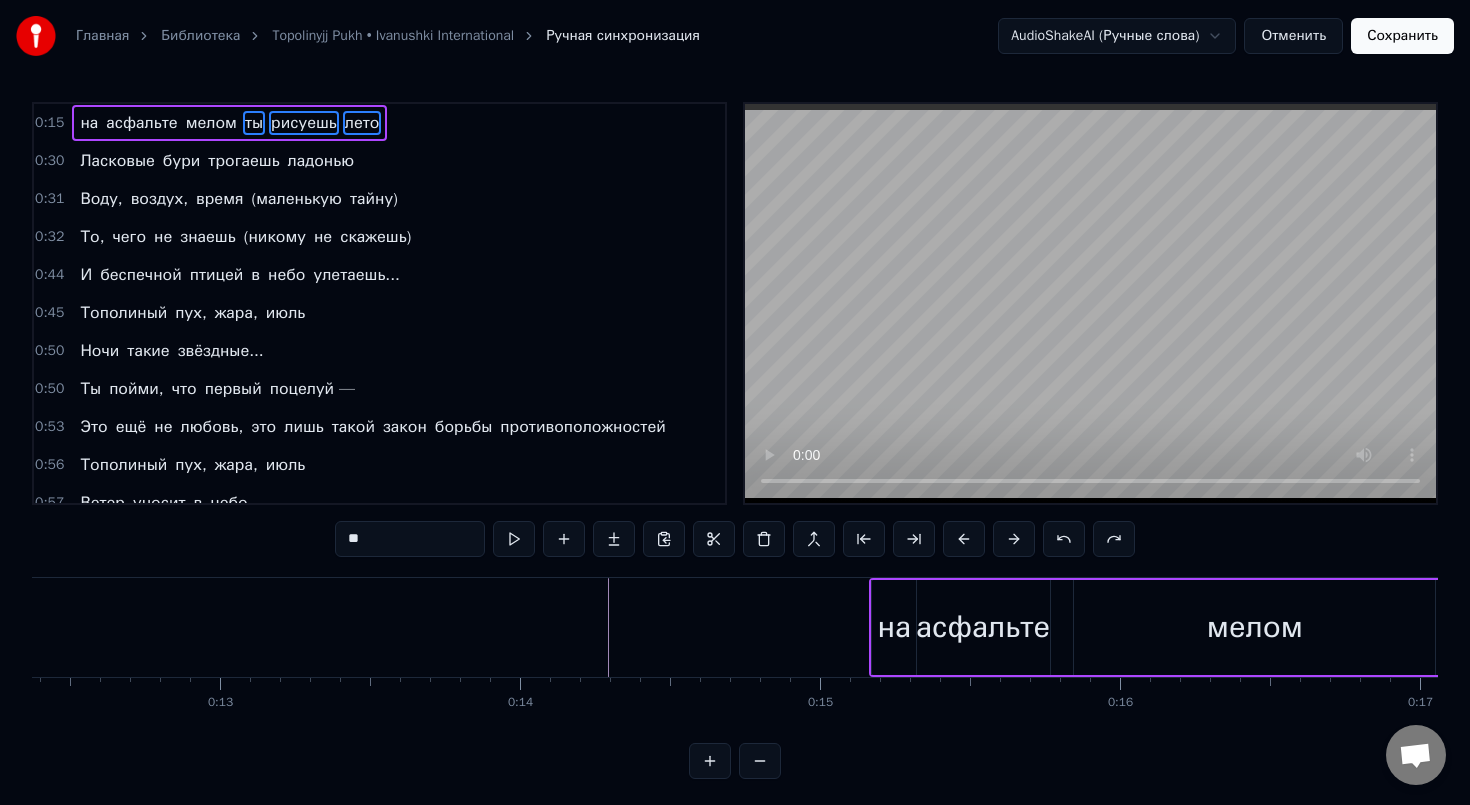 click at bounding box center [1064, 539] 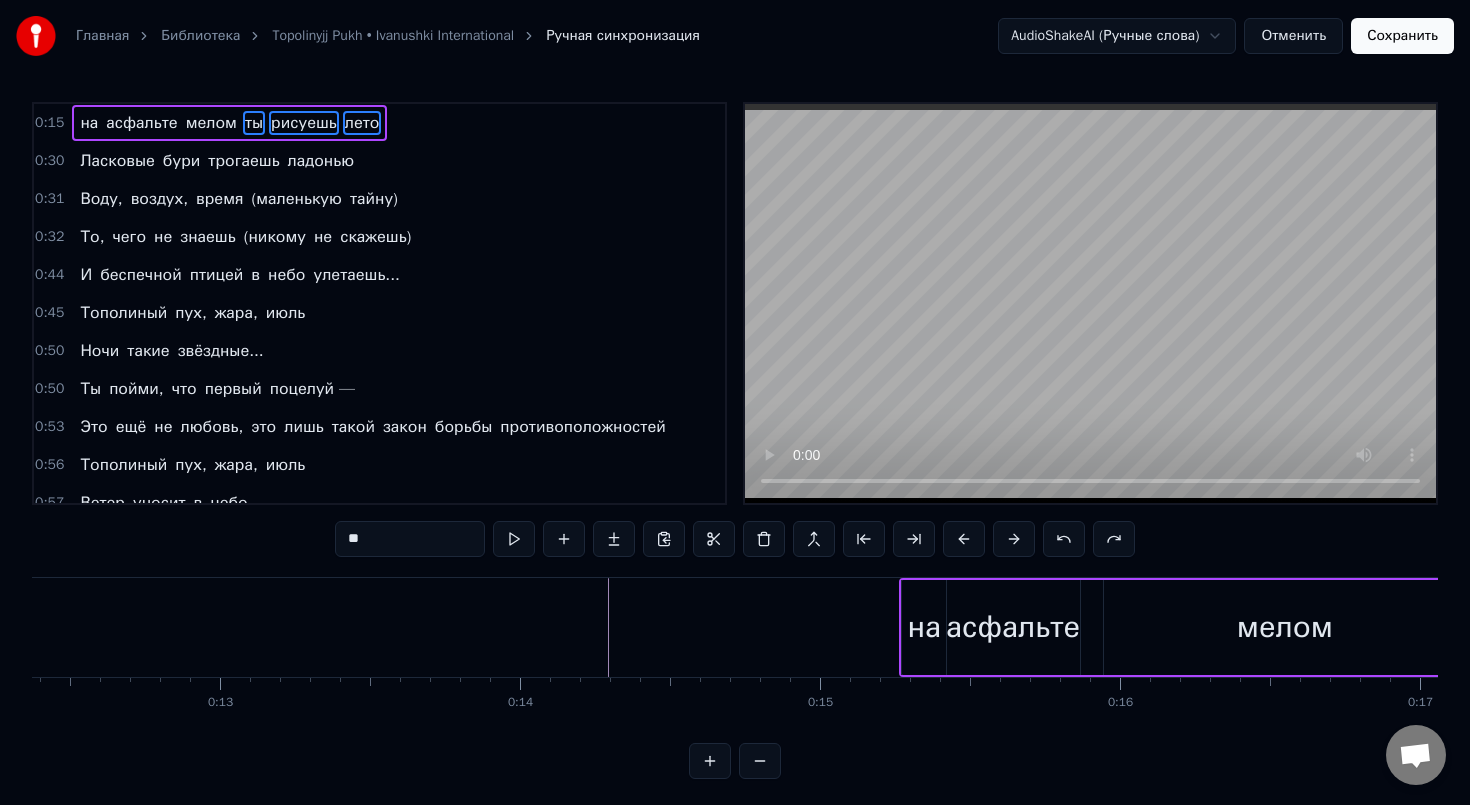 click at bounding box center (1064, 539) 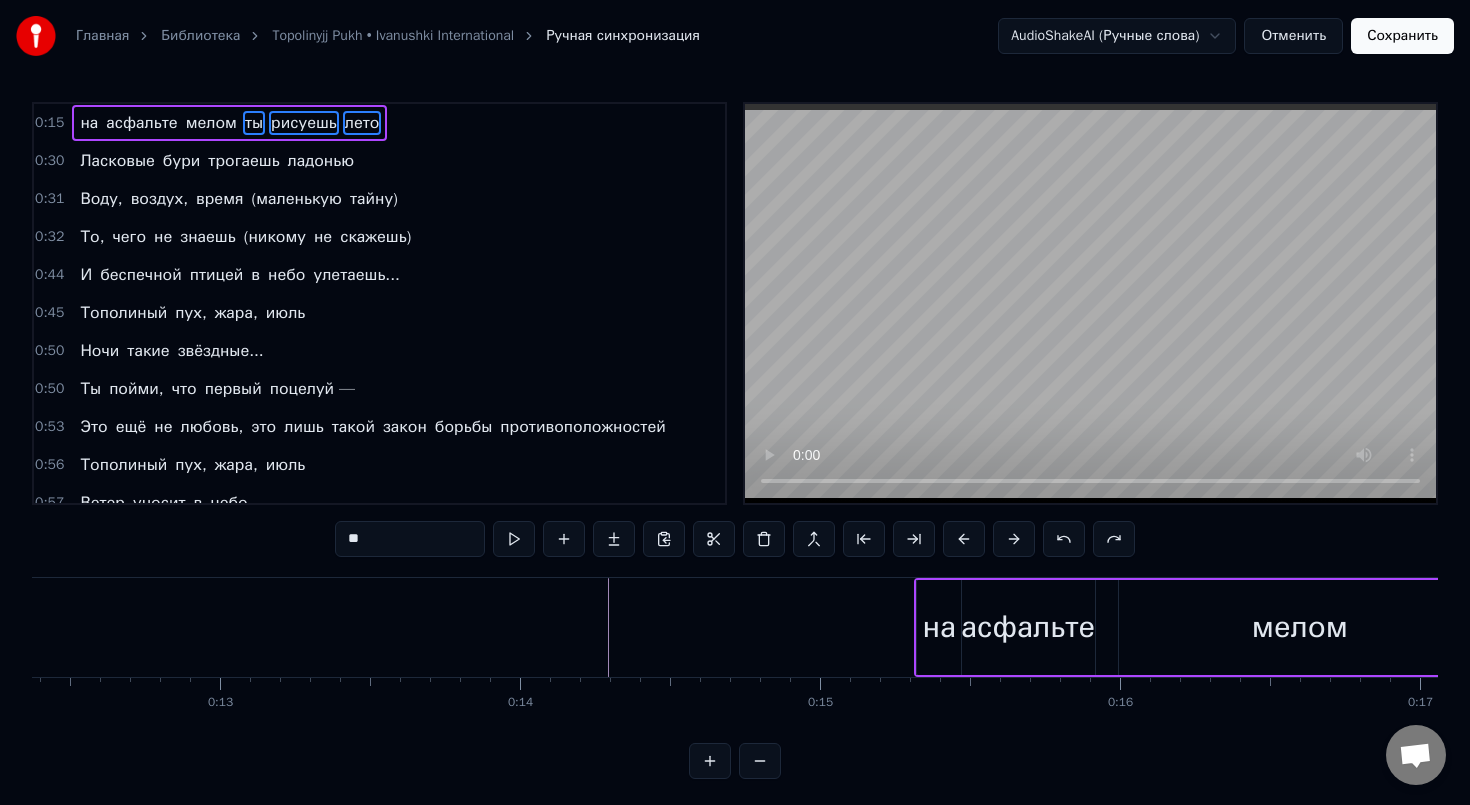 click at bounding box center (1064, 539) 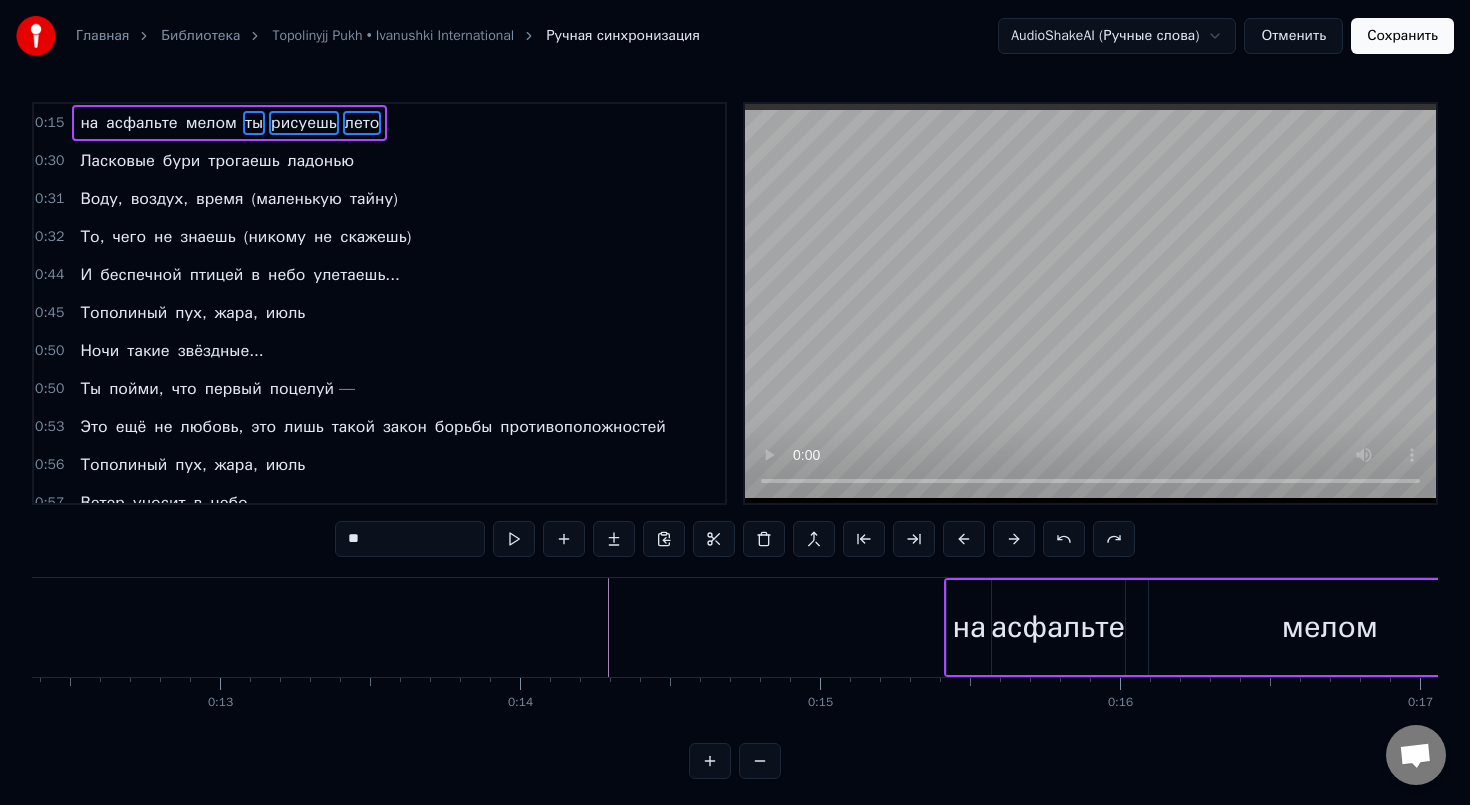 click at bounding box center (1064, 539) 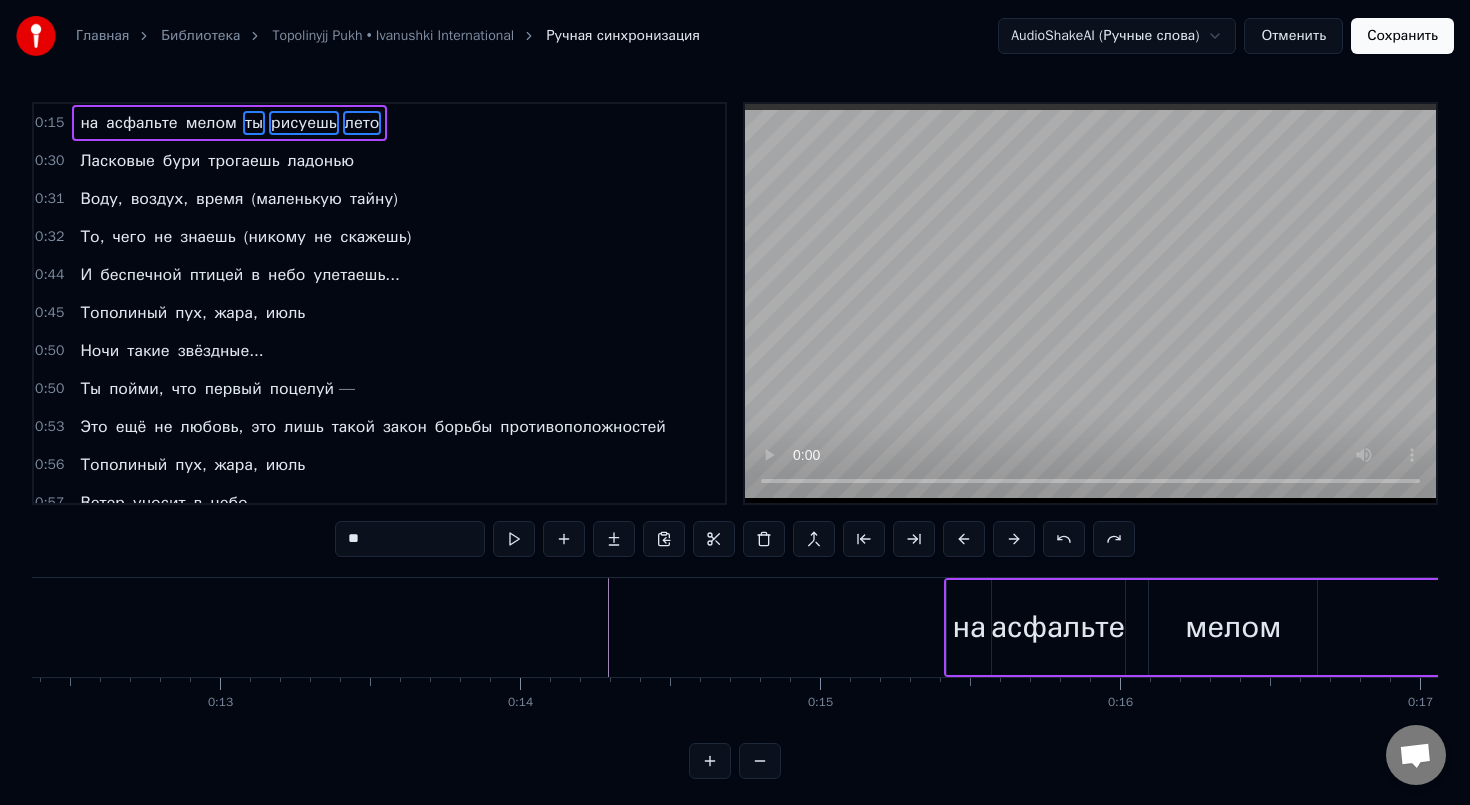 click at bounding box center (1064, 539) 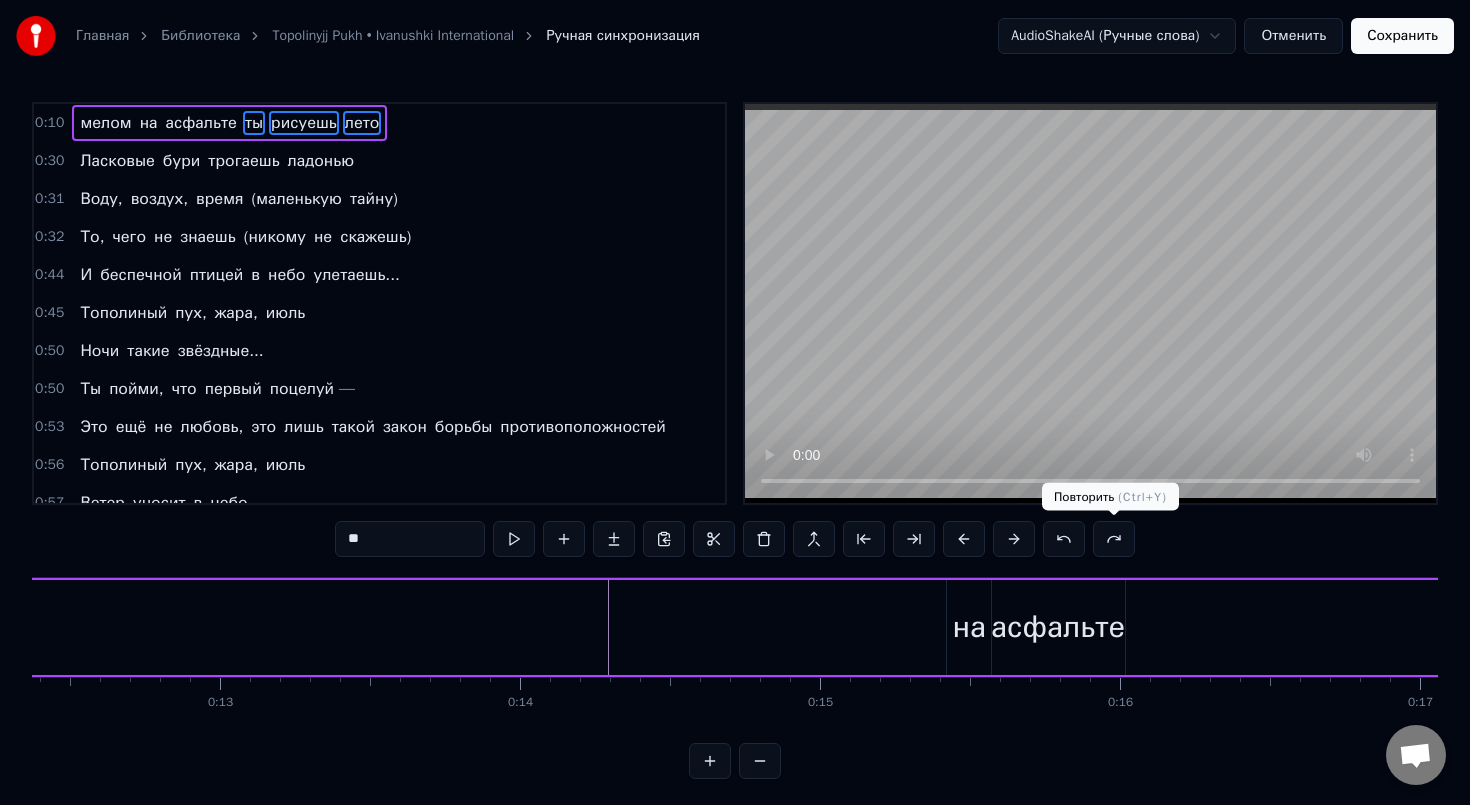 click at bounding box center (1114, 539) 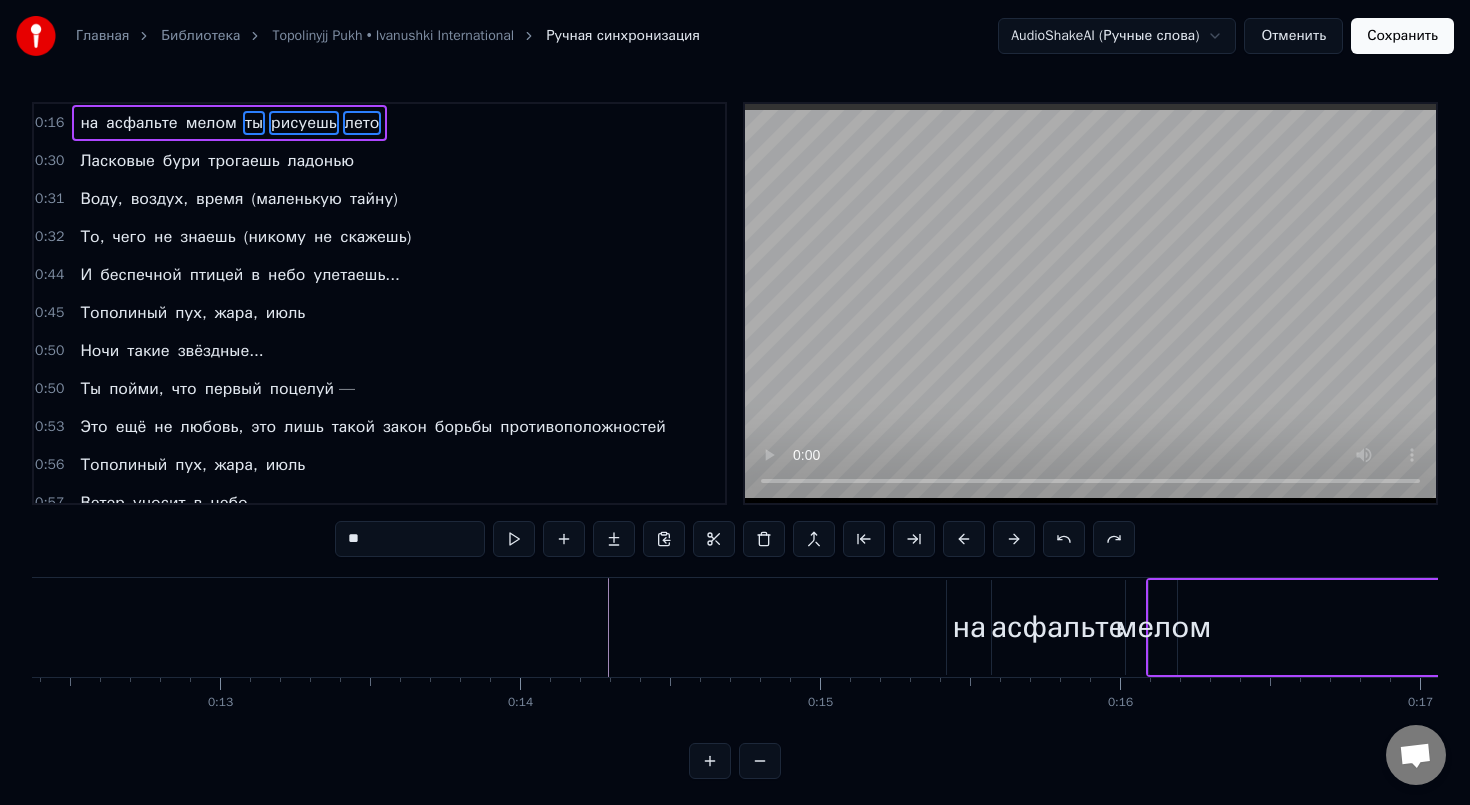 click at bounding box center [1114, 539] 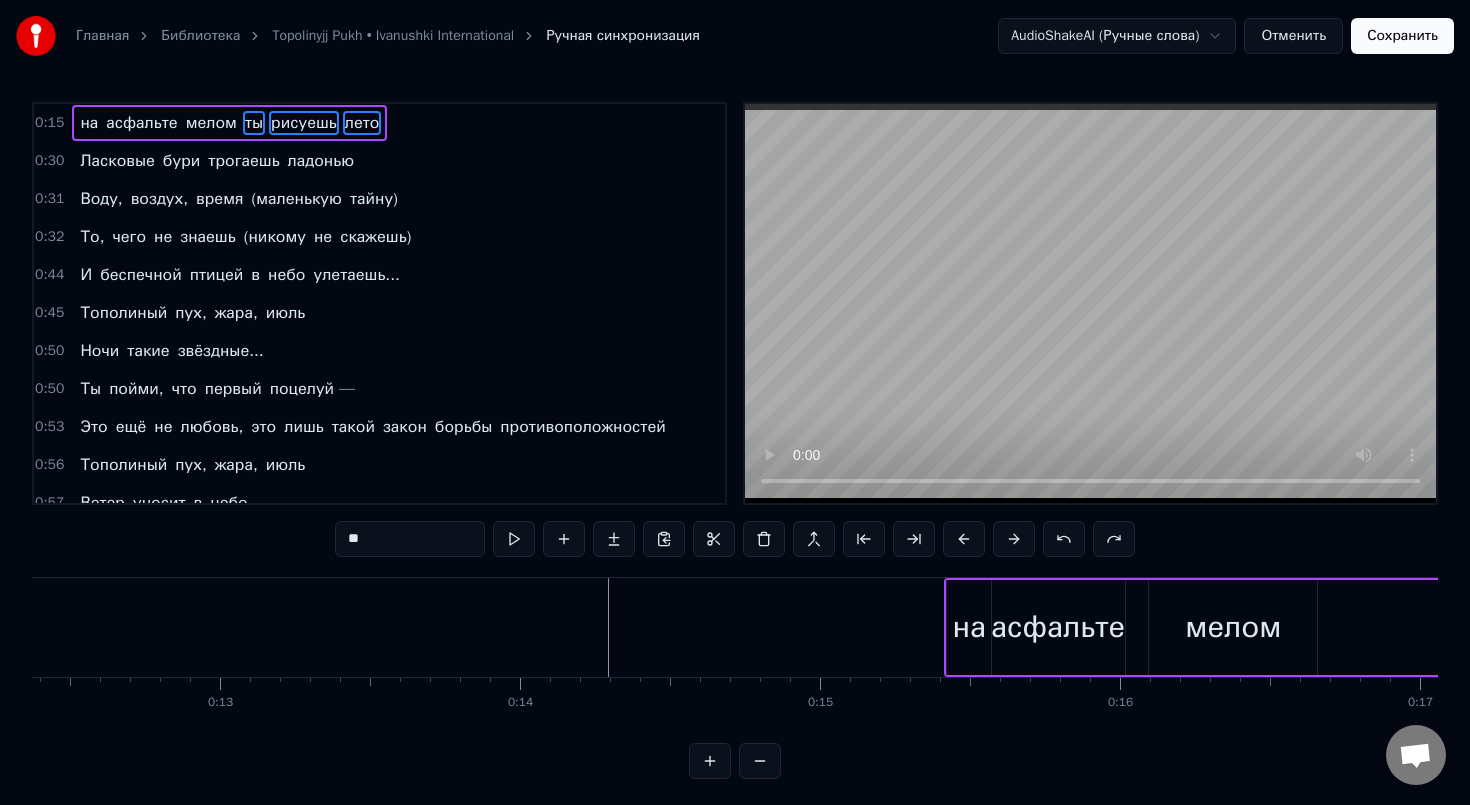 click at bounding box center [1114, 539] 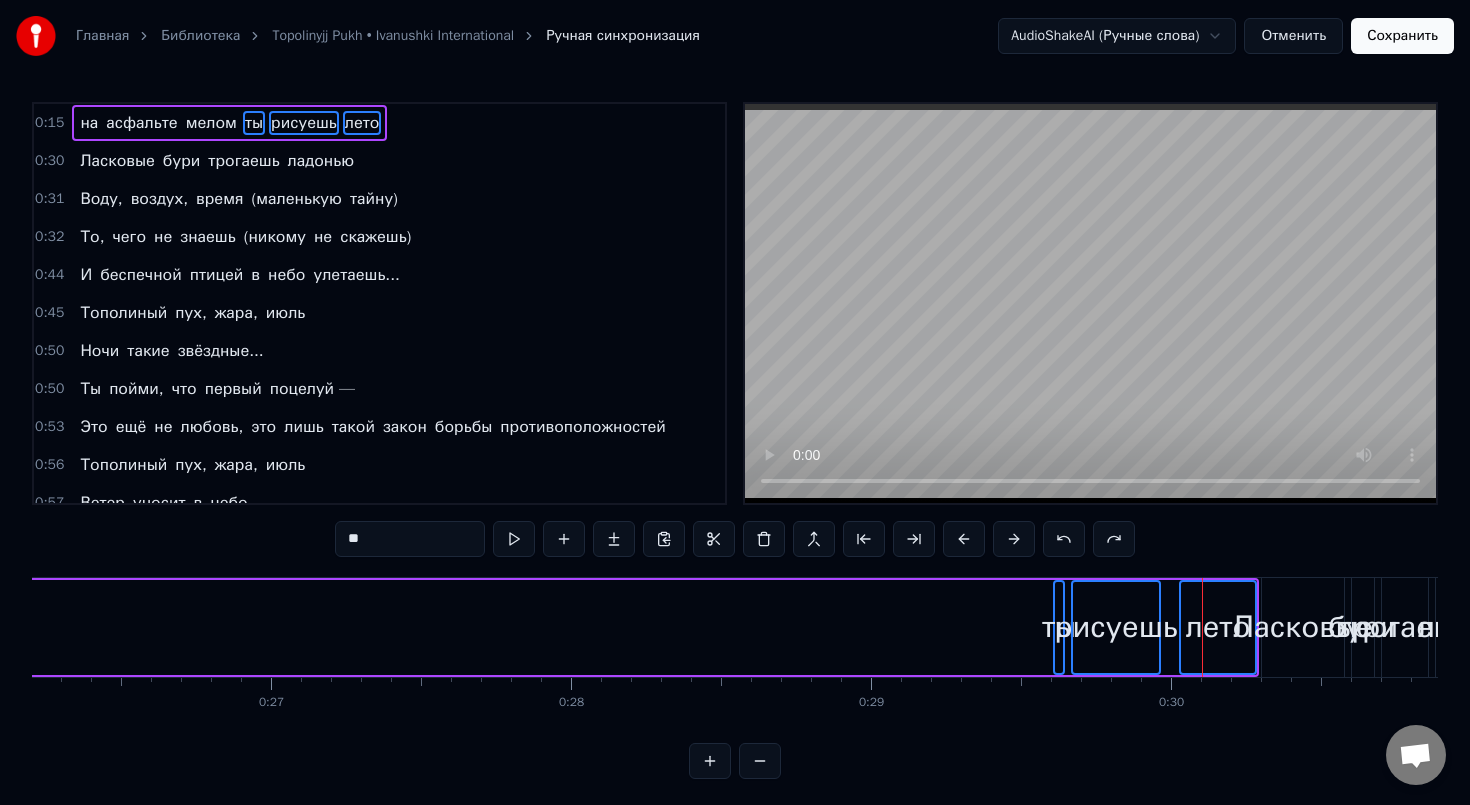 scroll, scrollTop: 0, scrollLeft: 7865, axis: horizontal 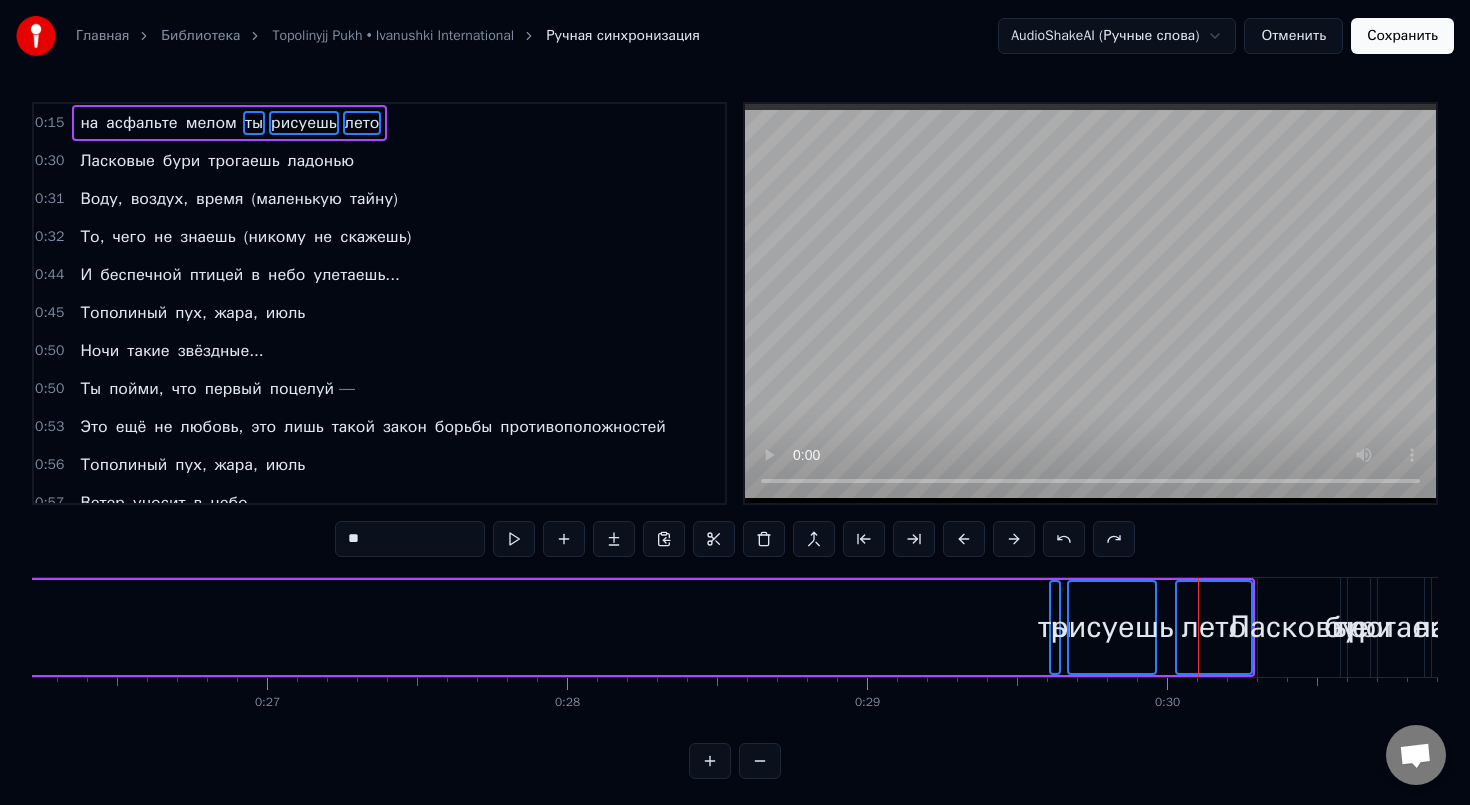 click on "на асфальте мелом ты рисуешь лето" at bounding box center (-977, 627) 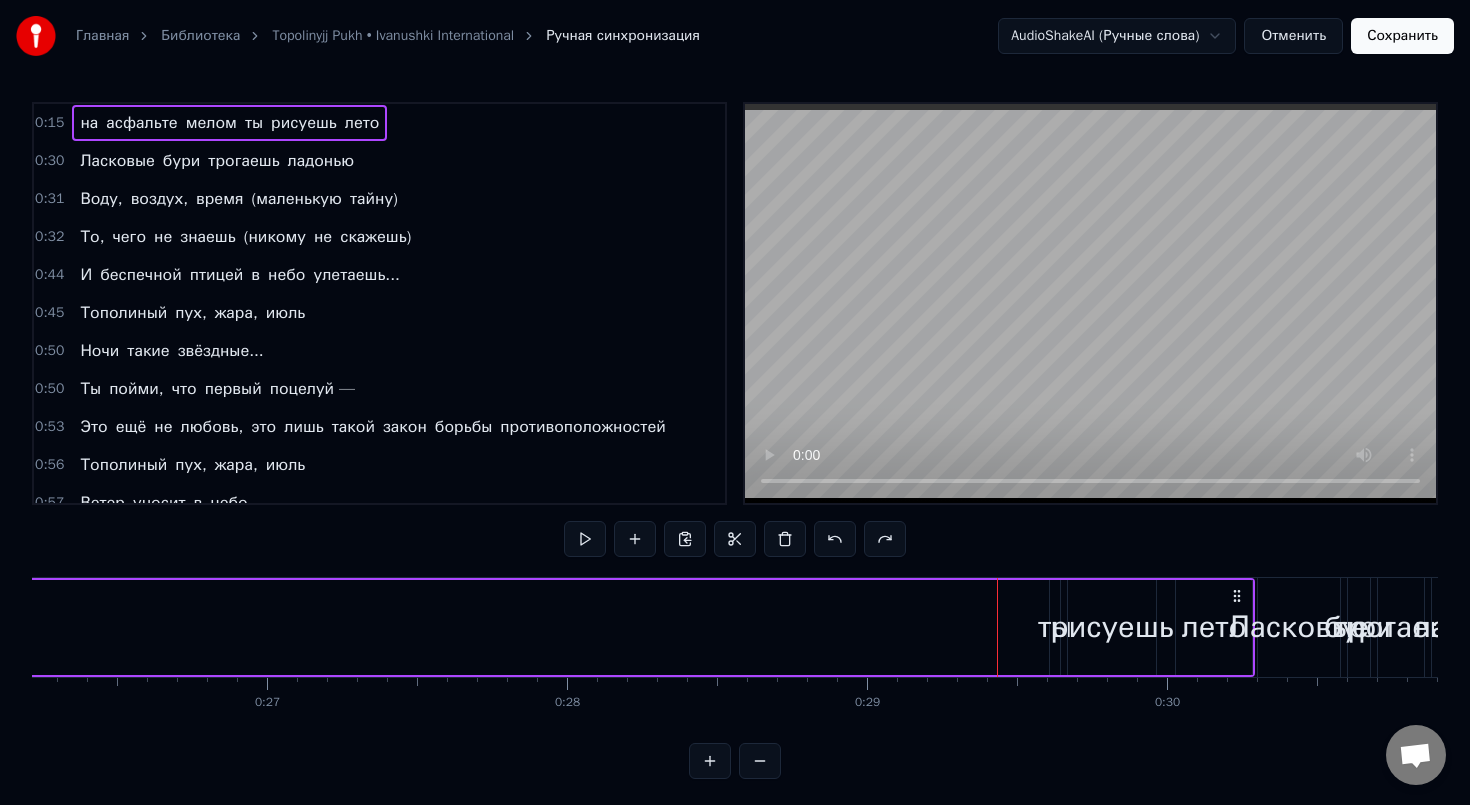 click on "рисуешь" at bounding box center (1111, 627) 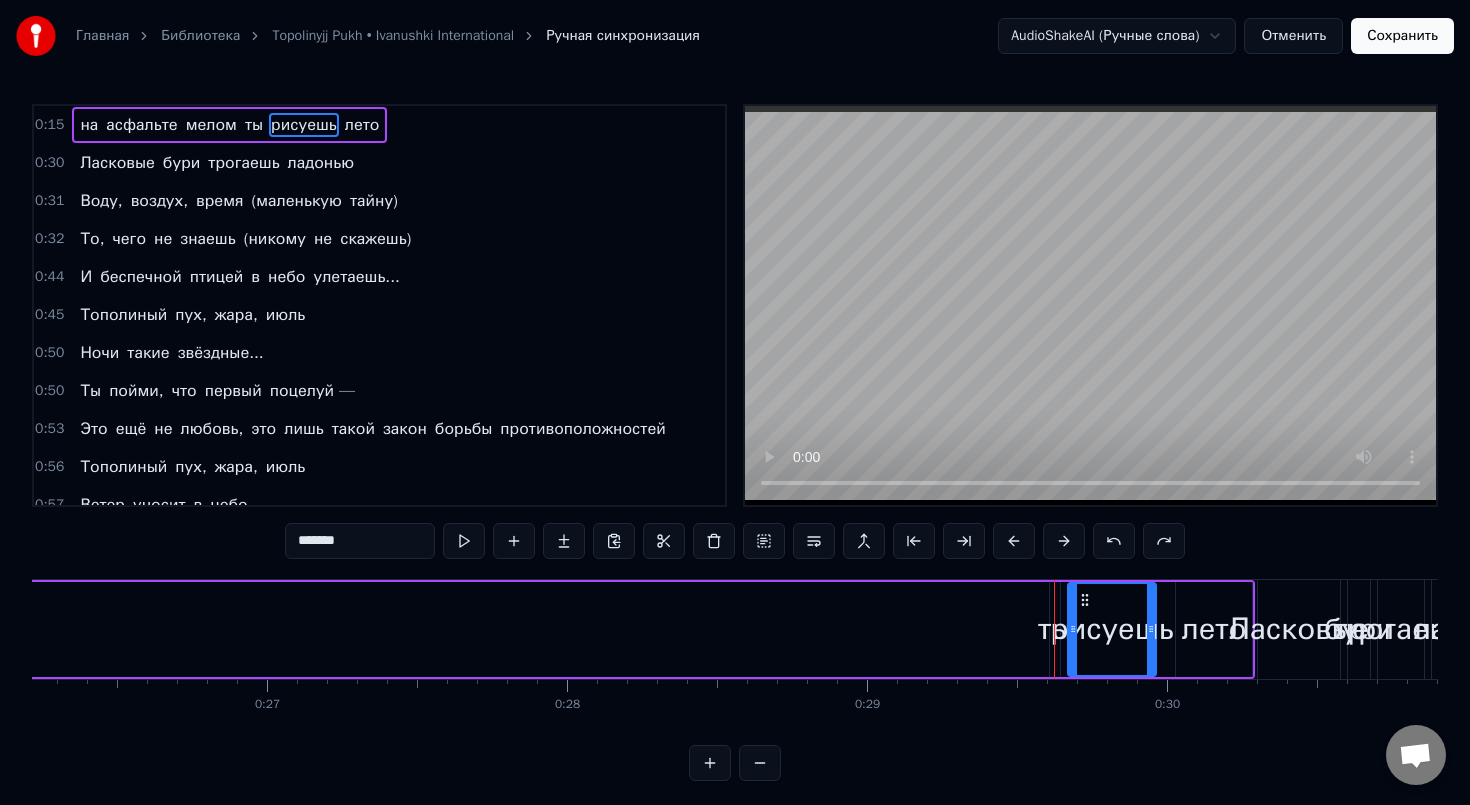 click on "на асфальте мелом ты рисуешь лето Ласковые бури трогаешь ладонью Воду, воздух, время ([PERSONAL_TIME_REFERENCE]) То, чего не знаешь (никому не скажешь) И беспечной птицей в небо улетаешь... Тополиный пух, жара, июль Ночи такие звёздные... Ты пойми, что первый поцелуй — Это ещё не любовь, это лишь такой закон борьбы противоположностей Тополиный пух, жара, июль Ветер уносит в небо Только ты не веришь никому Ждёшь ты только снега, снега, снега А ладони к небу, а то просто к сердцу Где найти бы счастья маленькую дверцу ([PERSONAL_TIME_REFERENCE]) Далеко- далёко парус уплывает (парус В 0" at bounding box center (735, 654) 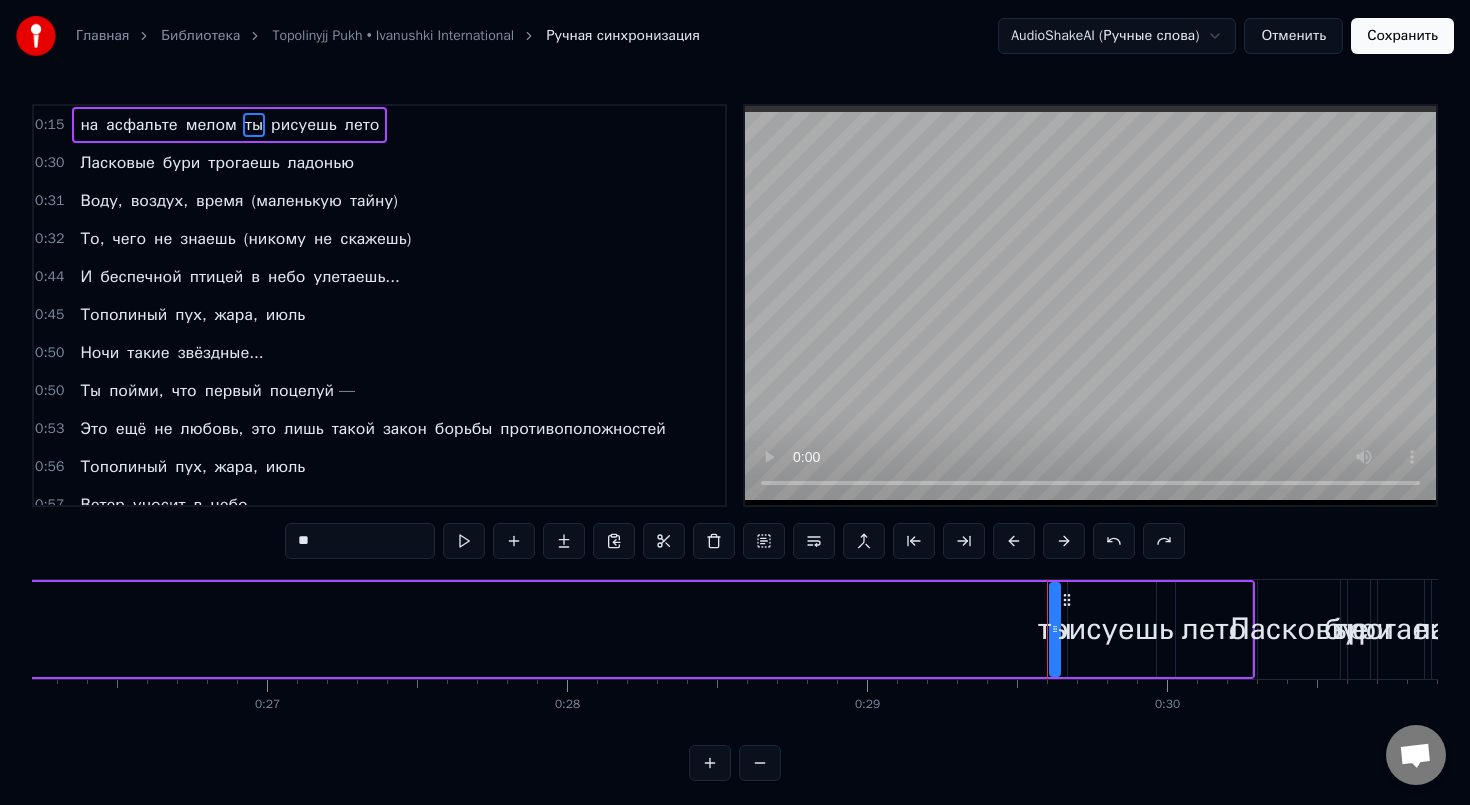 click on "ты" at bounding box center [254, 125] 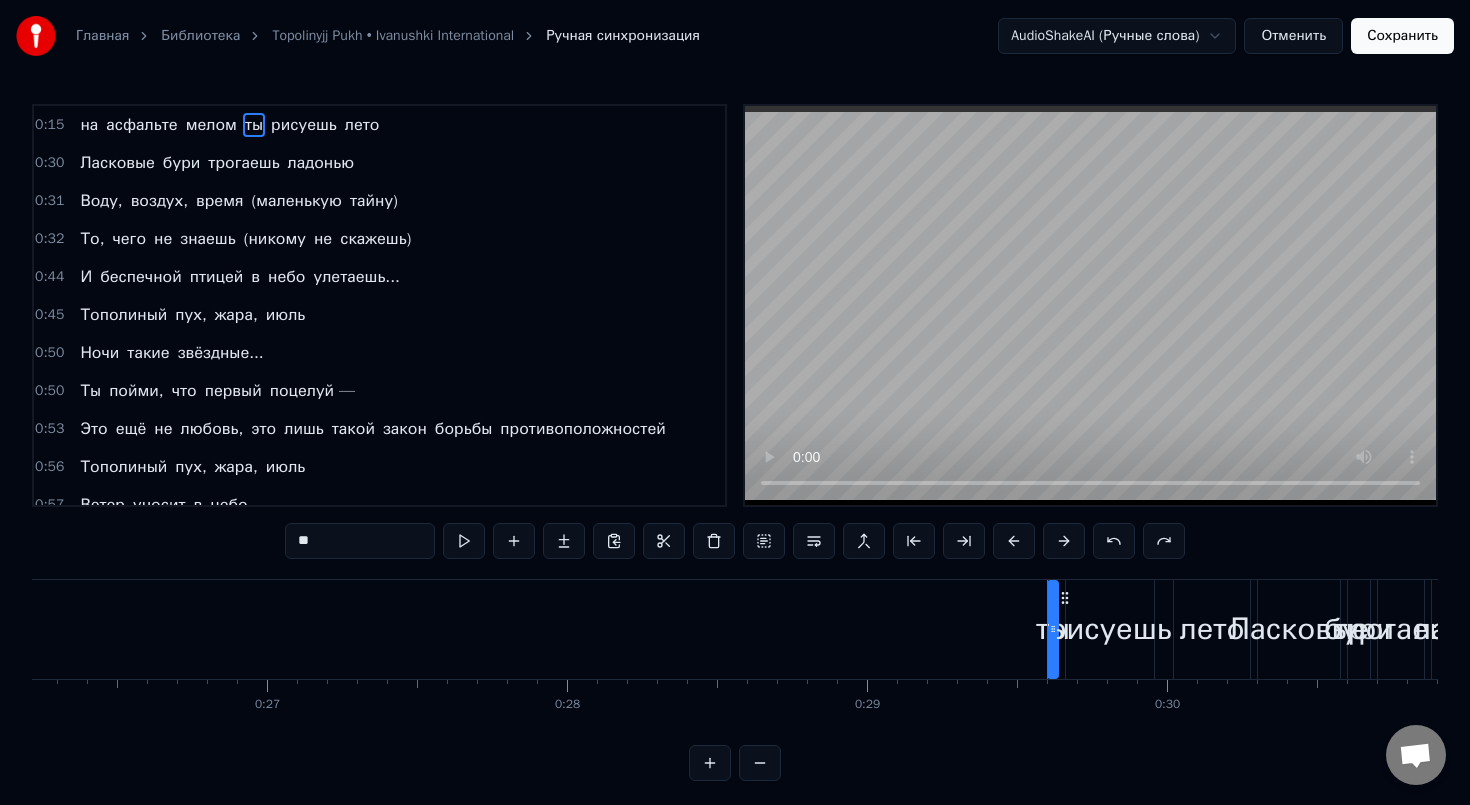 click on "на асфальте мелом ты рисуешь лето" at bounding box center [229, 125] 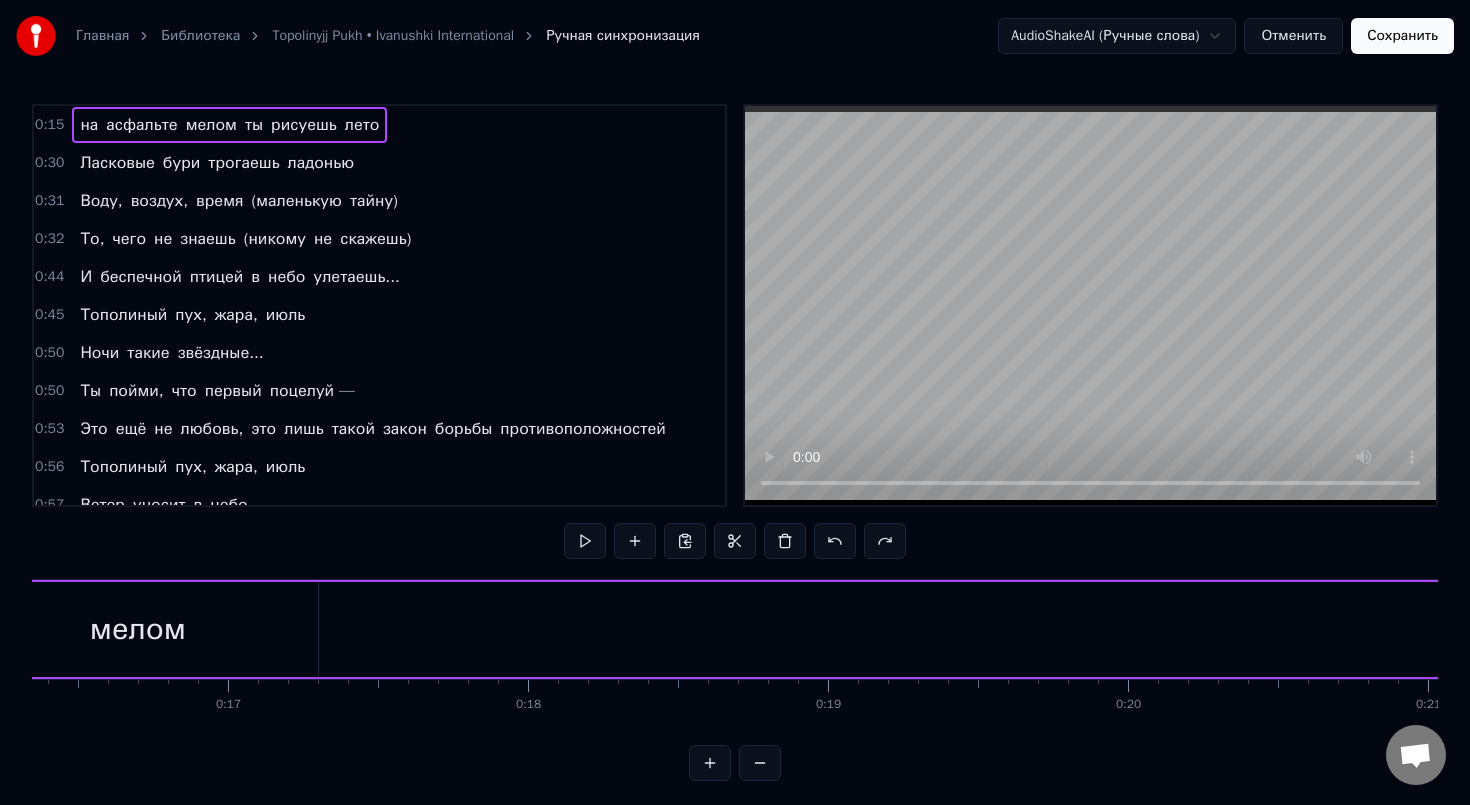 scroll, scrollTop: 0, scrollLeft: 4524, axis: horizontal 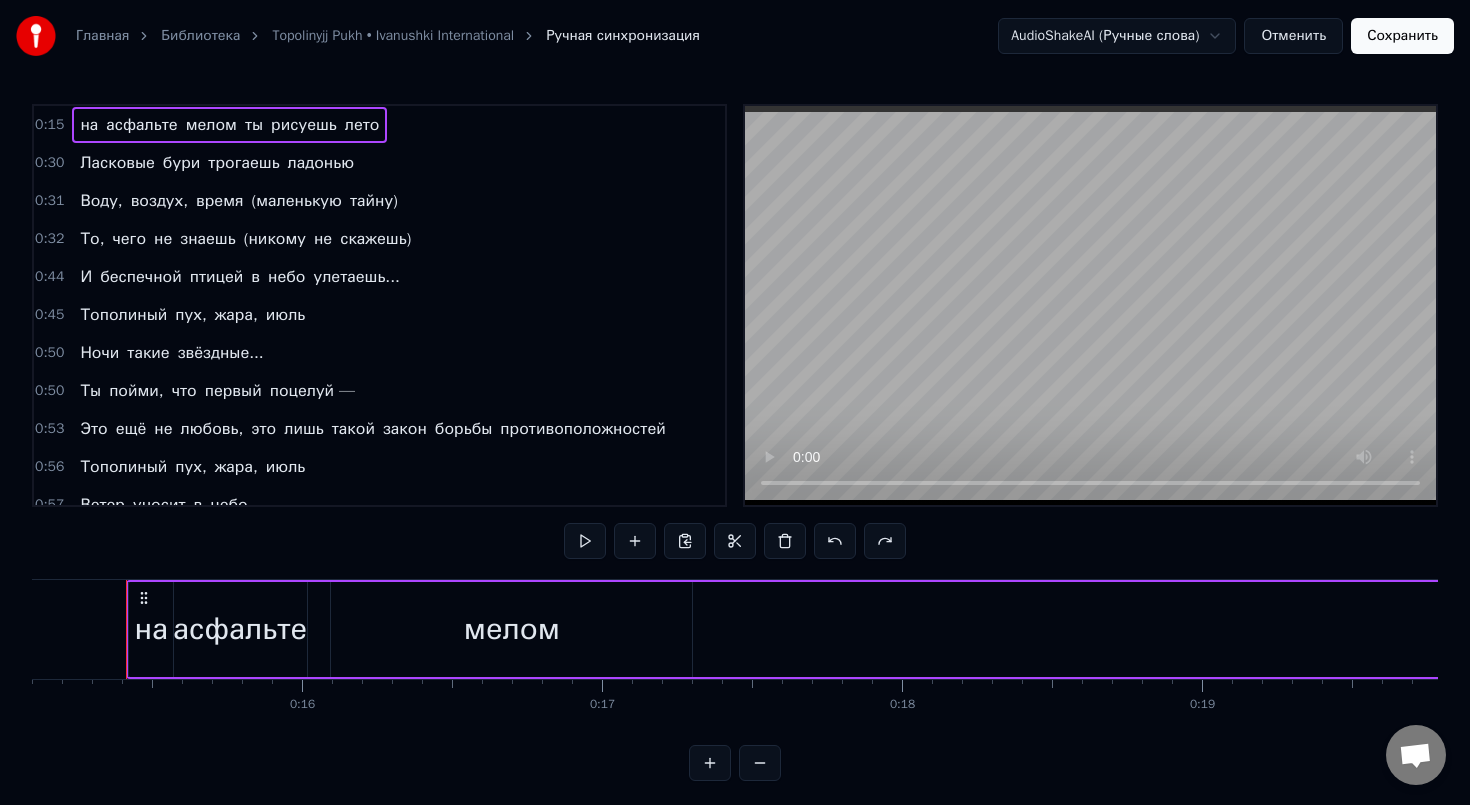 click on "на асфальте мелом ты рисуешь лето" at bounding box center [229, 125] 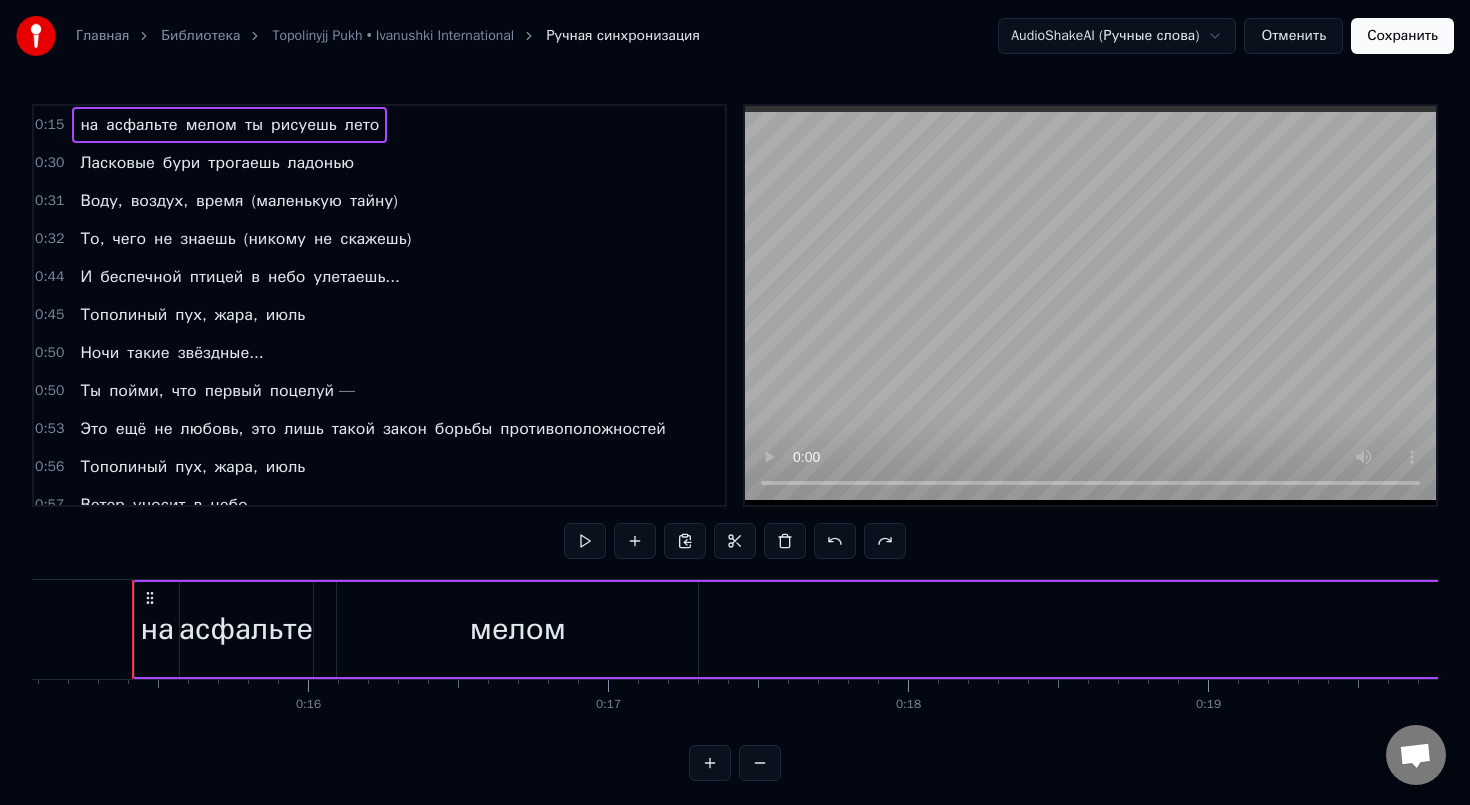 click on "на асфальте мелом ты рисуешь лето" at bounding box center [229, 125] 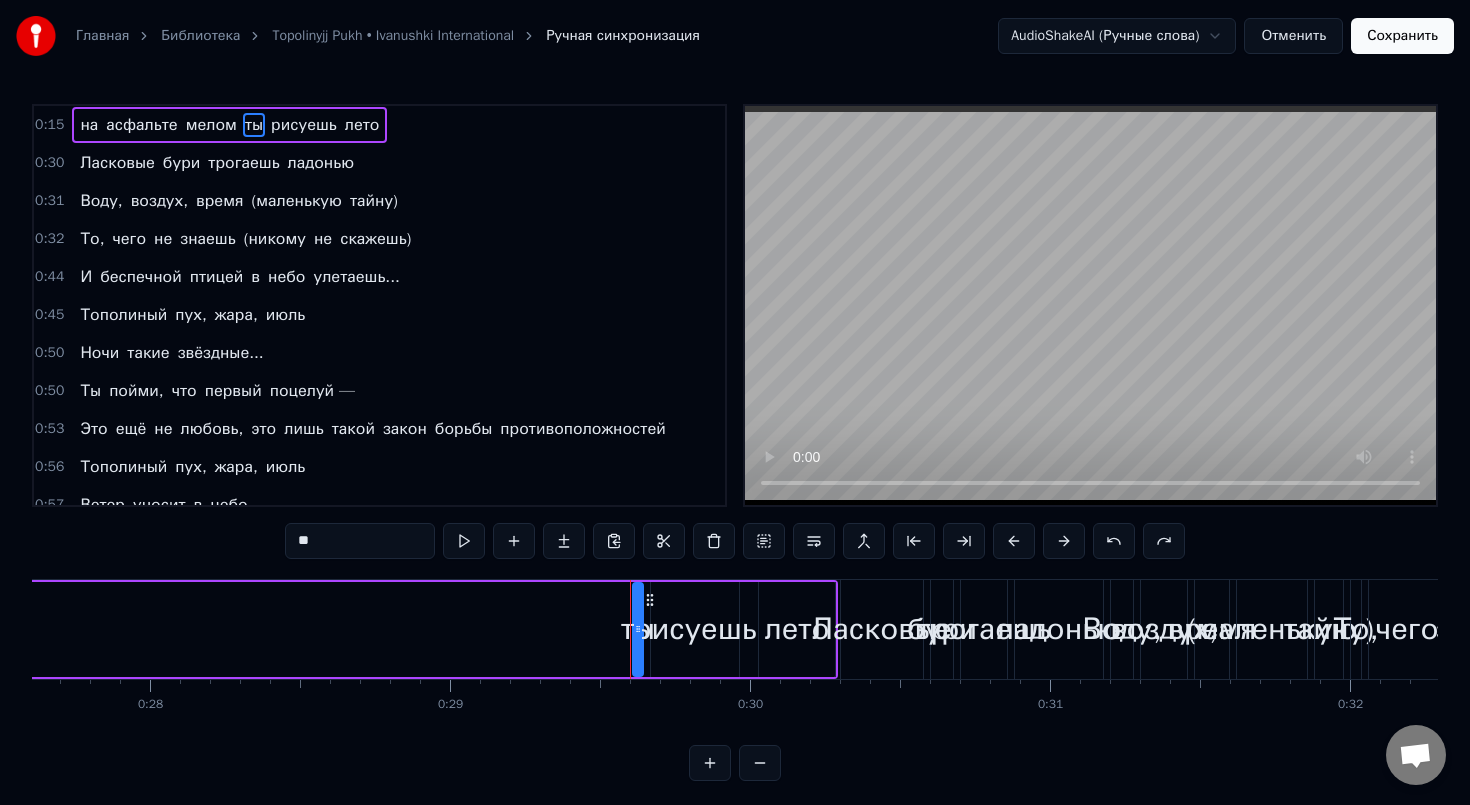 click on "0:15 на асфальте мелом ты рисуешь лето" at bounding box center (379, 125) 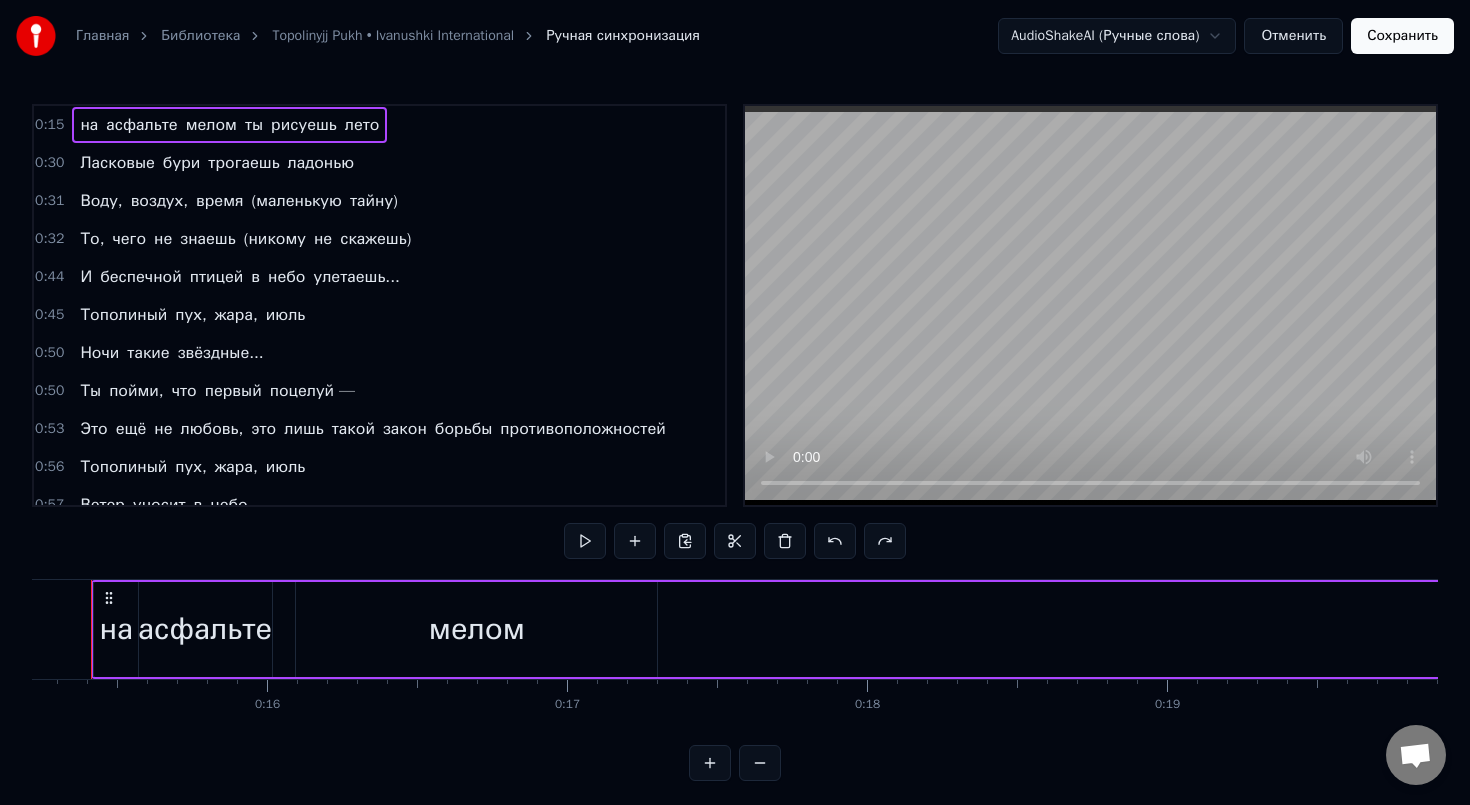 scroll, scrollTop: 0, scrollLeft: 4524, axis: horizontal 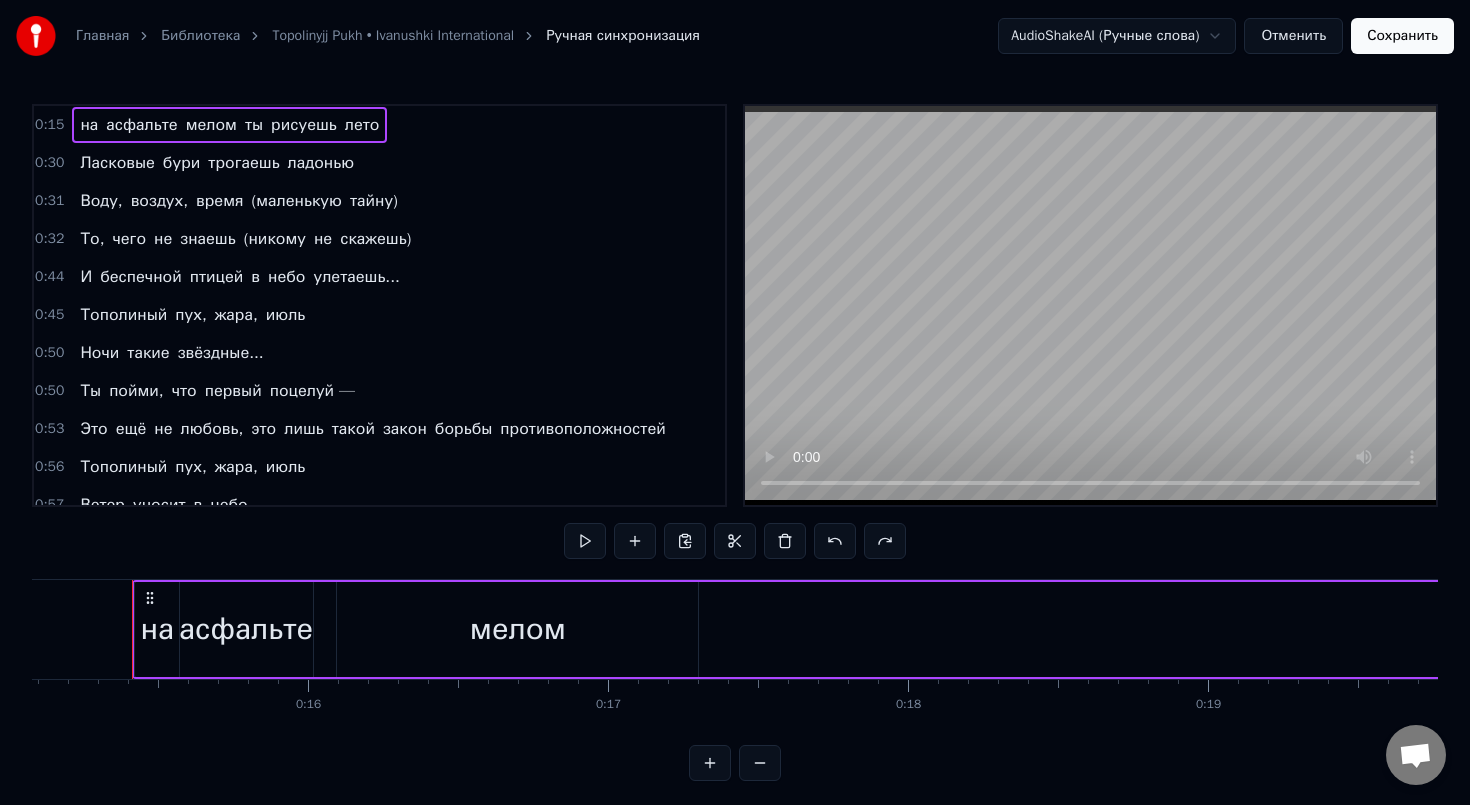 click on "на асфальте мелом ты рисуешь лето" at bounding box center (229, 125) 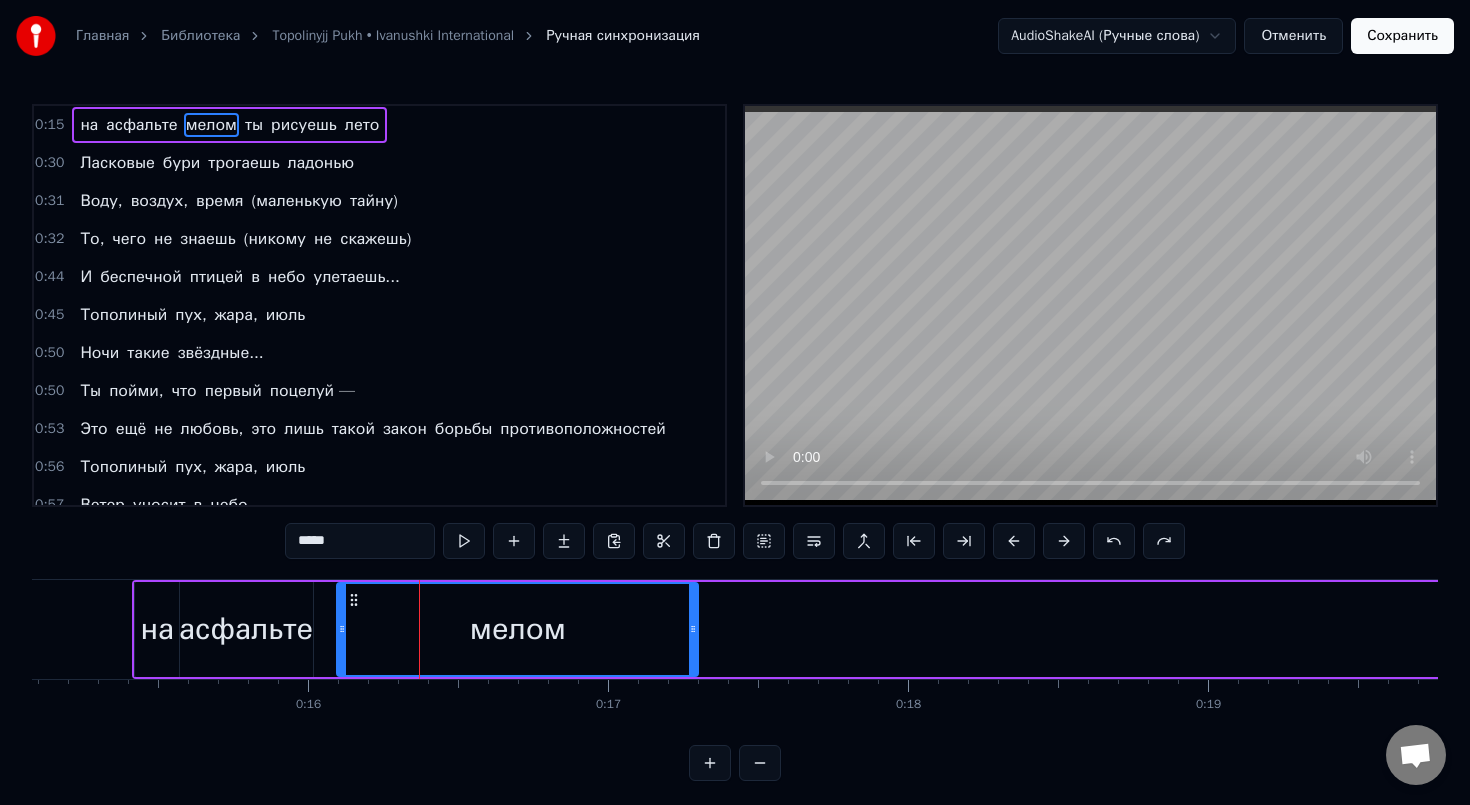 click on "мелом" at bounding box center (211, 125) 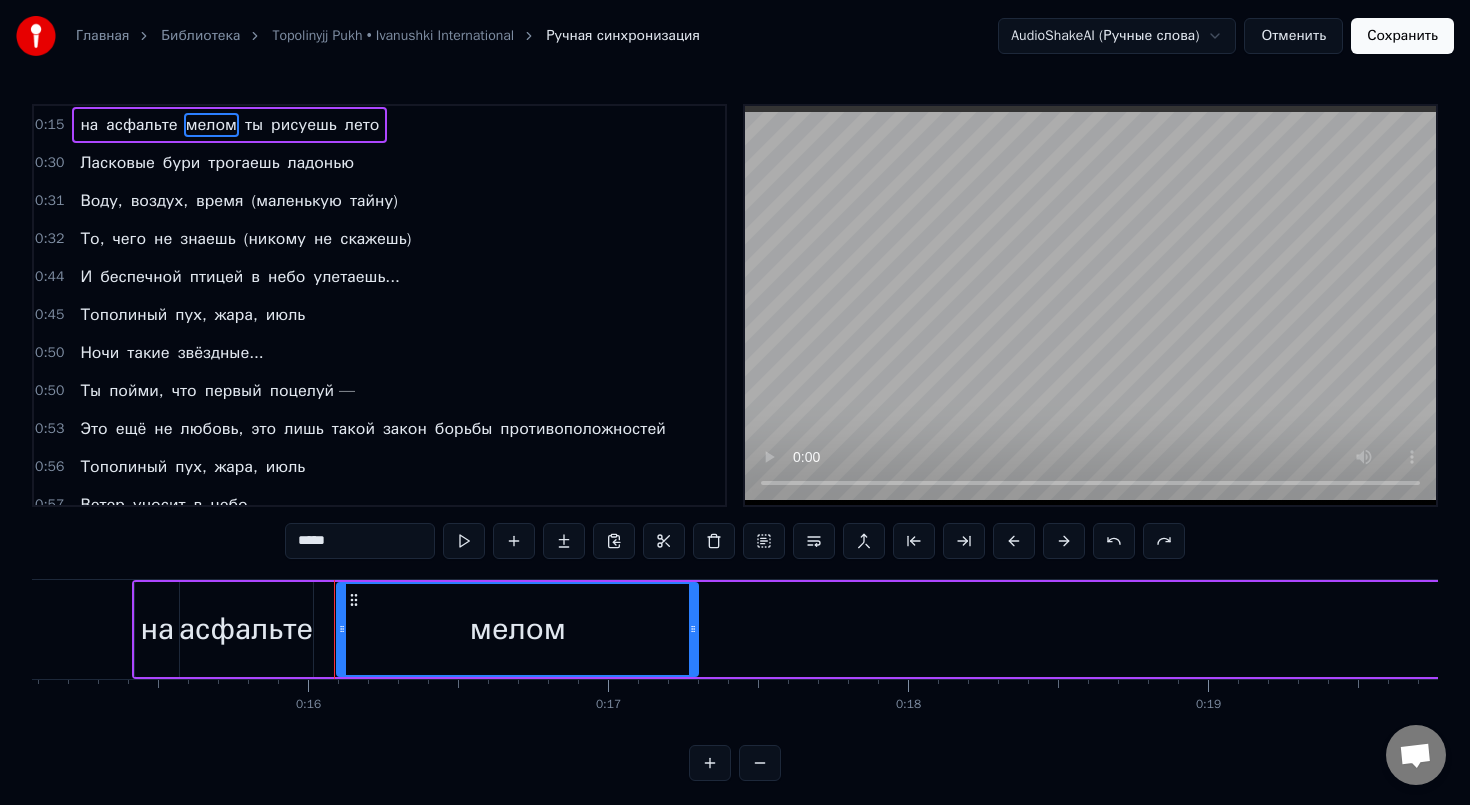 click on "ты" at bounding box center [254, 125] 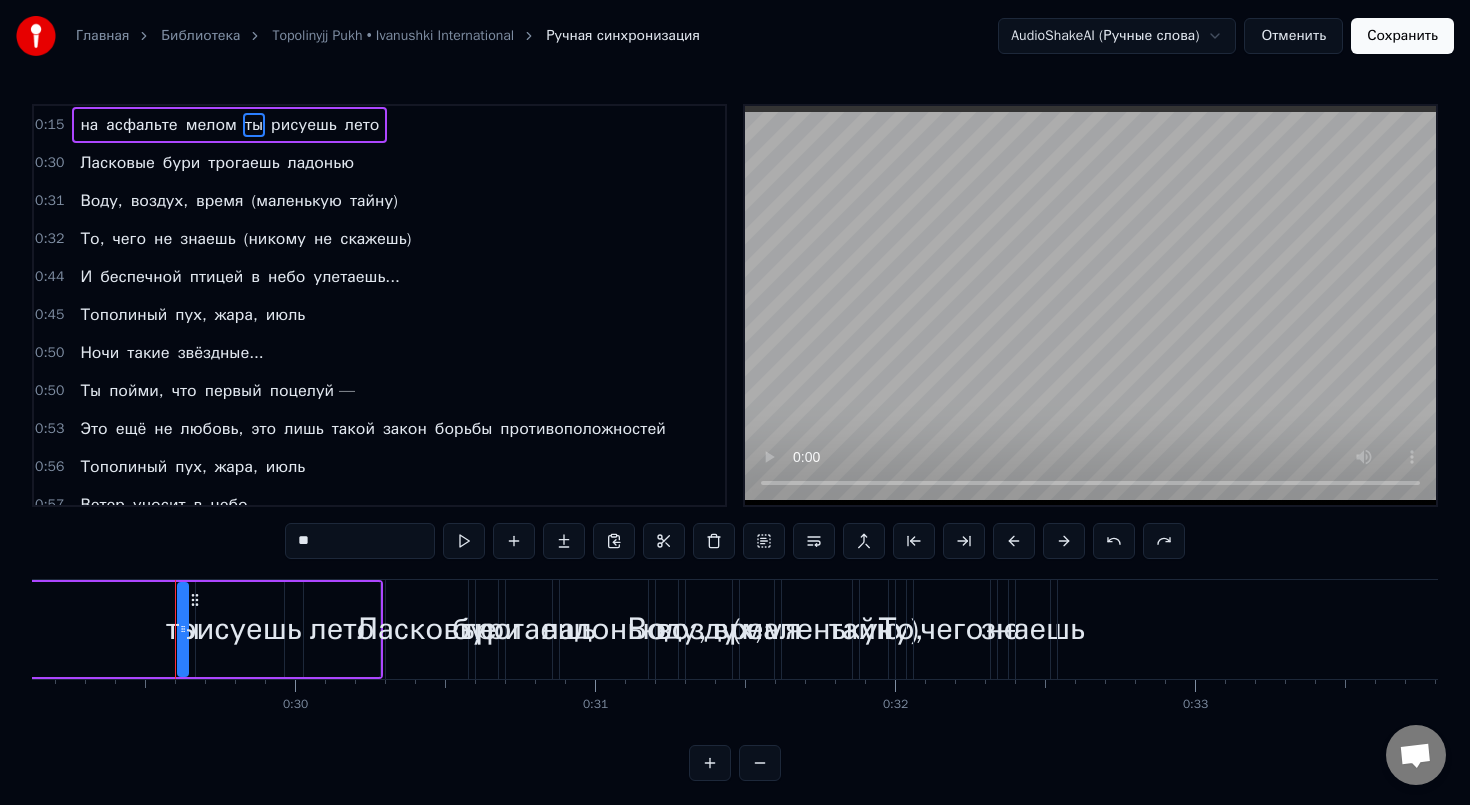 scroll, scrollTop: 0, scrollLeft: 8780, axis: horizontal 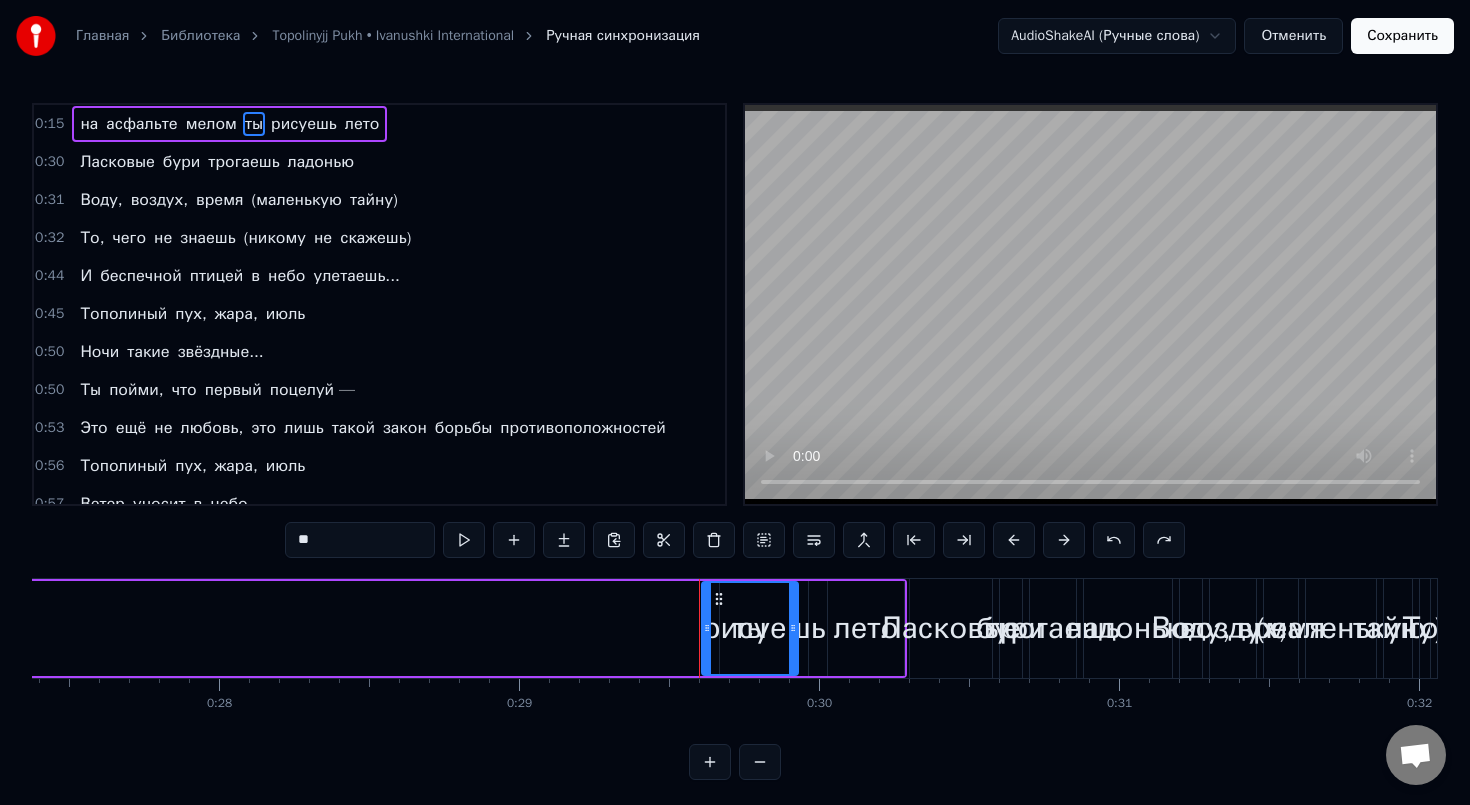 drag, startPoint x: 706, startPoint y: 630, endPoint x: 790, endPoint y: 633, distance: 84.05355 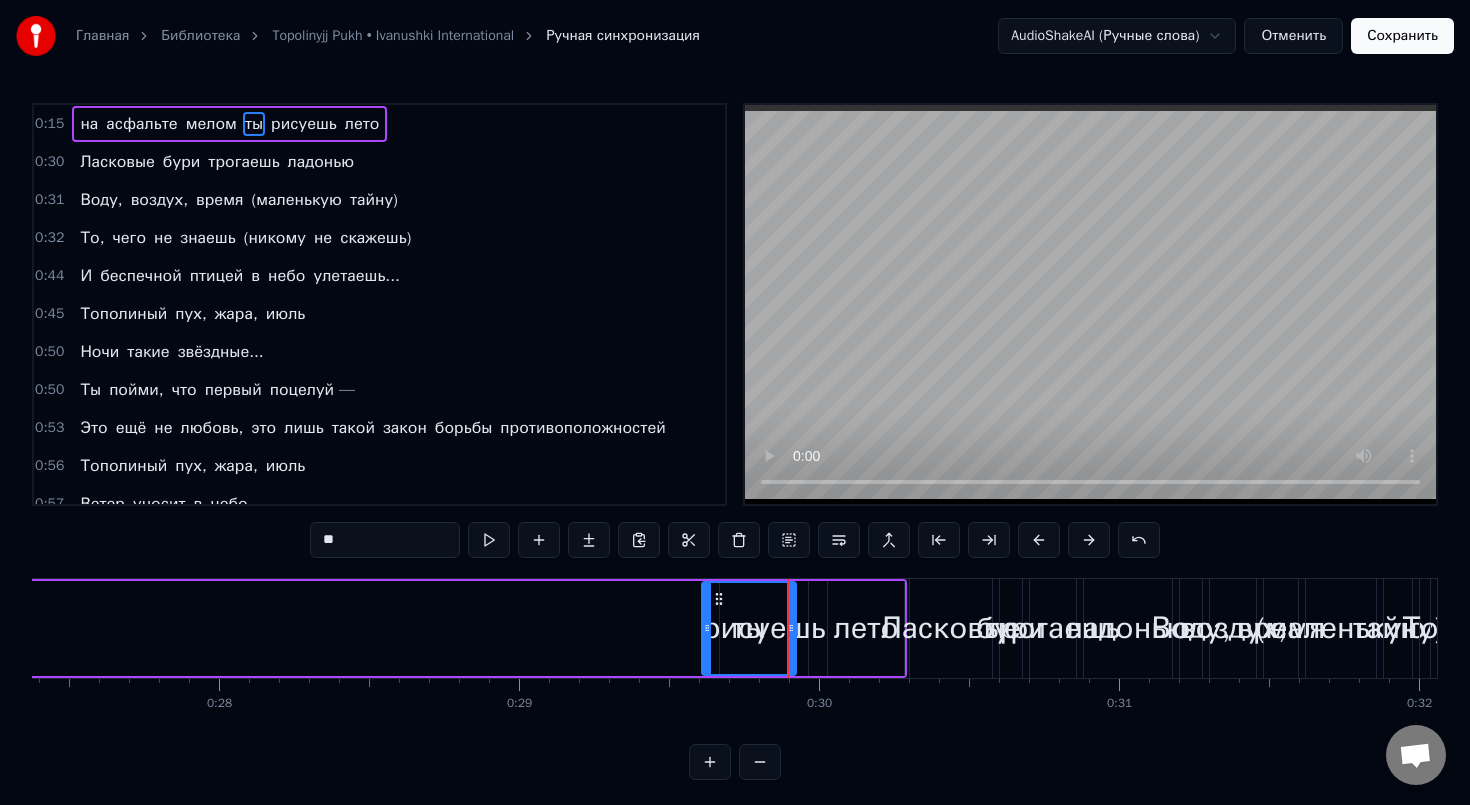 scroll, scrollTop: 0, scrollLeft: 0, axis: both 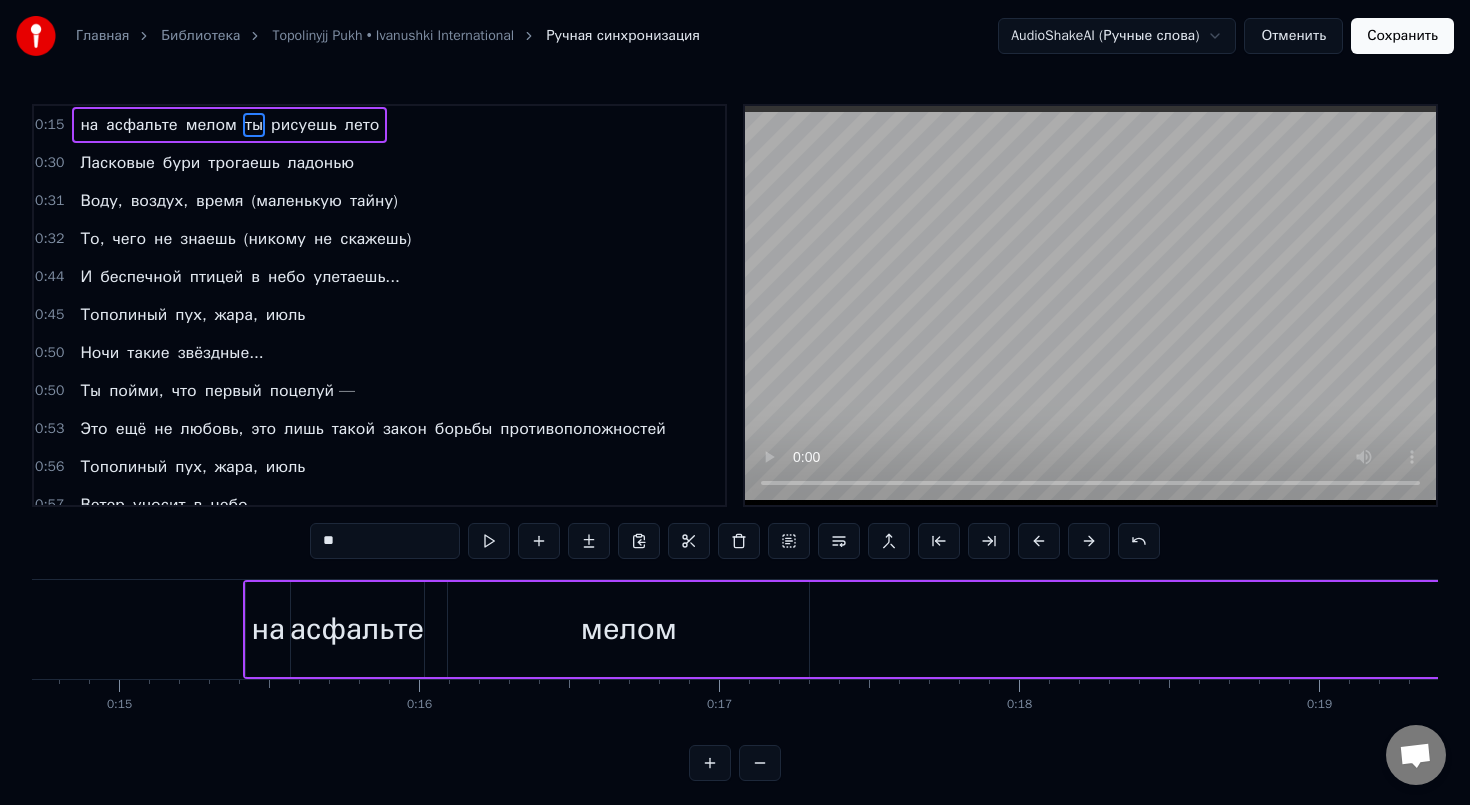 drag, startPoint x: 720, startPoint y: 600, endPoint x: 1072, endPoint y: 603, distance: 352.0128 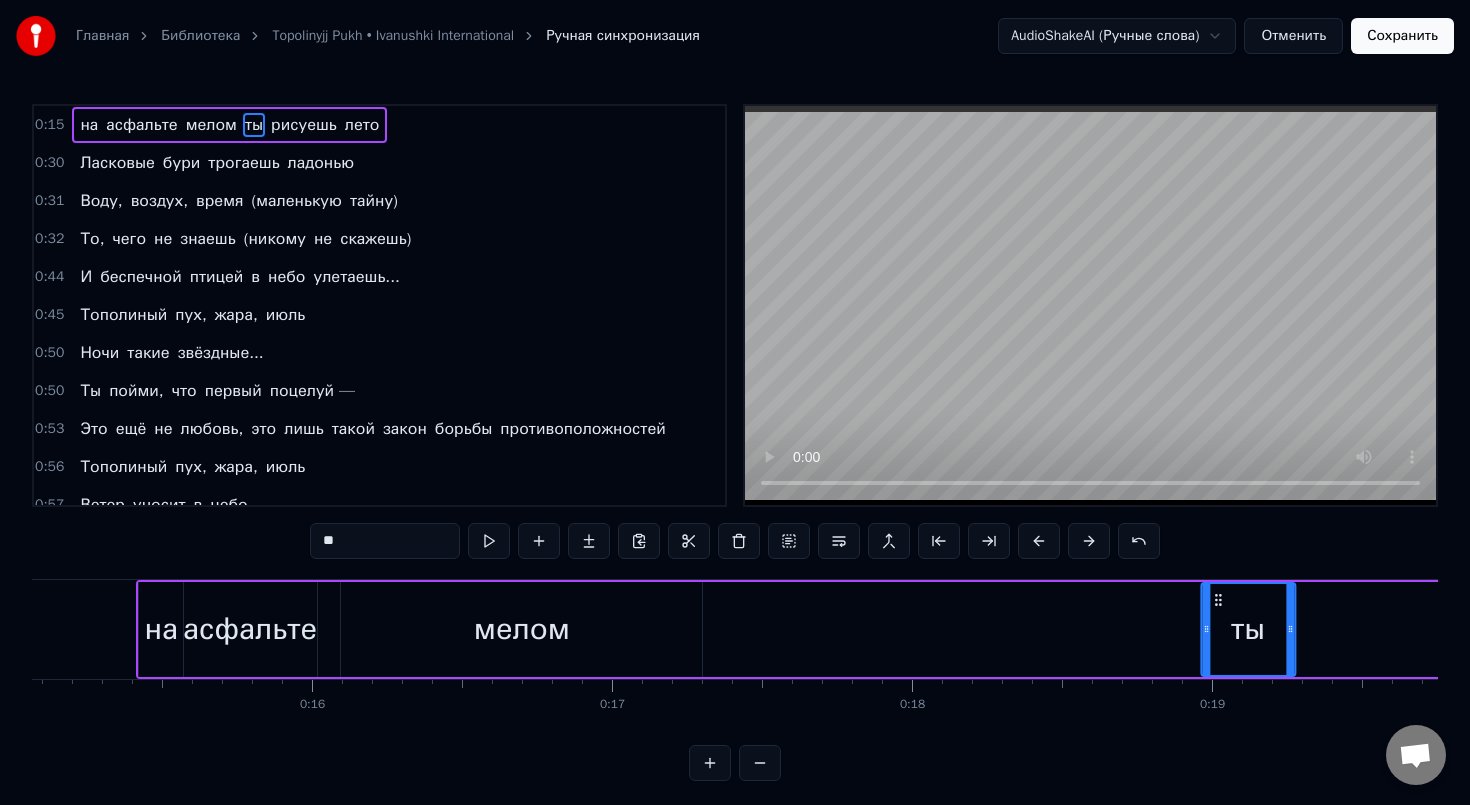 scroll, scrollTop: 0, scrollLeft: 4523, axis: horizontal 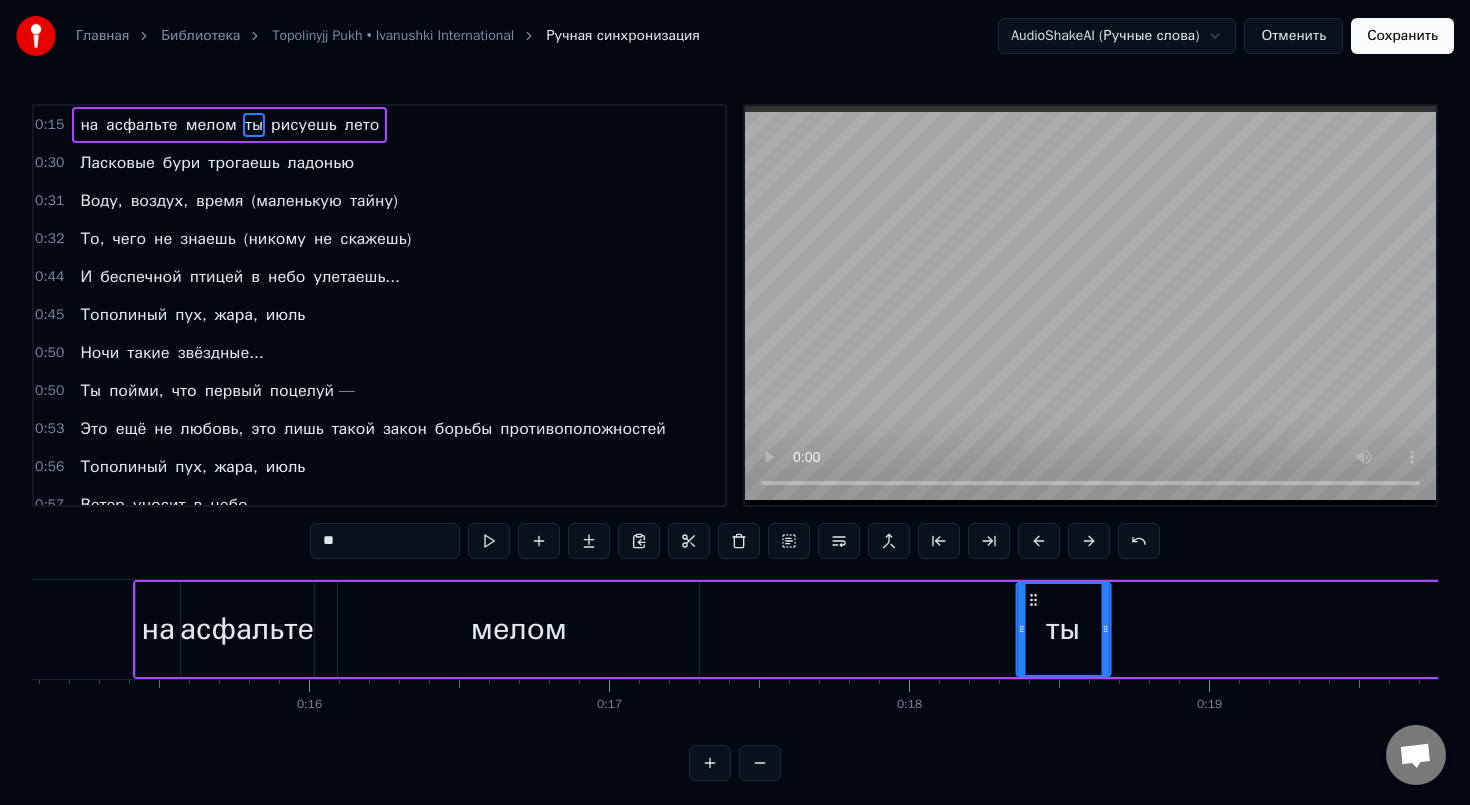 drag, startPoint x: 821, startPoint y: 599, endPoint x: 1033, endPoint y: 607, distance: 212.1509 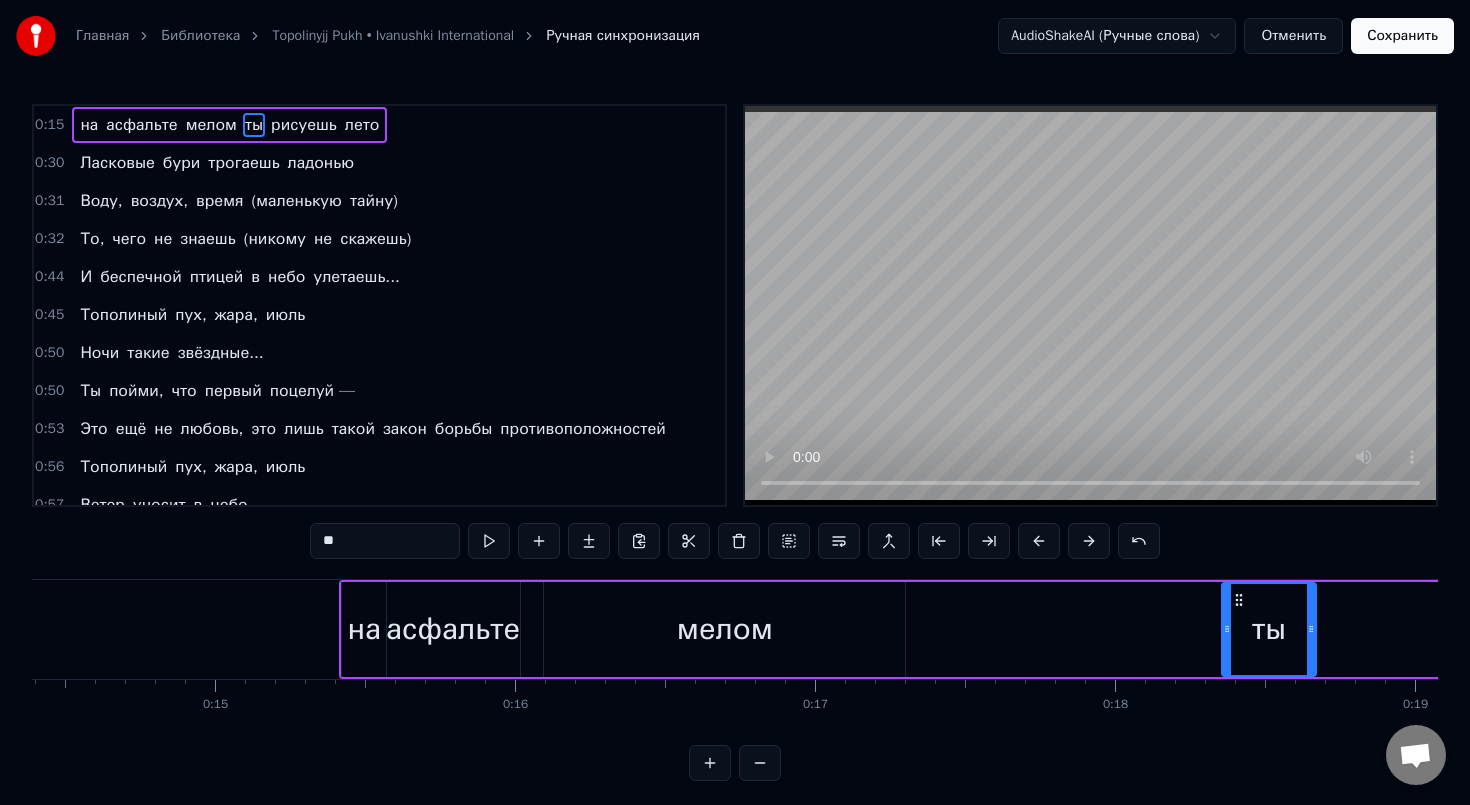 scroll, scrollTop: 0, scrollLeft: 4300, axis: horizontal 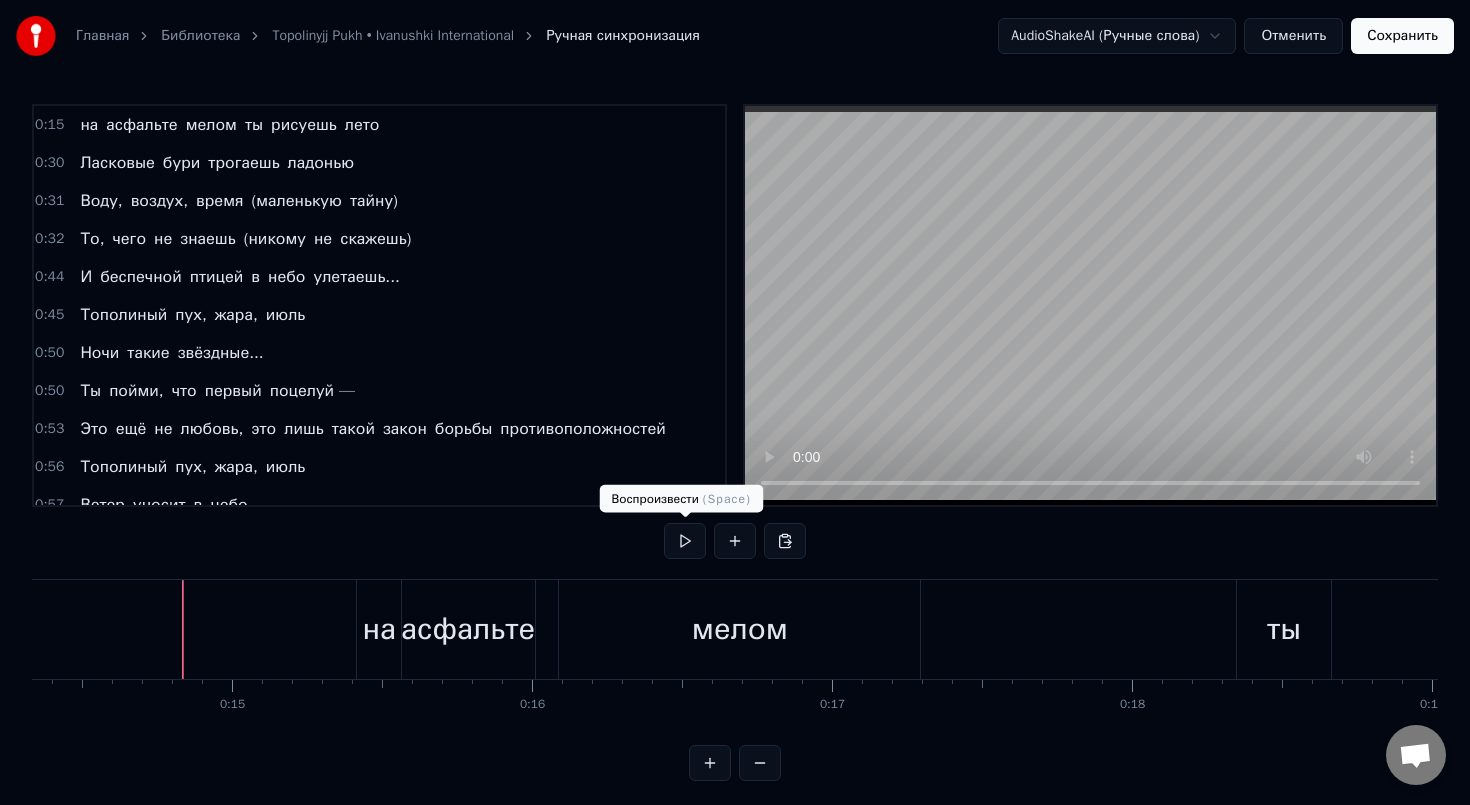 click at bounding box center (685, 541) 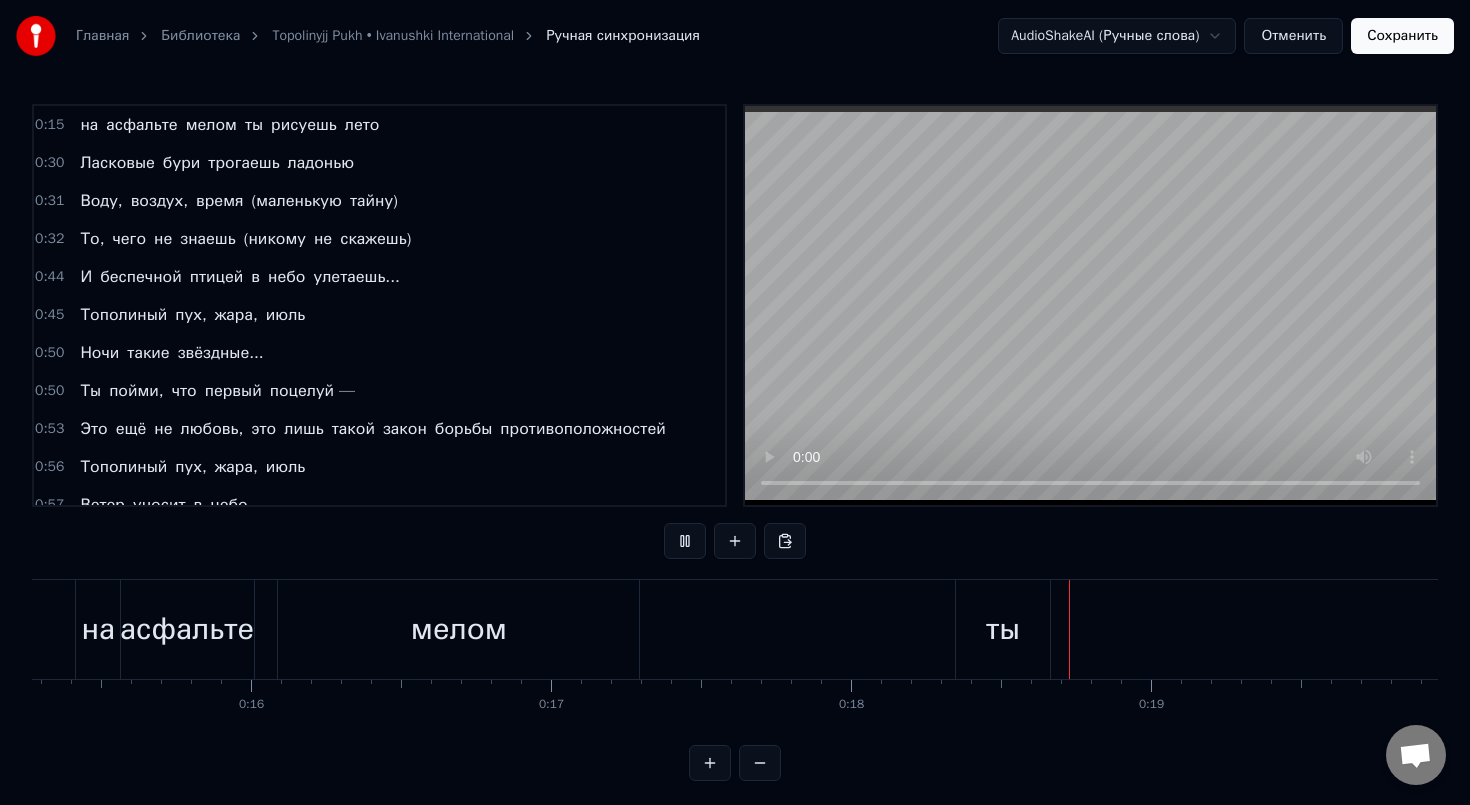 click at bounding box center (685, 541) 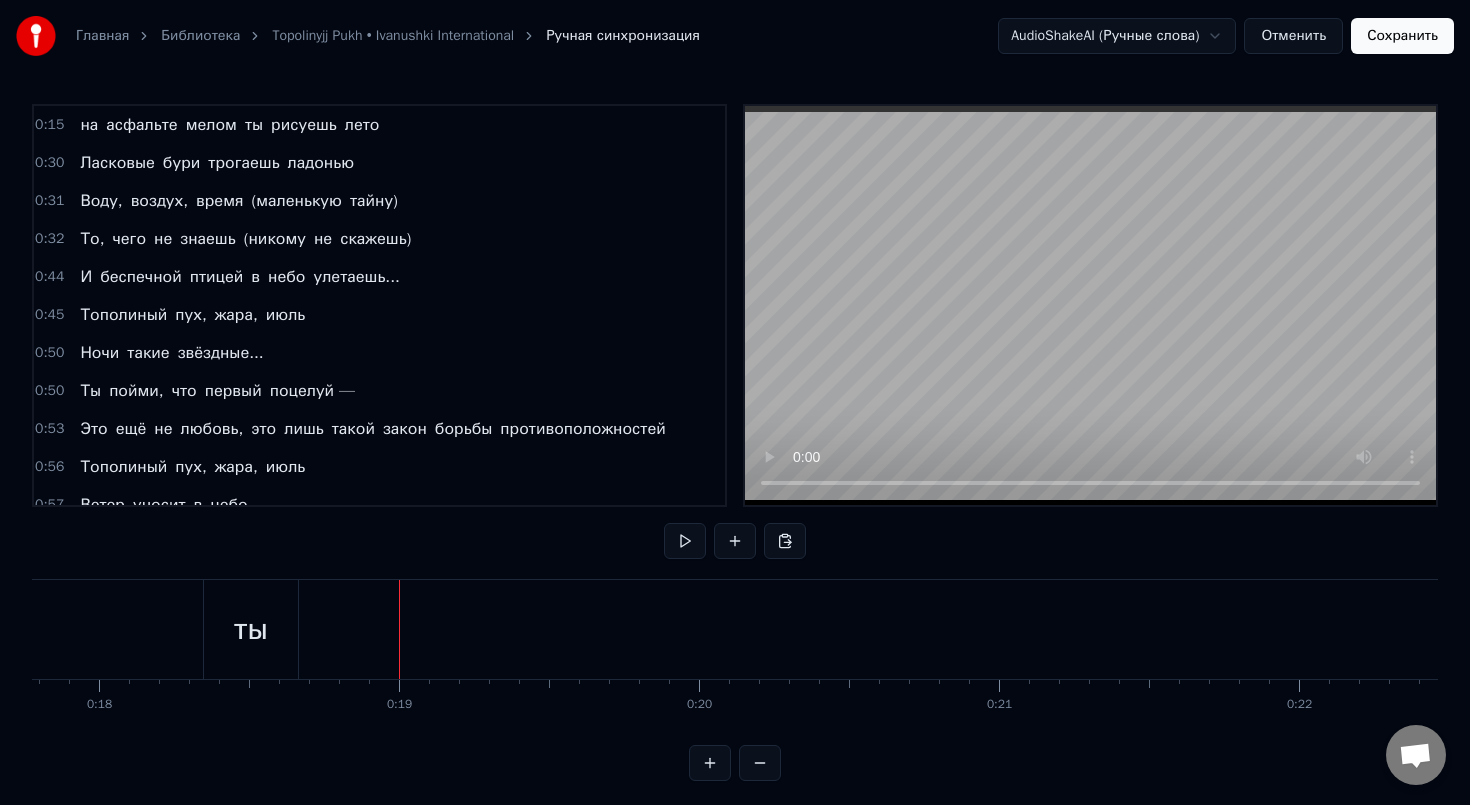 scroll, scrollTop: 0, scrollLeft: 5313, axis: horizontal 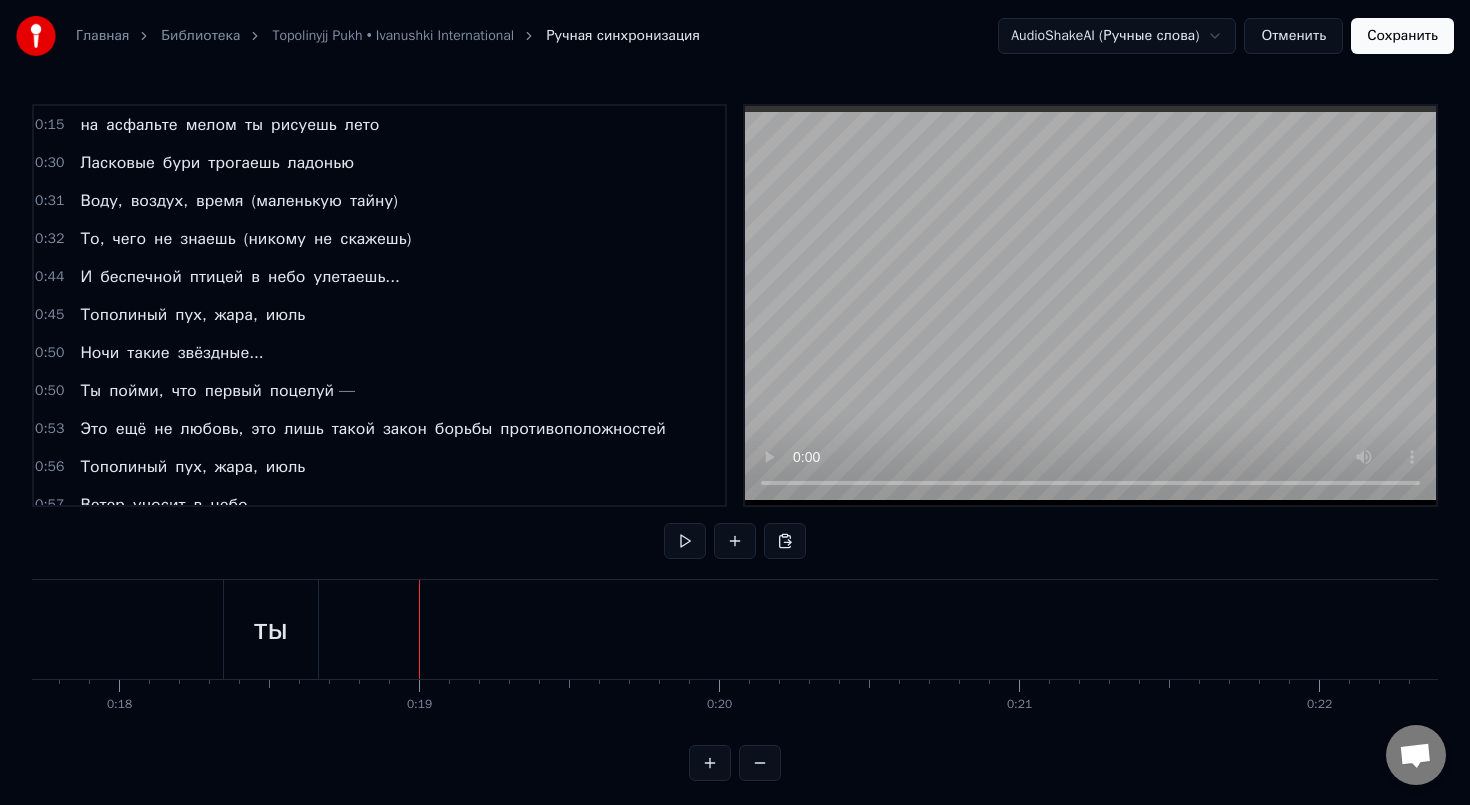 click on "ты" at bounding box center (271, 629) 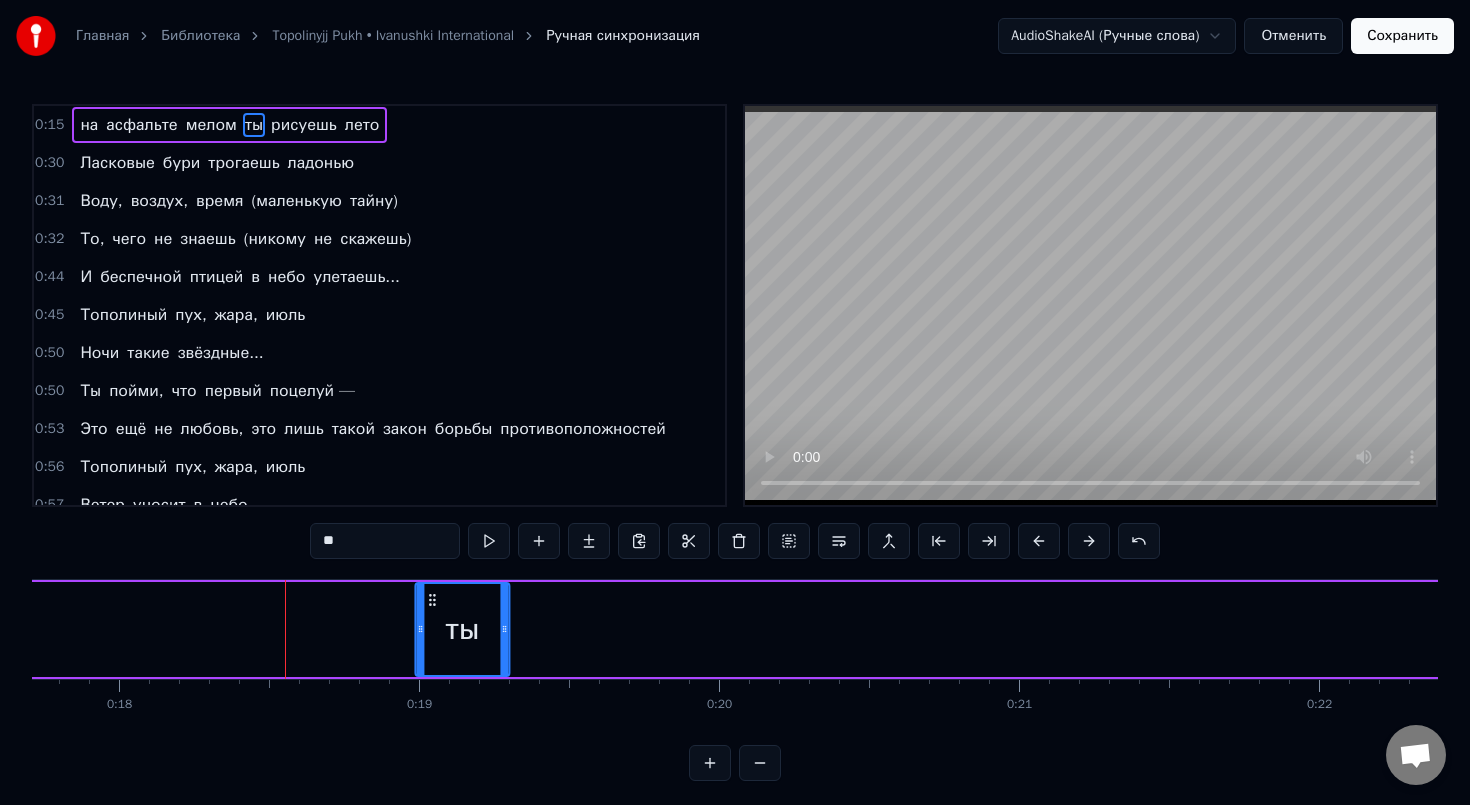 drag, startPoint x: 242, startPoint y: 603, endPoint x: 433, endPoint y: 608, distance: 191.06543 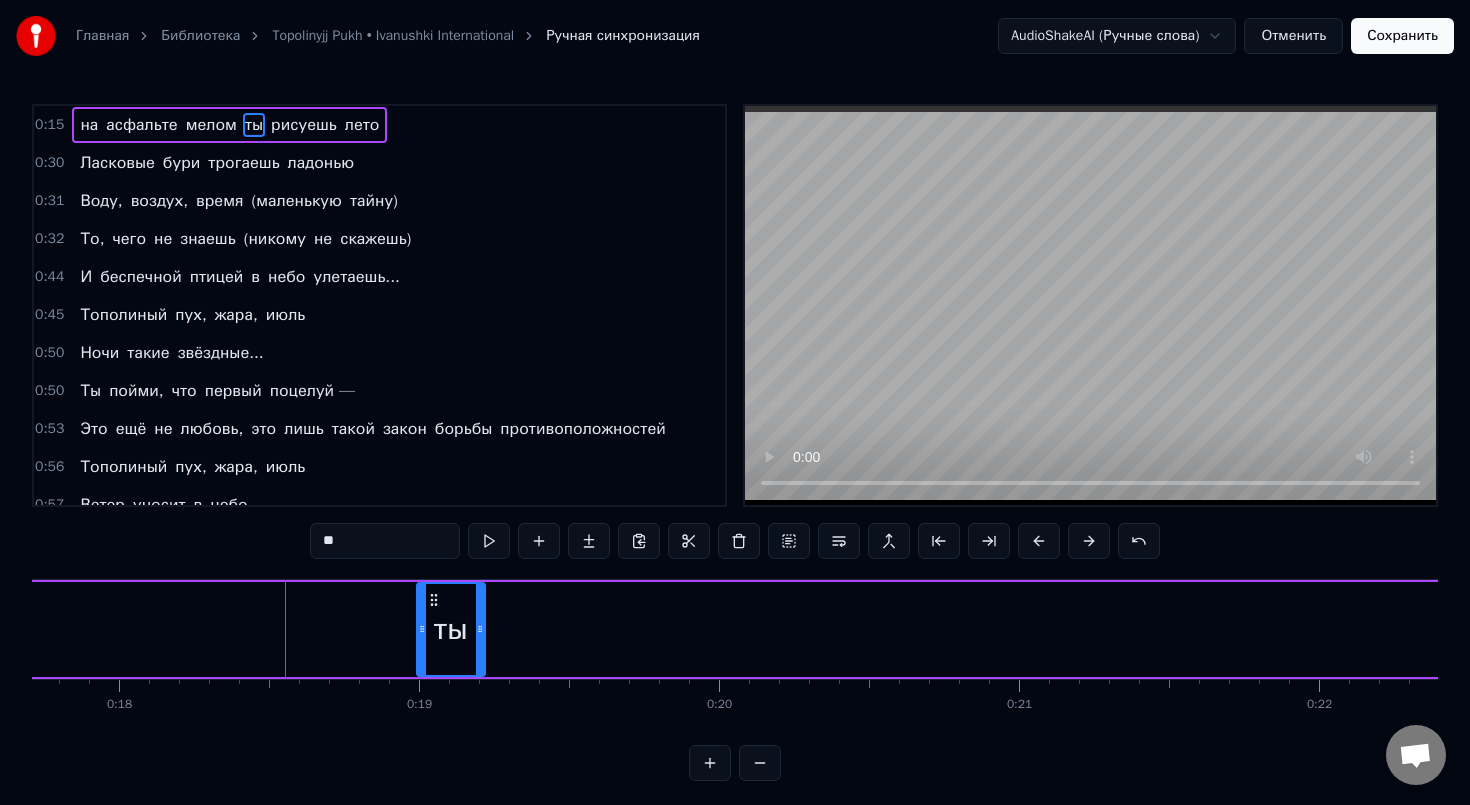 drag, startPoint x: 505, startPoint y: 633, endPoint x: 479, endPoint y: 632, distance: 26.019224 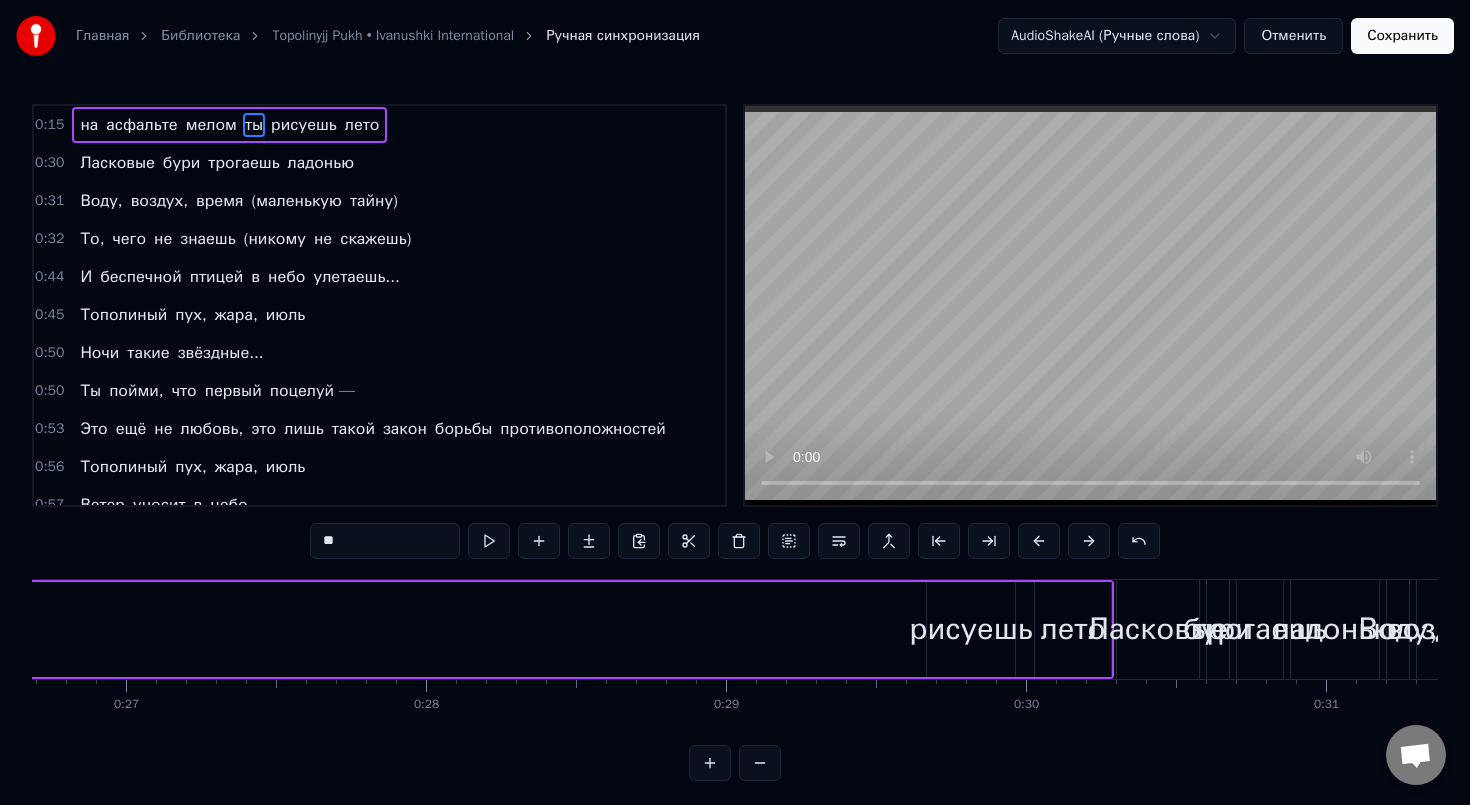 scroll, scrollTop: 0, scrollLeft: 8008, axis: horizontal 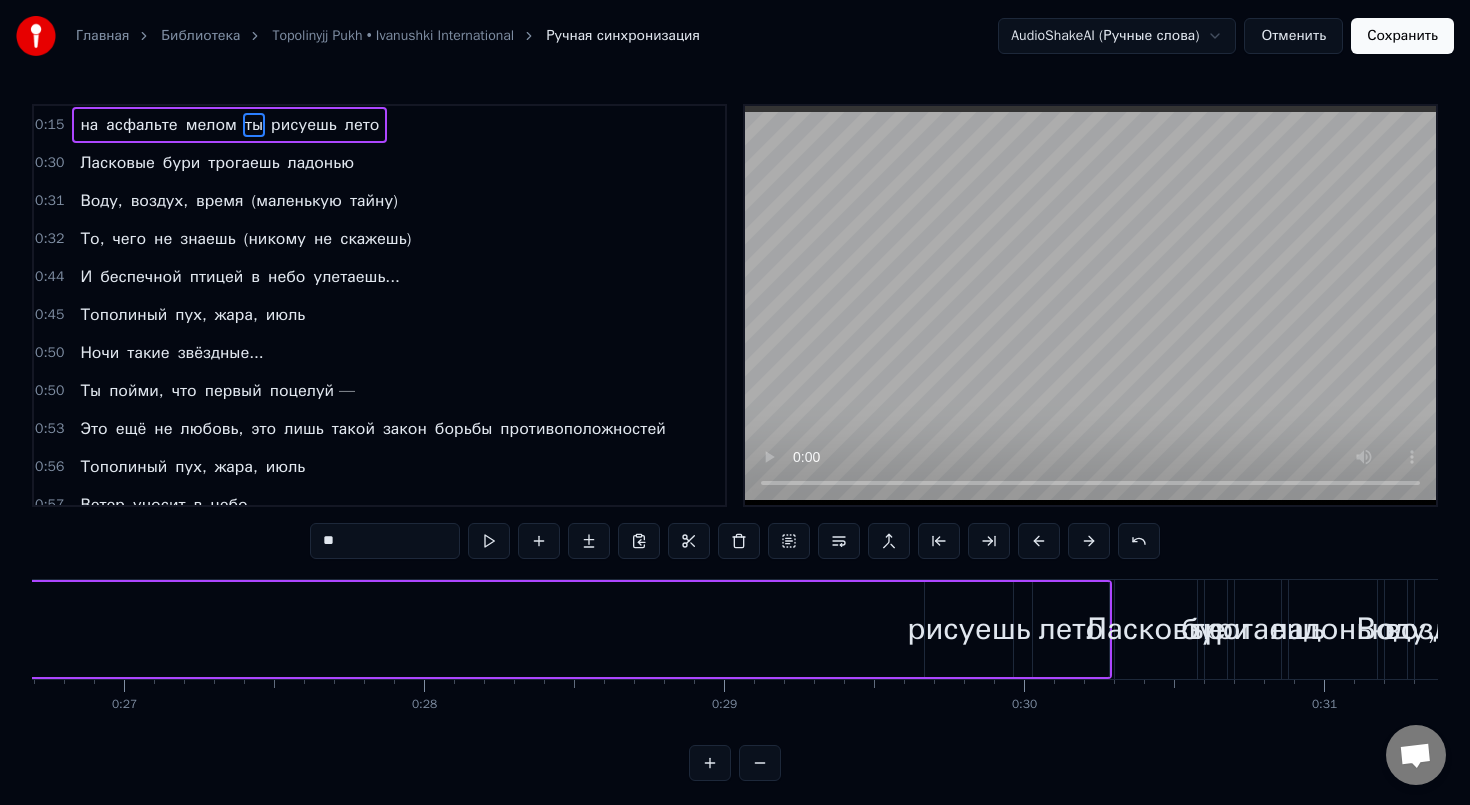 click on "рисуешь" at bounding box center [968, 629] 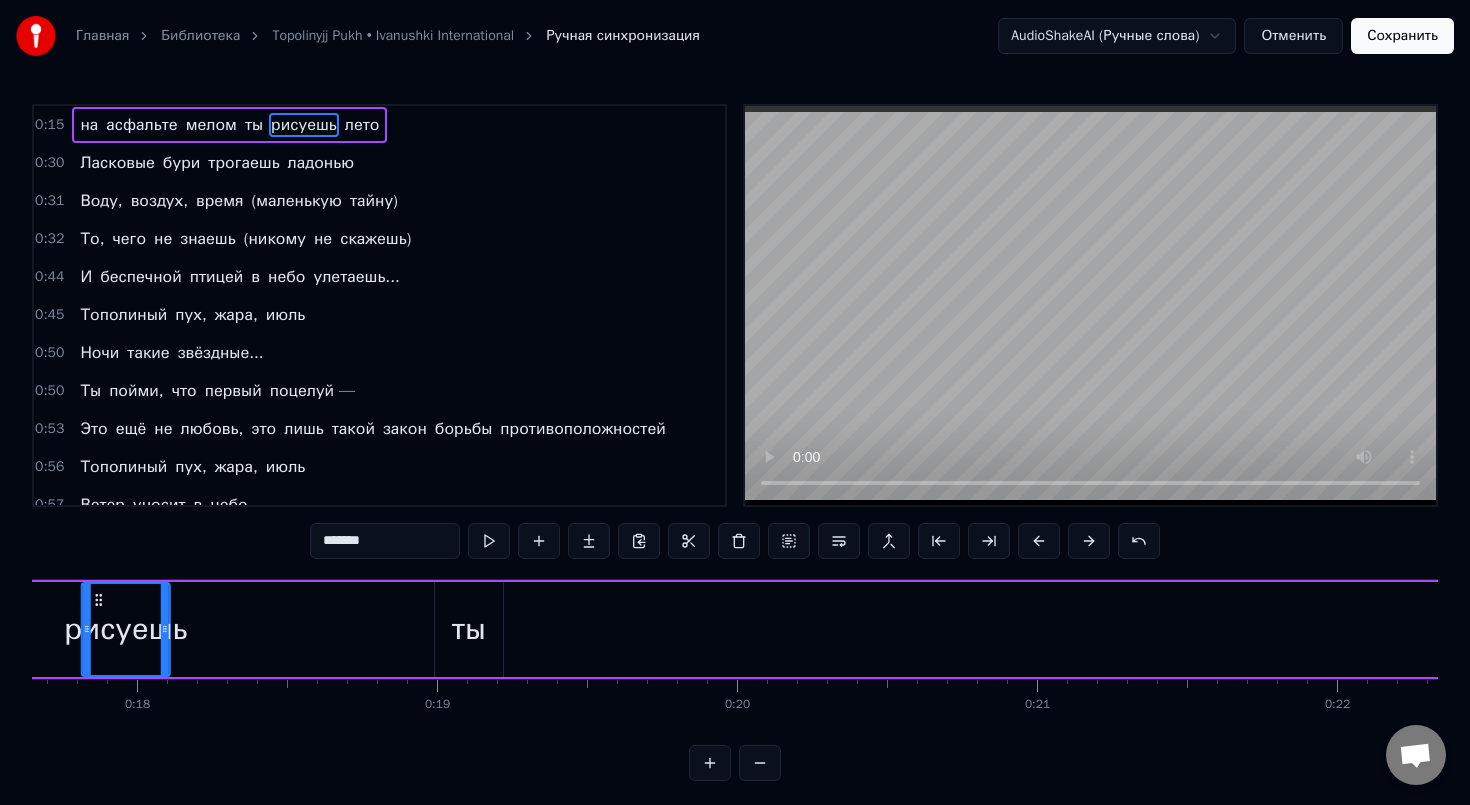 scroll, scrollTop: 0, scrollLeft: 5194, axis: horizontal 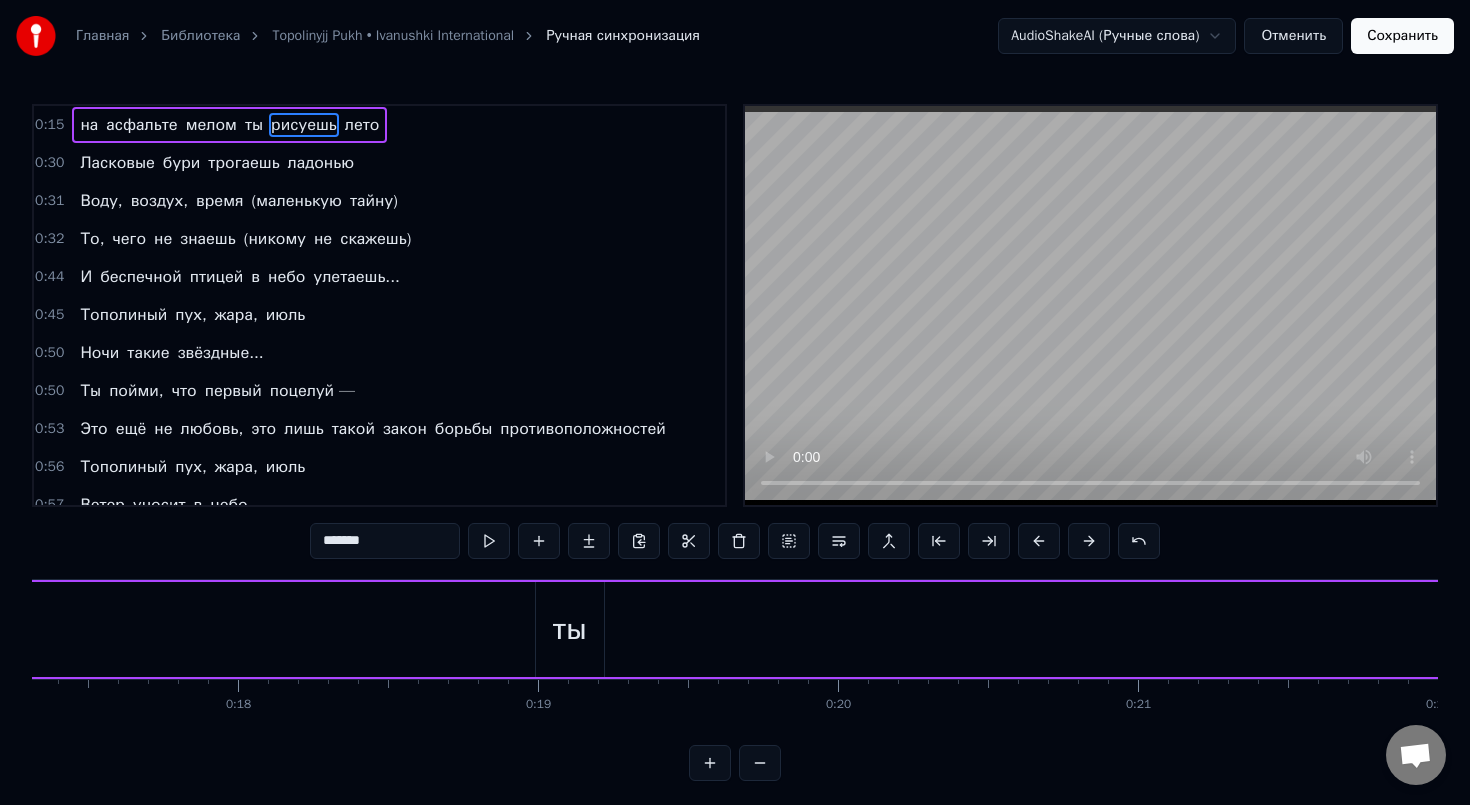 drag, startPoint x: 940, startPoint y: 605, endPoint x: 647, endPoint y: 625, distance: 293.6818 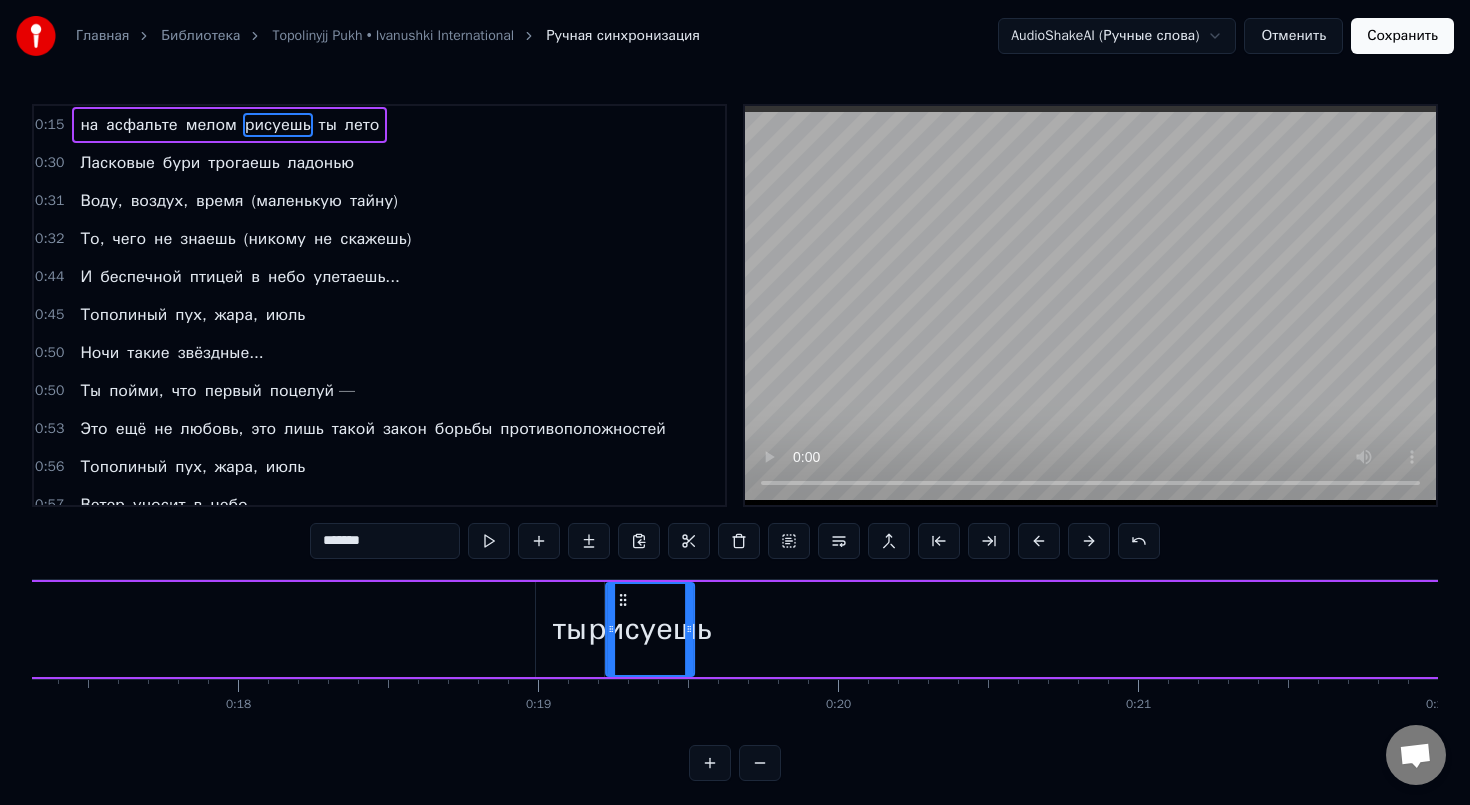 drag, startPoint x: 500, startPoint y: 601, endPoint x: 622, endPoint y: 605, distance: 122.06556 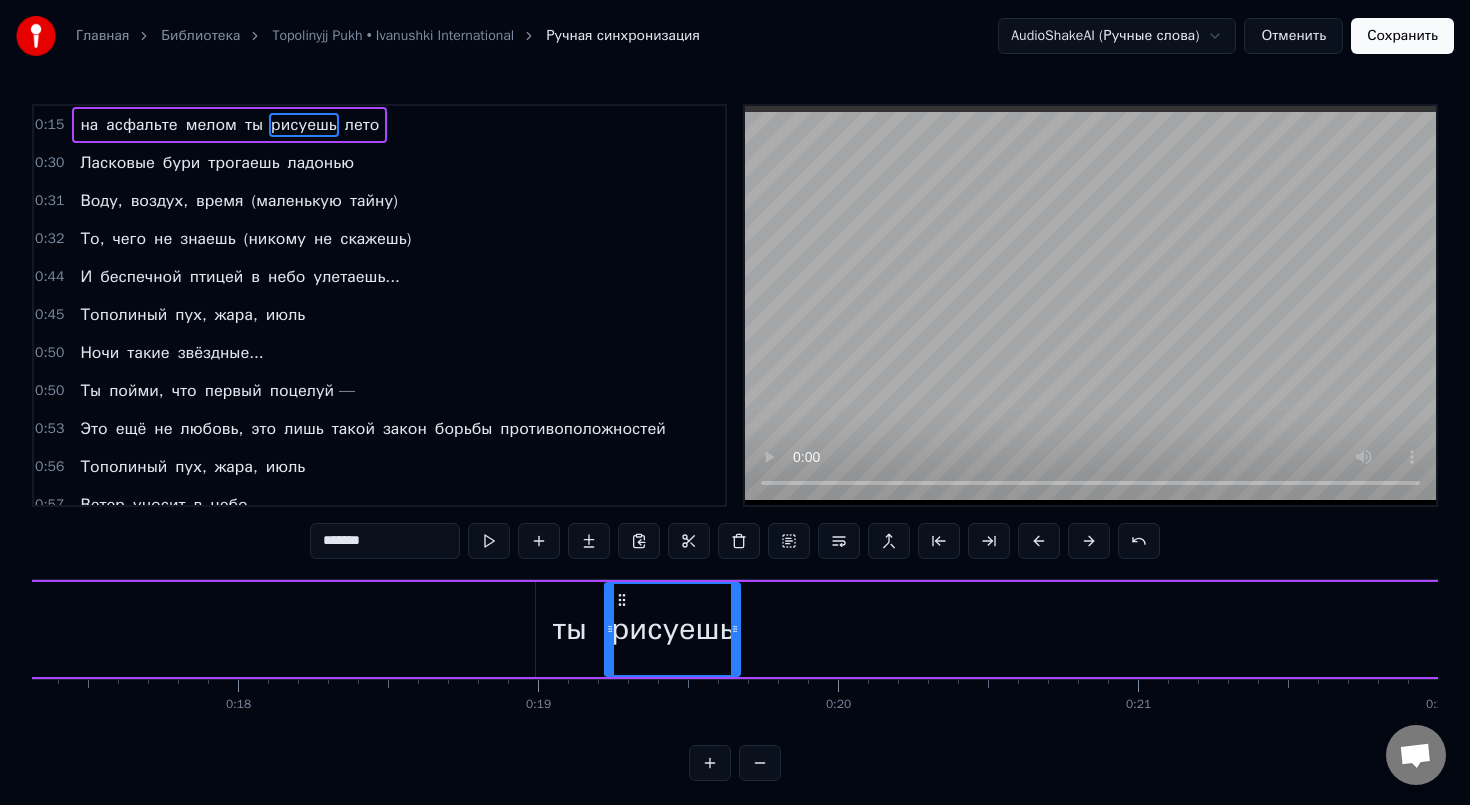 drag, startPoint x: 689, startPoint y: 625, endPoint x: 736, endPoint y: 625, distance: 47 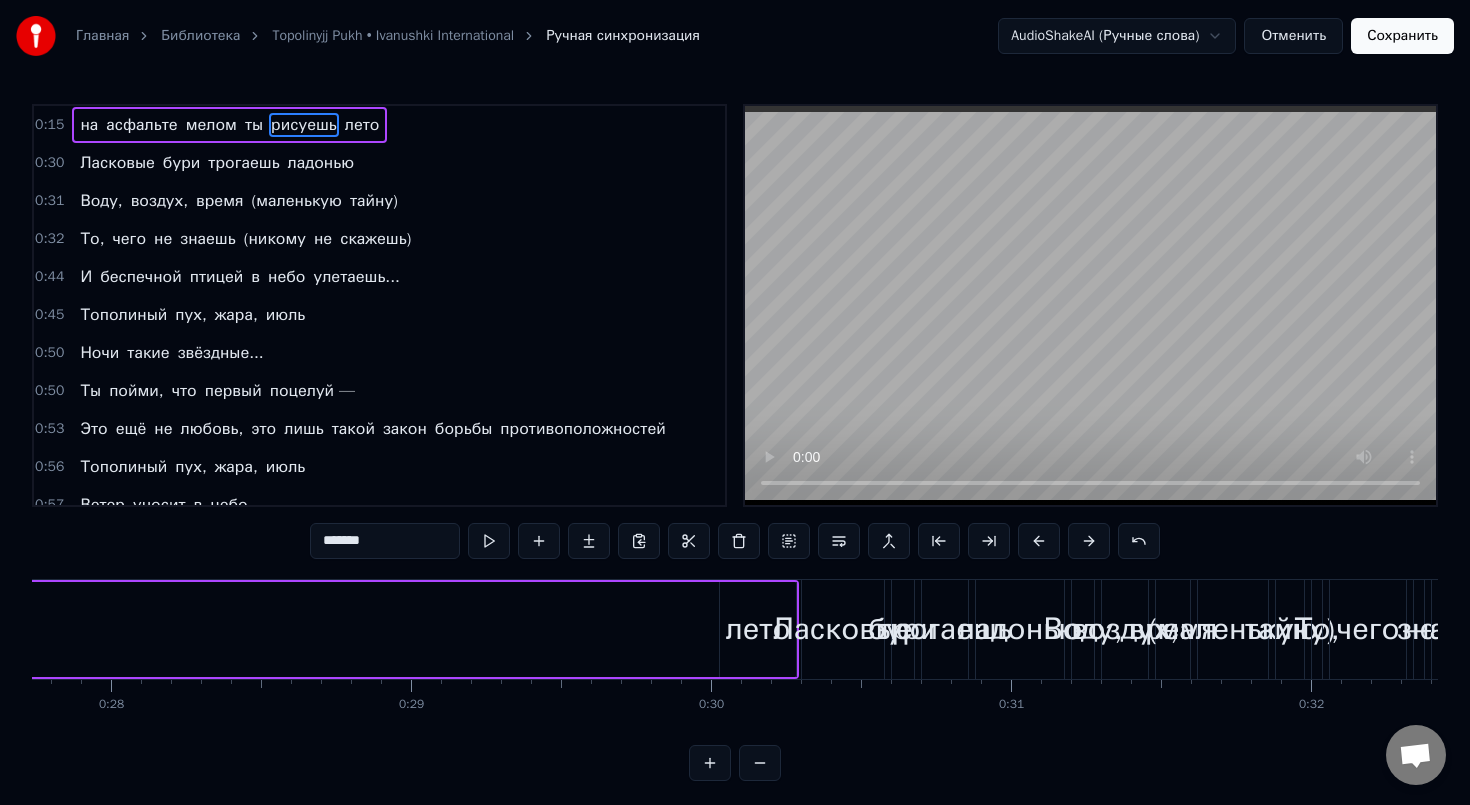 scroll, scrollTop: 0, scrollLeft: 8322, axis: horizontal 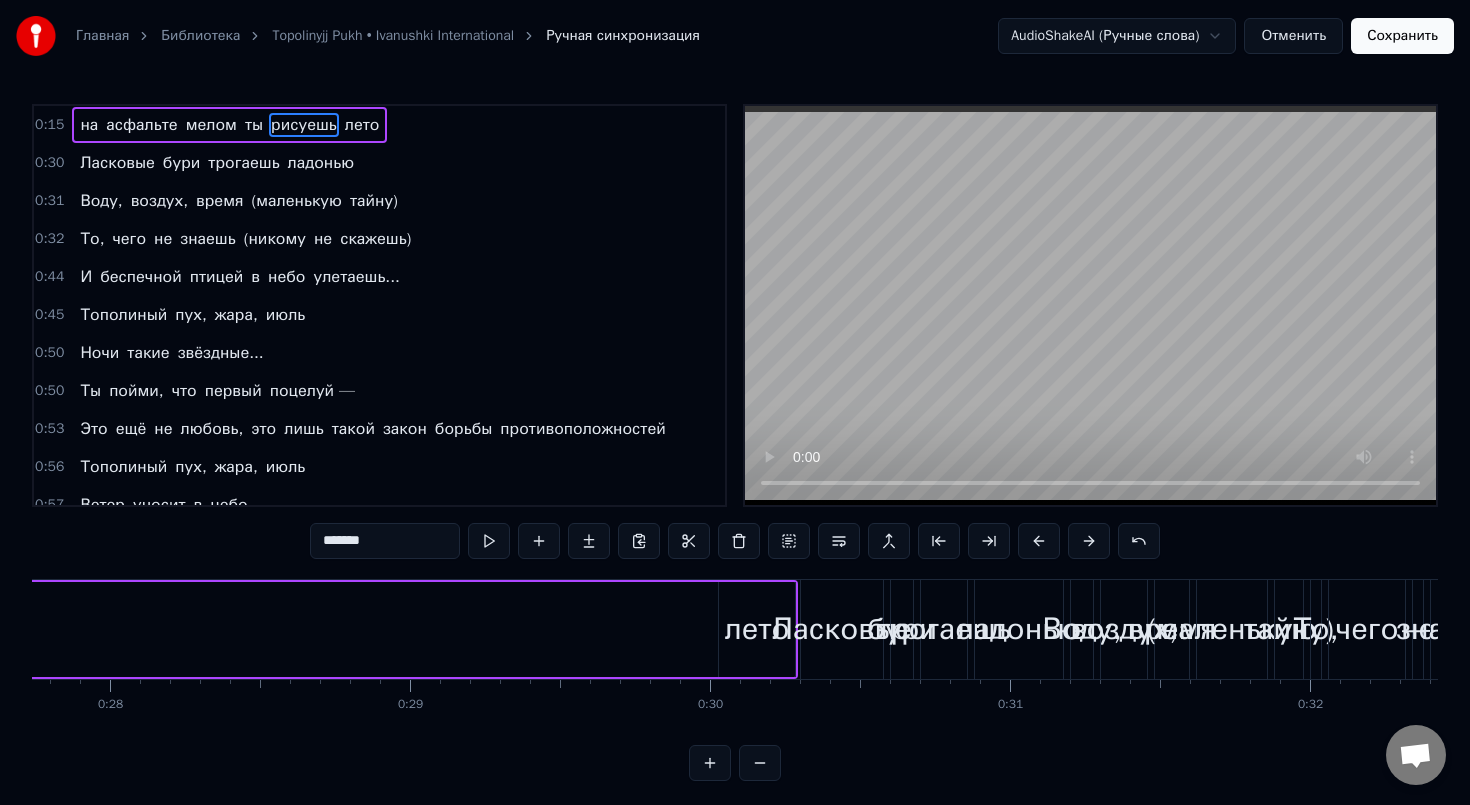 click on "лето" at bounding box center [756, 629] 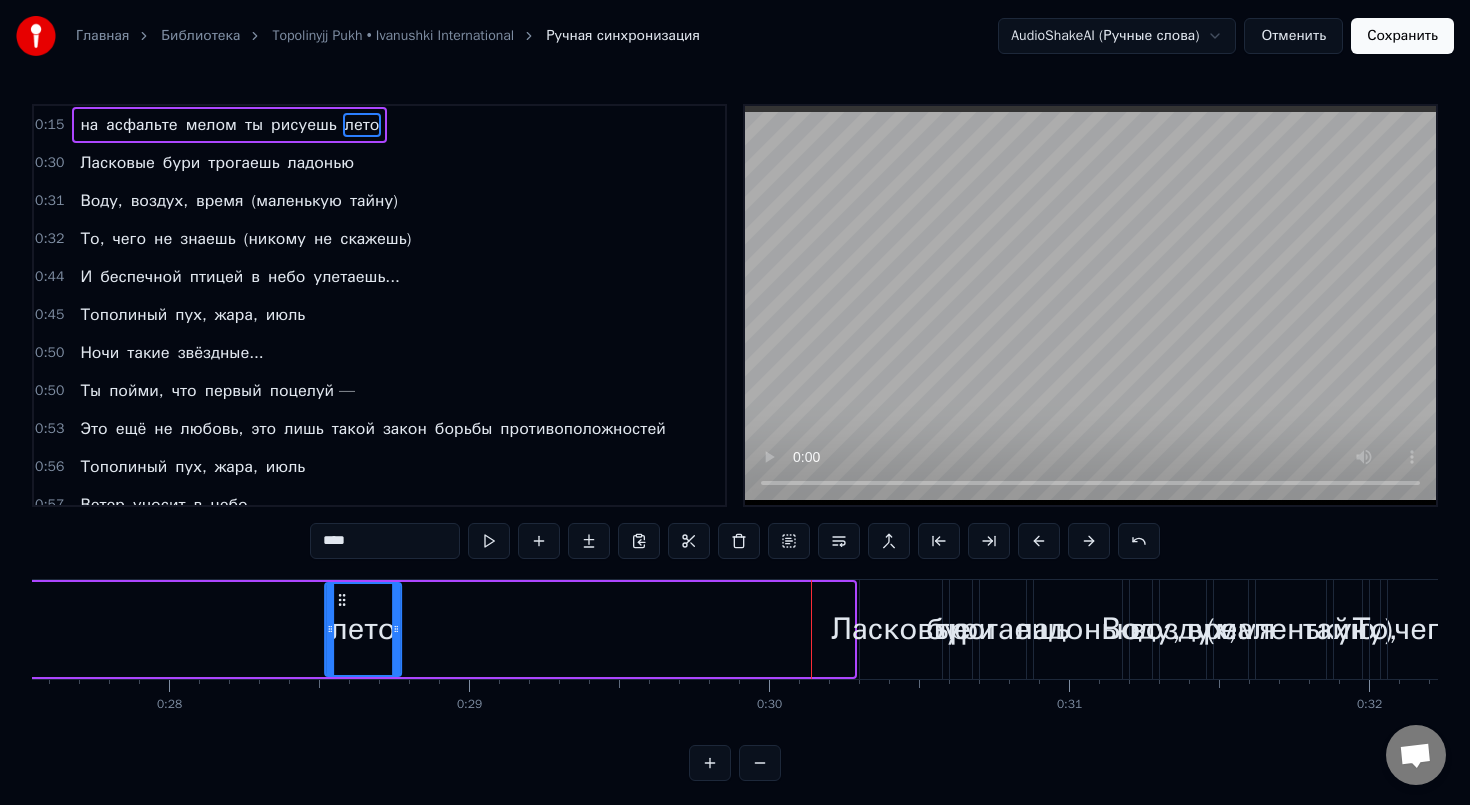 drag, startPoint x: 733, startPoint y: 602, endPoint x: 224, endPoint y: 585, distance: 509.2838 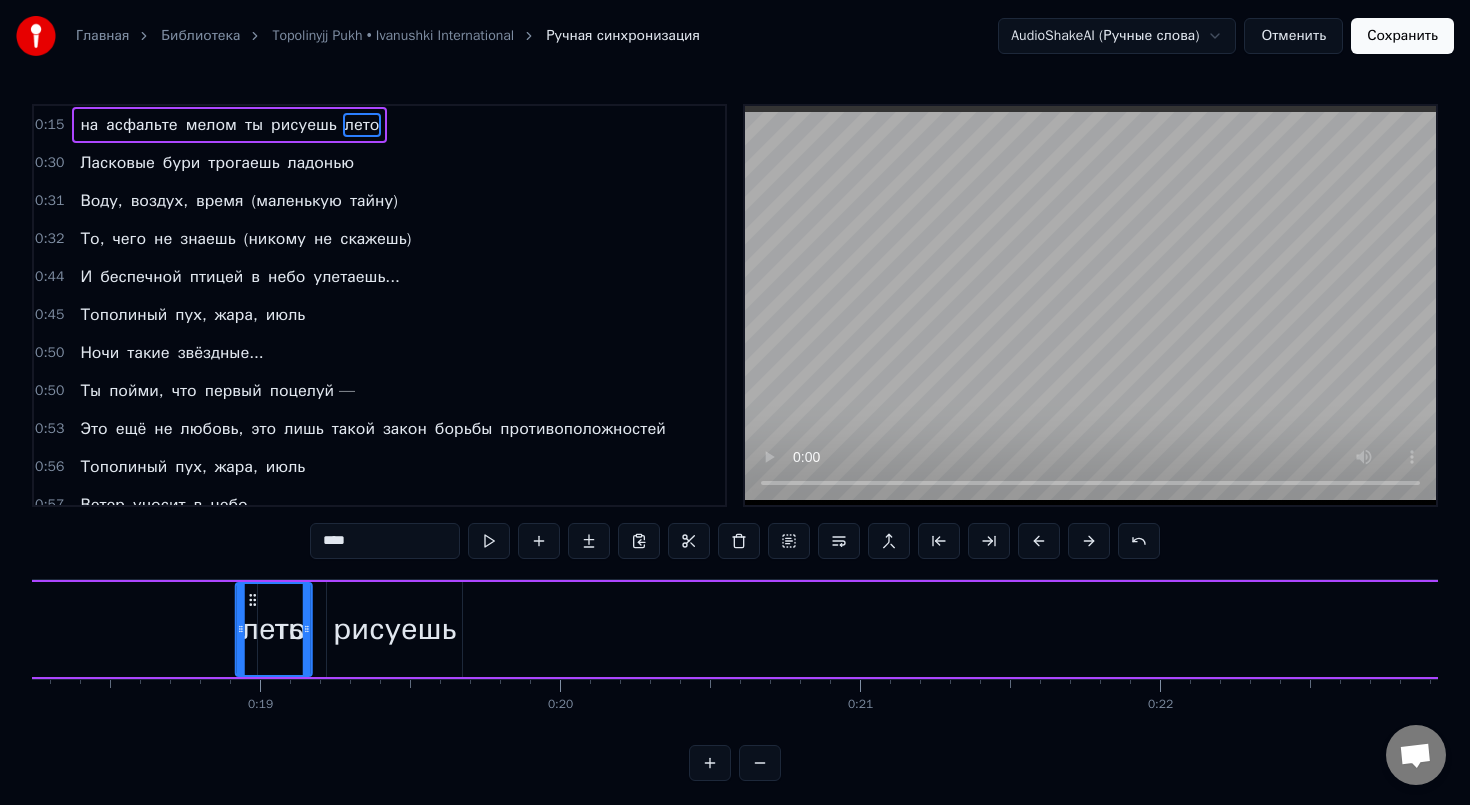 scroll, scrollTop: 0, scrollLeft: 5465, axis: horizontal 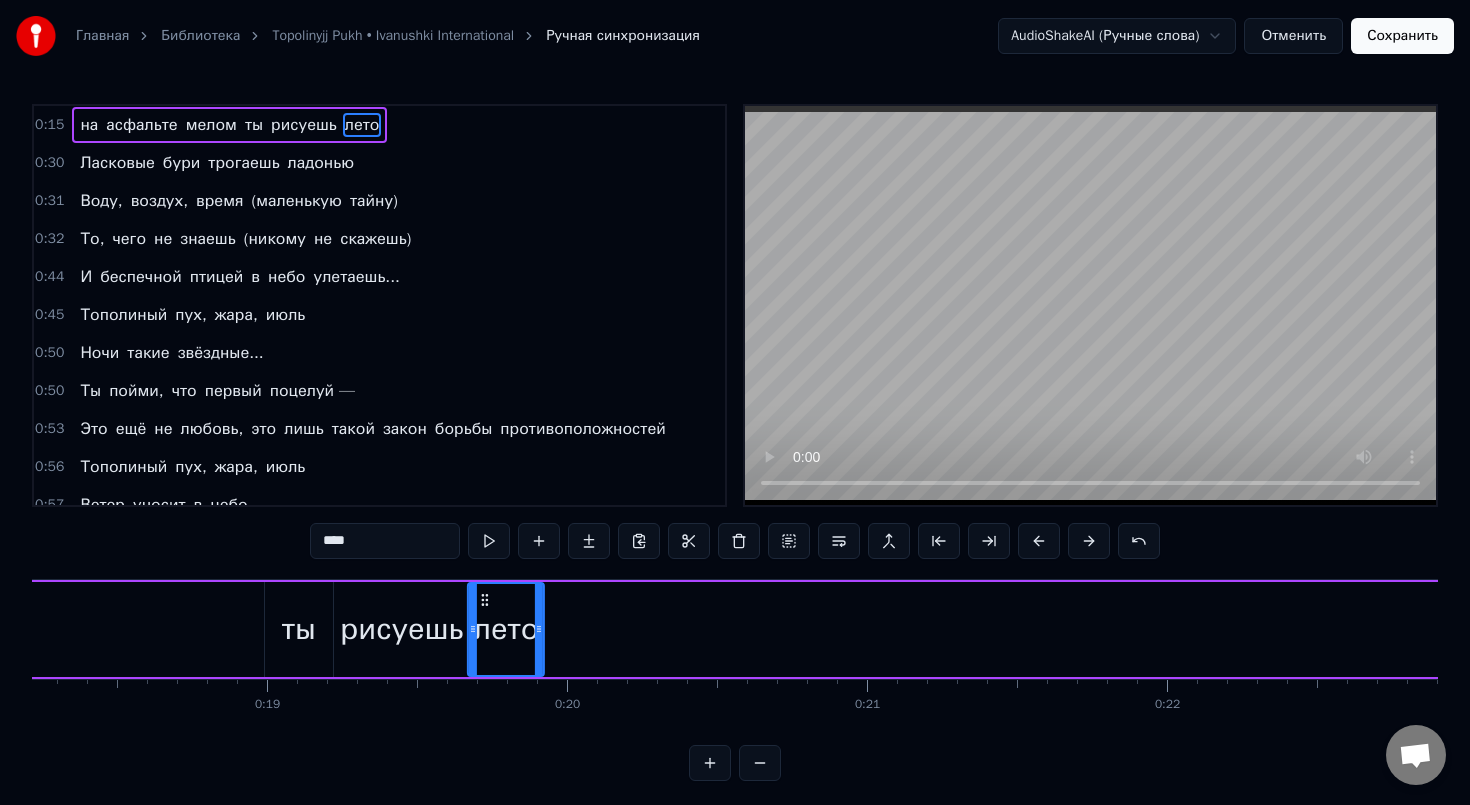 drag, startPoint x: 899, startPoint y: 605, endPoint x: 485, endPoint y: 610, distance: 414.03018 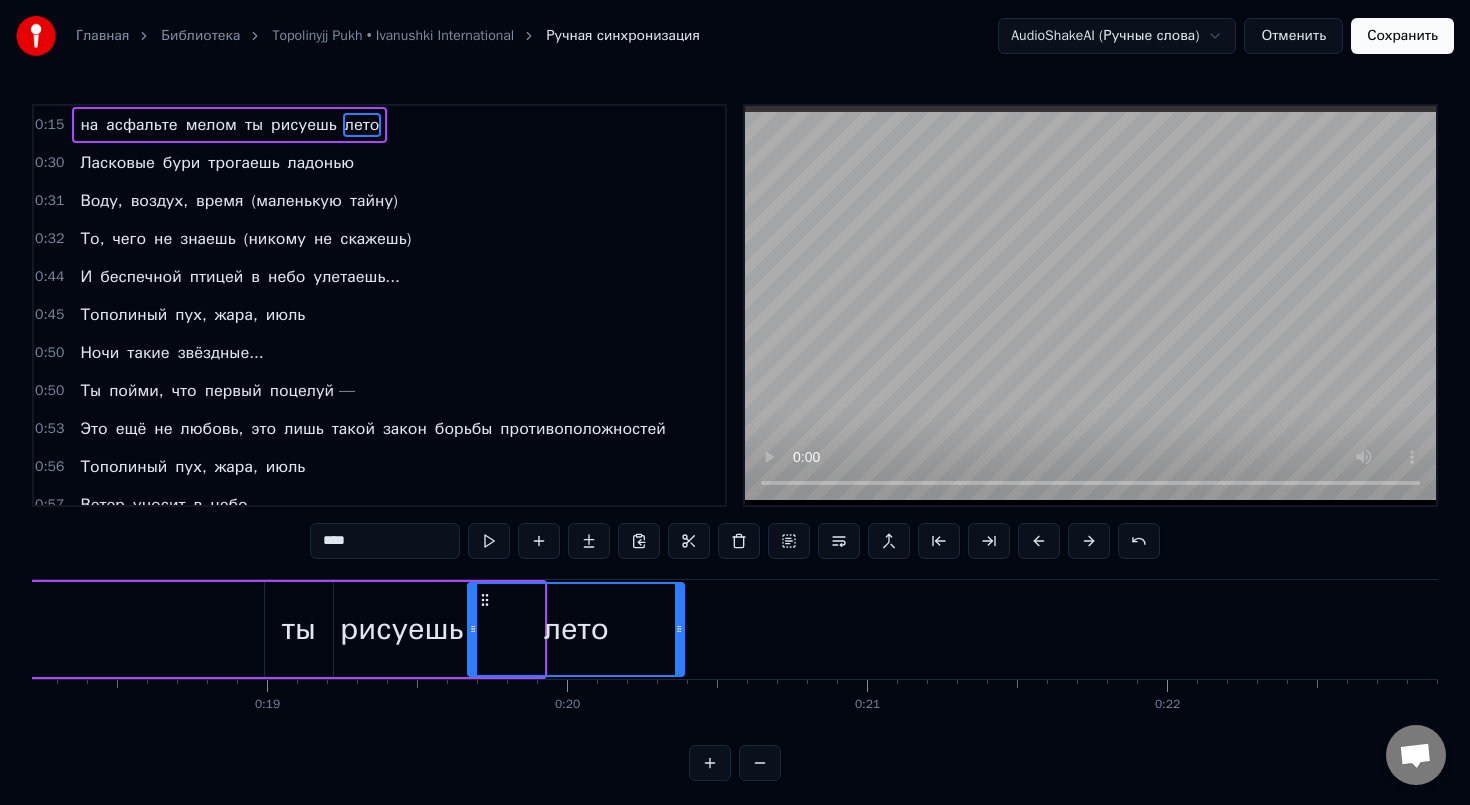 drag, startPoint x: 537, startPoint y: 629, endPoint x: 676, endPoint y: 626, distance: 139.03236 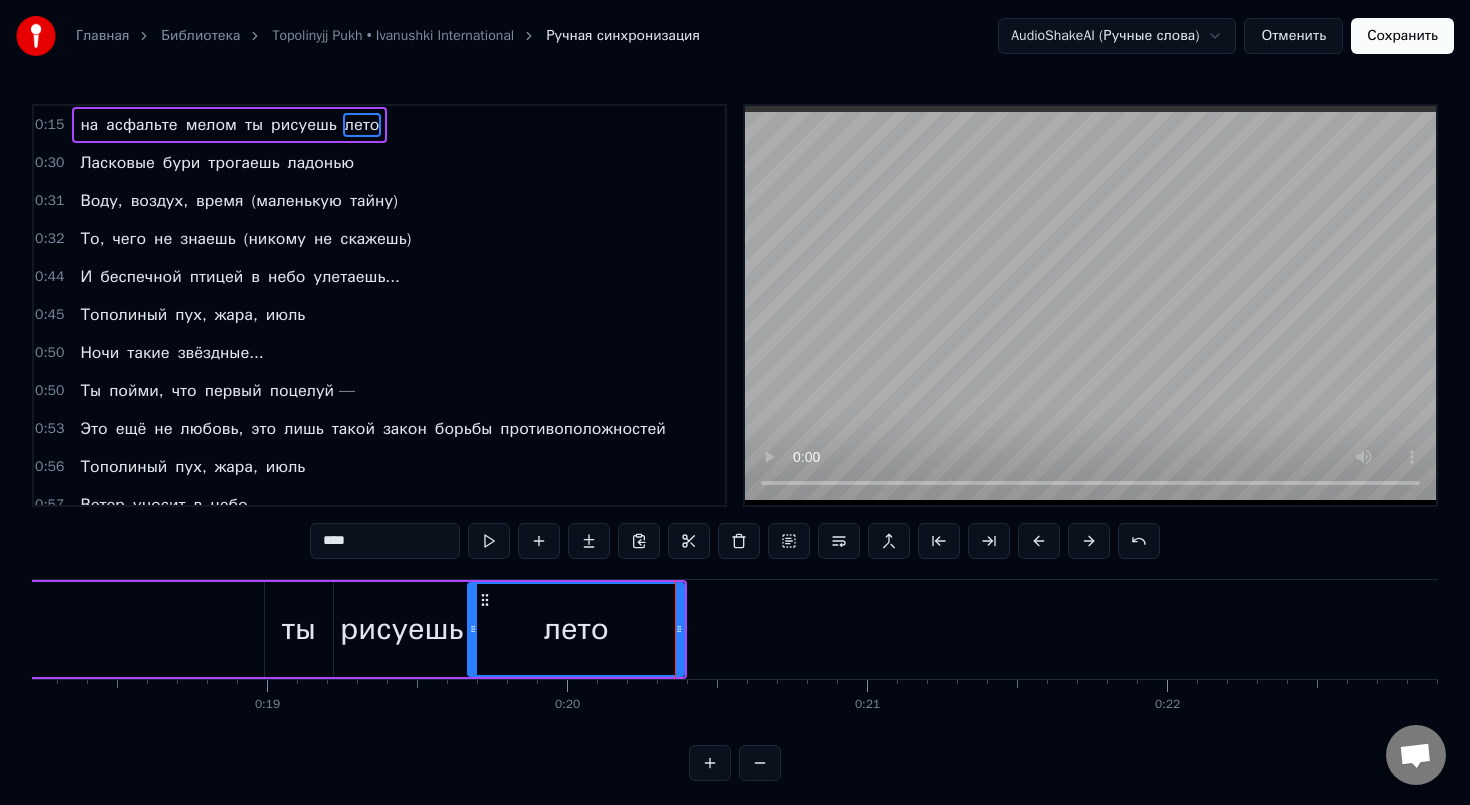 scroll, scrollTop: 2, scrollLeft: 0, axis: vertical 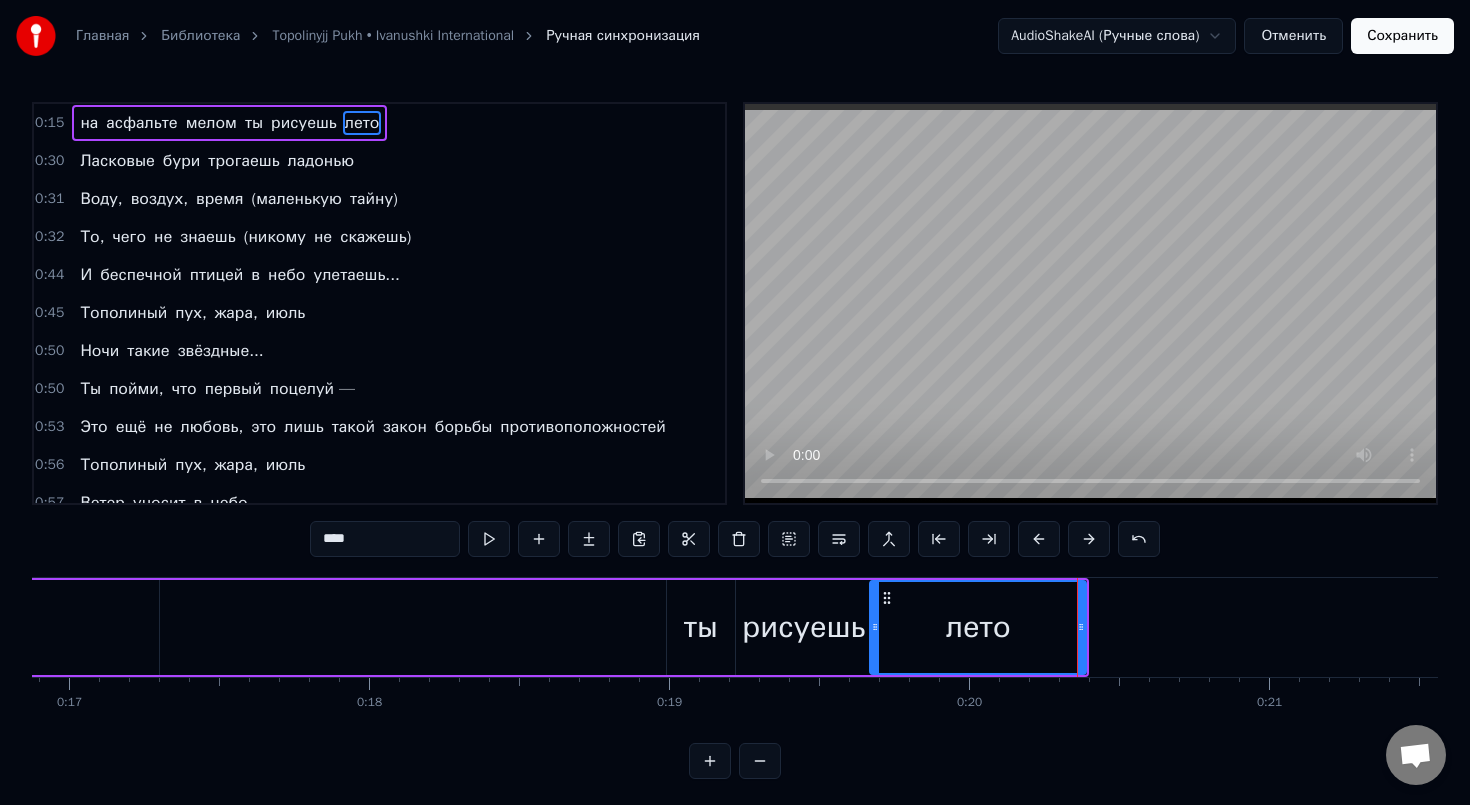 click on "мелом" at bounding box center [-22, 627] 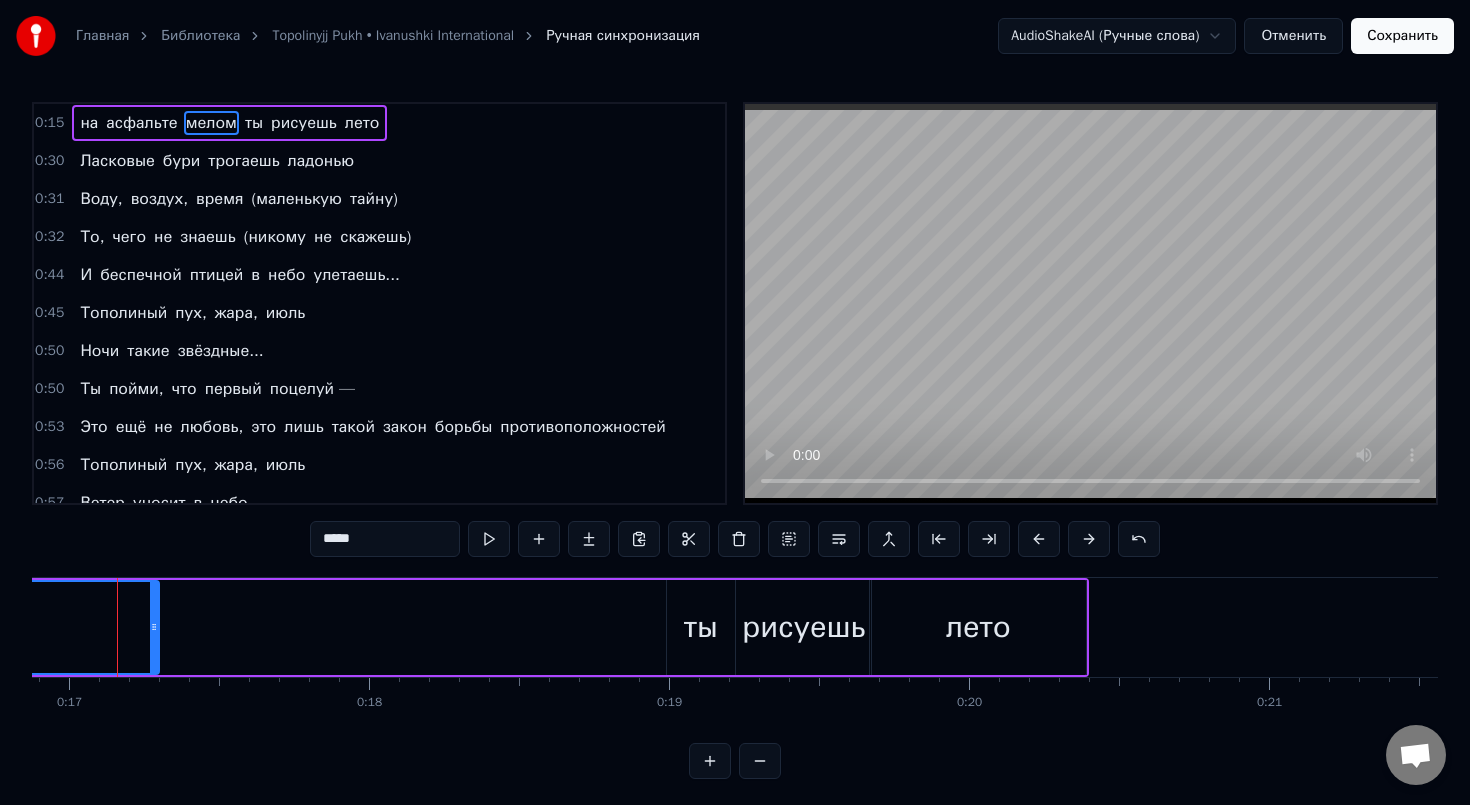 scroll, scrollTop: 1, scrollLeft: 0, axis: vertical 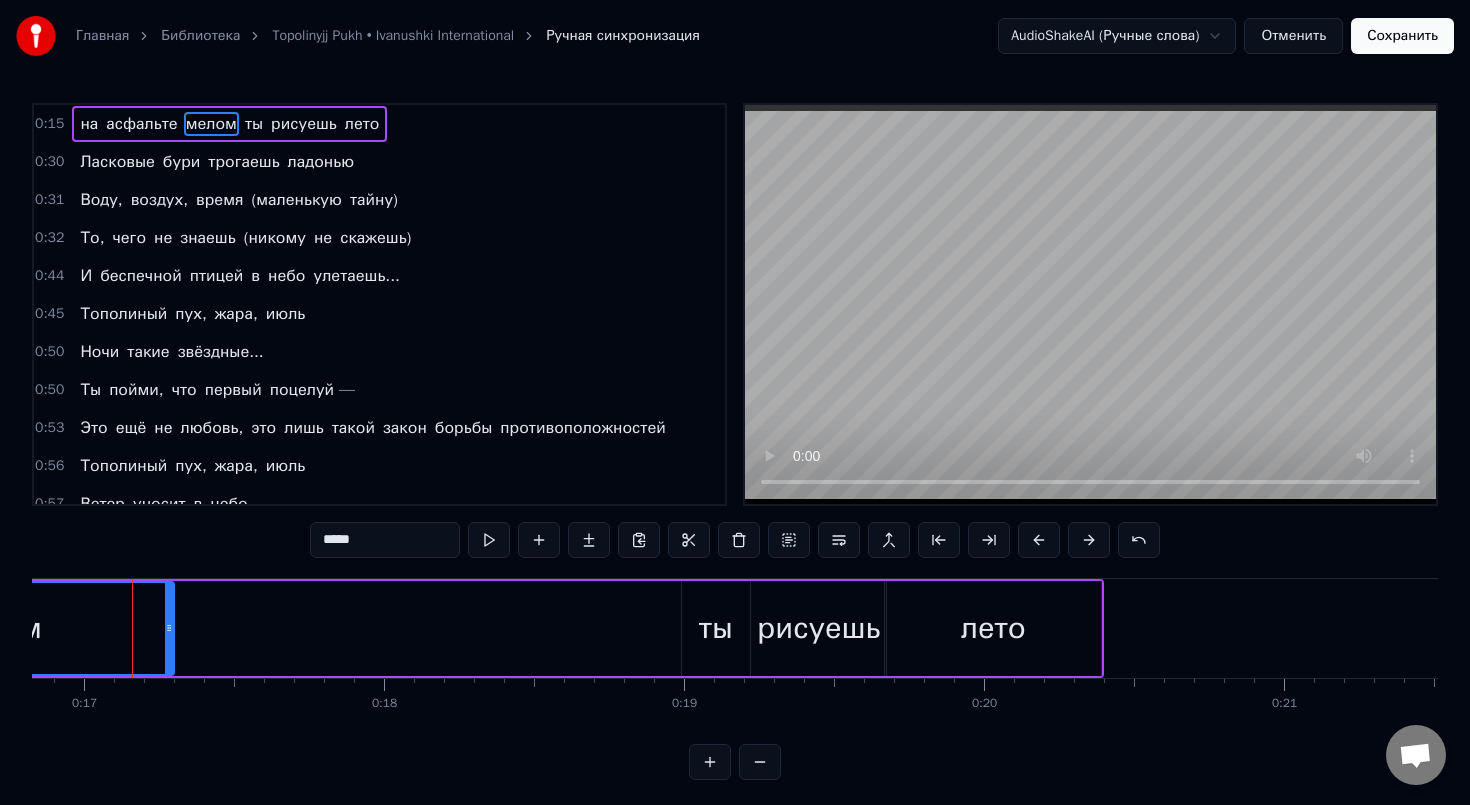 click on "на асфальте мелом ты рисуешь лето" at bounding box center [356, 628] 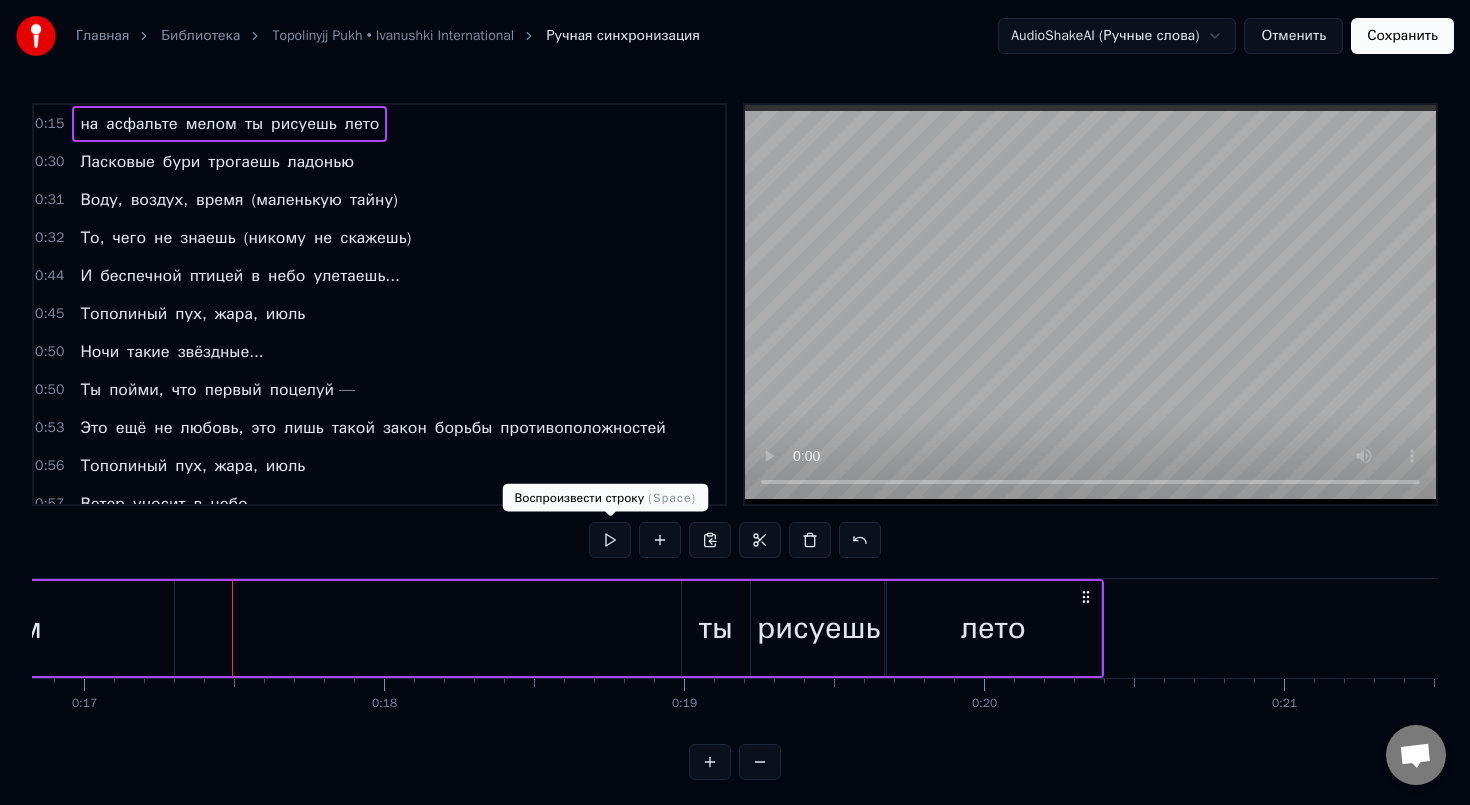 click at bounding box center (610, 540) 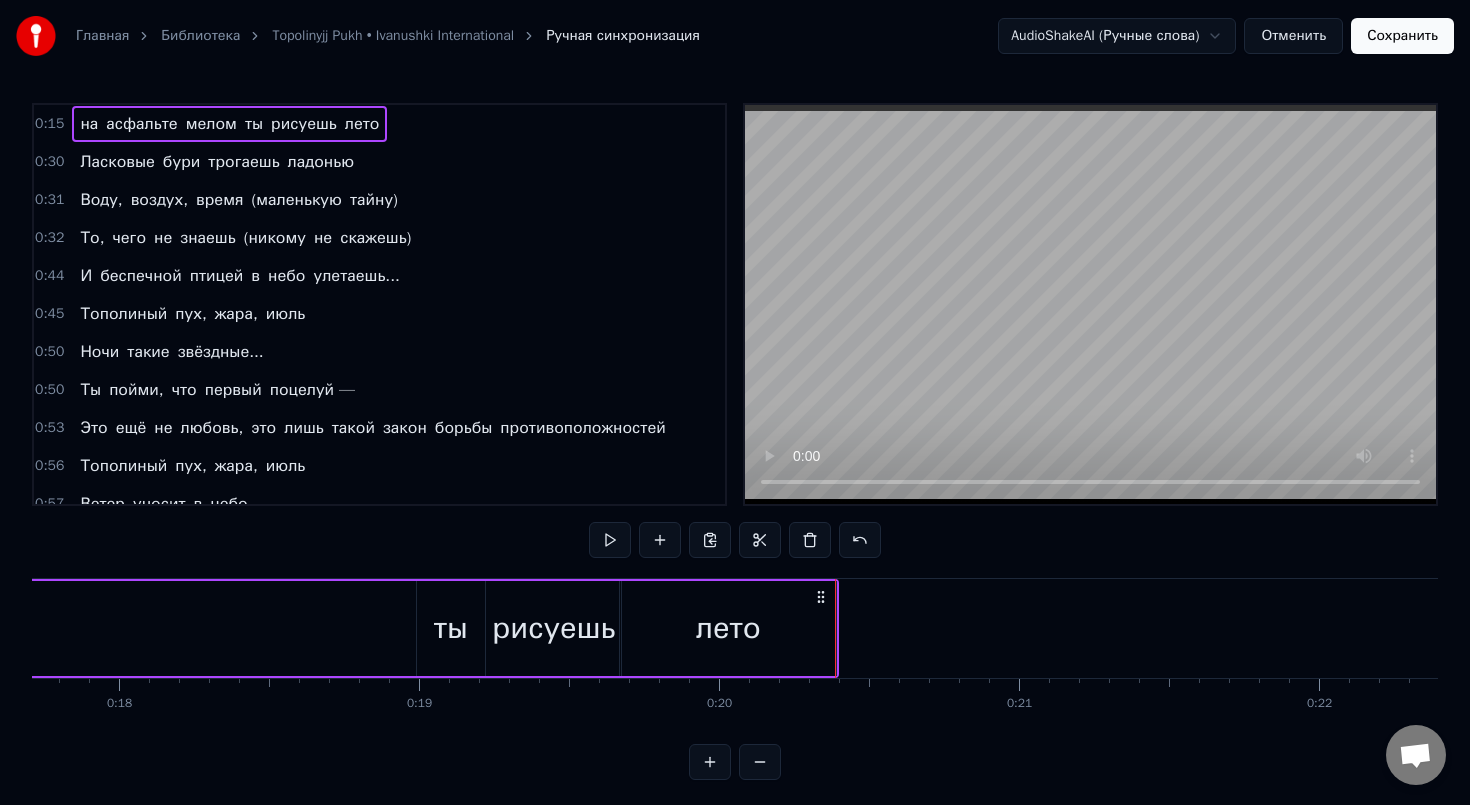 scroll, scrollTop: 0, scrollLeft: 5284, axis: horizontal 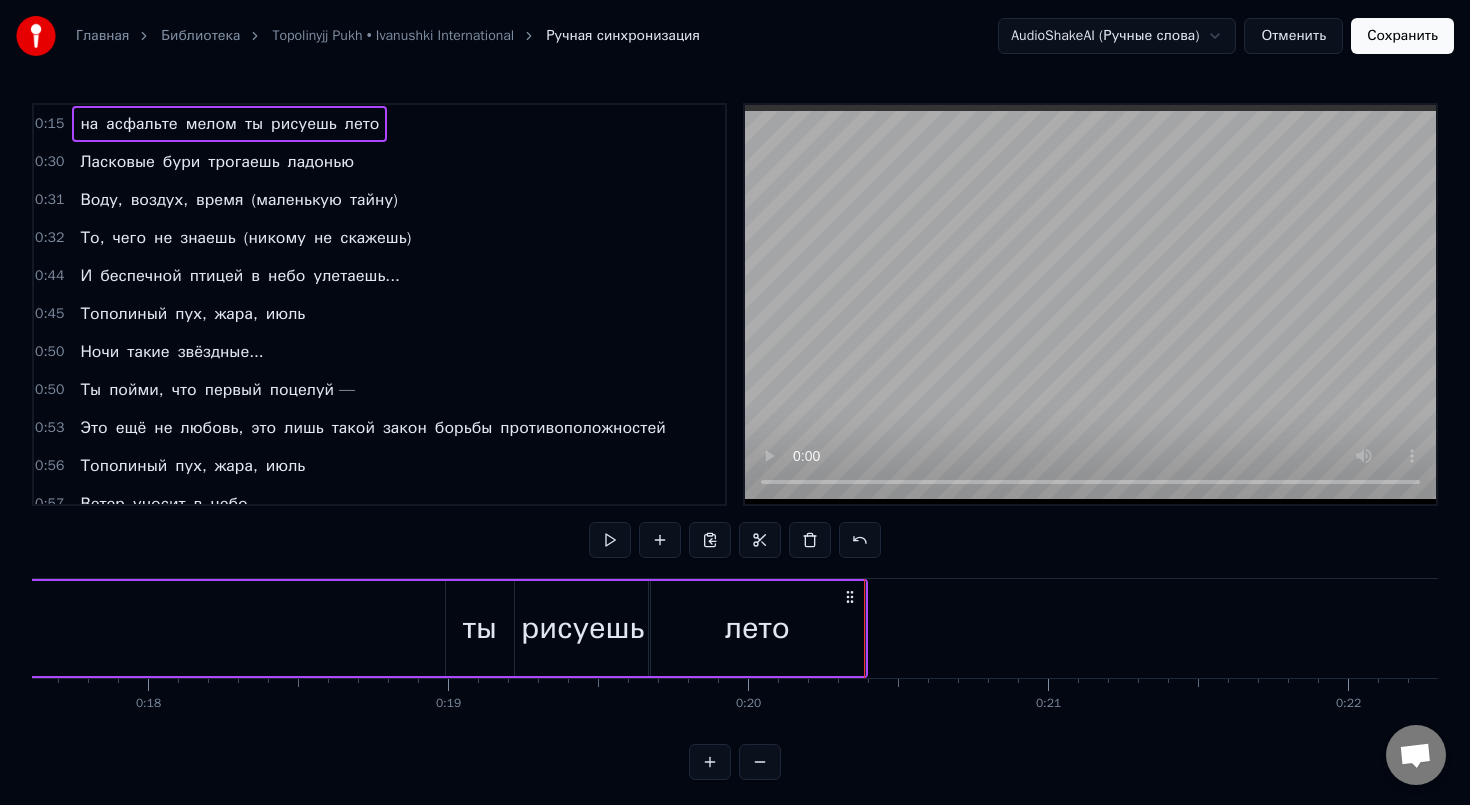 click on "на асфальте мелом ты рисуешь лето" at bounding box center (120, 628) 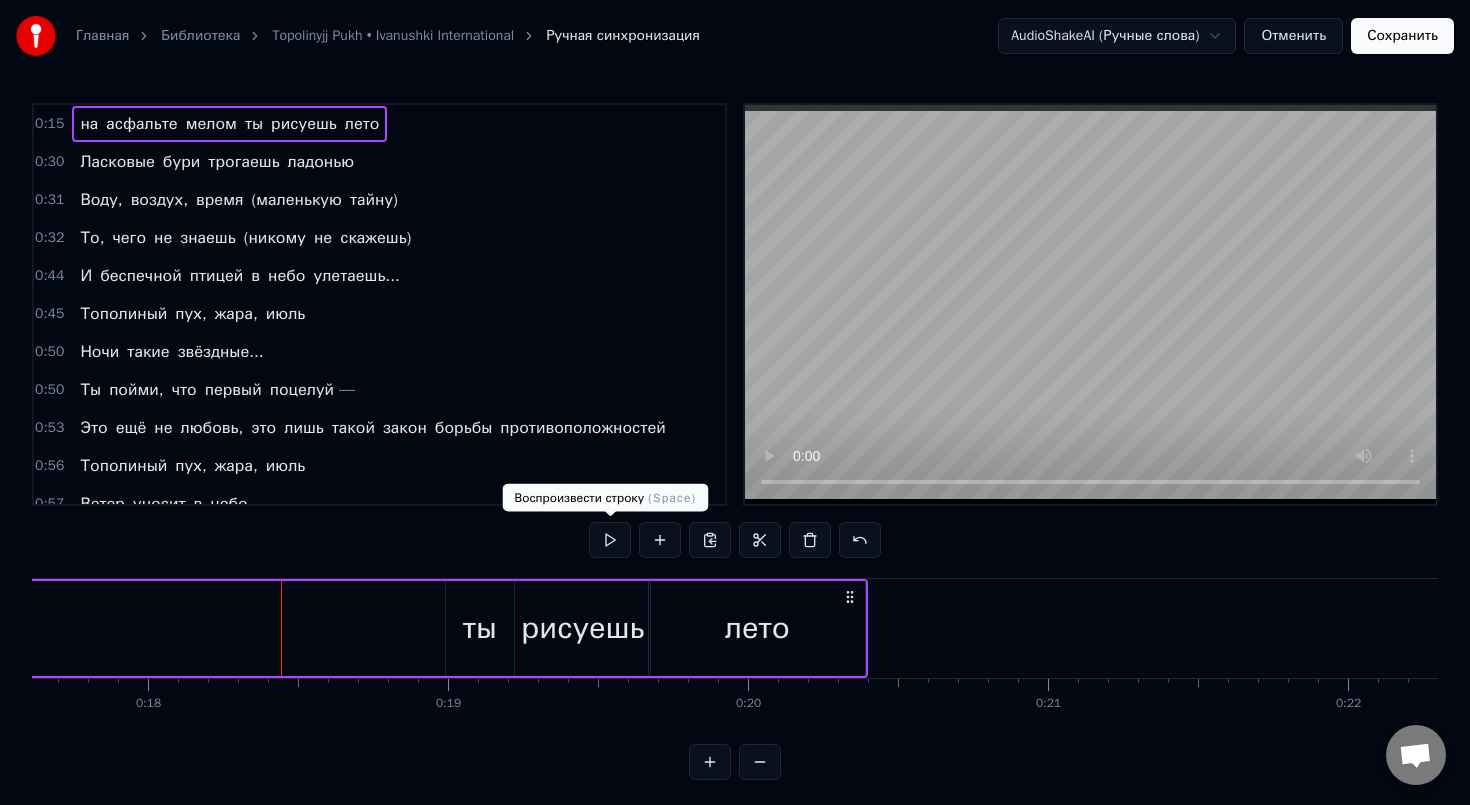 click at bounding box center (610, 540) 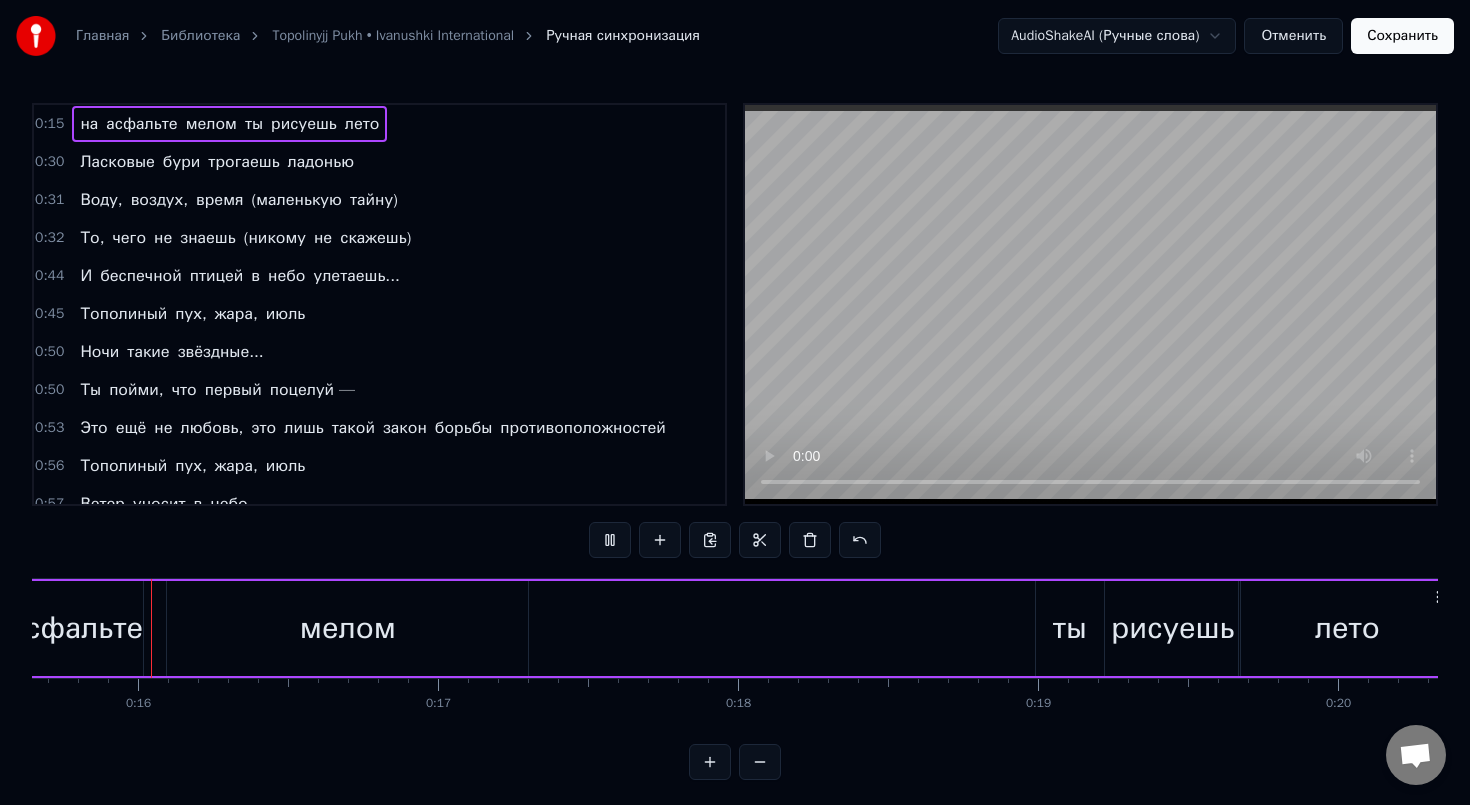 scroll, scrollTop: 0, scrollLeft: 4654, axis: horizontal 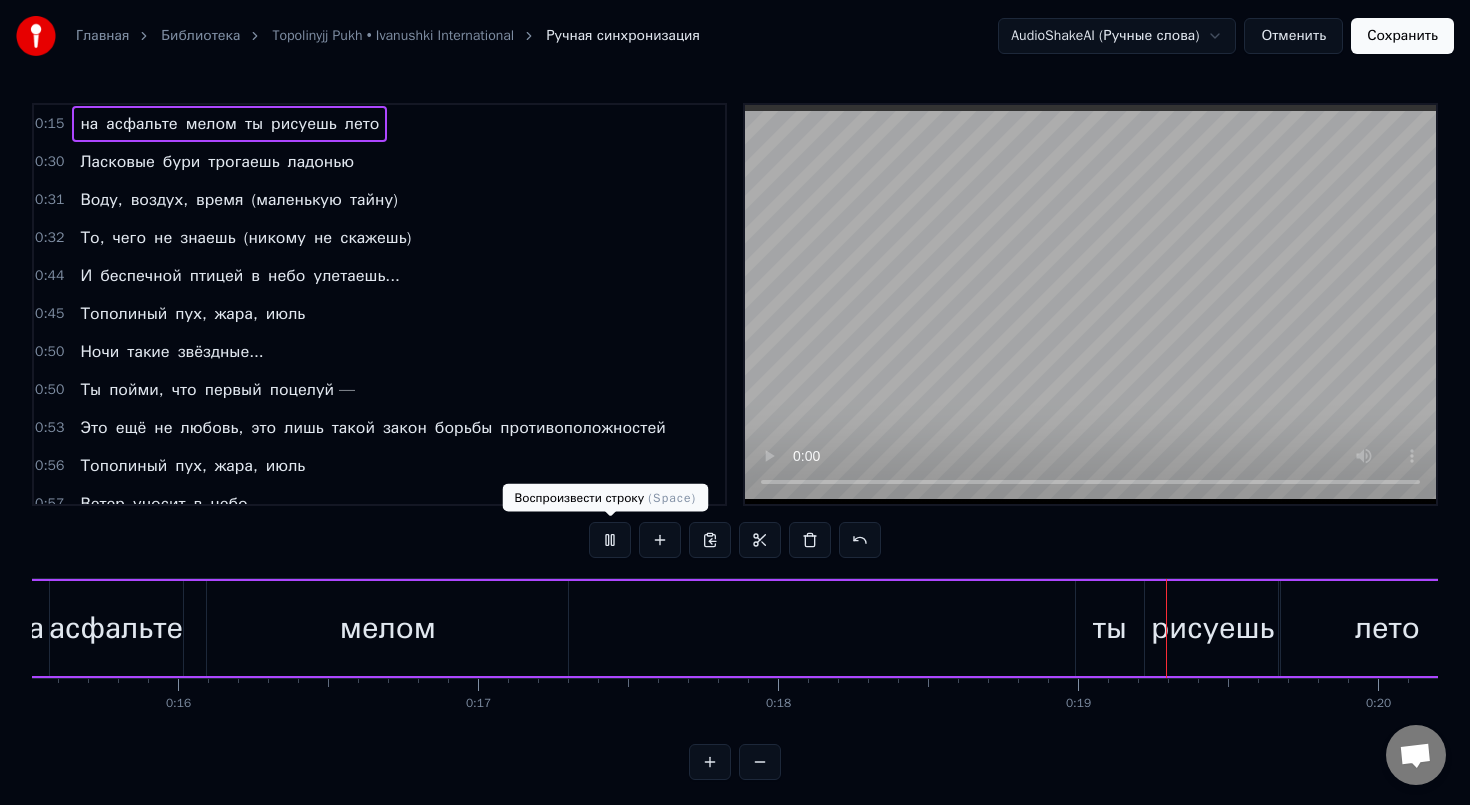 click at bounding box center [610, 540] 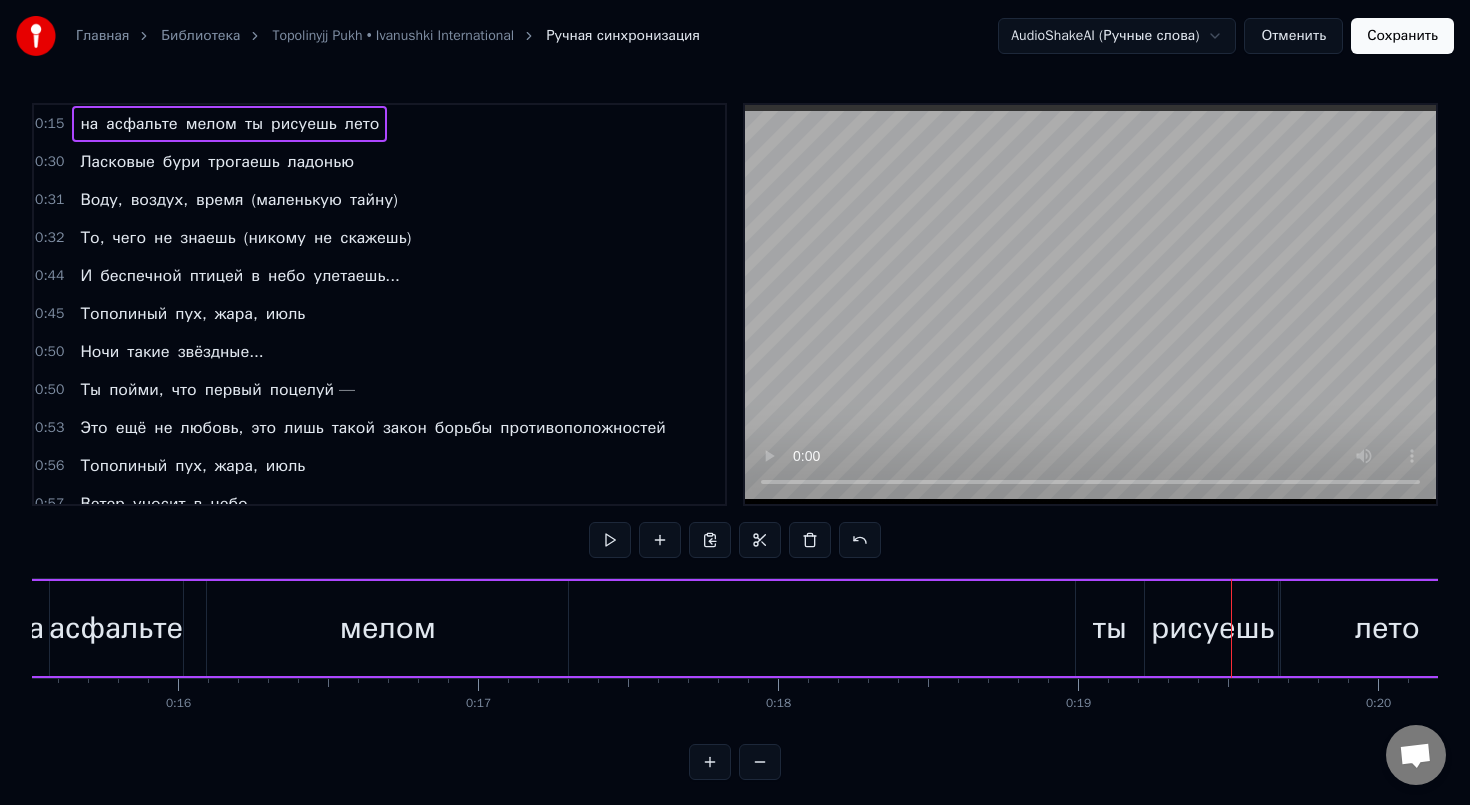 click on "ты" at bounding box center (1110, 628) 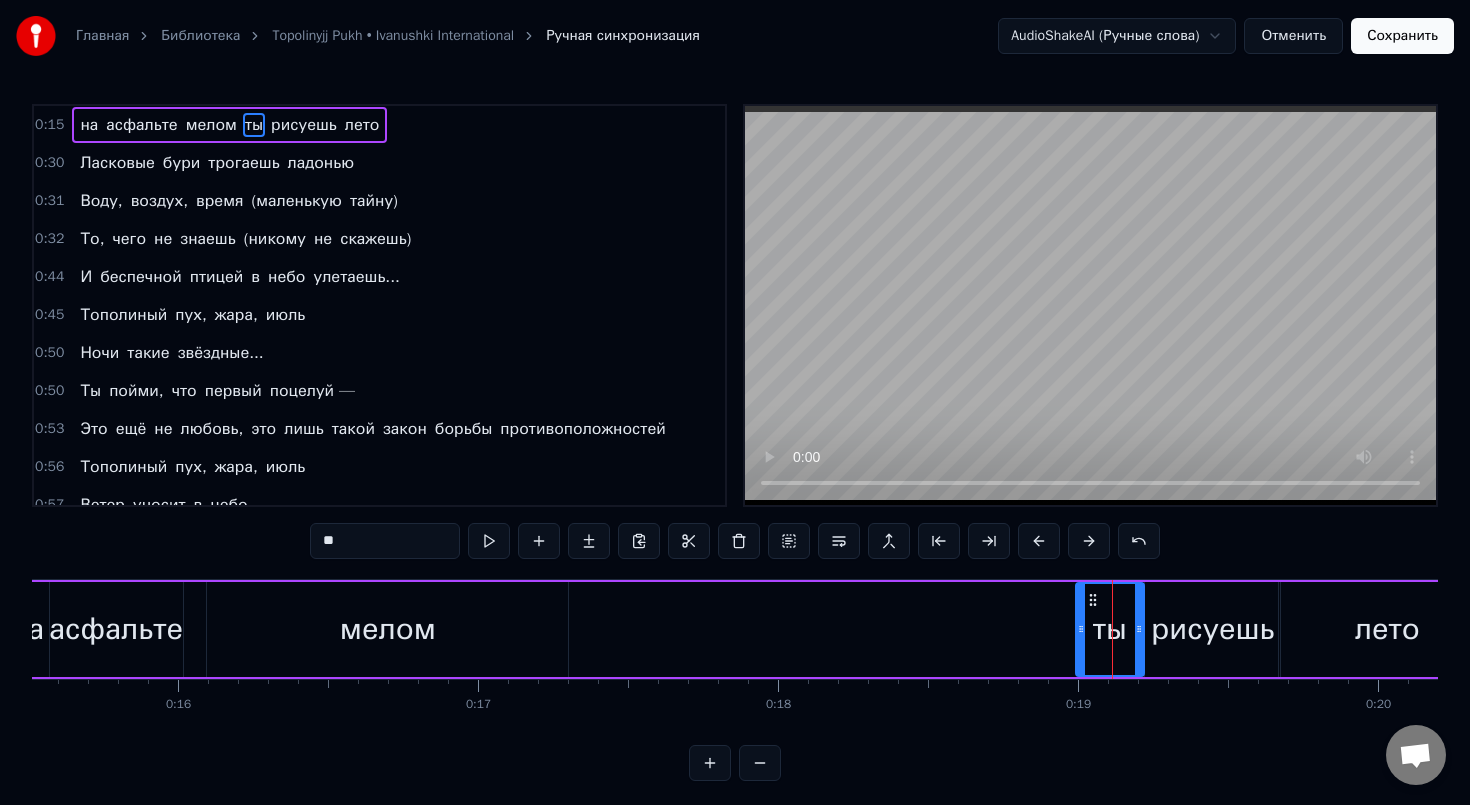 click on "ты" at bounding box center [1110, 629] 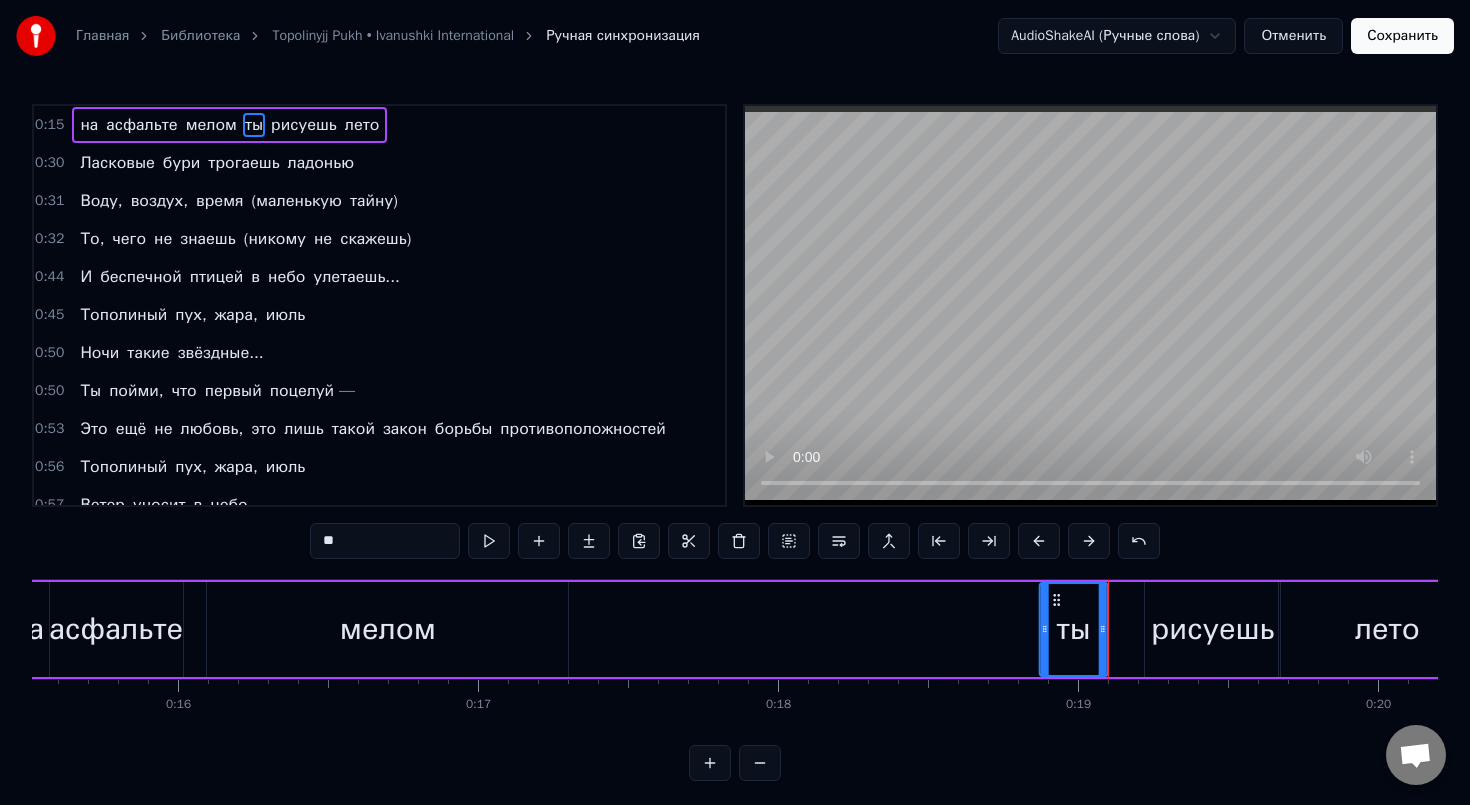 drag, startPoint x: 1092, startPoint y: 604, endPoint x: 1056, endPoint y: 605, distance: 36.013885 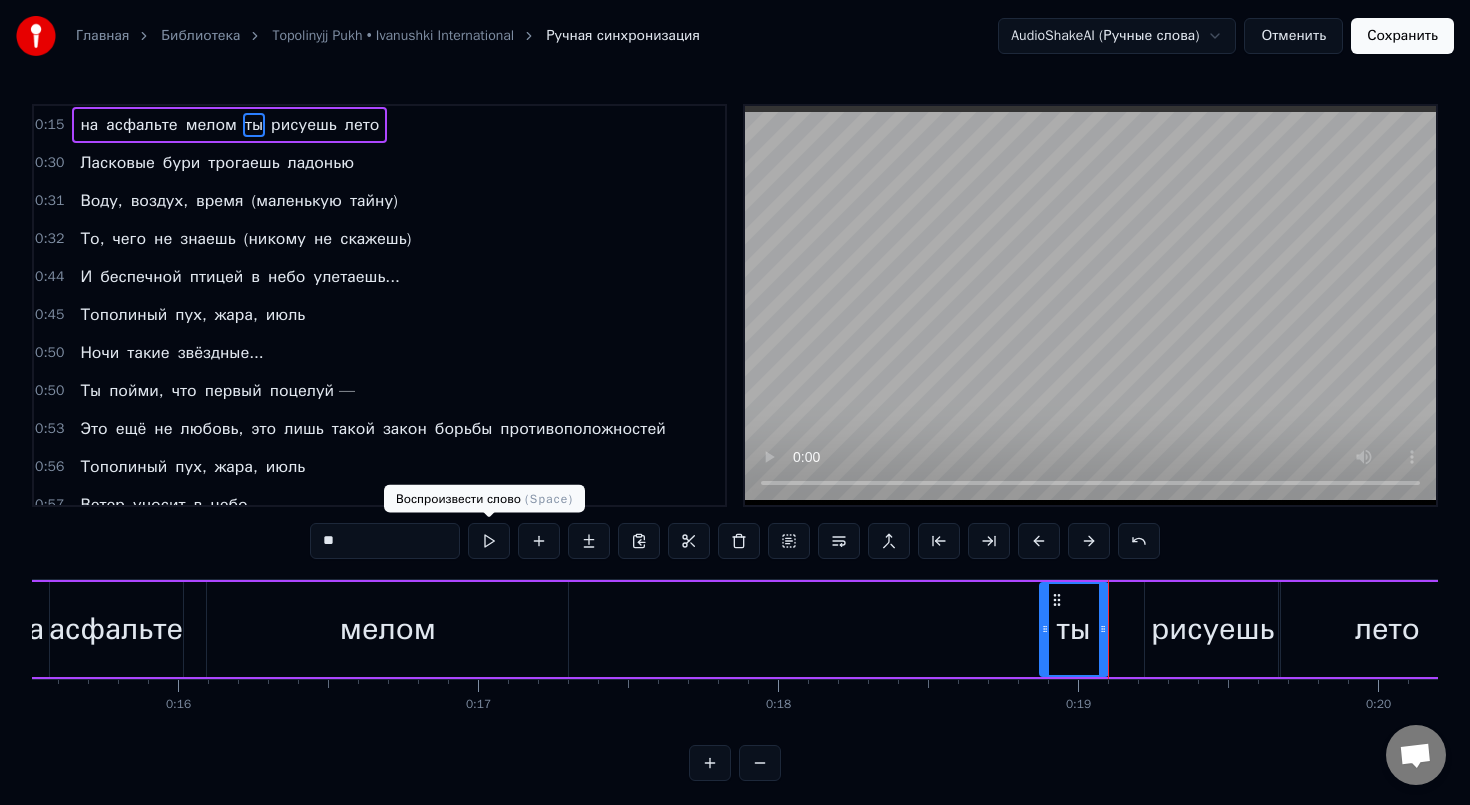 click at bounding box center [489, 541] 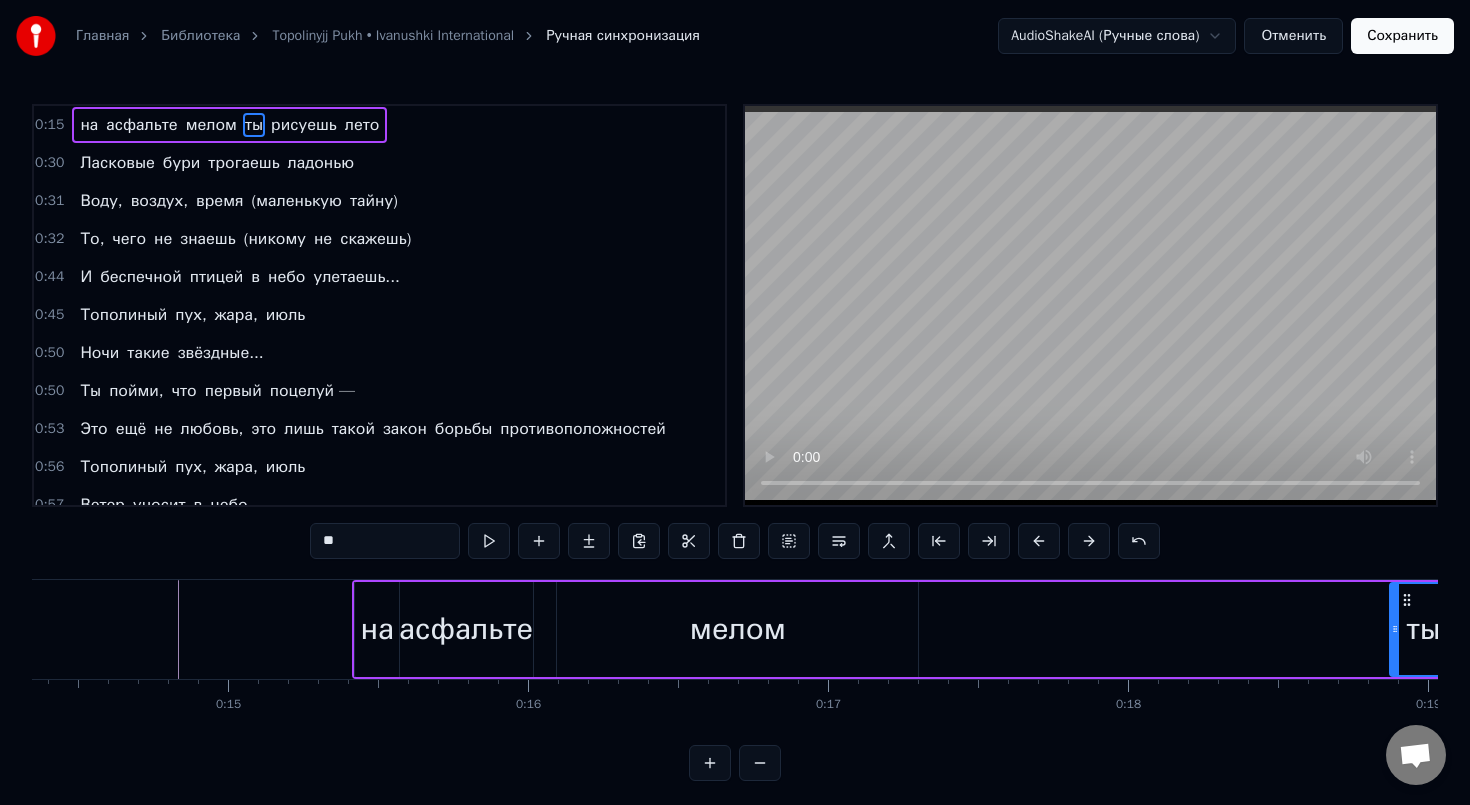 click at bounding box center [27455, 629] 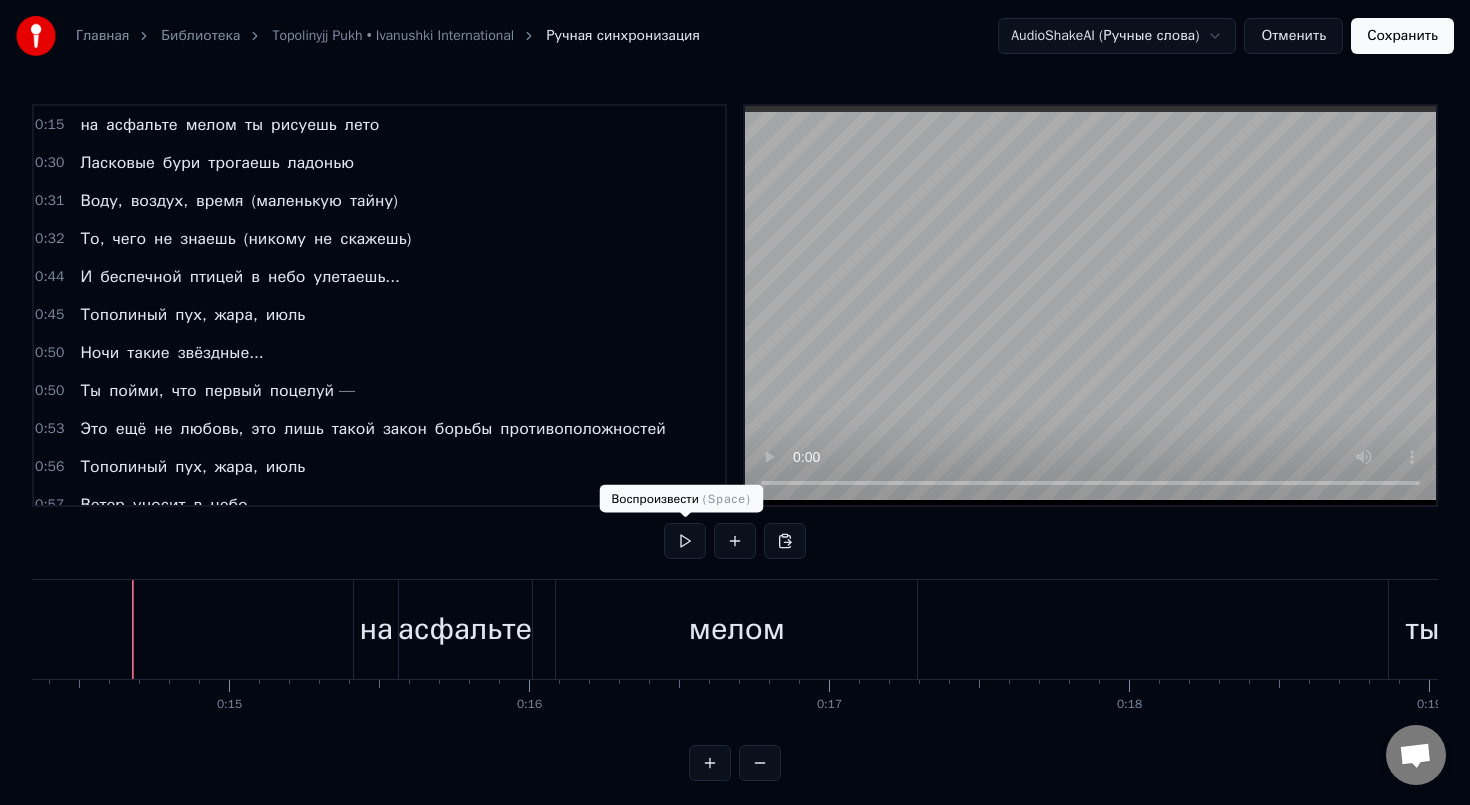 click at bounding box center [685, 541] 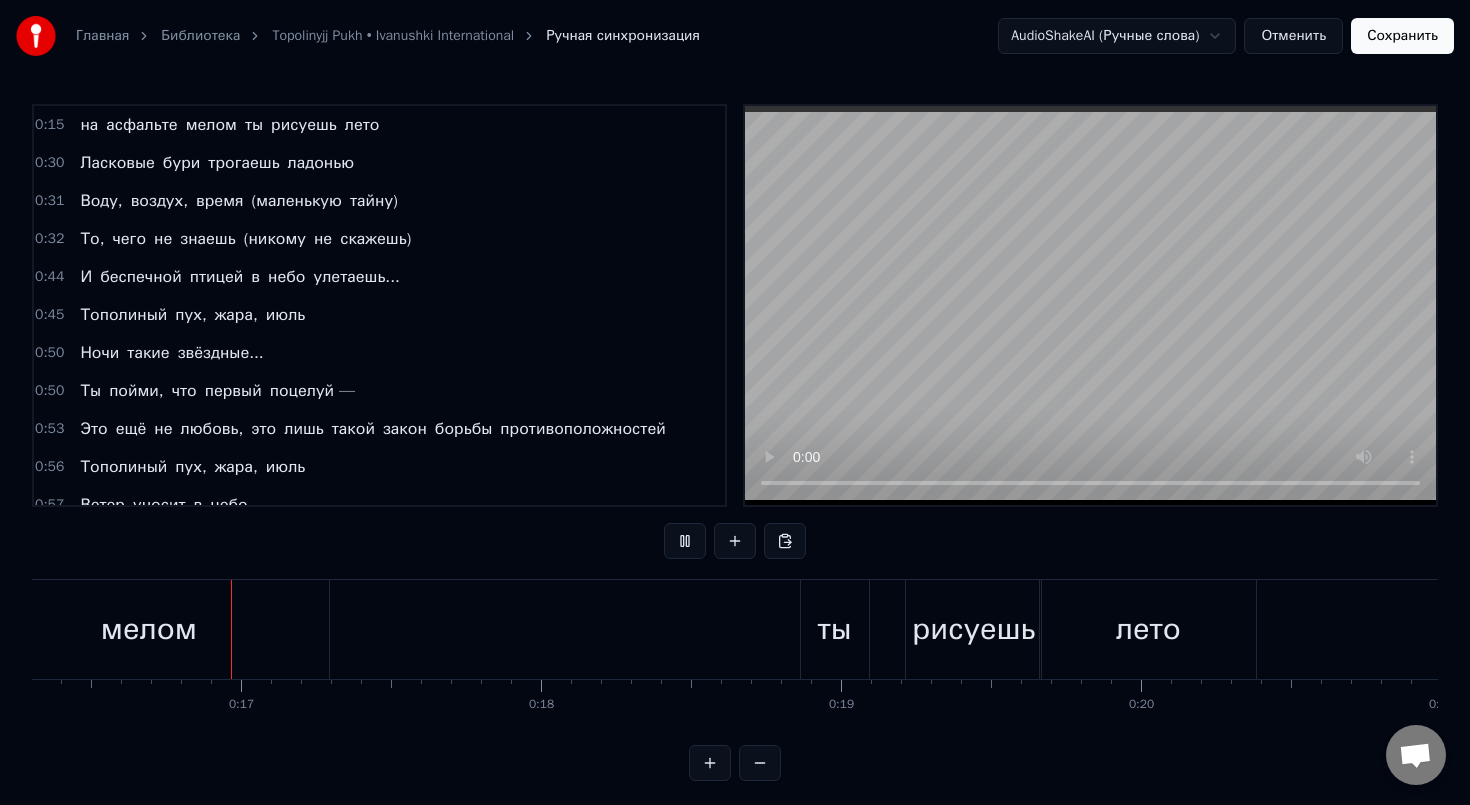 scroll, scrollTop: 0, scrollLeft: 4899, axis: horizontal 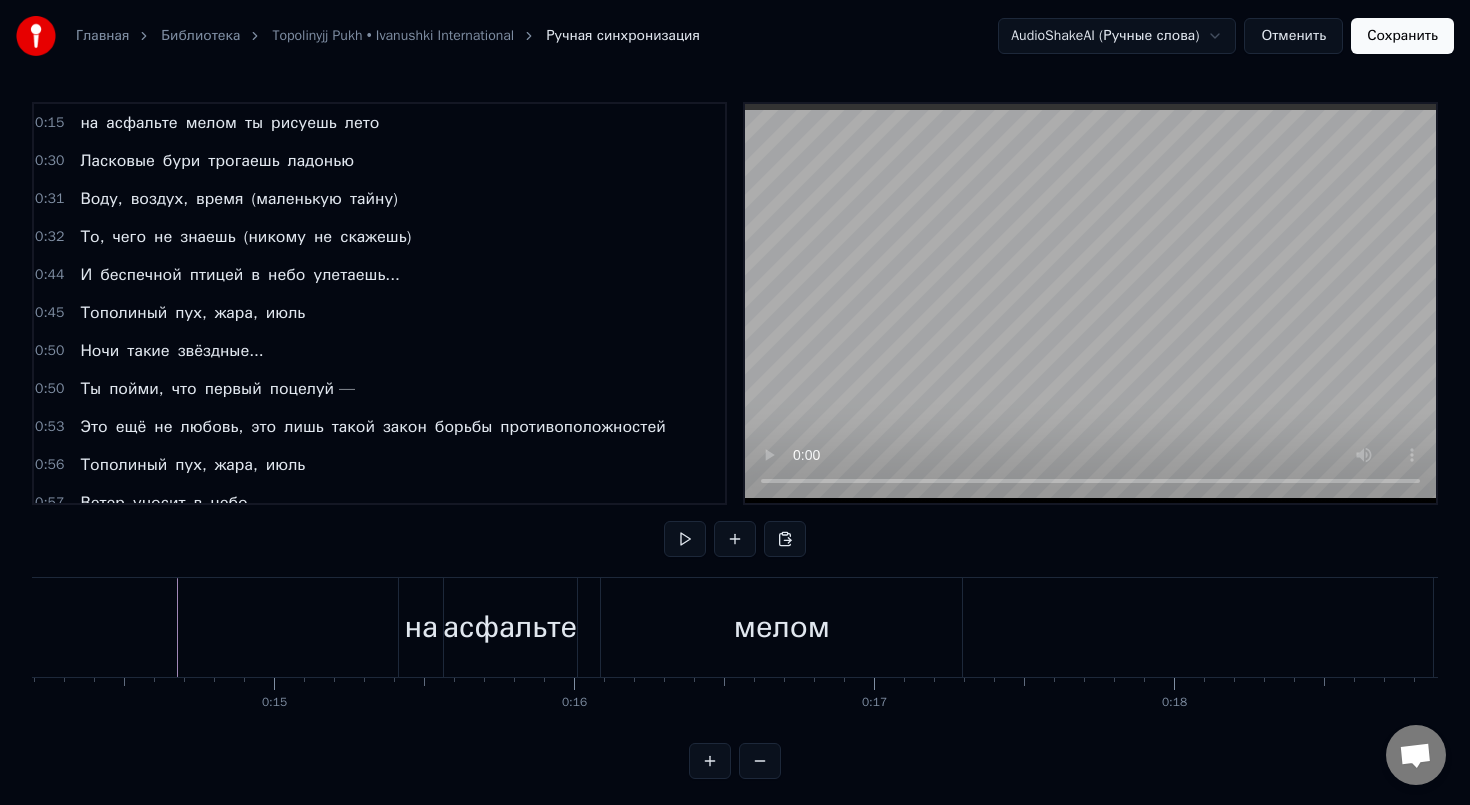 click on "на" at bounding box center (422, 627) 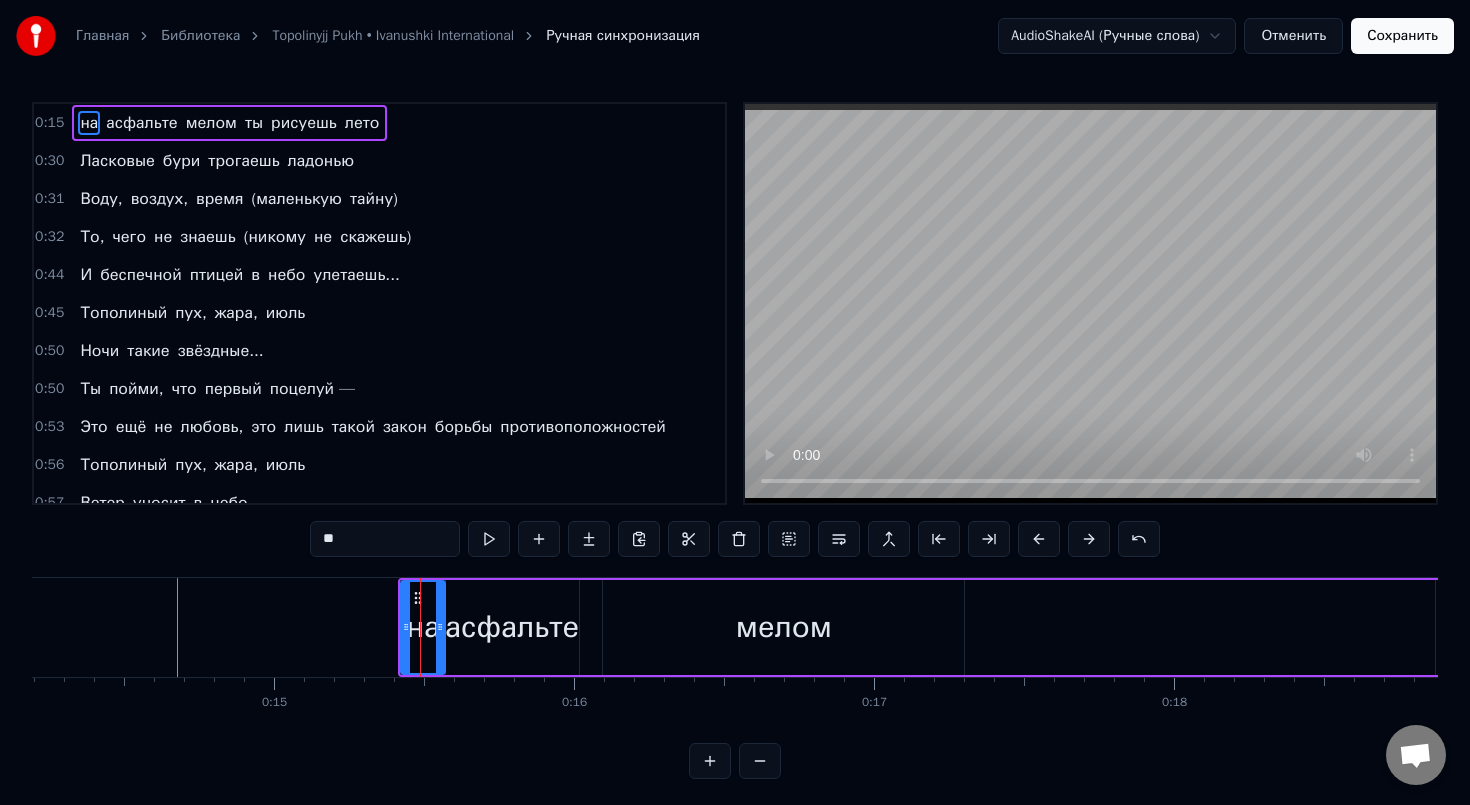 scroll, scrollTop: 0, scrollLeft: 0, axis: both 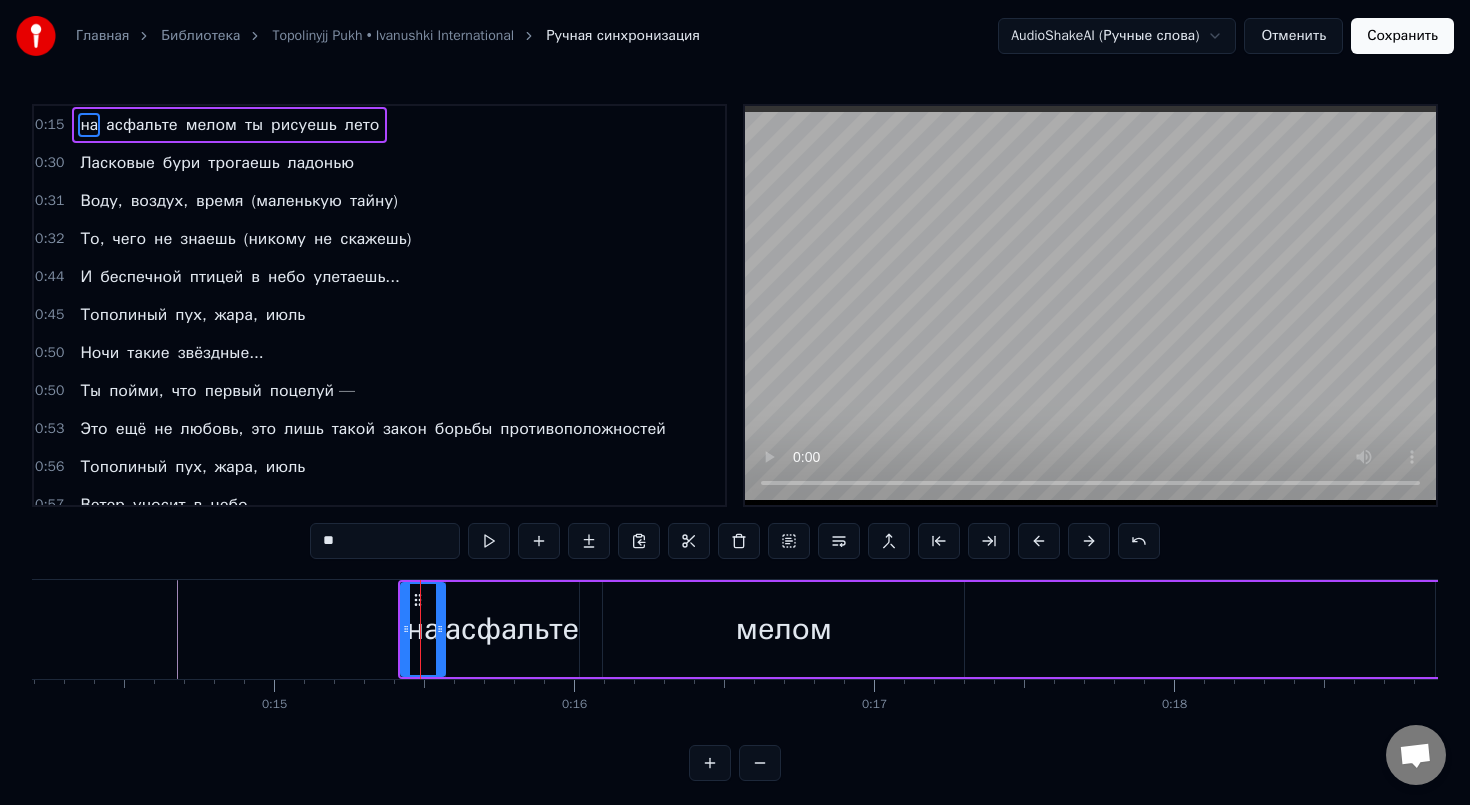 click on "Главная Библиотека Topolinyjj Pukh • Ivanushki International Ручная синхронизация AudioShakeAI (Ручные слова) Отменить Сохранить 0:15 на асфальте мелом ты рисуешь лето 0:30 Ласковые бури трогаешь ладонью 0:31 Воду, воздух, время (маленькую тайну) 0:32 То, чего не знаешь (никому не скажешь) 0:44 И беспечной птицей в небо улетаешь... 0:45 Тополиный пух, жара, июль 0:50 Ночи такие звёздные... 0:50 Ты пойми, что первый поцелуй — 0:53 Это ещё не любовь, это лишь такой закон борьбы противоположностей 0:56 Тополиный пух, жара, июль 0:57 Ветер уносит в небо 1:03 Только ты не веришь никому 1:06 Ждёшь ты только снега, 2:00 А" at bounding box center [735, 406] 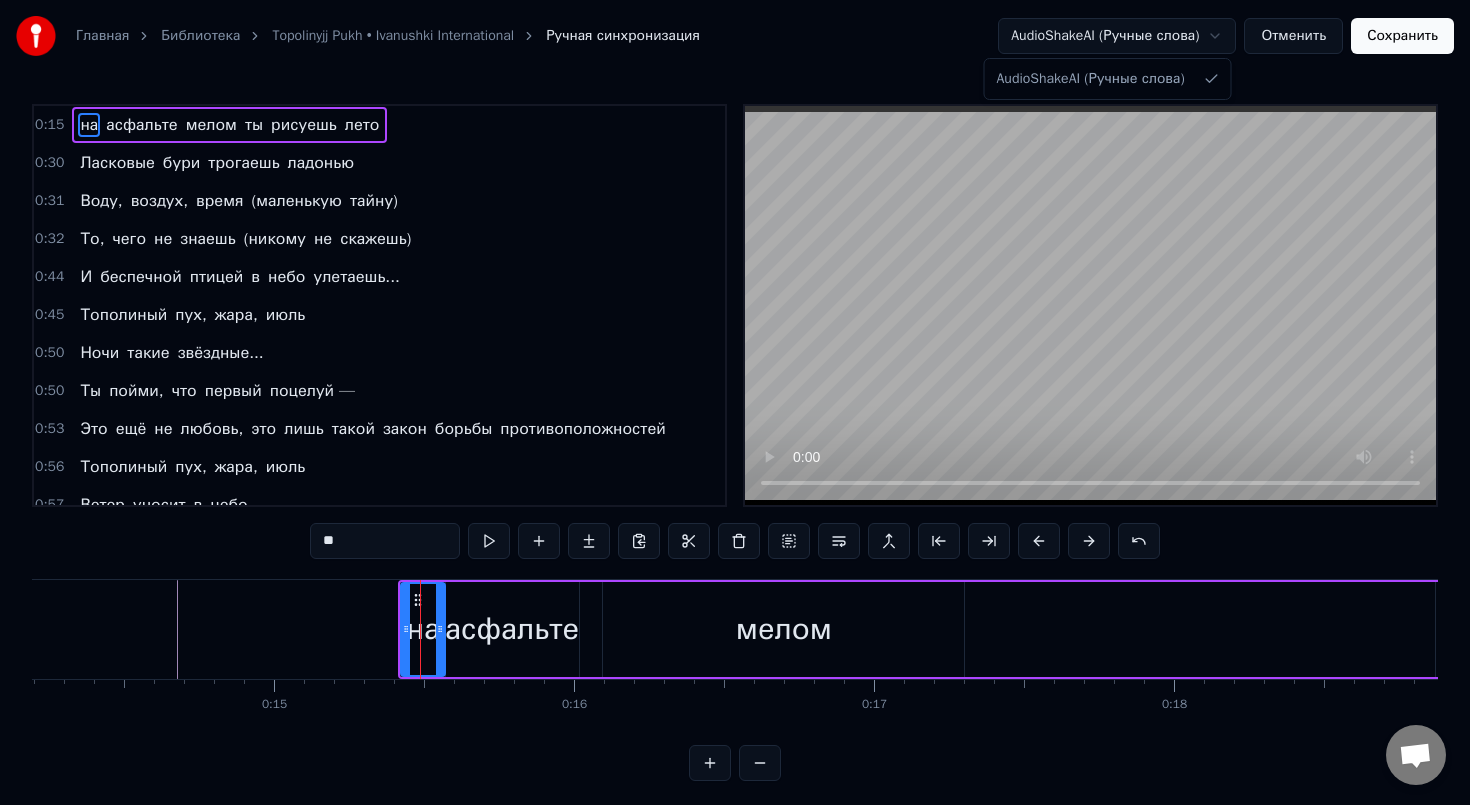 click on "Главная Библиотека Topolinyjj Pukh • Ivanushki International Ручная синхронизация AudioShakeAI (Ручные слова) Отменить Сохранить 0:15 на асфальте мелом ты рисуешь лето 0:30 Ласковые бури трогаешь ладонью 0:31 Воду, воздух, время (маленькую тайну) 0:32 То, чего не знаешь (никому не скажешь) 0:44 И беспечной птицей в небо улетаешь... 0:45 Тополиный пух, жара, июль 0:50 Ночи такие звёздные... 0:50 Ты пойми, что первый поцелуй — 0:53 Это ещё не любовь, это лишь такой закон борьбы противоположностей 0:56 Тополиный пух, жара, июль 0:57 Ветер уносит в небо 1:03 Только ты не веришь никому 1:06 Ждёшь ты только снега, 2:00 А" at bounding box center (735, 406) 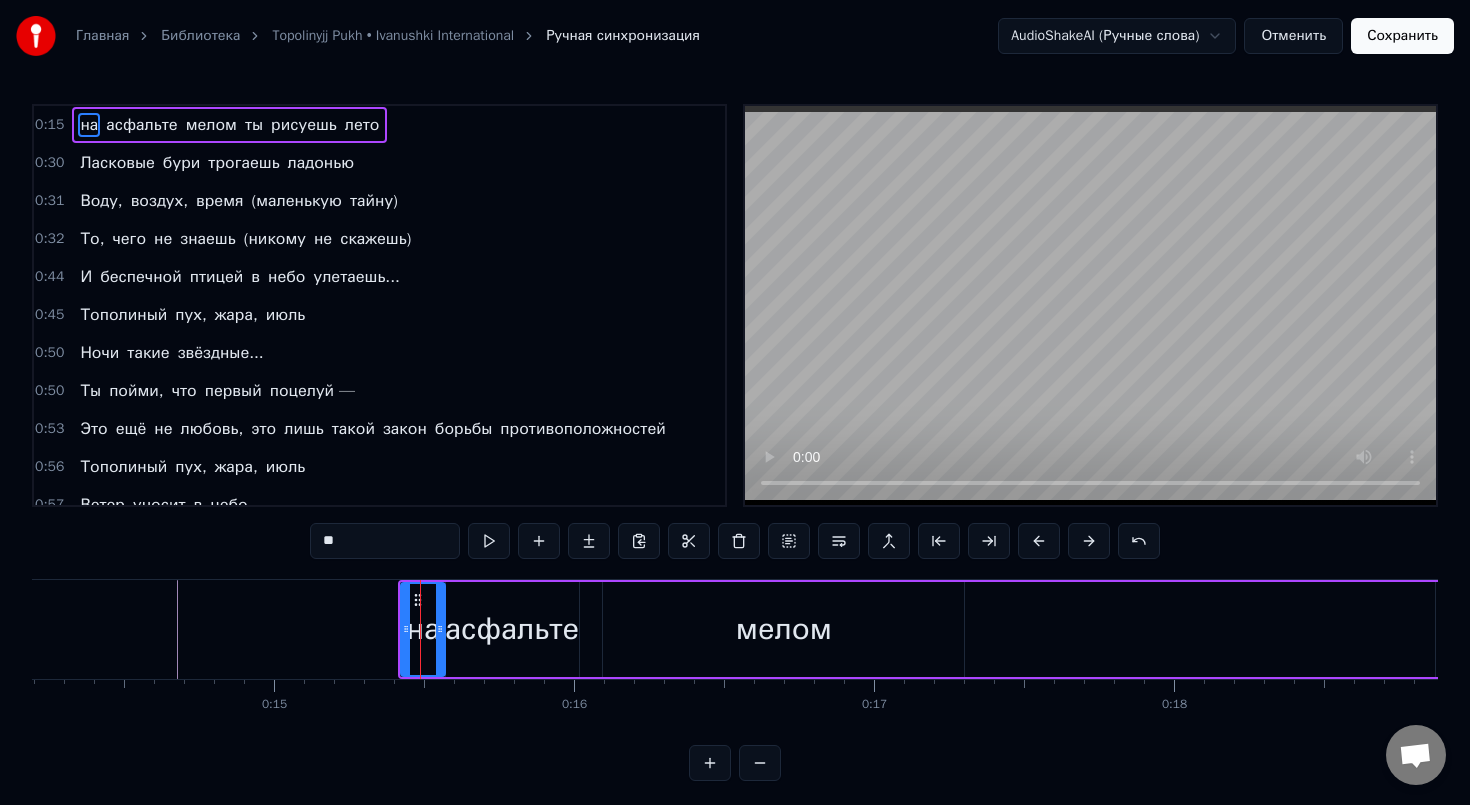 click on "на" at bounding box center (89, 125) 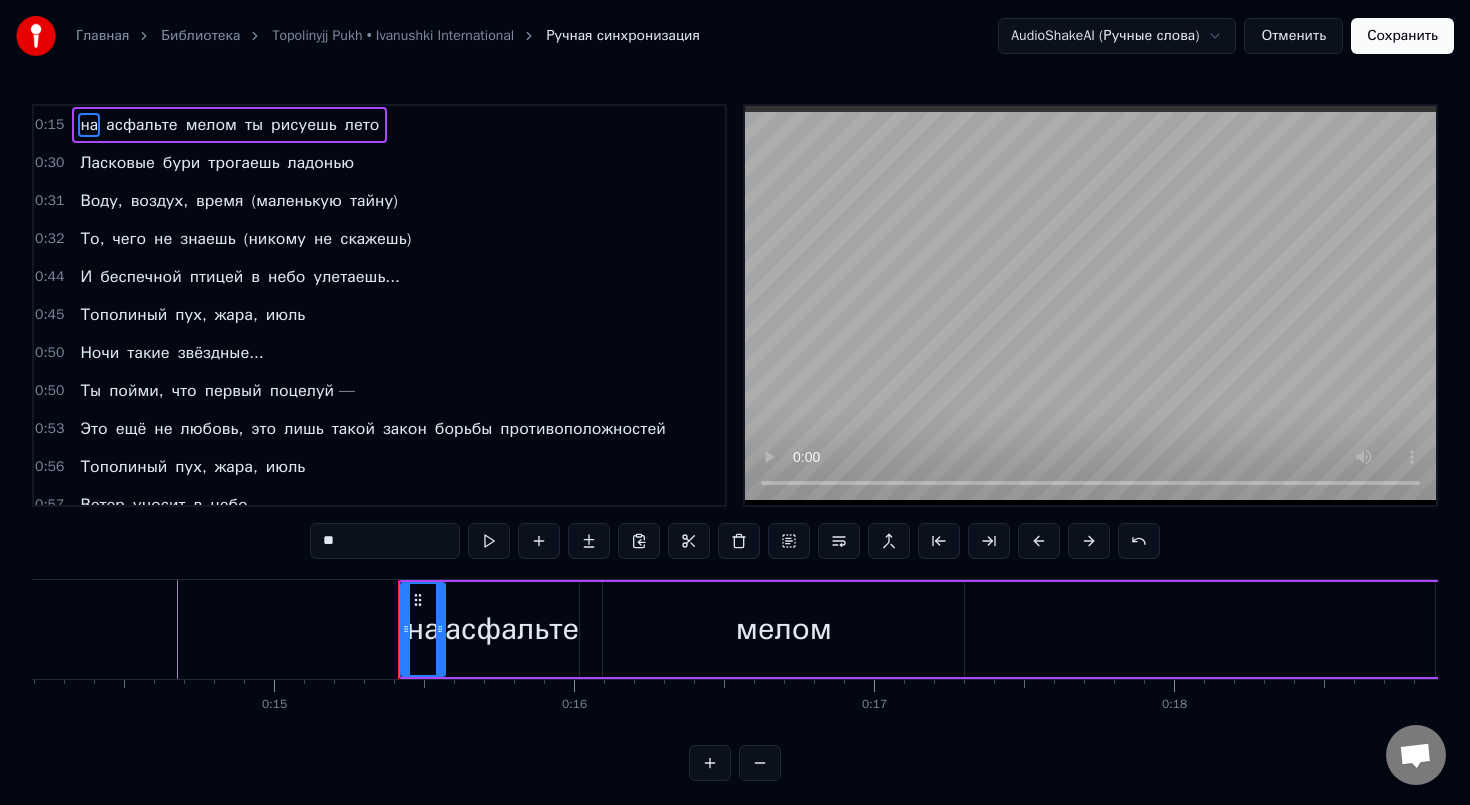click on "на" at bounding box center (89, 125) 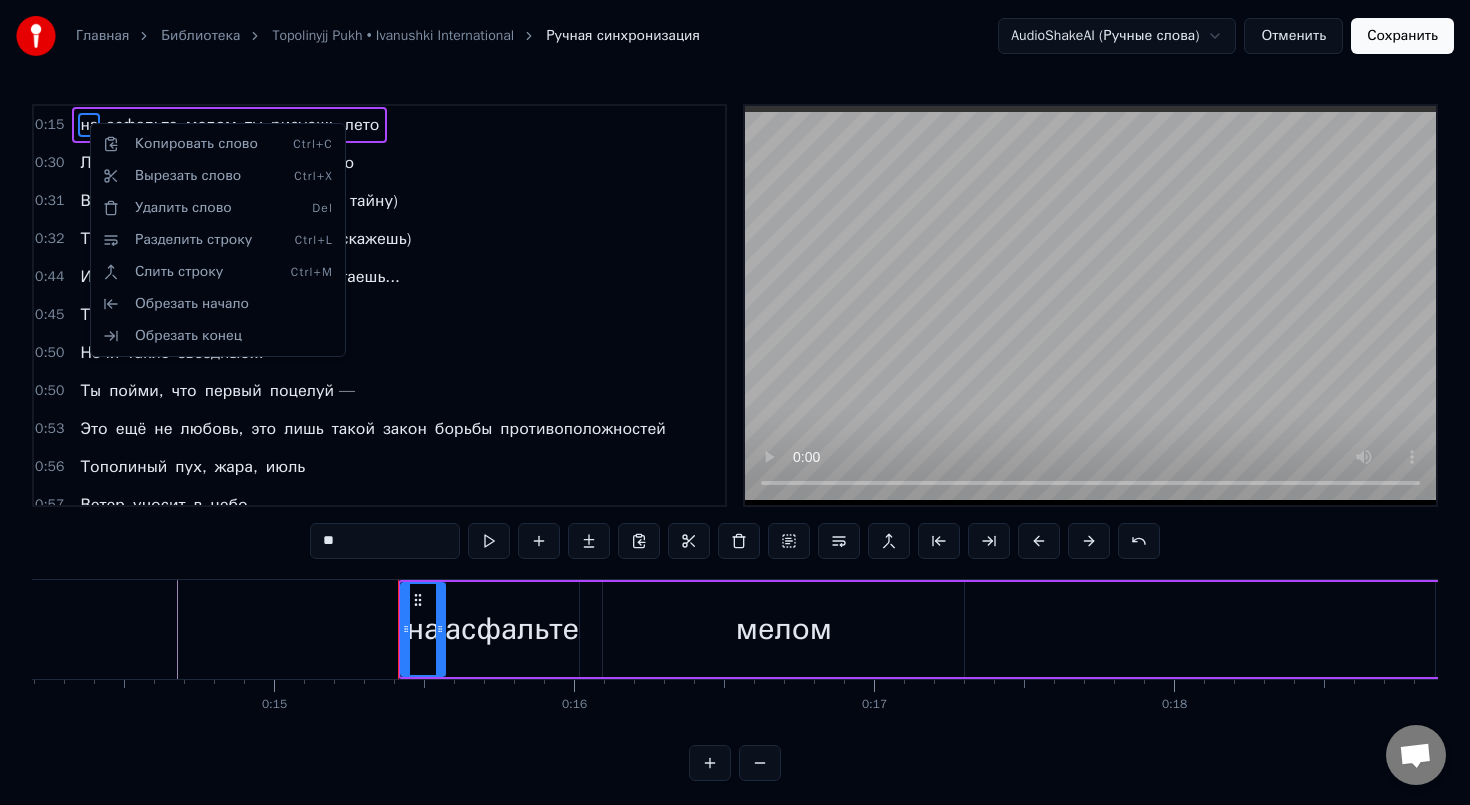 click on "Главная Библиотека Topolinyjj Pukh • Ivanushki International Ручная синхронизация AudioShakeAI (Ручные слова) Отменить Сохранить 0:15 на асфальте мелом ты рисуешь лето 0:30 Ласковые бури трогаешь ладонью 0:31 Воду, воздух, время (маленькую тайну) 0:32 То, чего не знаешь (никому не скажешь) 0:44 И беспечной птицей в небо улетаешь... 0:45 Тополиный пух, жара, июль 0:50 Ночи такие звёздные... 0:50 Ты пойми, что первый поцелуй — 0:53 Это ещё не любовь, это лишь такой закон борьбы противоположностей 0:56 Тополиный пух, жара, июль 0:57 Ветер уносит в небо 1:03 Только ты не веришь никому 1:06 Ждёшь ты только снега, 2:00 А" at bounding box center [735, 406] 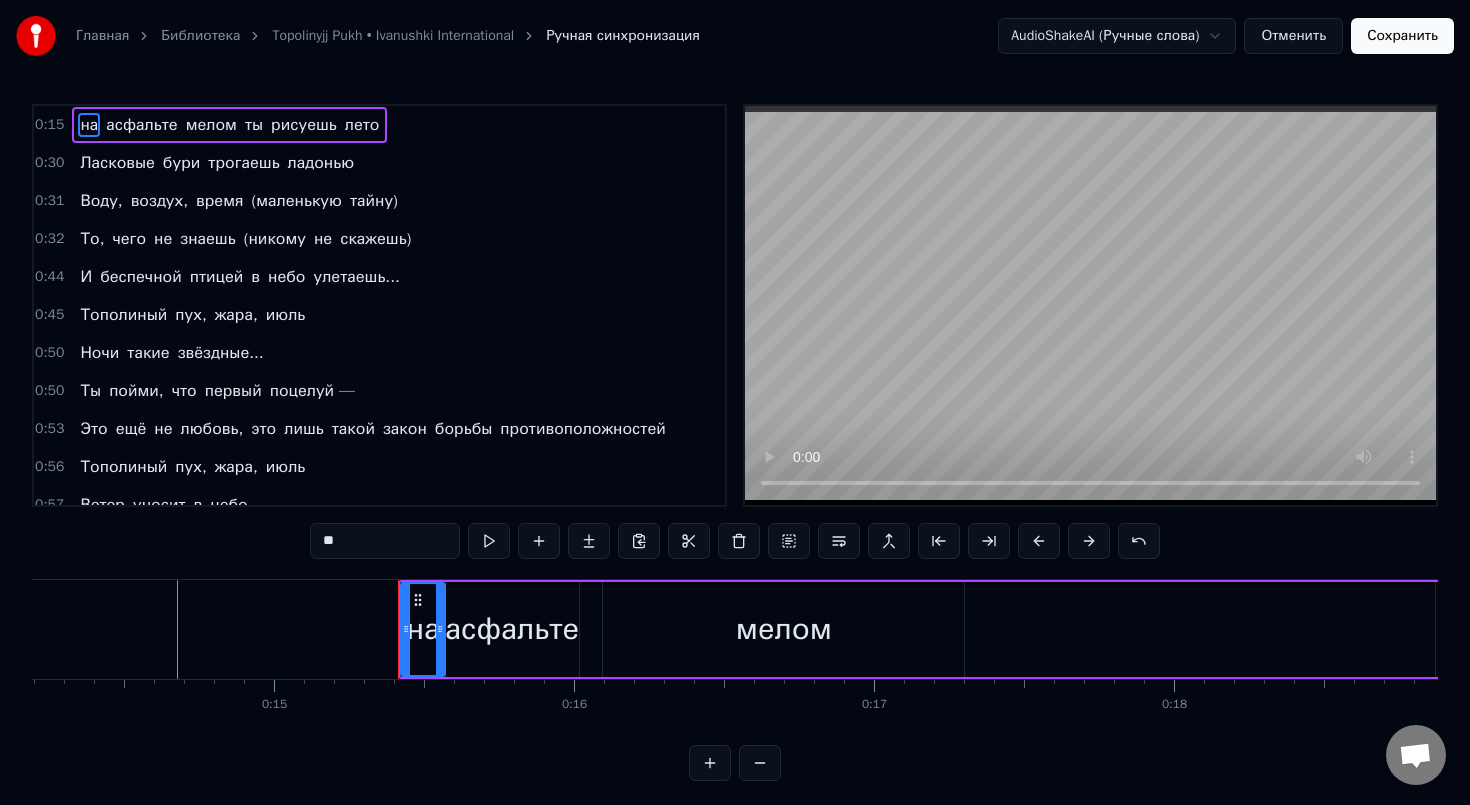 click on "на" at bounding box center [424, 629] 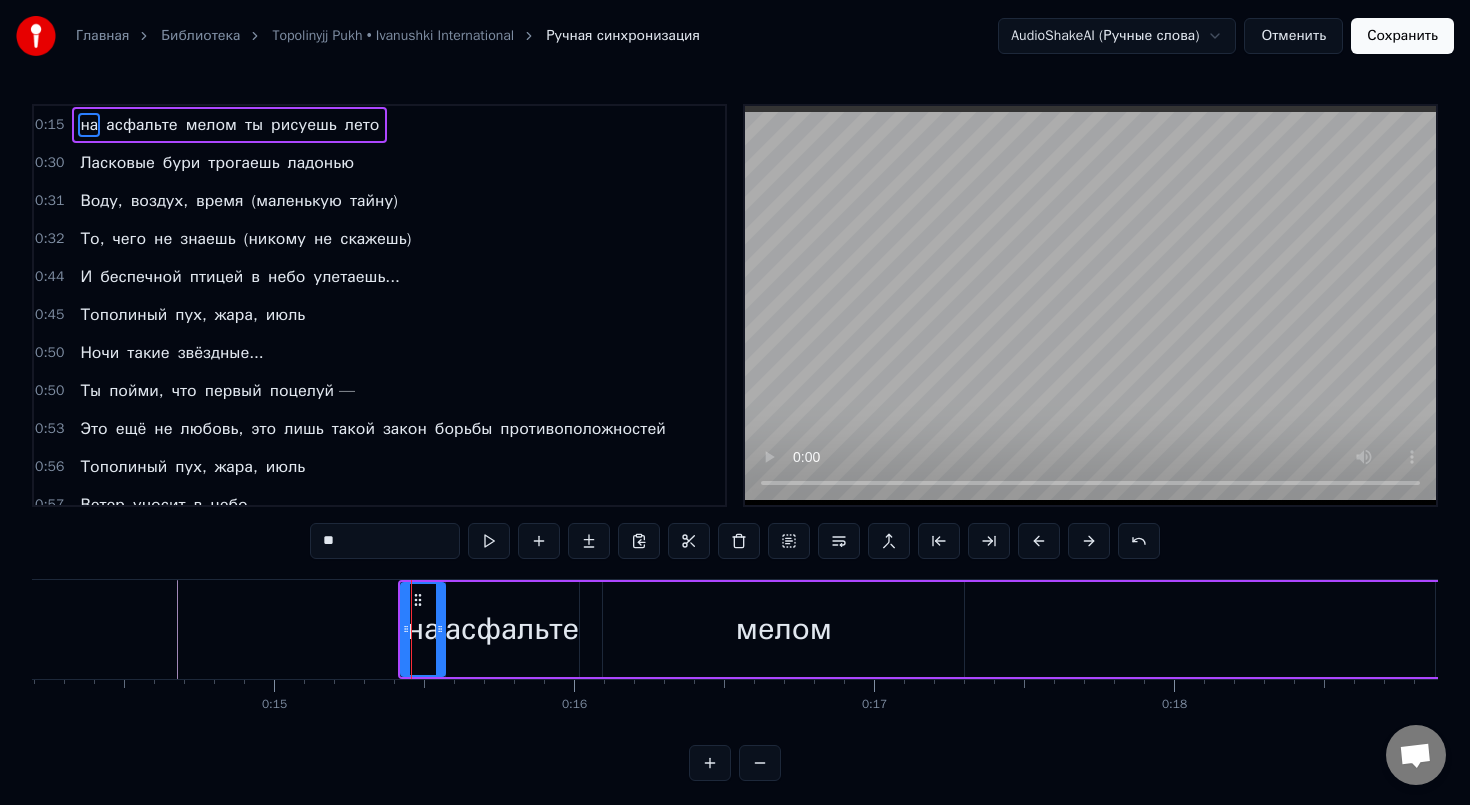 click on "на" at bounding box center [424, 629] 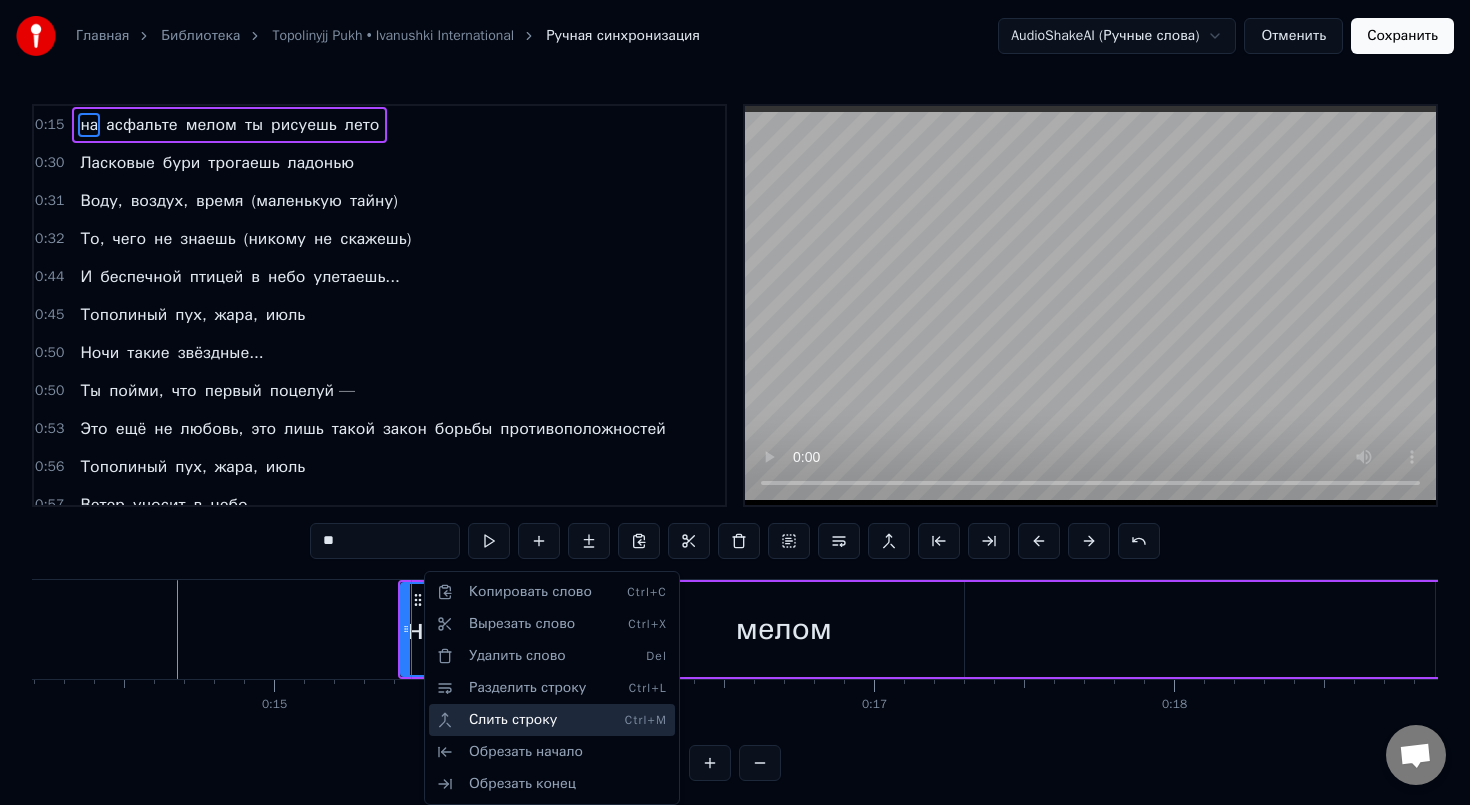 click on "Слить строку Ctrl+M" at bounding box center (552, 720) 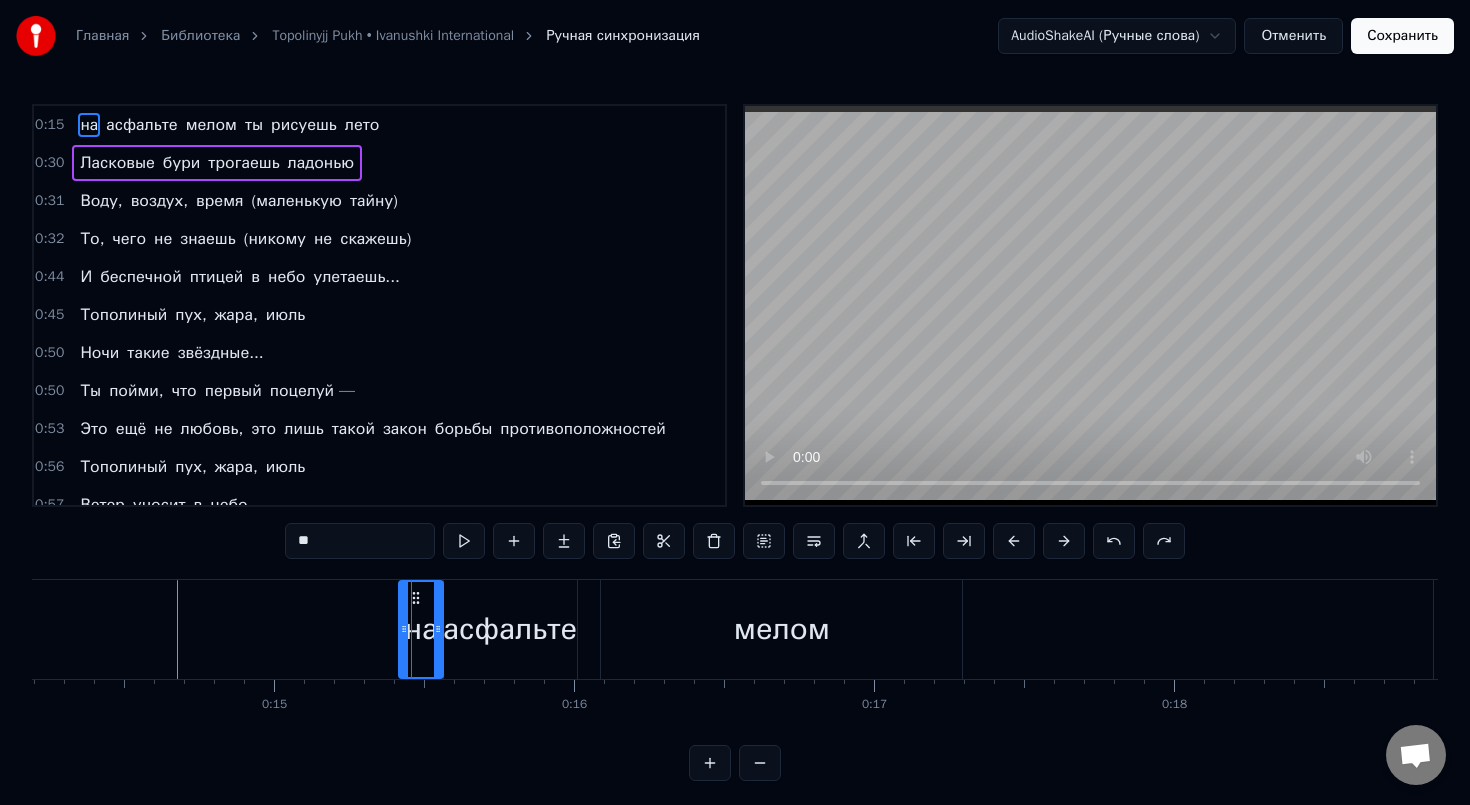 click on "Сохранить" at bounding box center [1402, 36] 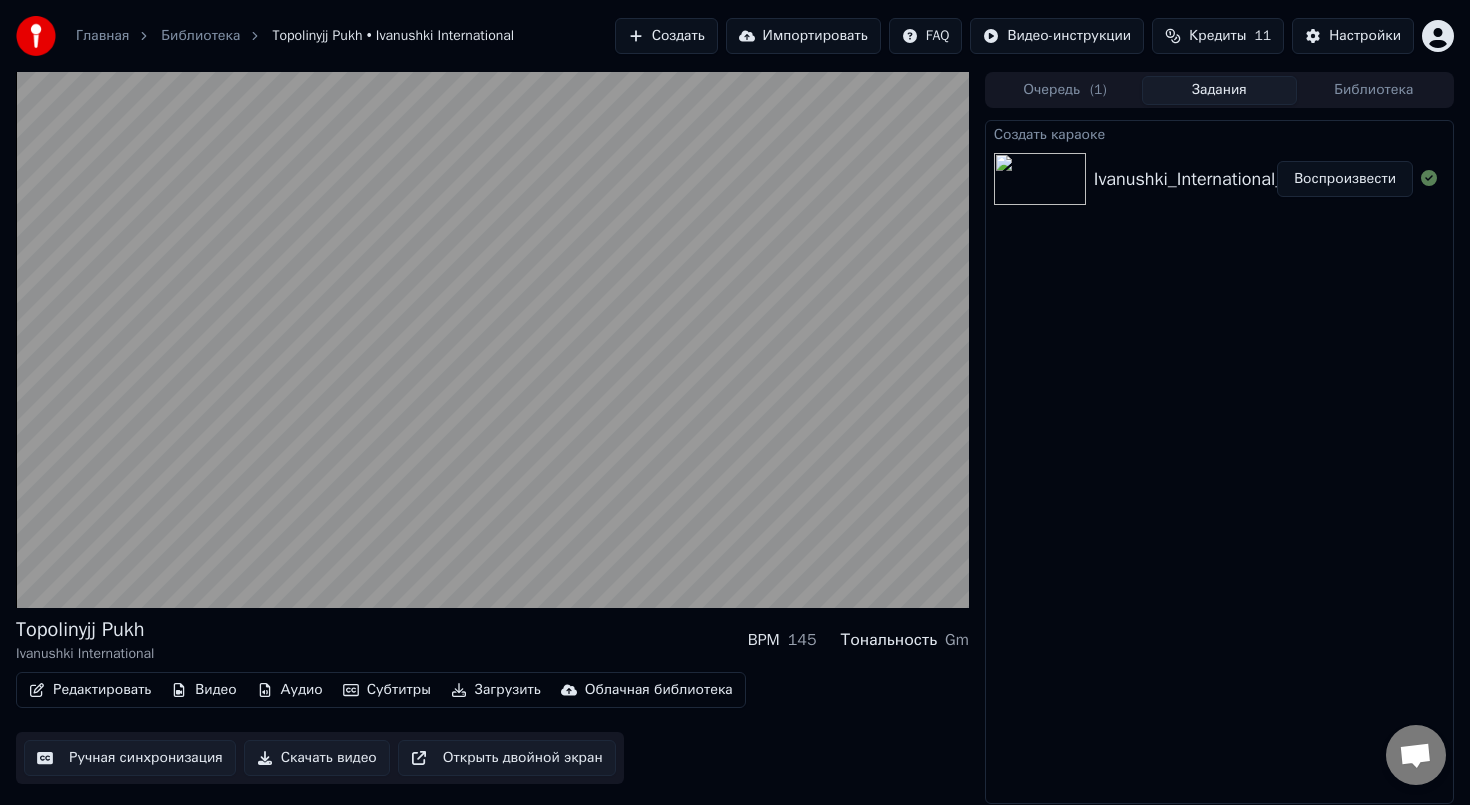 click on "Аудио" at bounding box center (290, 690) 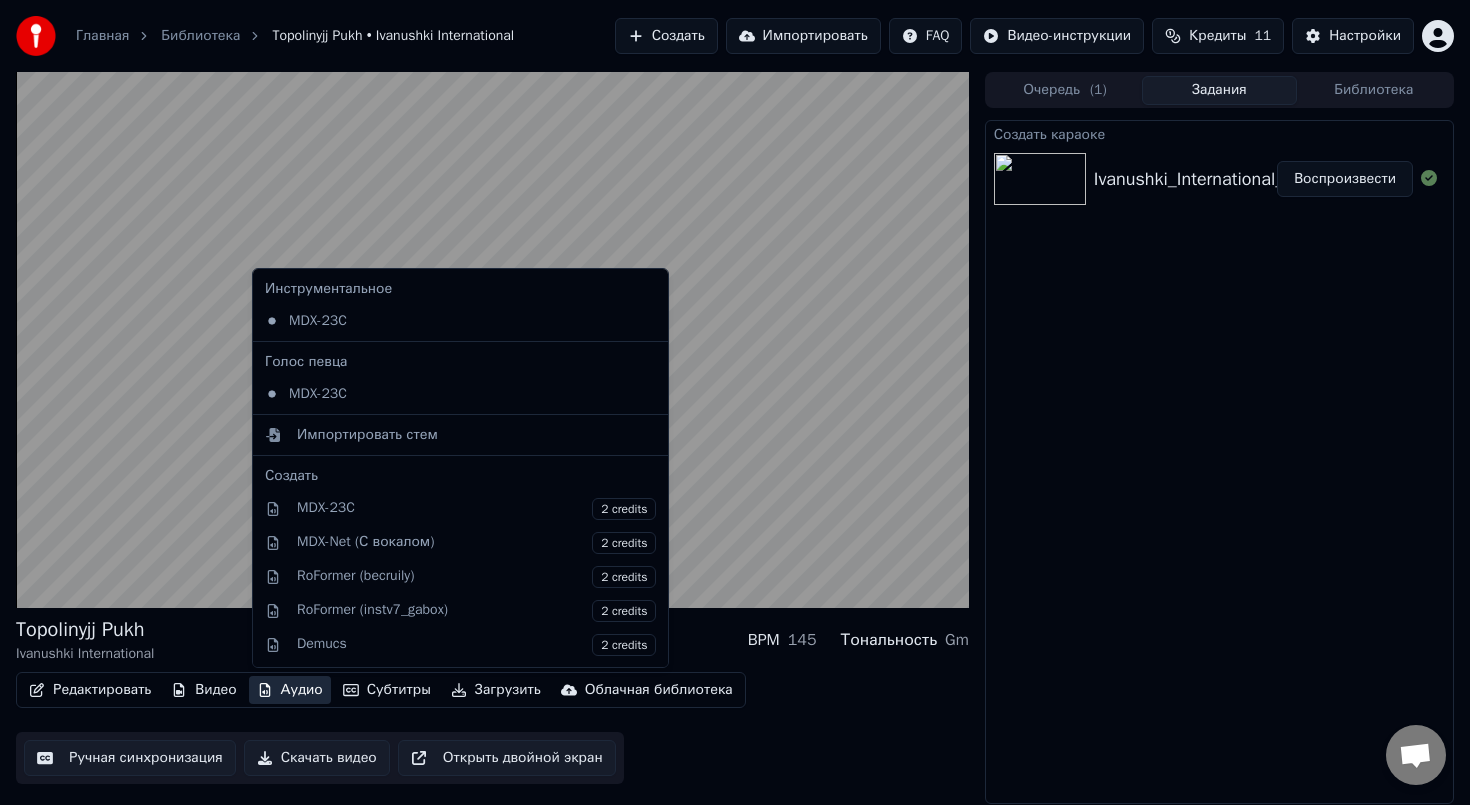 click on "Аудио" at bounding box center [290, 690] 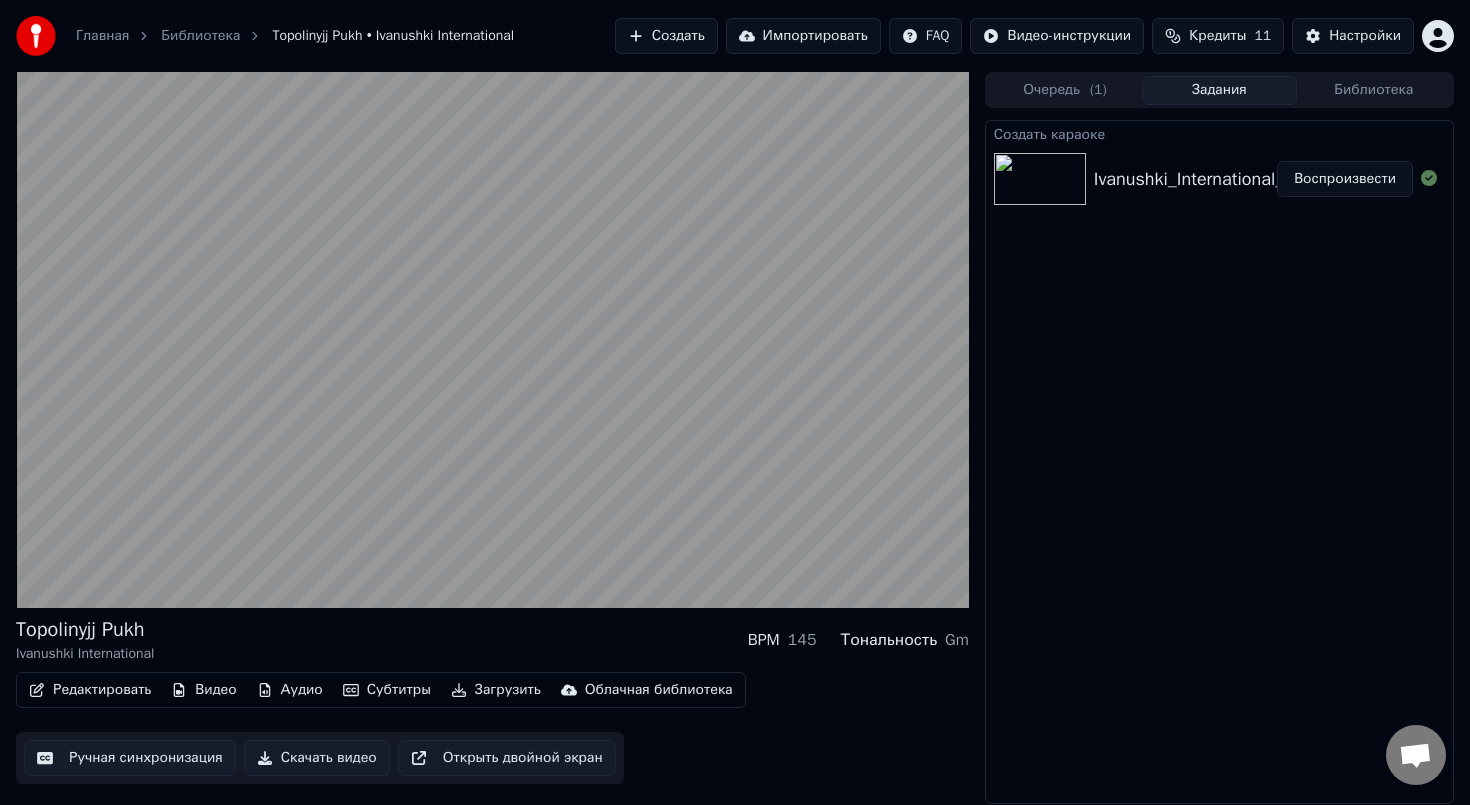 click on "Субтитры" at bounding box center (387, 690) 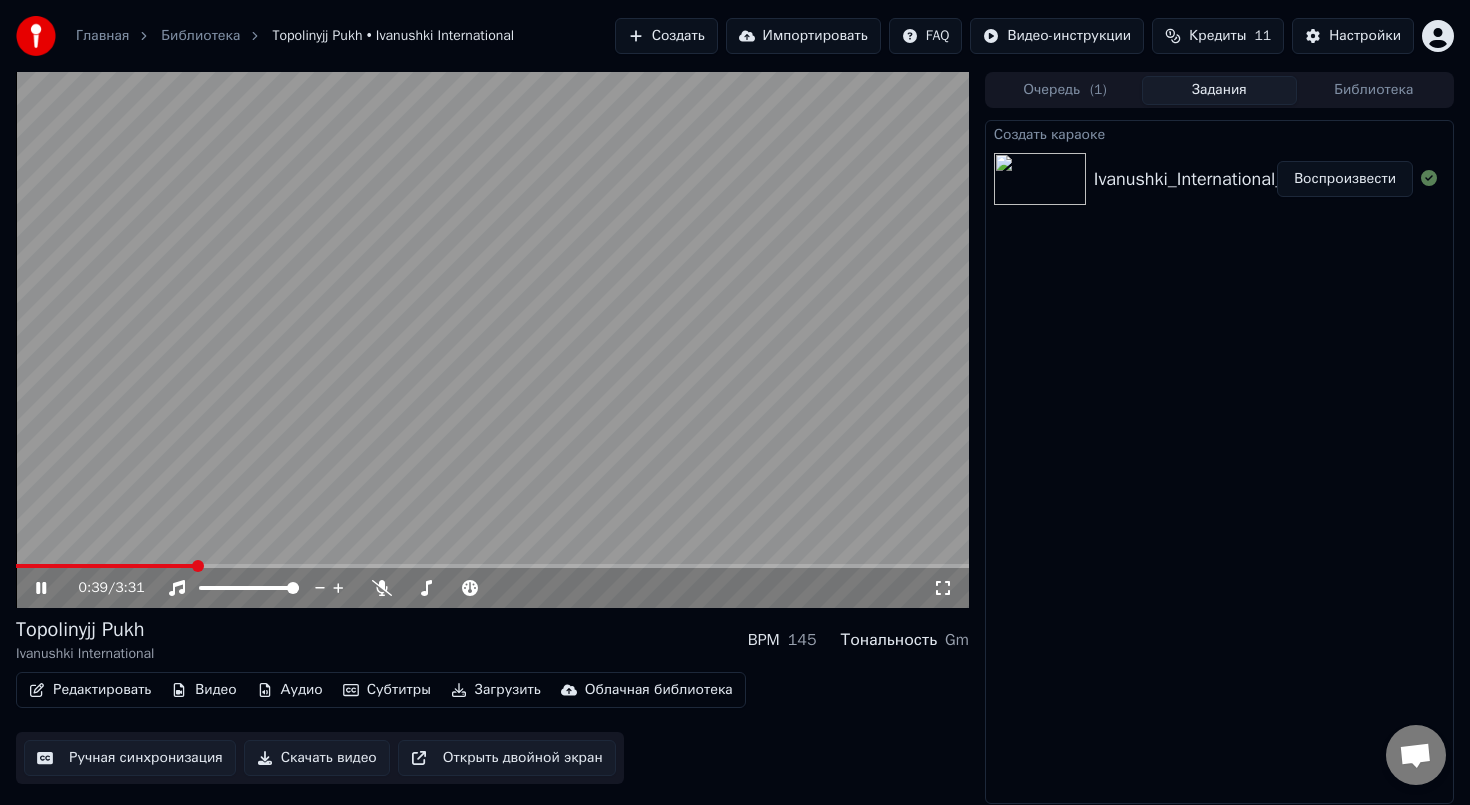 click on "Ручная синхронизация" at bounding box center (130, 758) 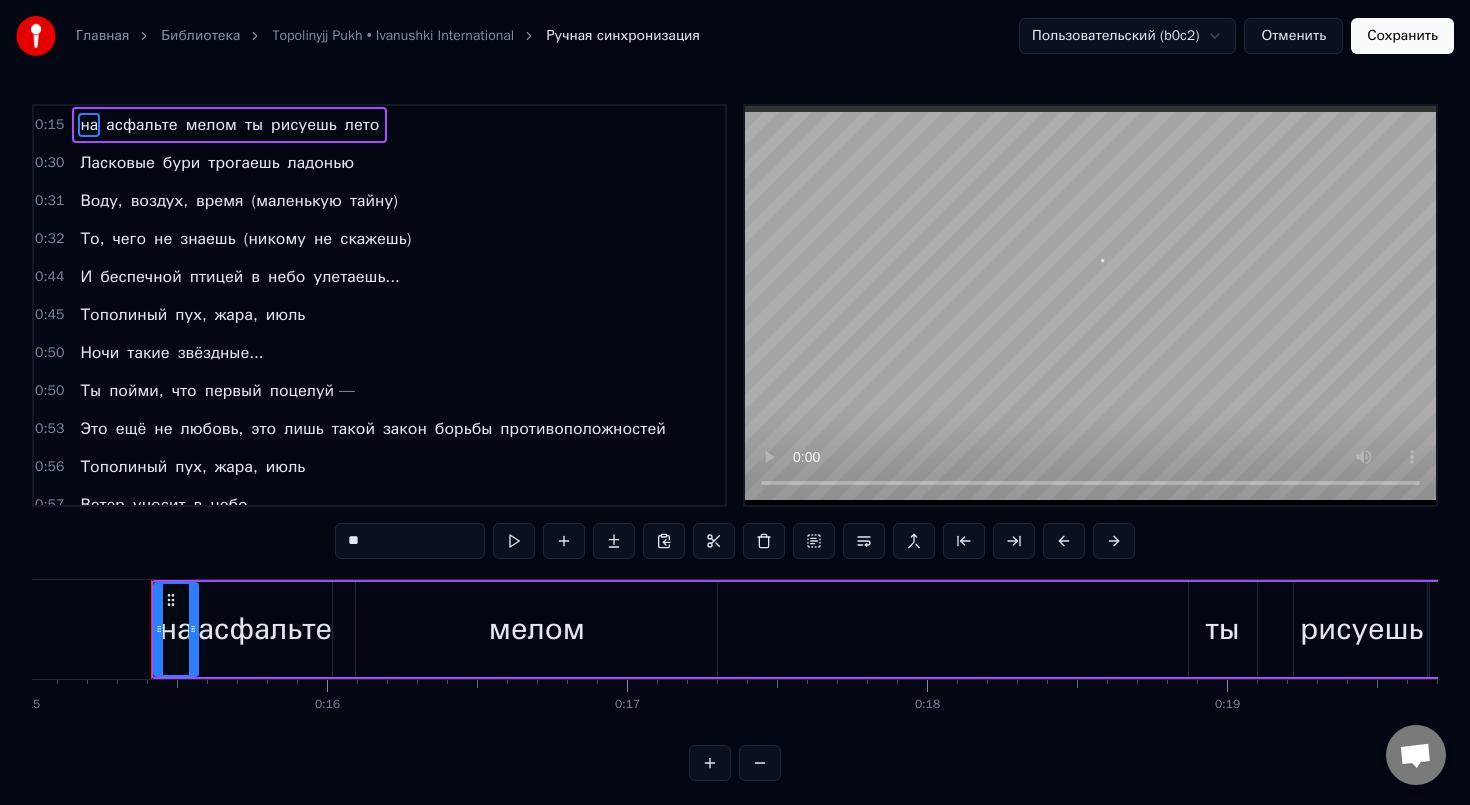 scroll, scrollTop: 0, scrollLeft: 4524, axis: horizontal 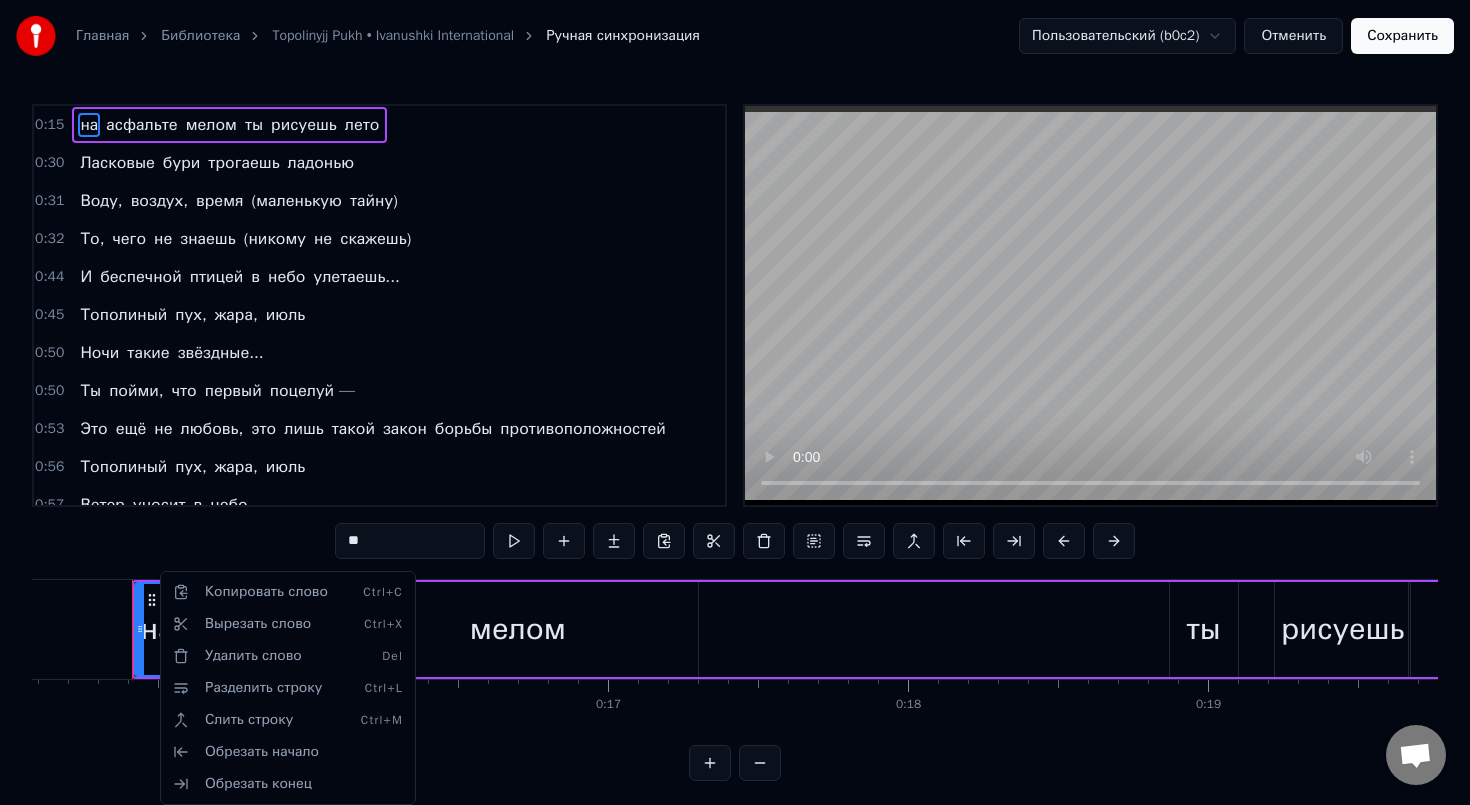 click on "Главная Библиотека Topolinyjj Pukh • Ivanushki International Ручная синхронизация Пользовательский (b0c2) Отменить Сохранить 0:15 на асфальте мелом ты рисуешь лето 0:30 Ласковые бури трогаешь ладонью 0:31 Воду, воздух, время (маленькую тайну) 0:32 То, чего не знаешь (никому не скажешь) 0:44 И беспечной птицей в небо улетаешь... 0:45 Тополиный пух, жара, июль 0:50 Ночи такие звёздные... 0:50 Ты пойми, что первый поцелуй — 0:53 Это ещё не любовь, это лишь такой закон борьбы противоположностей 0:56 Тополиный пух, жара, июль 0:57 Ветер уносит в небо 1:03 Только ты не веришь никому 1:06 Ждёшь ты только снега, 2:00 0" at bounding box center (735, 406) 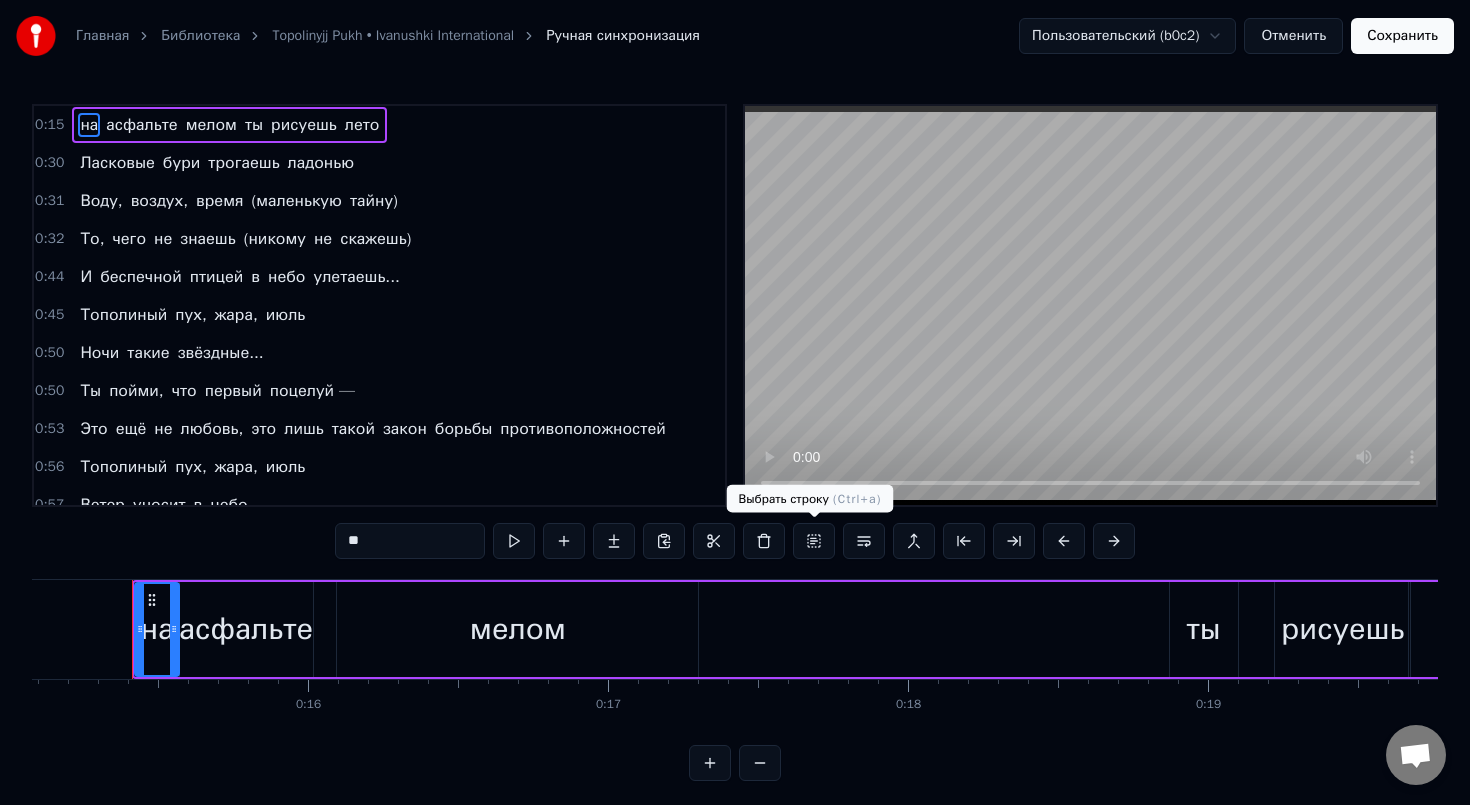 click at bounding box center [814, 541] 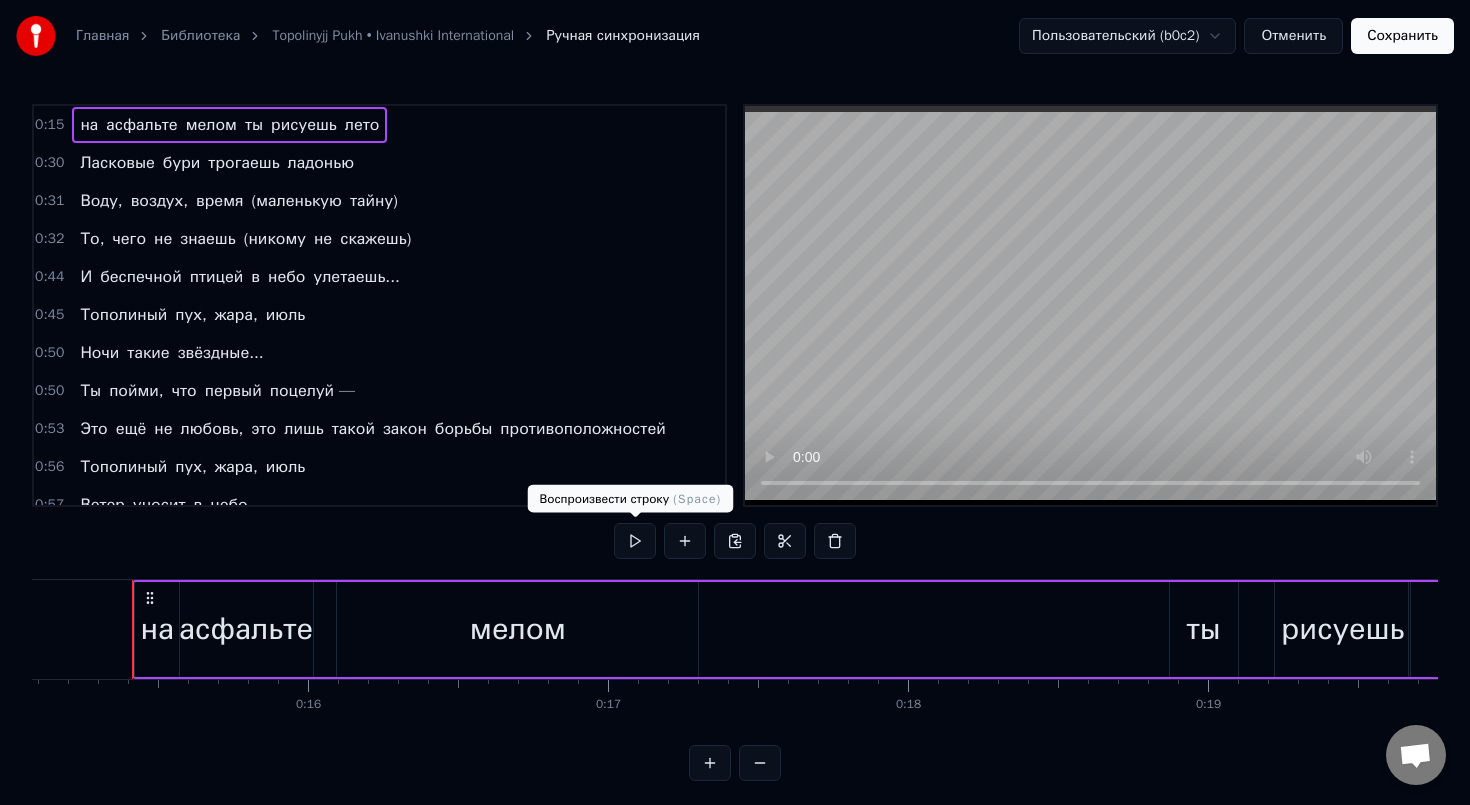 click at bounding box center [635, 541] 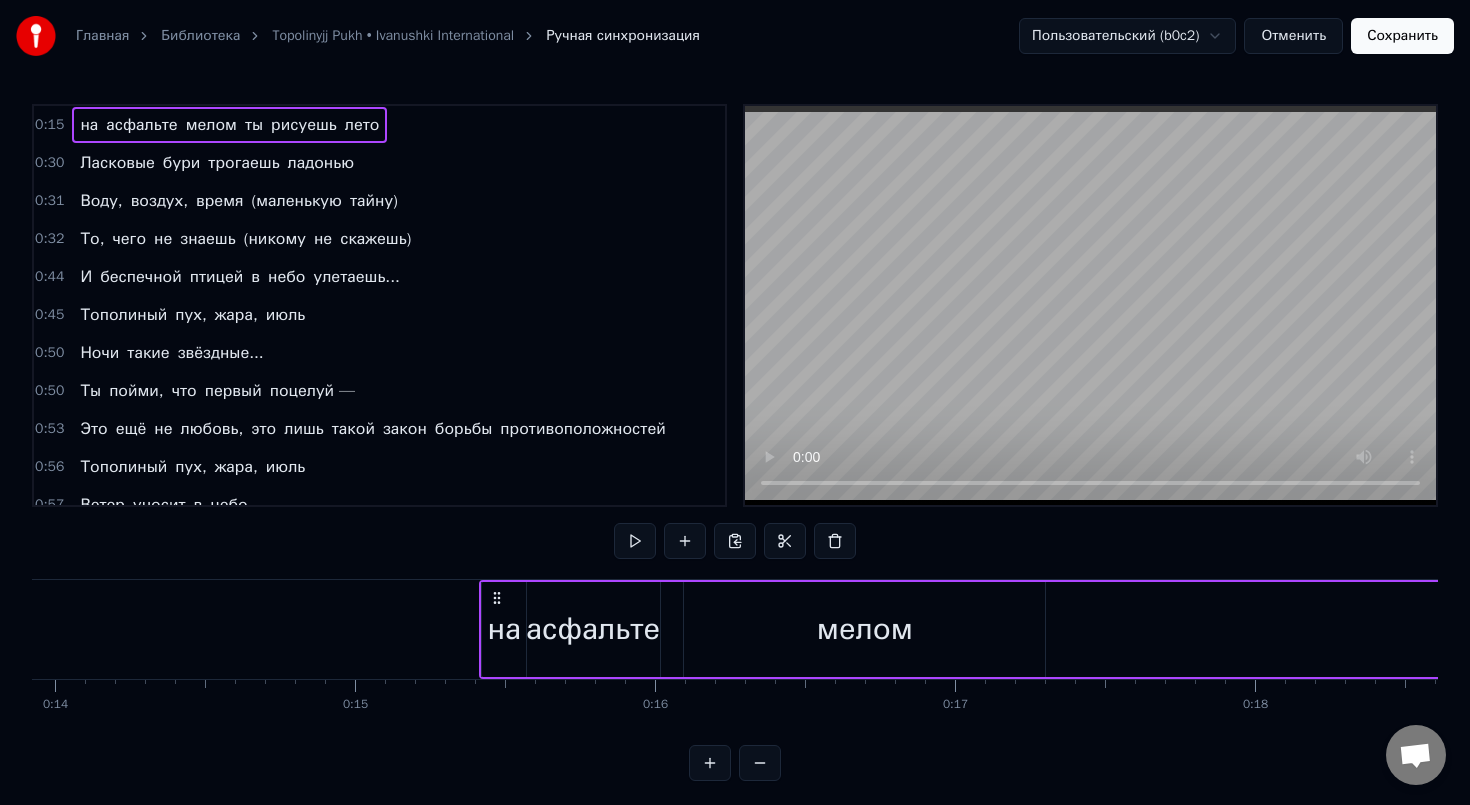 scroll, scrollTop: 0, scrollLeft: 4179, axis: horizontal 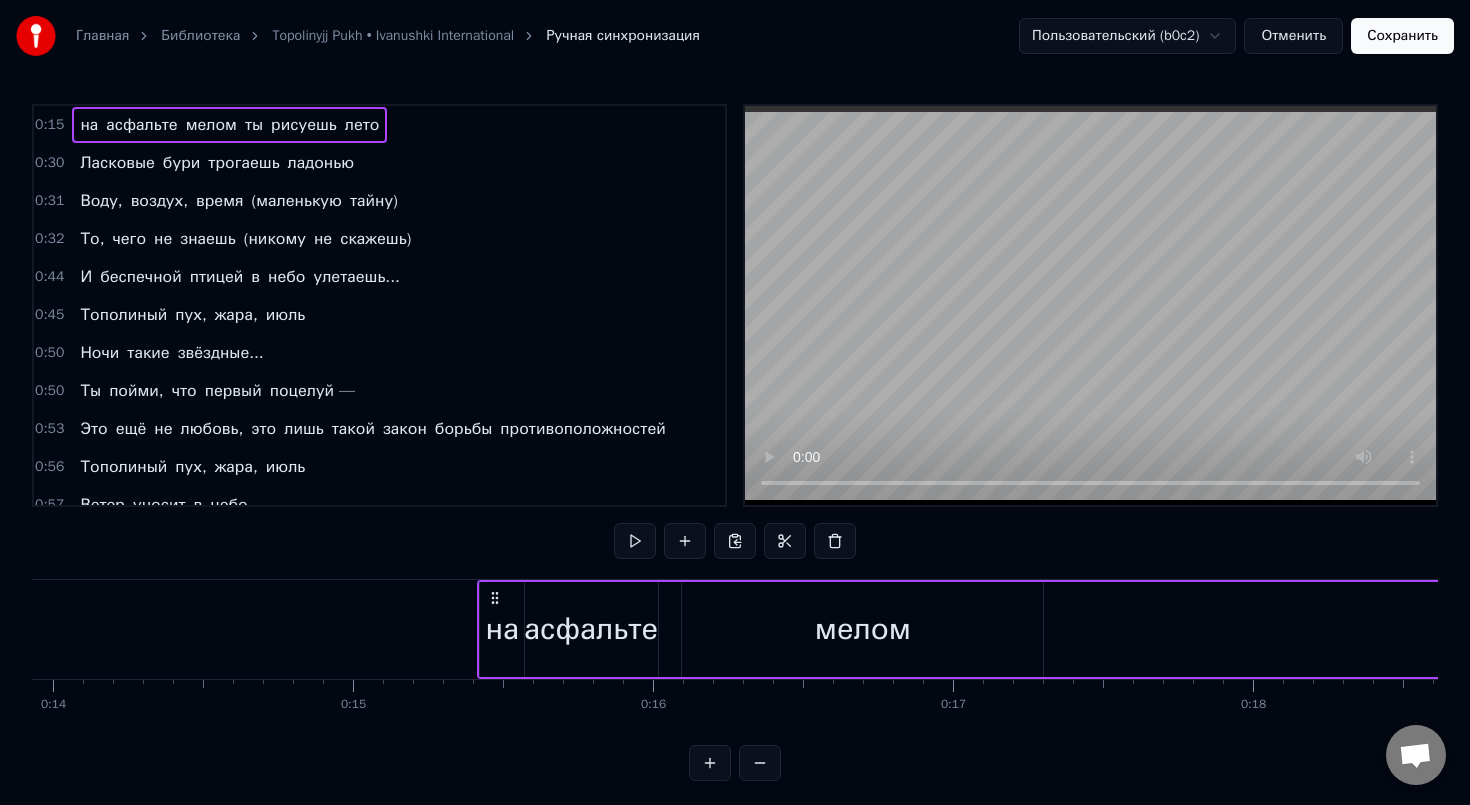 click on "на" at bounding box center (89, 125) 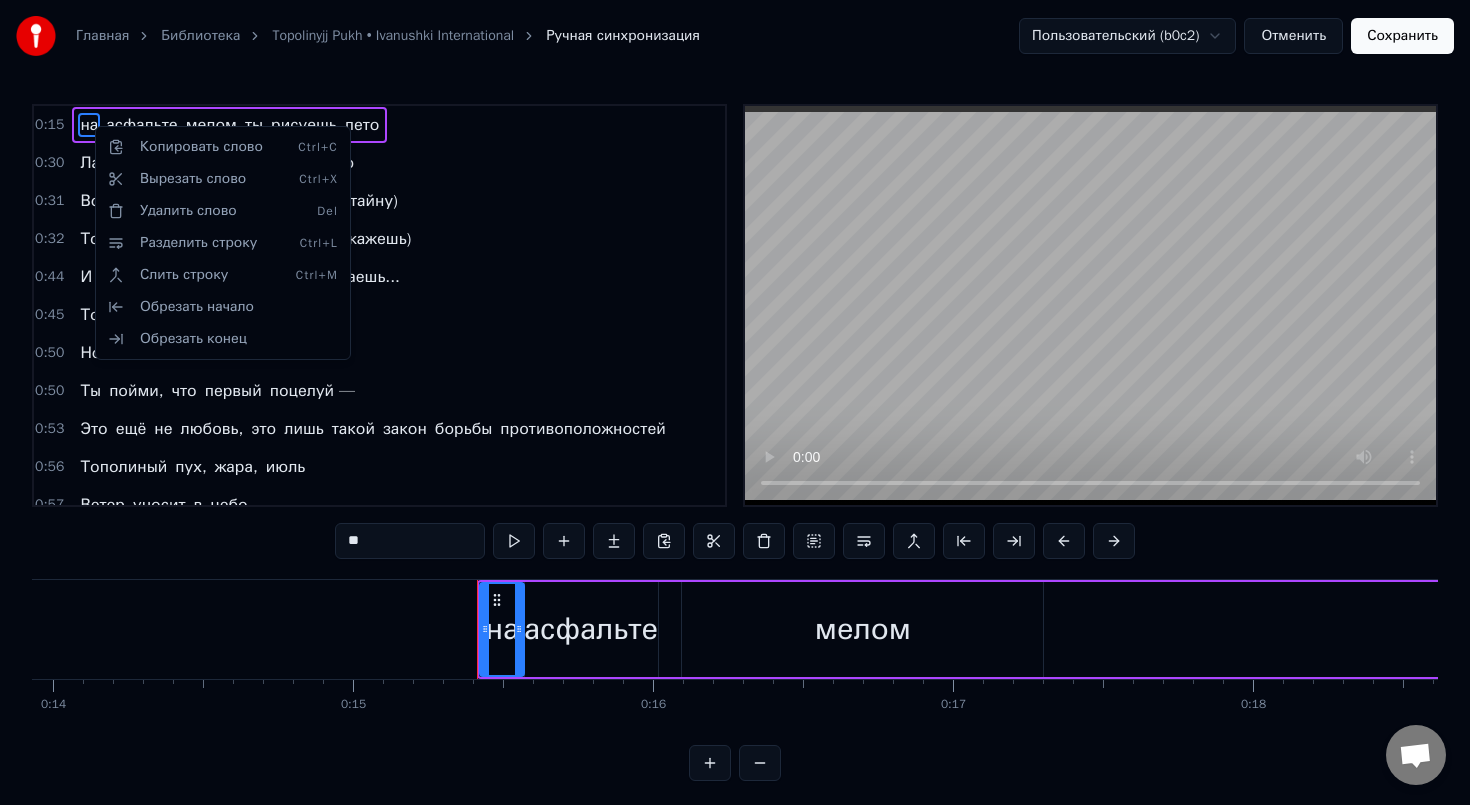 click on "Главная Библиотека Topolinyjj Pukh • Ivanushki International Ручная синхронизация Пользовательский (b0c2) Отменить Сохранить 0:15 на асфальте мелом ты рисуешь лето 0:30 Ласковые бури трогаешь ладонью 0:31 Воду, воздух, время (маленькую тайну) 0:32 То, чего не знаешь (никому не скажешь) 0:44 И беспечной птицей в небо улетаешь... 0:45 Тополиный пух, жара, июль 0:50 Ночи такие звёздные... 0:50 Ты пойми, что первый поцелуй — 0:53 Это ещё не любовь, это лишь такой закон борьбы противоположностей 0:56 Тополиный пух, жара, июль 0:57 Ветер уносит в небо 1:03 Только ты не веришь никому 1:06 Ждёшь ты только снега, 2:00 0" at bounding box center [735, 406] 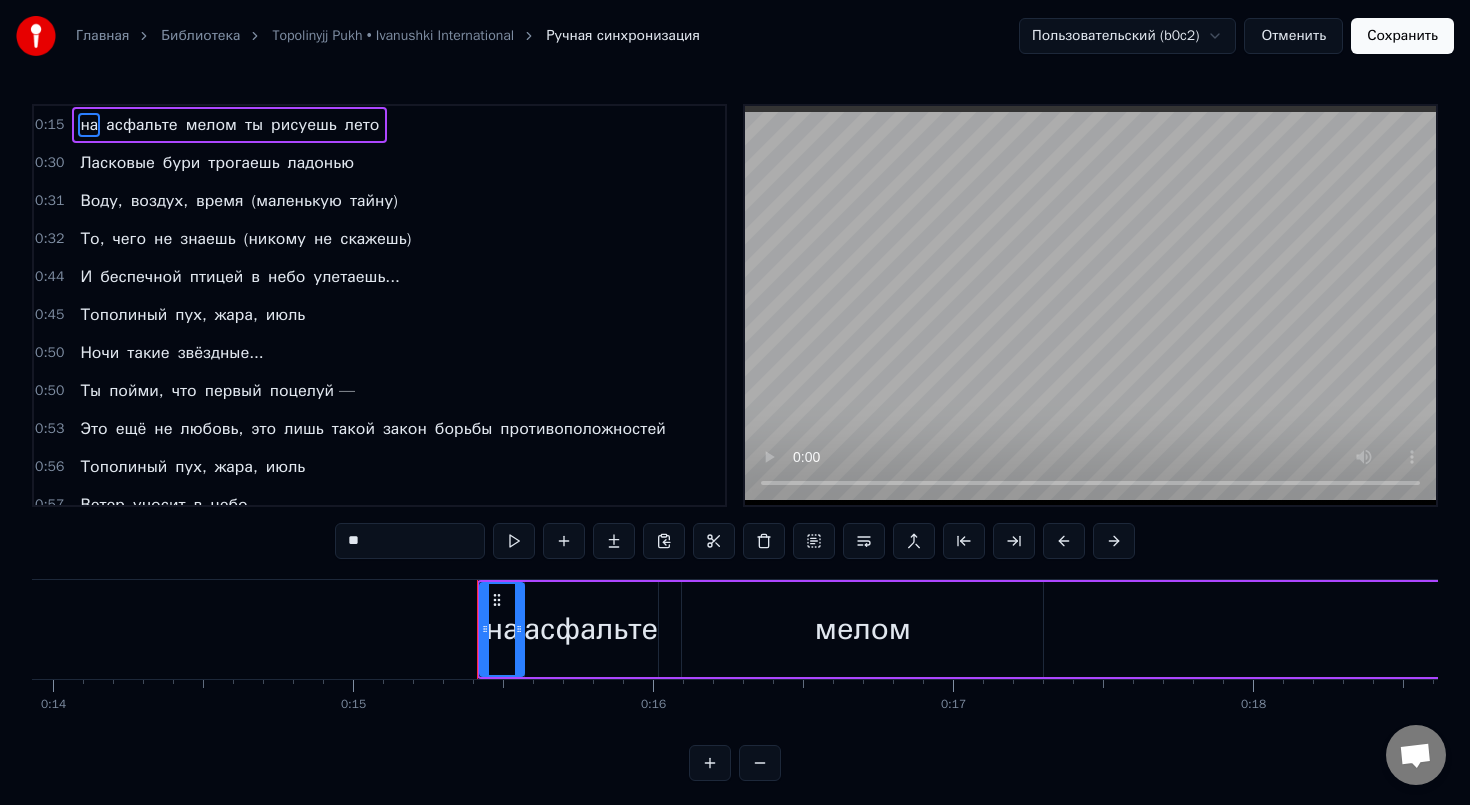 click on "**" at bounding box center [410, 541] 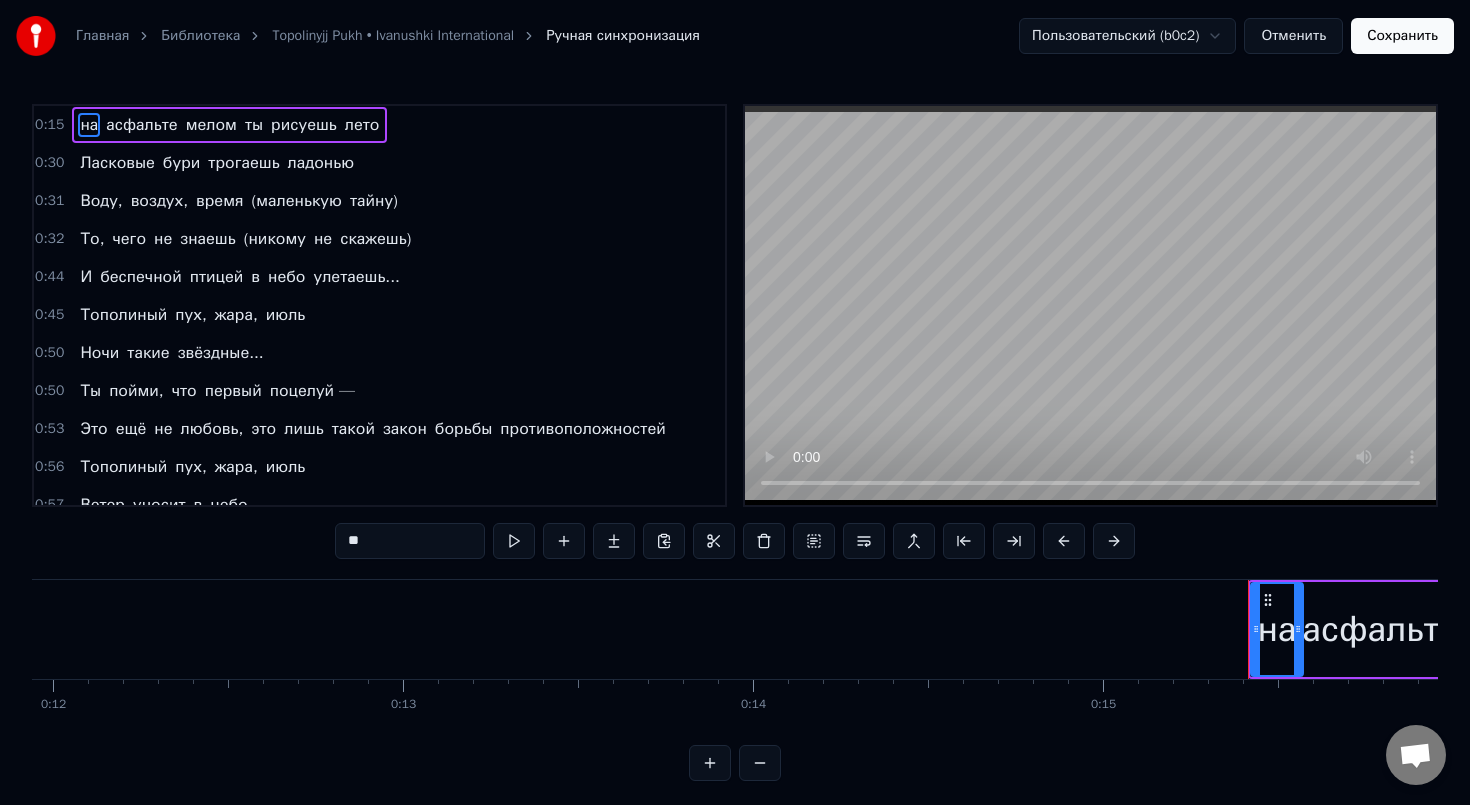 click at bounding box center (710, 763) 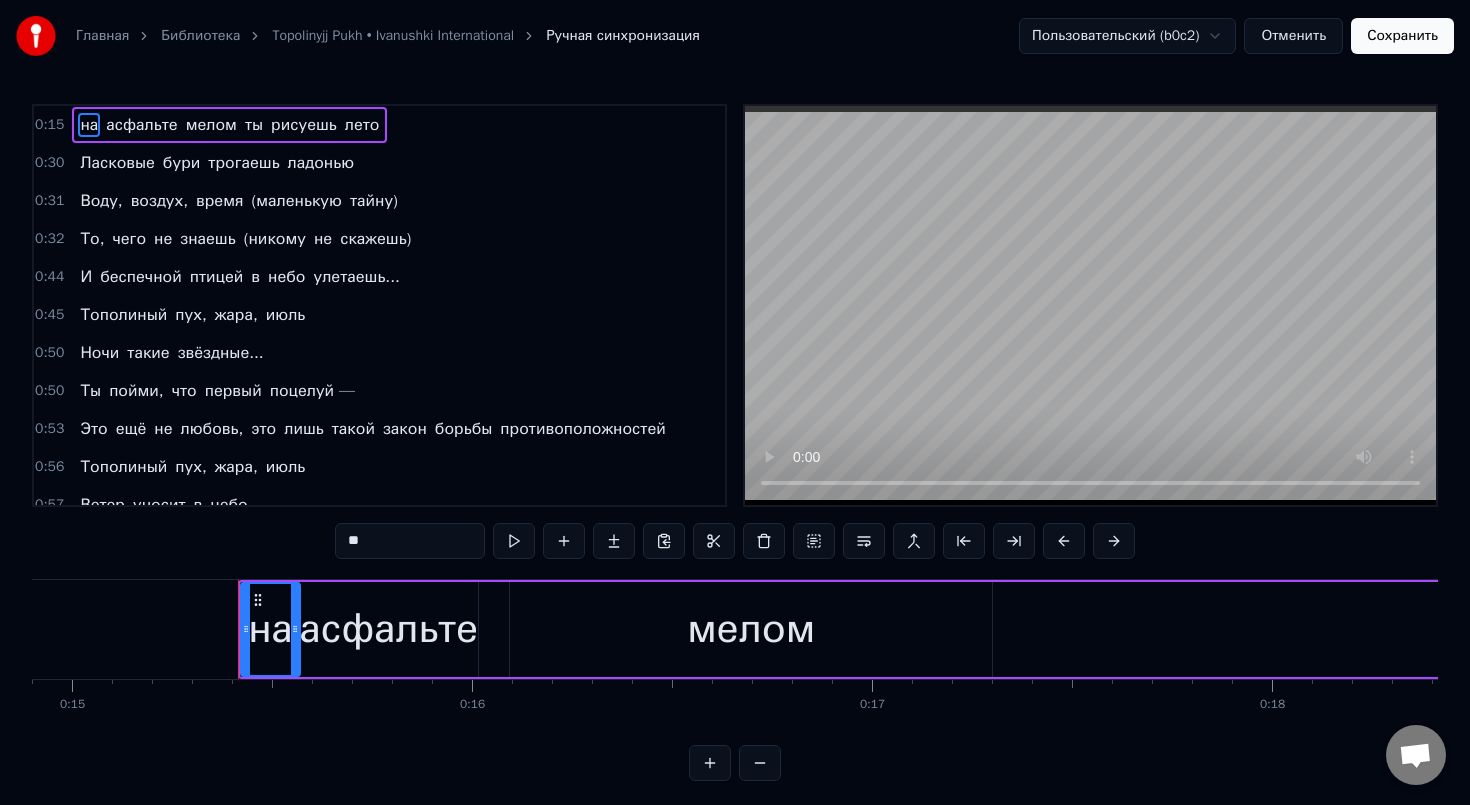 scroll, scrollTop: 0, scrollLeft: 6066, axis: horizontal 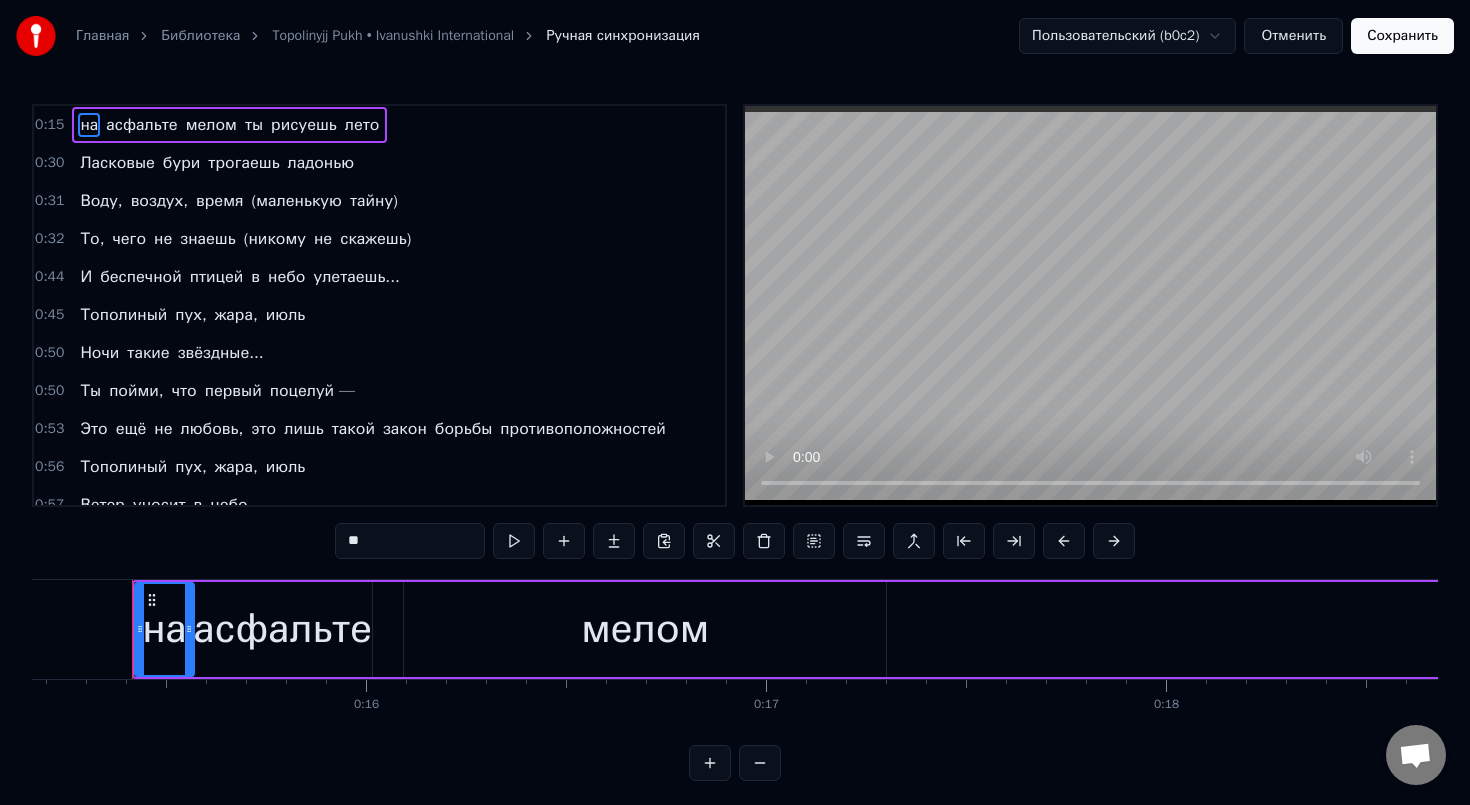 type 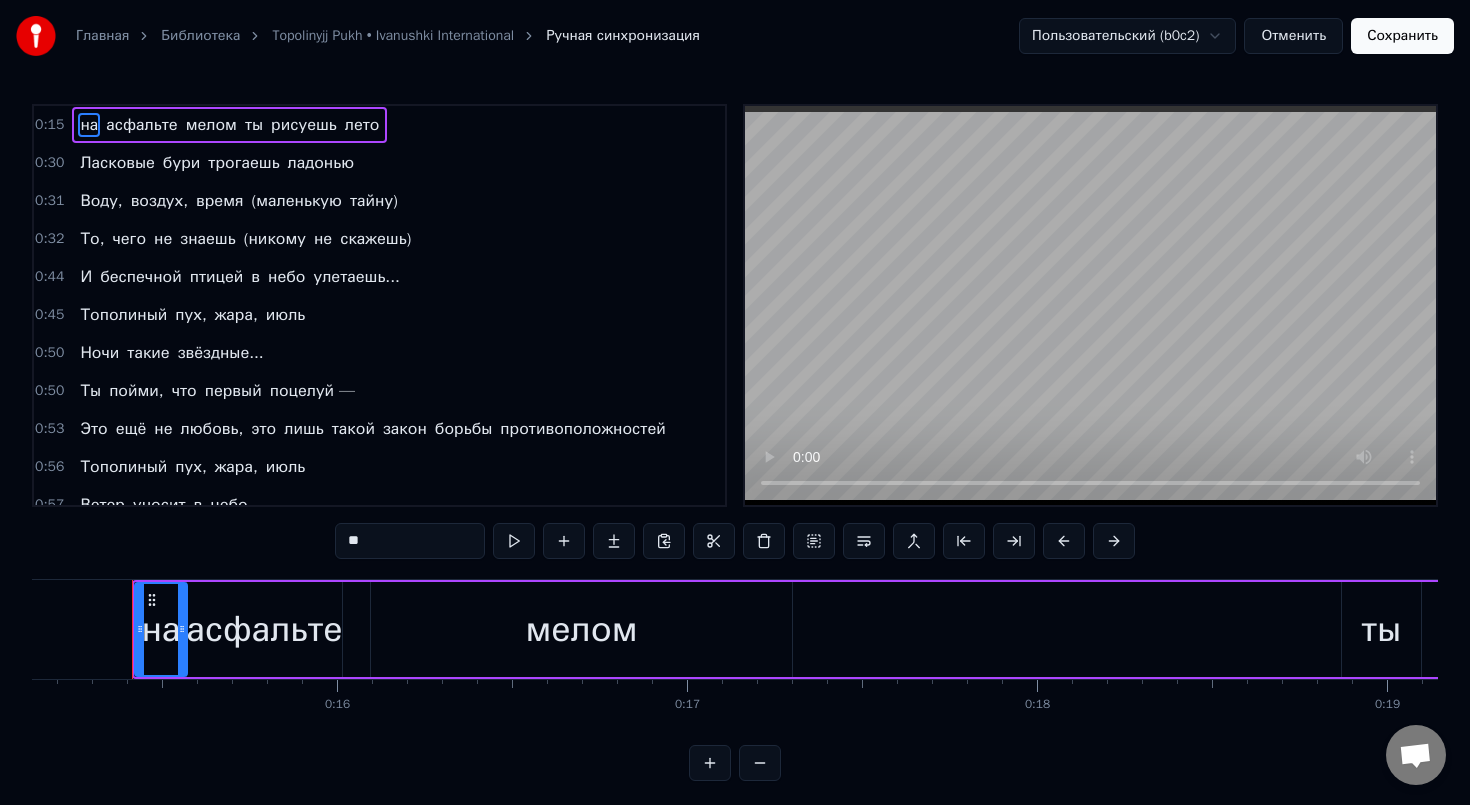 click at bounding box center (760, 763) 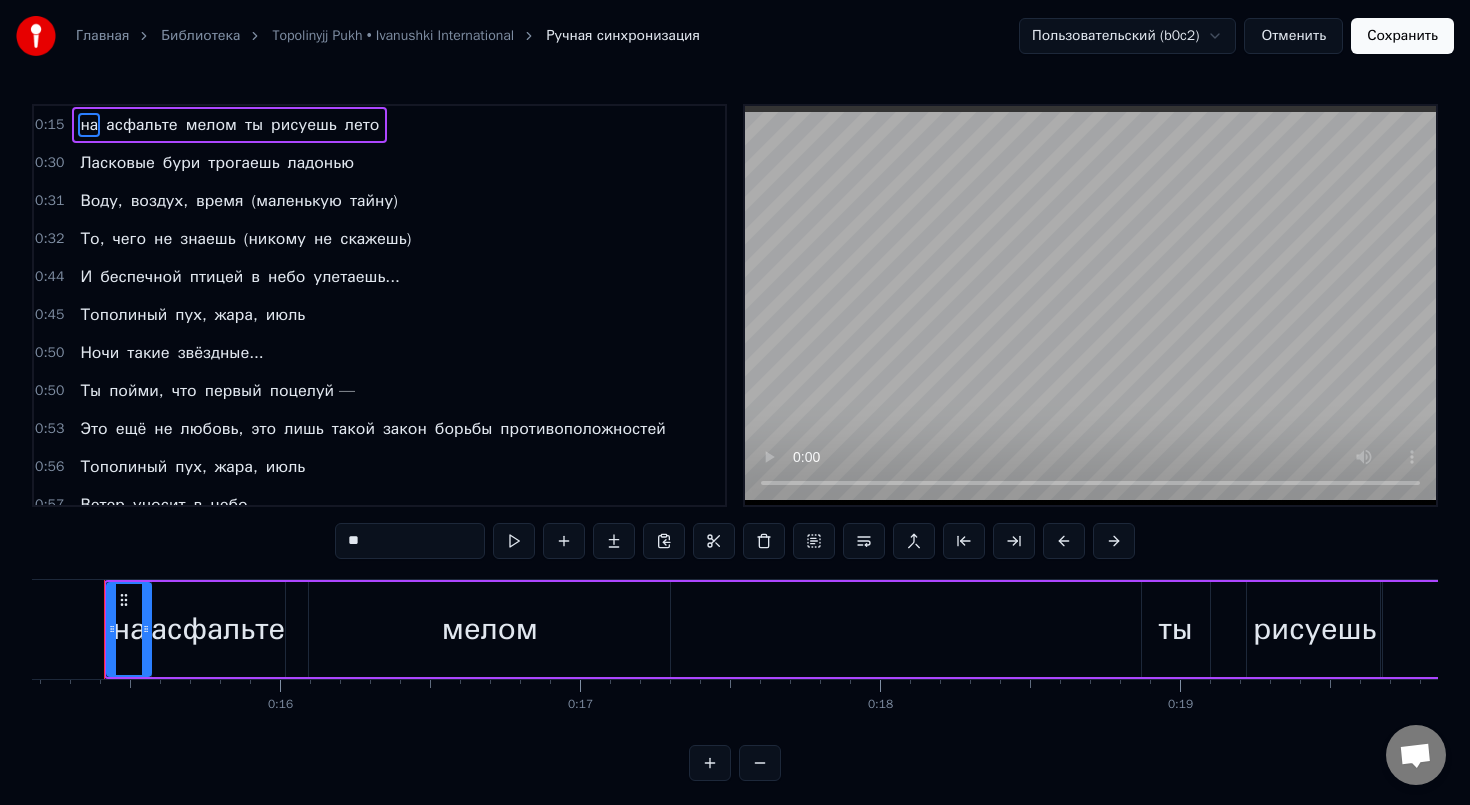 scroll, scrollTop: 0, scrollLeft: 4524, axis: horizontal 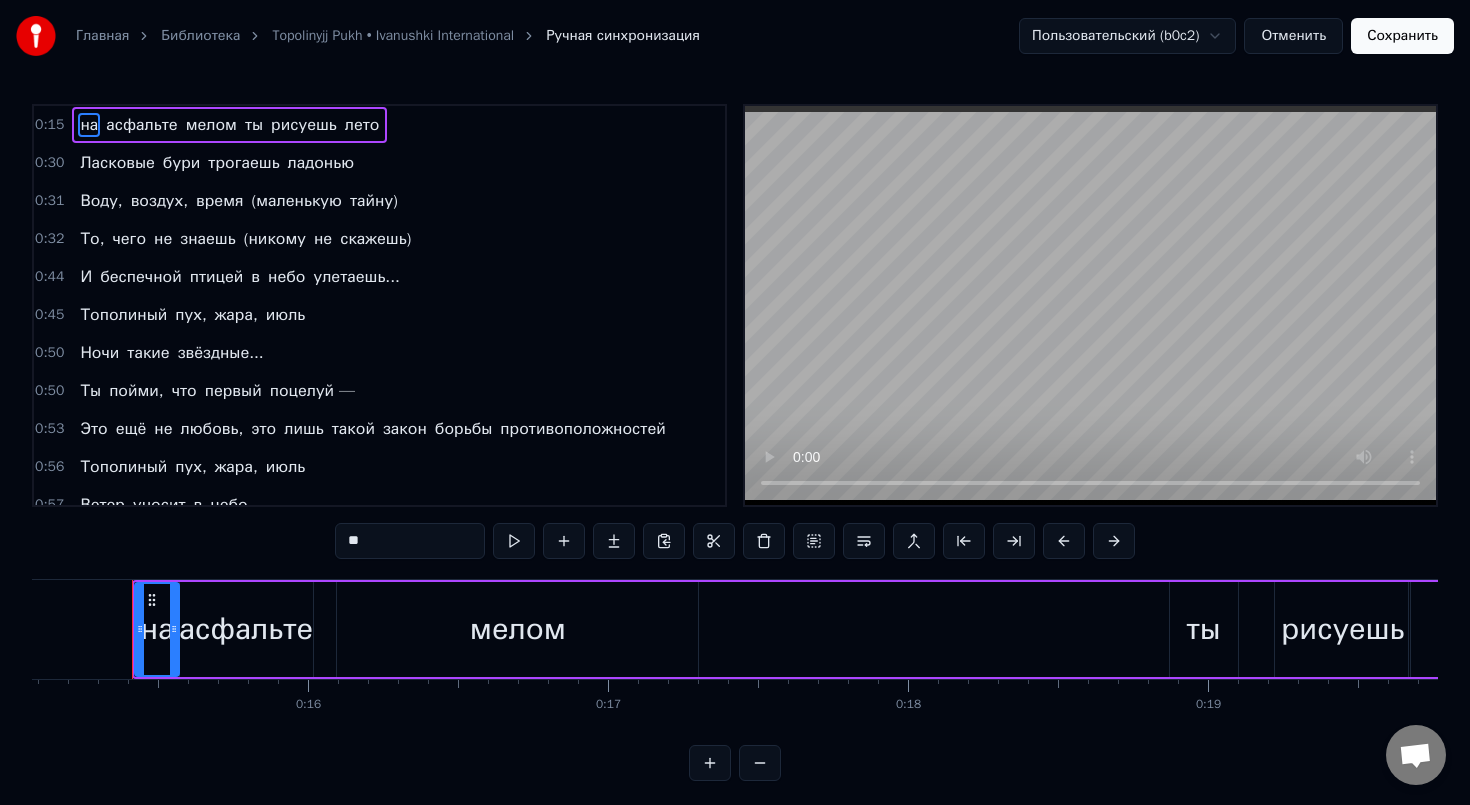 click on "Главная Библиотека Topolinyjj Pukh • Ivanushki International Ручная синхронизация Пользовательский (b0c2) Отменить Сохранить 0:15 на асфальте мелом ты рисуешь лето 0:30 Ласковые бури трогаешь ладонью 0:31 Воду, воздух, время (маленькую тайну) 0:32 То, чего не знаешь (никому не скажешь) 0:44 И беспечной птицей в небо улетаешь... 0:45 Тополиный пух, жара, июль 0:50 Ночи такие звёздные... 0:50 Ты пойми, что первый поцелуй — 0:53 Это ещё не любовь, это лишь такой закон борьбы противоположностей 0:56 Тополиный пух, жара, июль 0:57 Ветер уносит в небо 1:03 Только ты не веришь никому 1:06 Ждёшь ты только снега, 2:00 0" at bounding box center (735, 406) 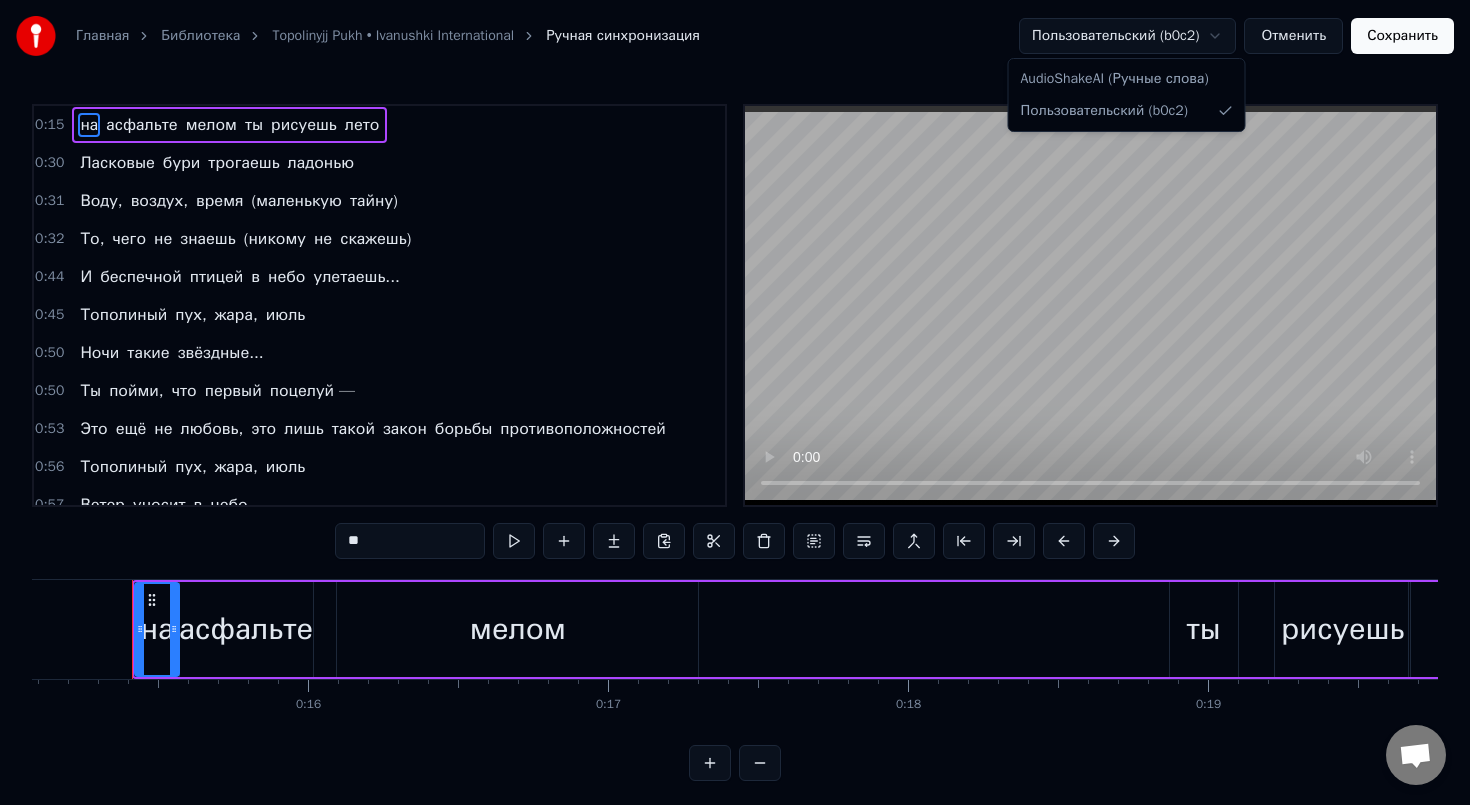 click on "Главная Библиотека Topolinyjj Pukh • Ivanushki International Ручная синхронизация Пользовательский (b0c2) Отменить Сохранить 0:15 на асфальте мелом ты рисуешь лето 0:30 Ласковые бури трогаешь ладонью 0:31 Воду, воздух, время (маленькую тайну) 0:32 То, чего не знаешь (никому не скажешь) 0:44 И беспечной птицей в небо улетаешь... 0:45 Тополиный пух, жара, июль 0:50 Ночи такие звёздные... 0:50 Ты пойми, что первый поцелуй — 0:53 Это ещё не любовь, это лишь такой закон борьбы противоположностей 0:56 Тополиный пух, жара, июль 0:57 Ветер уносит в небо 1:03 Только ты не веришь никому 1:06 Ждёшь ты только снега, 2:00 0" at bounding box center [735, 406] 